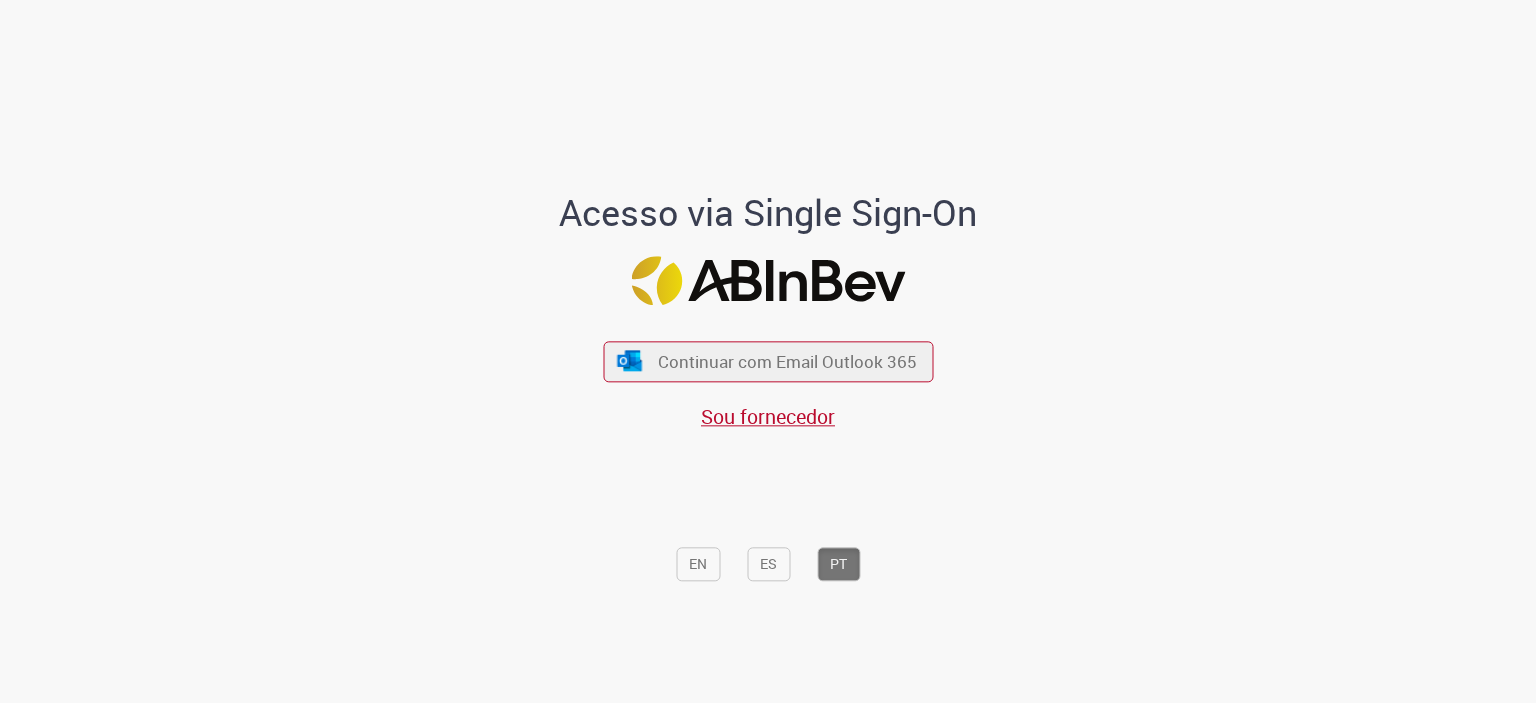 scroll, scrollTop: 0, scrollLeft: 0, axis: both 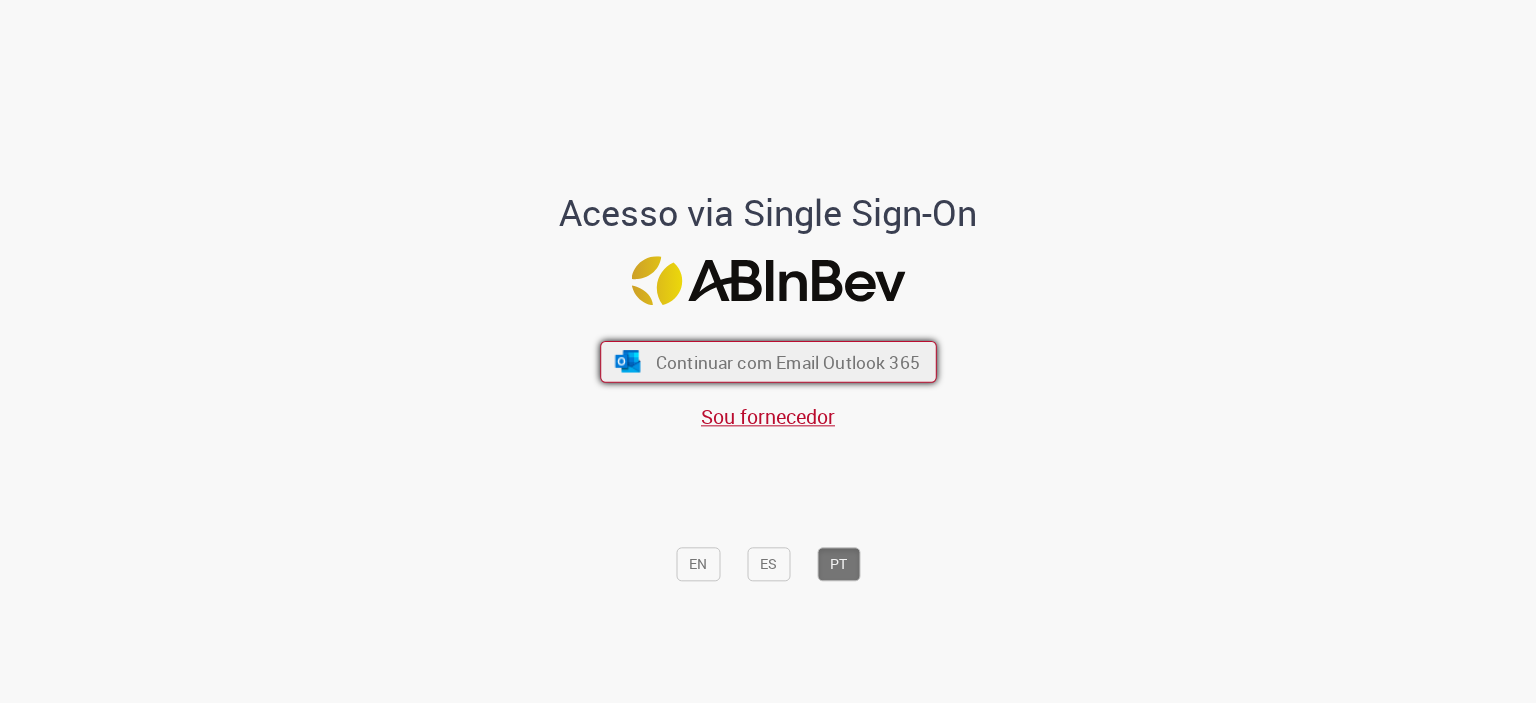click on "Continuar com Email Outlook 365" at bounding box center [787, 361] 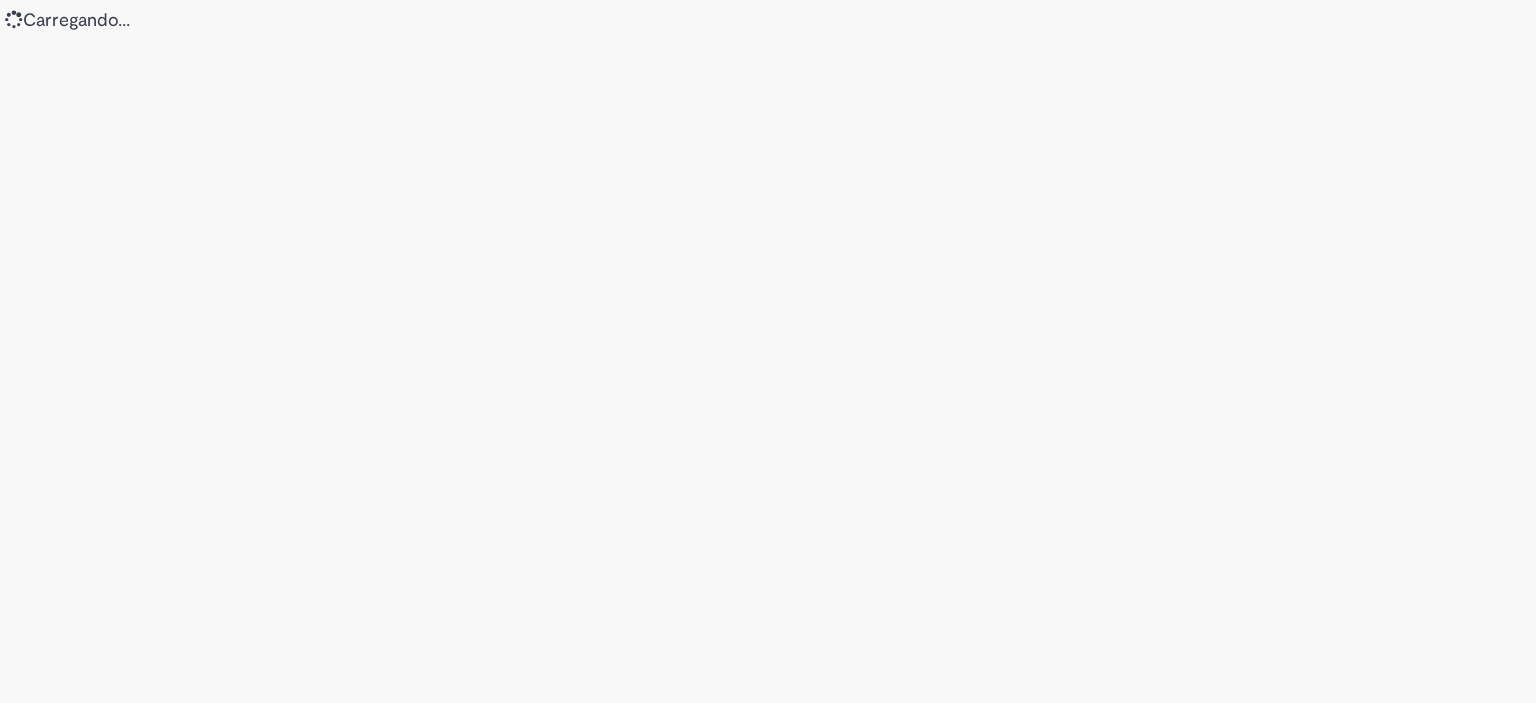 scroll, scrollTop: 0, scrollLeft: 0, axis: both 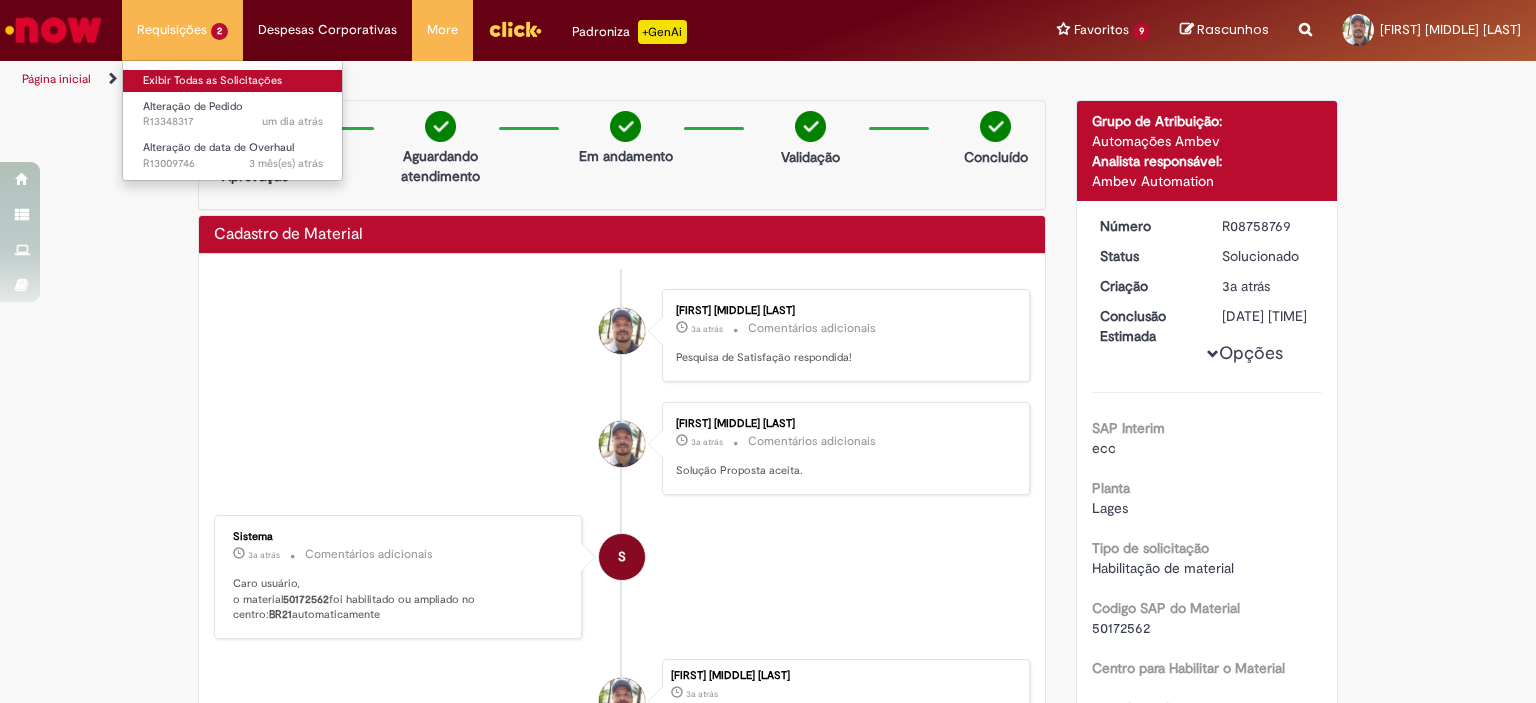 click on "Exibir Todas as Solicitações" at bounding box center [233, 81] 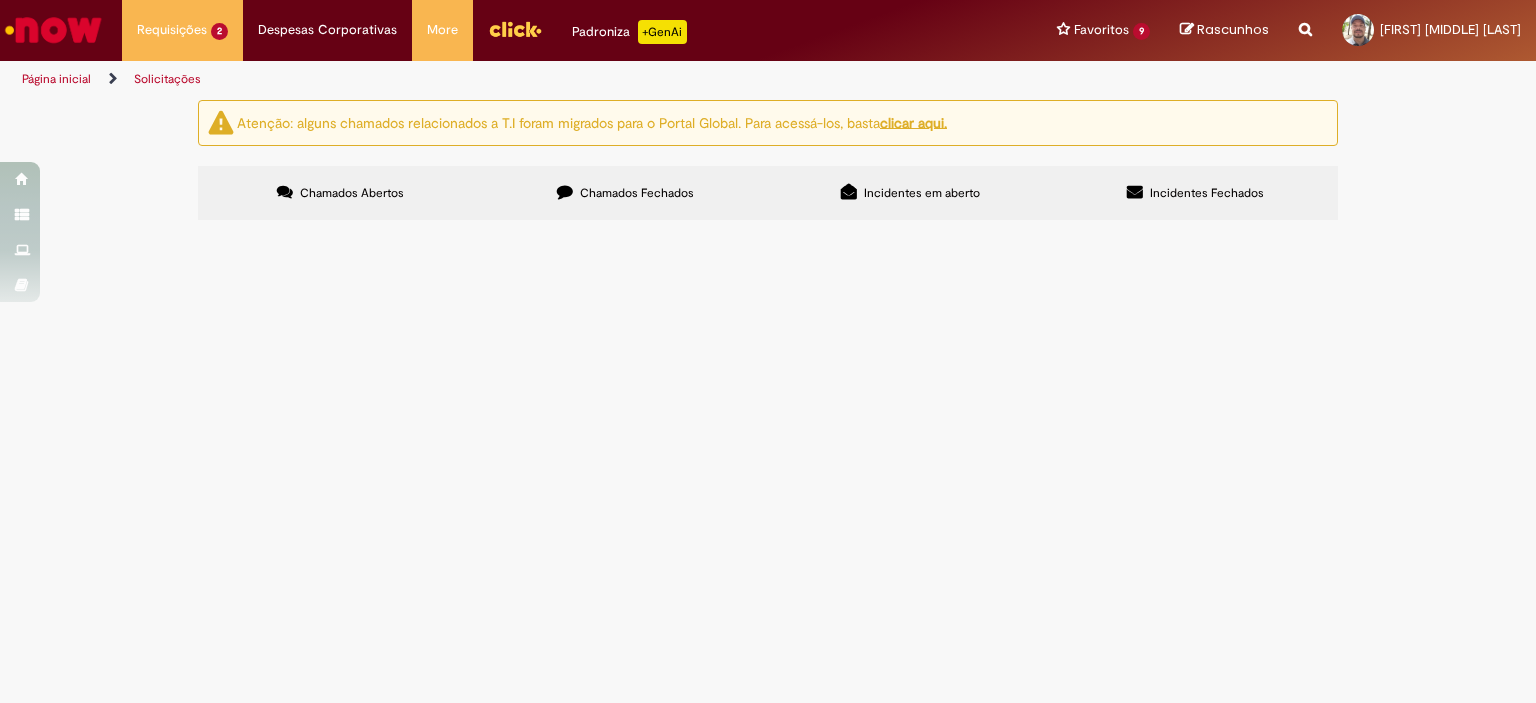 click on "Chamados Fechados" at bounding box center [625, 193] 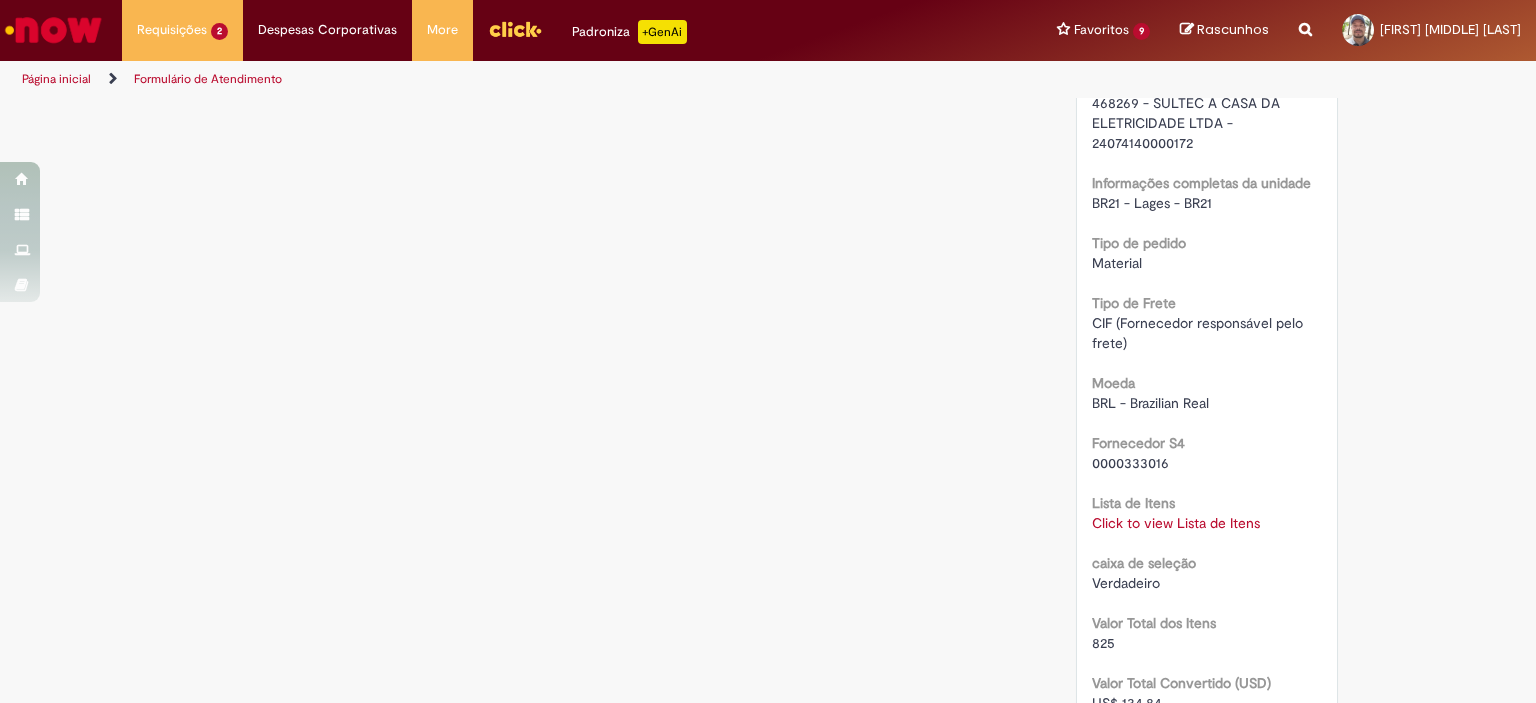 scroll, scrollTop: 1615, scrollLeft: 0, axis: vertical 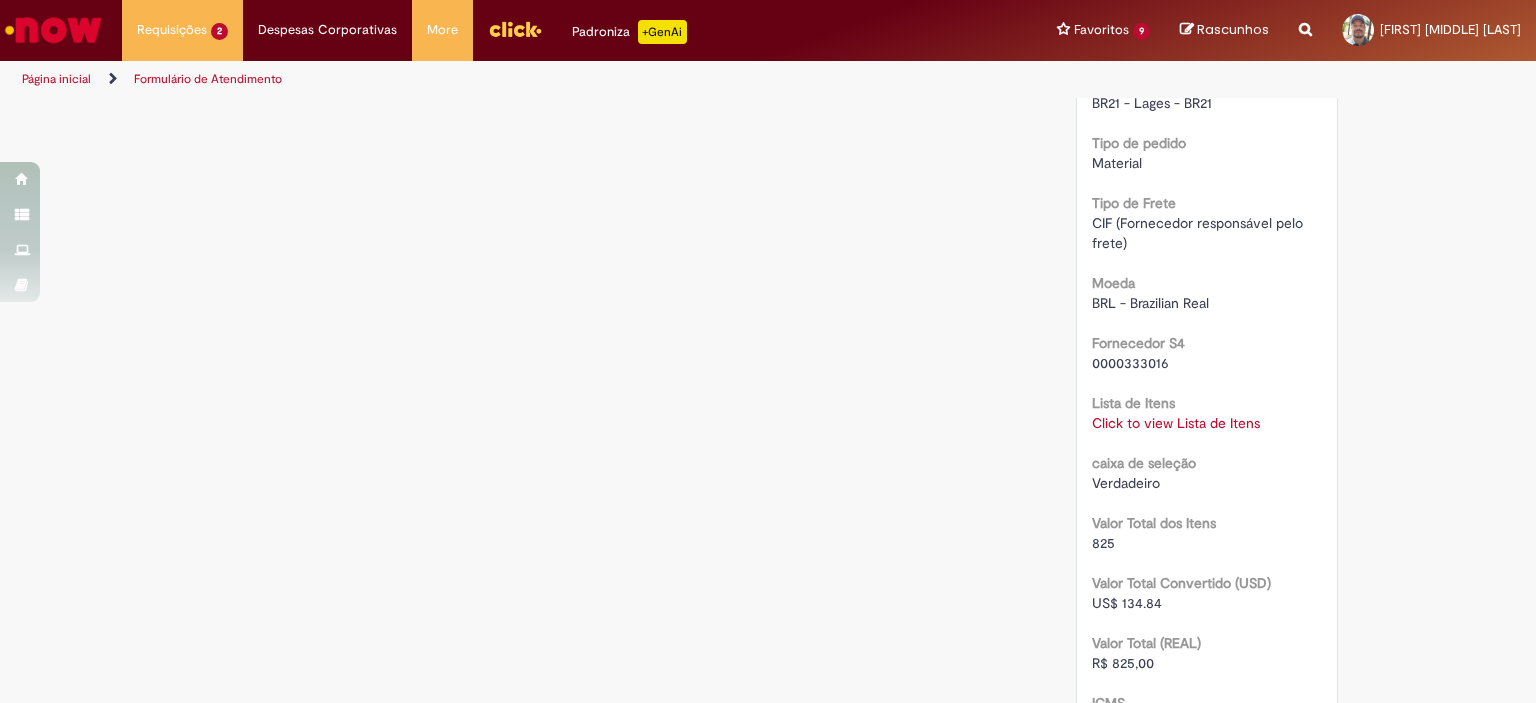 click on "Click to view Lista de Itens" at bounding box center (1176, 423) 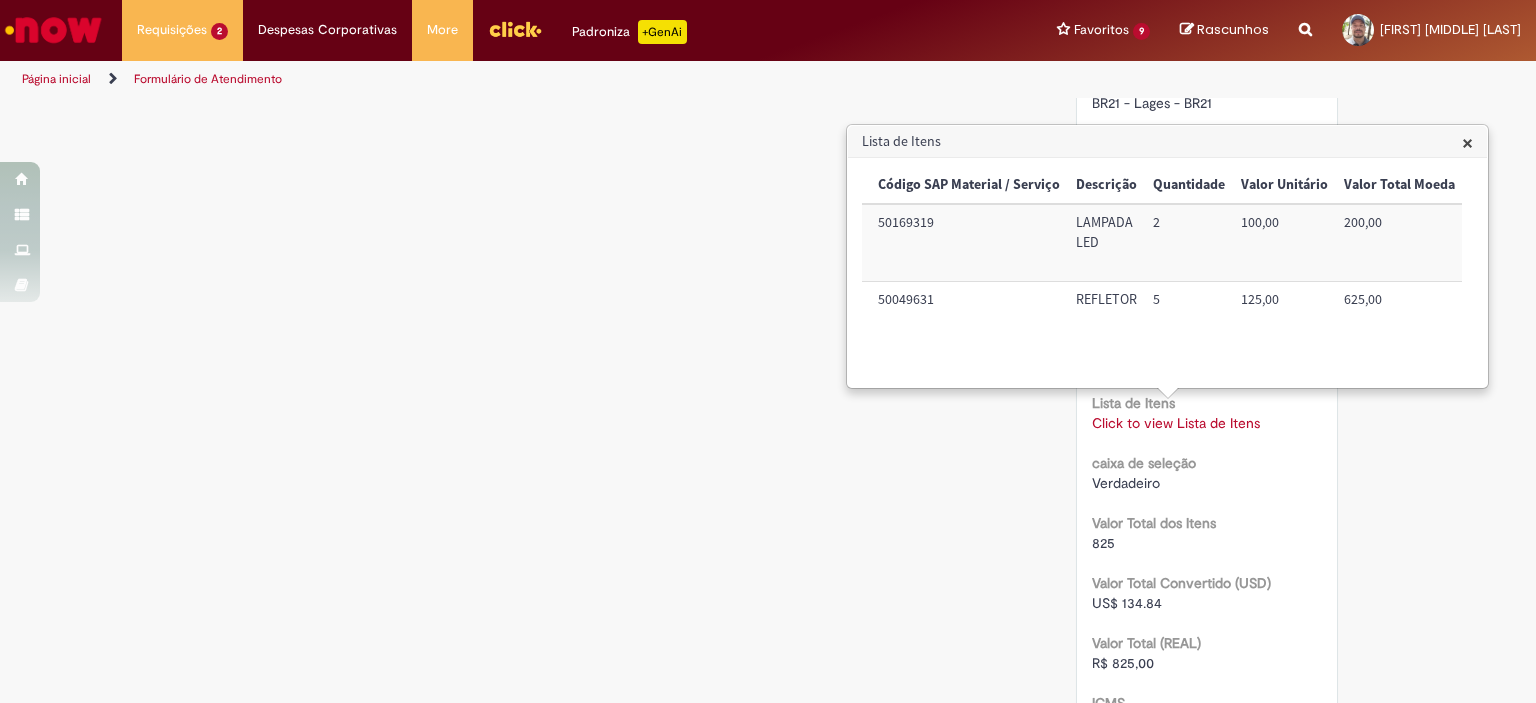 scroll, scrollTop: 0, scrollLeft: 215, axis: horizontal 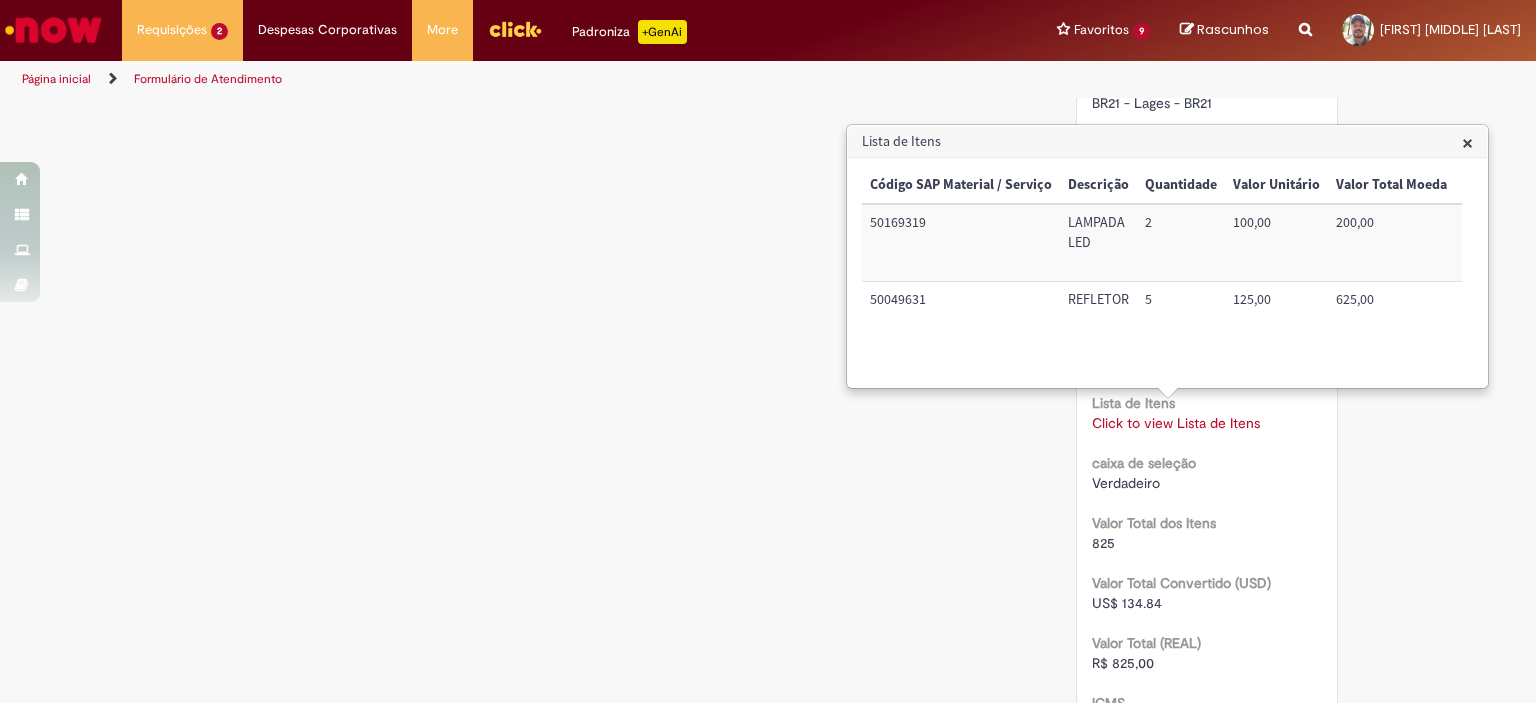 click on "Verificar Código de Barras
Aguardando Aprovação
Aguardando atendimento
Em andamento
Validação
Concluído
Compras rápidas (Speed Buy)
Enviar
[NAME]
17d atrás 17 dias atrás     Comentários adicionais
Pesquisa de Satisfação respondida!" at bounding box center [768, -2] 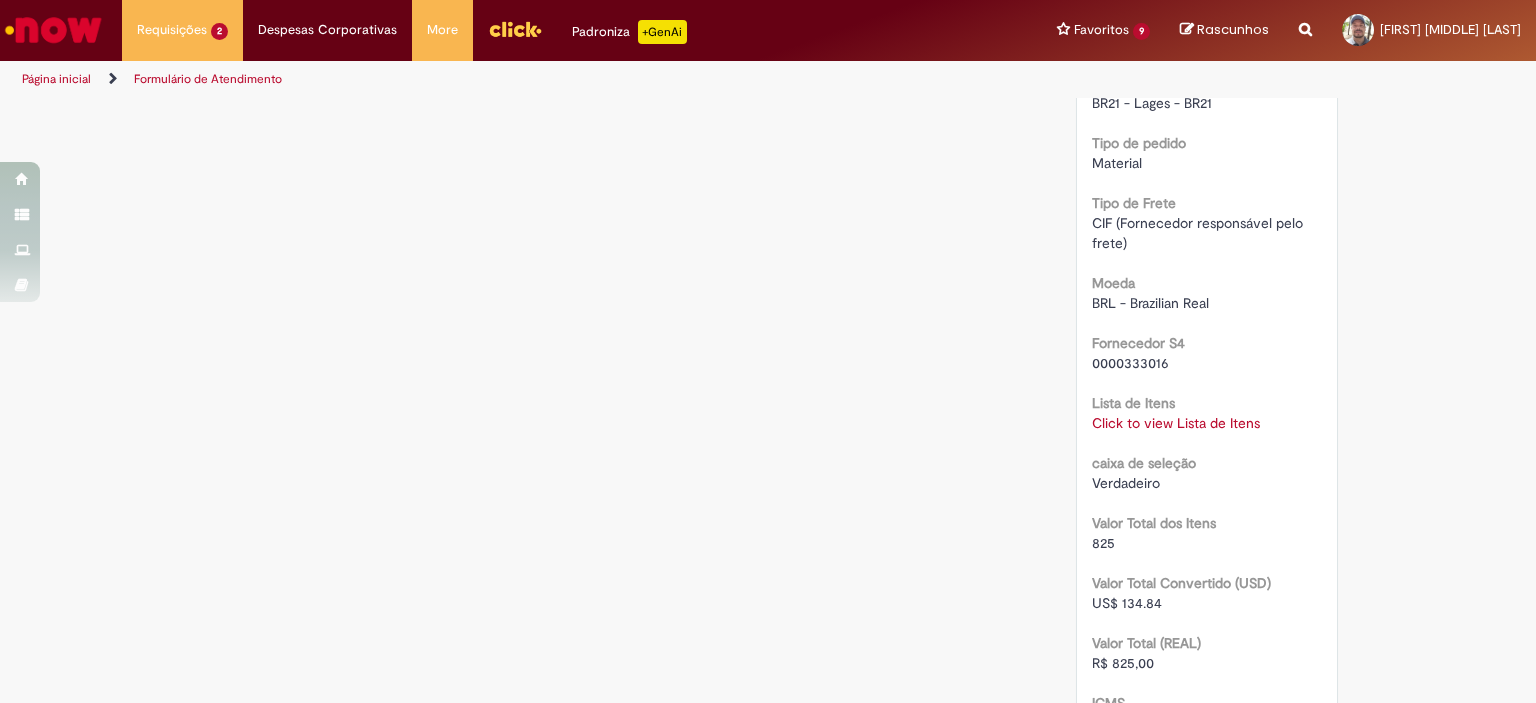 scroll, scrollTop: 1415, scrollLeft: 0, axis: vertical 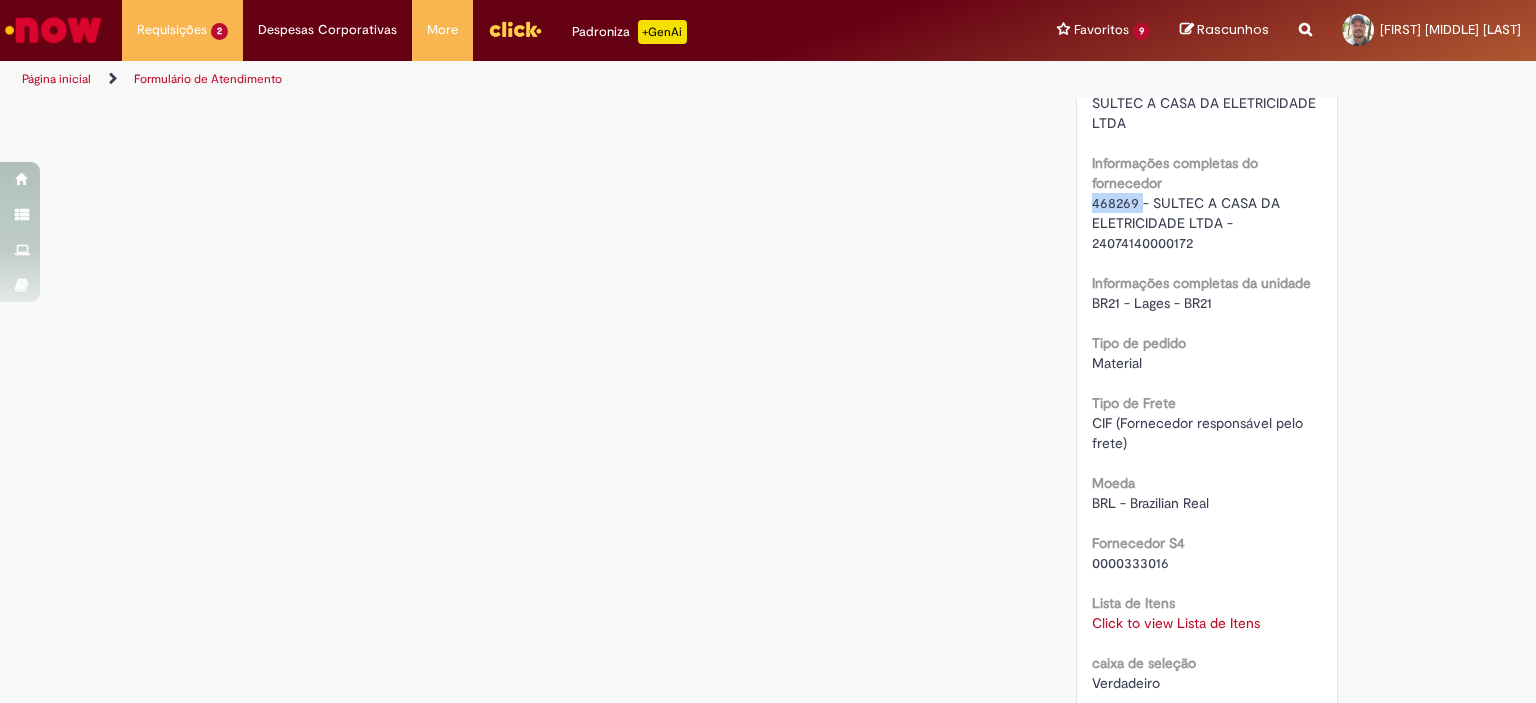 drag, startPoint x: 1128, startPoint y: 202, endPoint x: 1078, endPoint y: 202, distance: 50 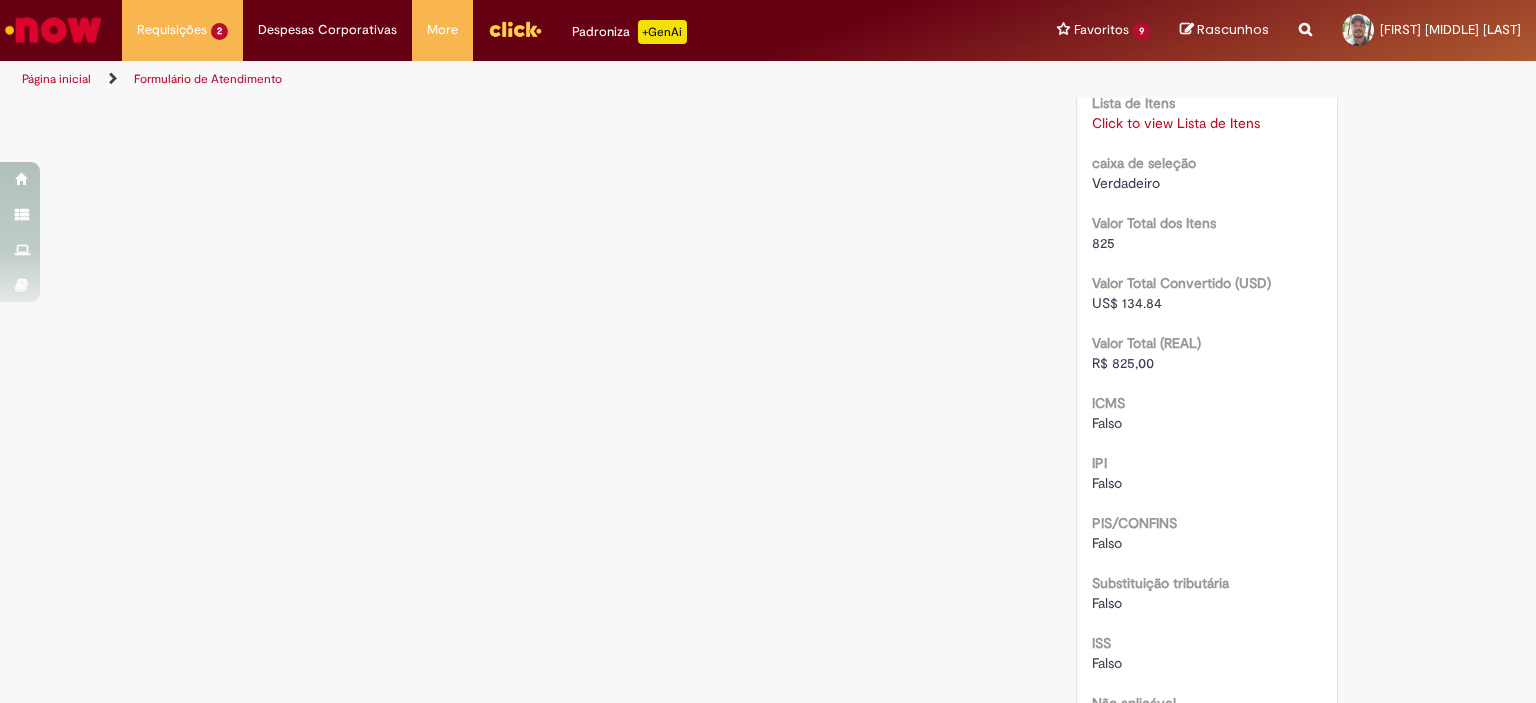 scroll, scrollTop: 1715, scrollLeft: 0, axis: vertical 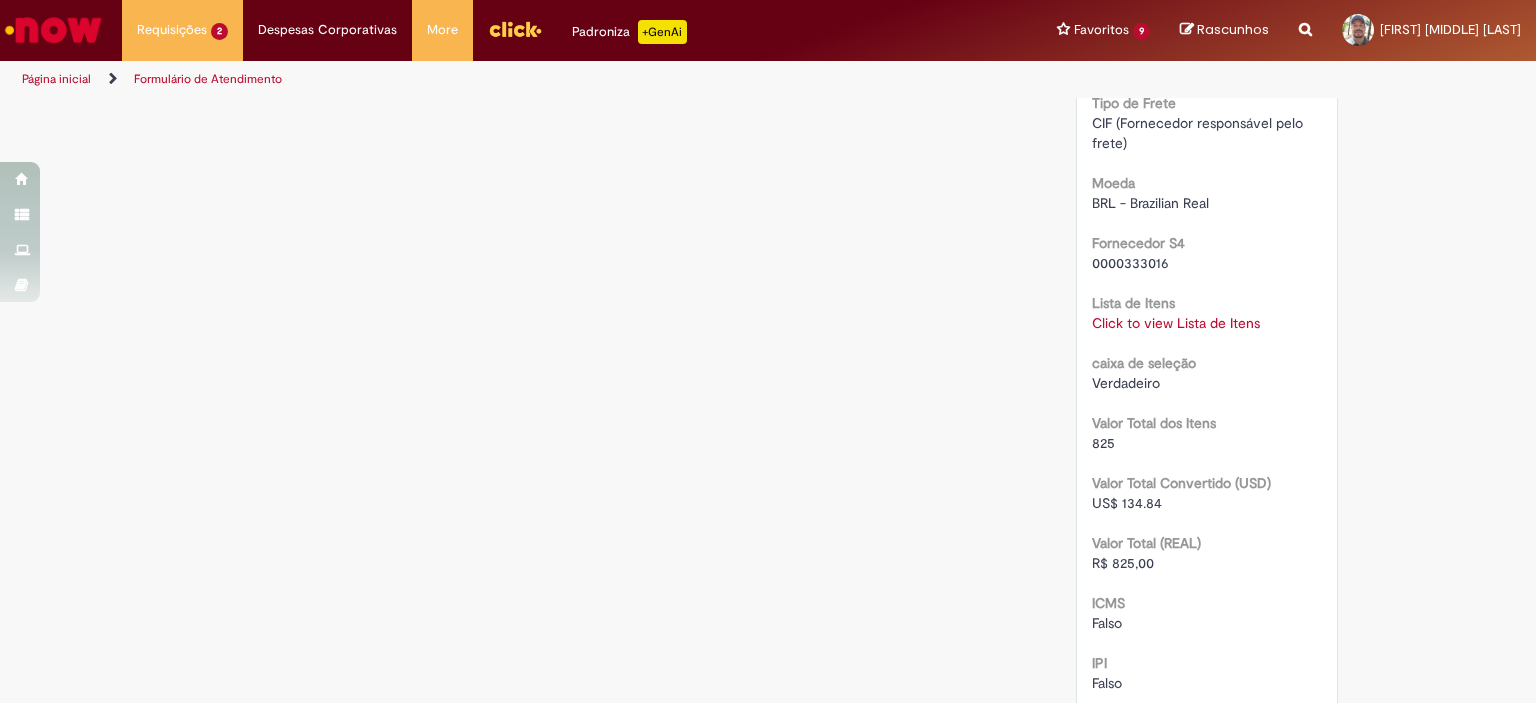 click on "Click to view Lista de Itens" at bounding box center [1176, 323] 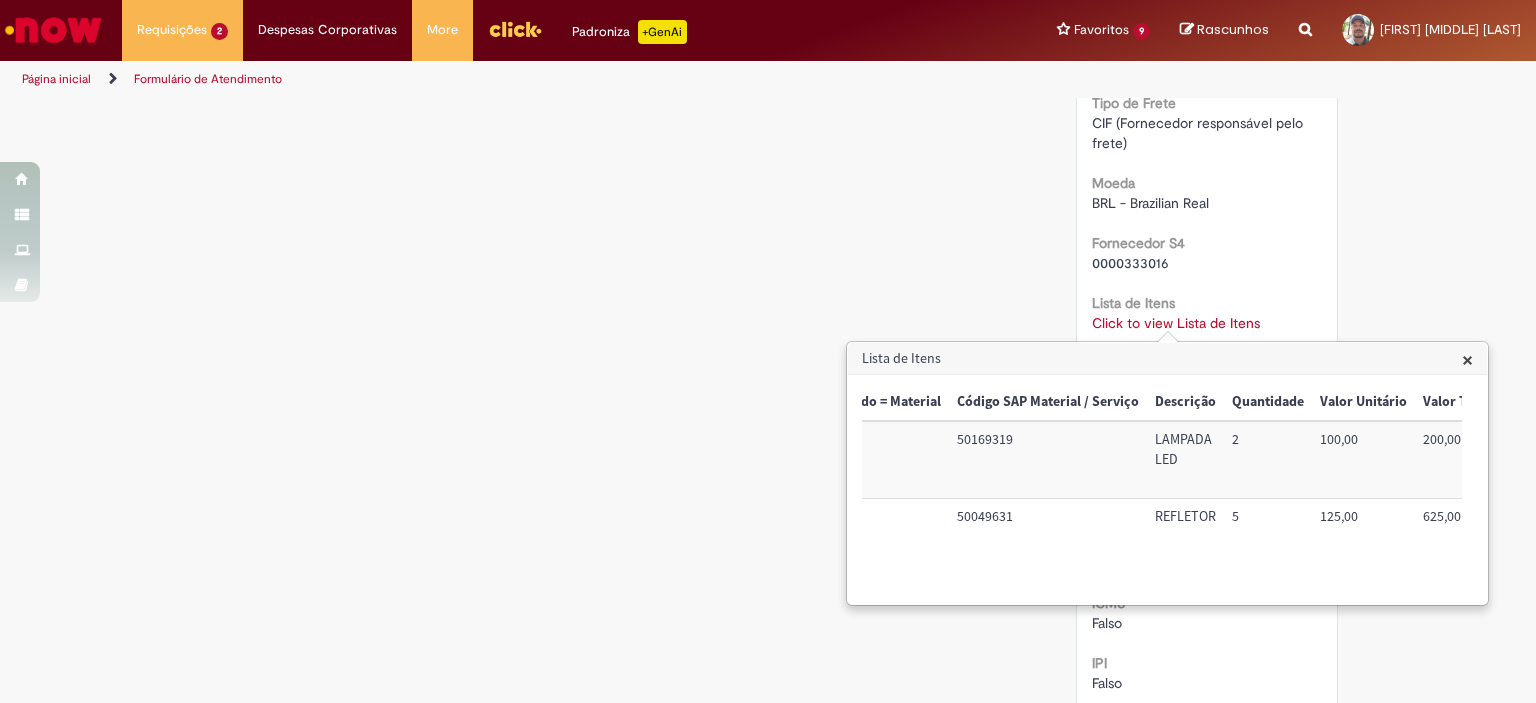 scroll, scrollTop: 0, scrollLeft: 0, axis: both 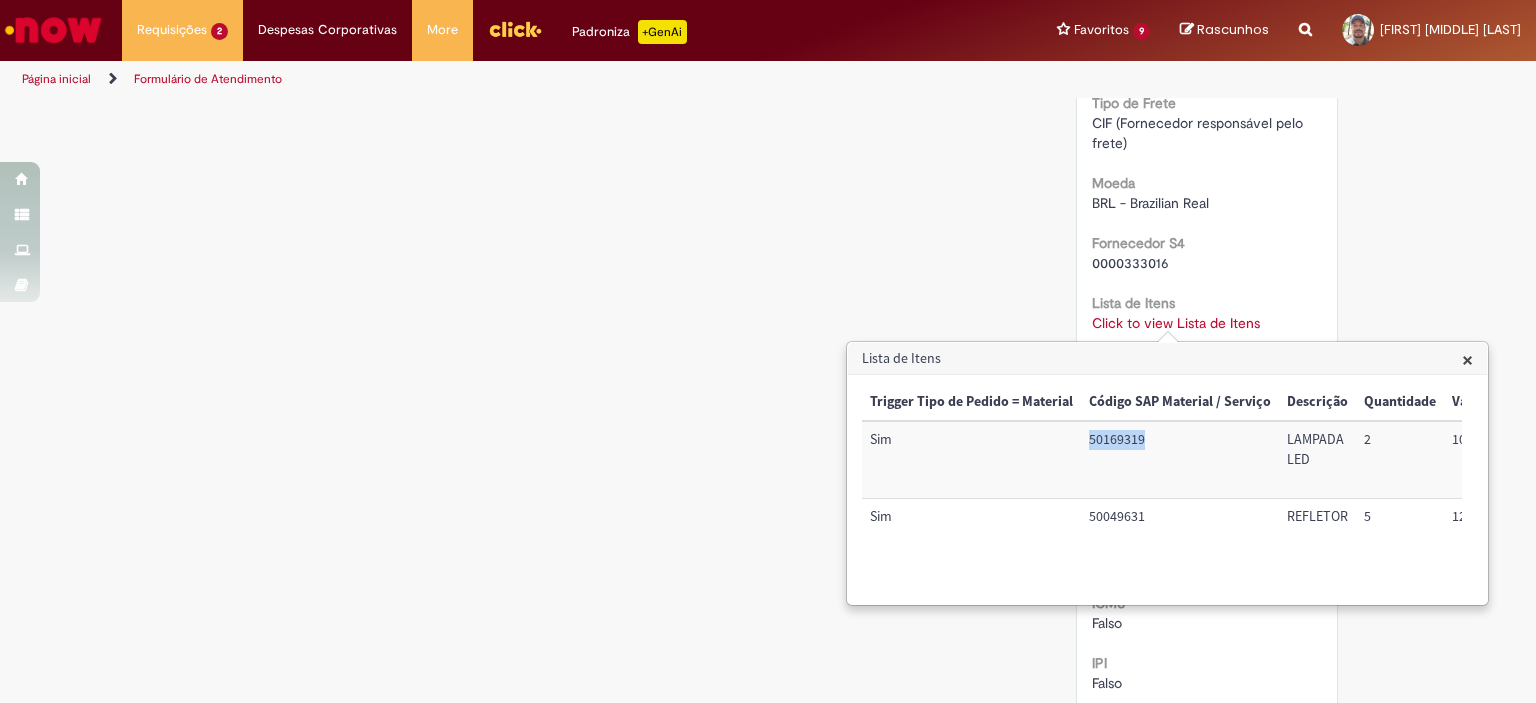 drag, startPoint x: 1144, startPoint y: 440, endPoint x: 1087, endPoint y: 440, distance: 57 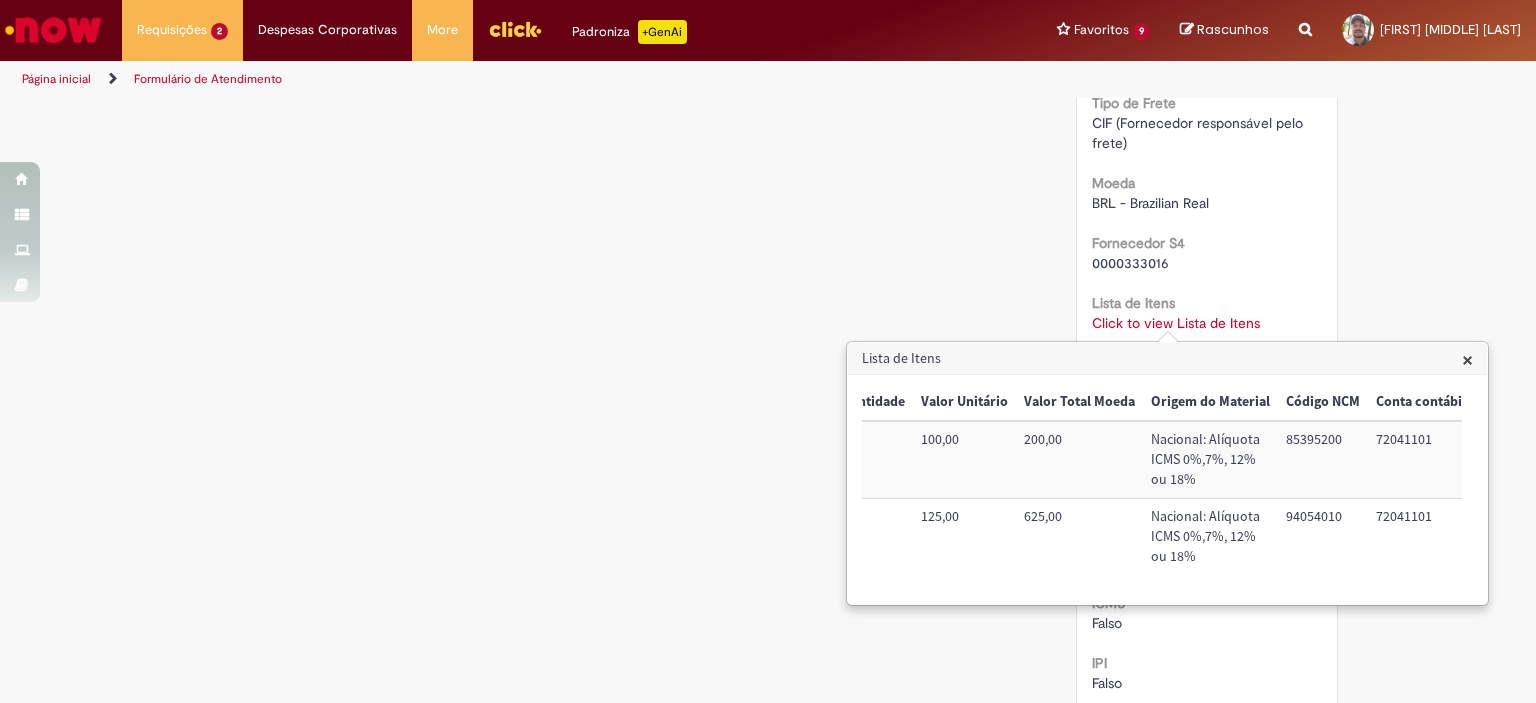 scroll, scrollTop: 0, scrollLeft: 532, axis: horizontal 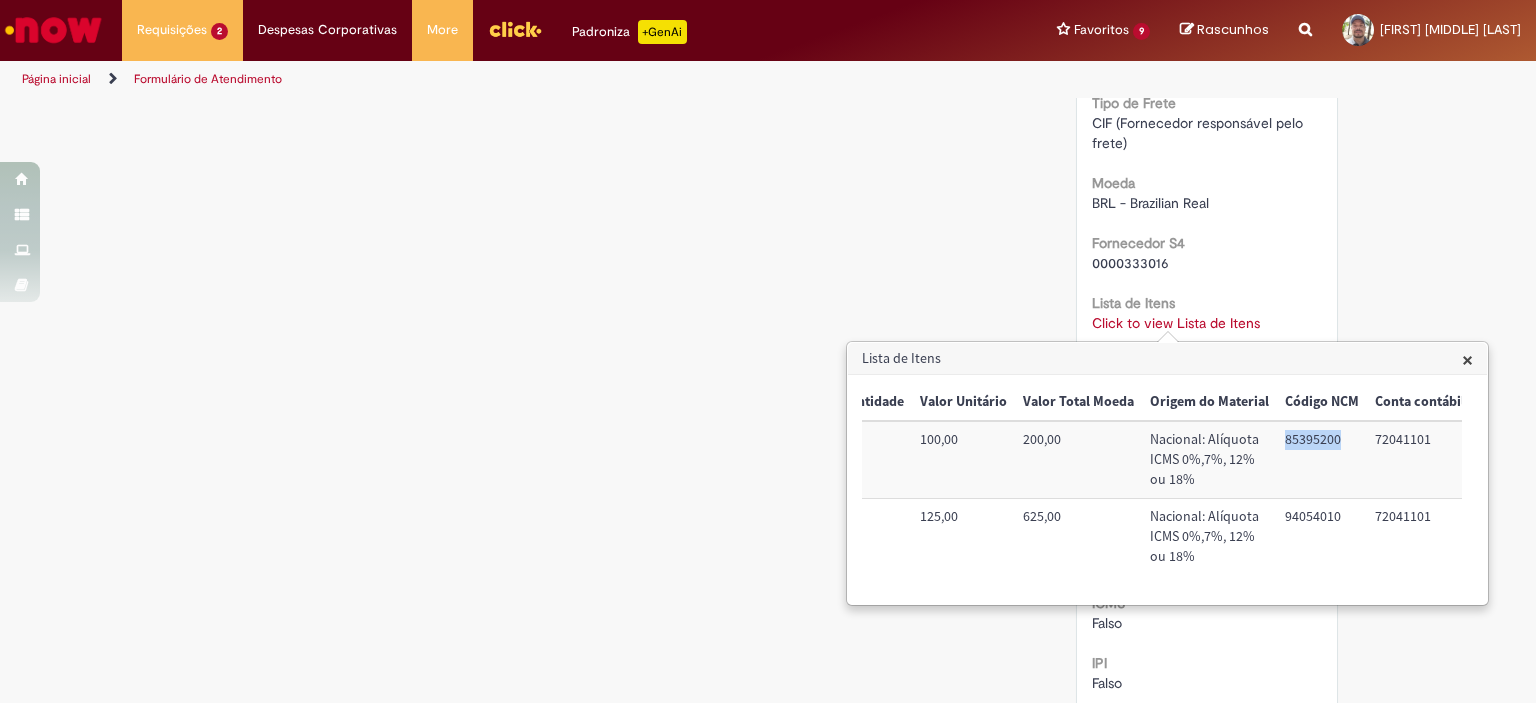 drag, startPoint x: 1331, startPoint y: 438, endPoint x: 1268, endPoint y: 443, distance: 63.1981 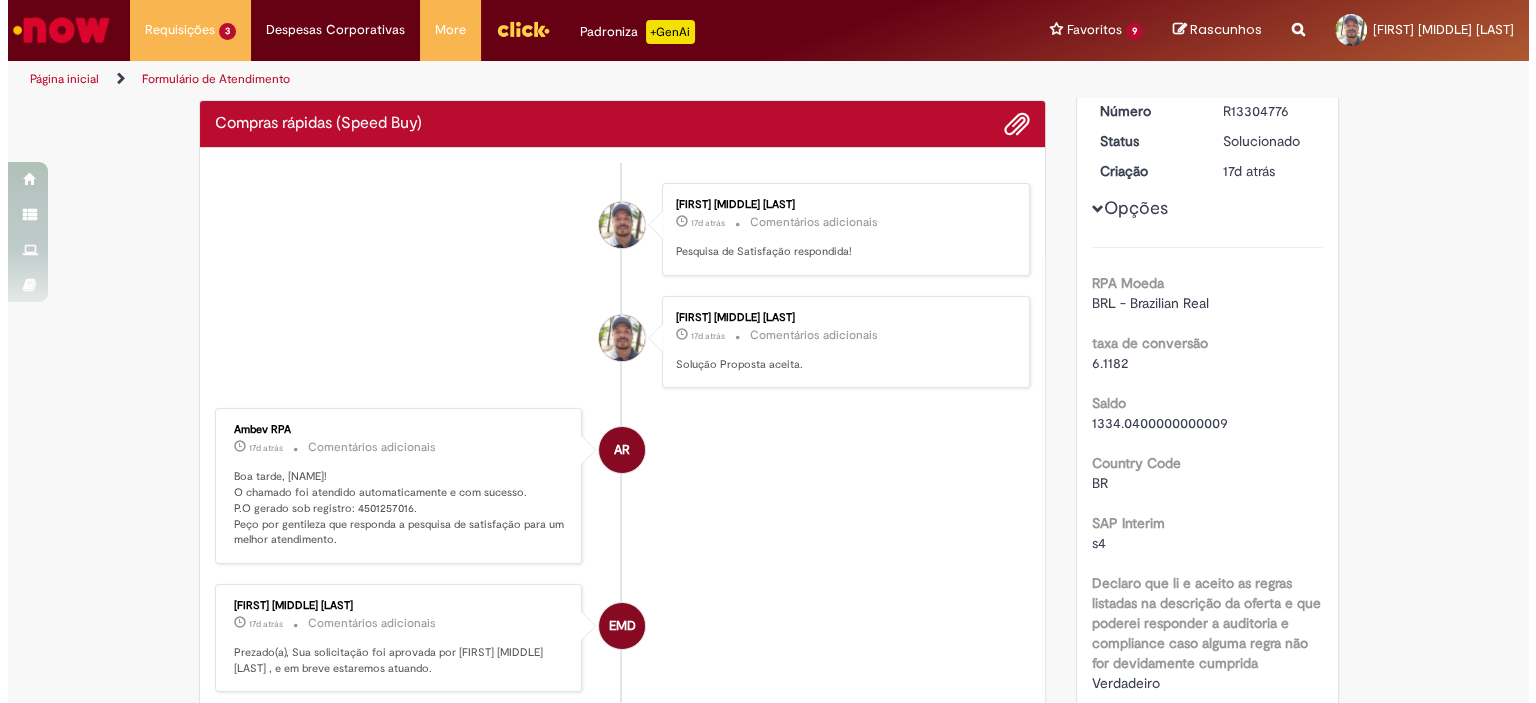 scroll, scrollTop: 0, scrollLeft: 0, axis: both 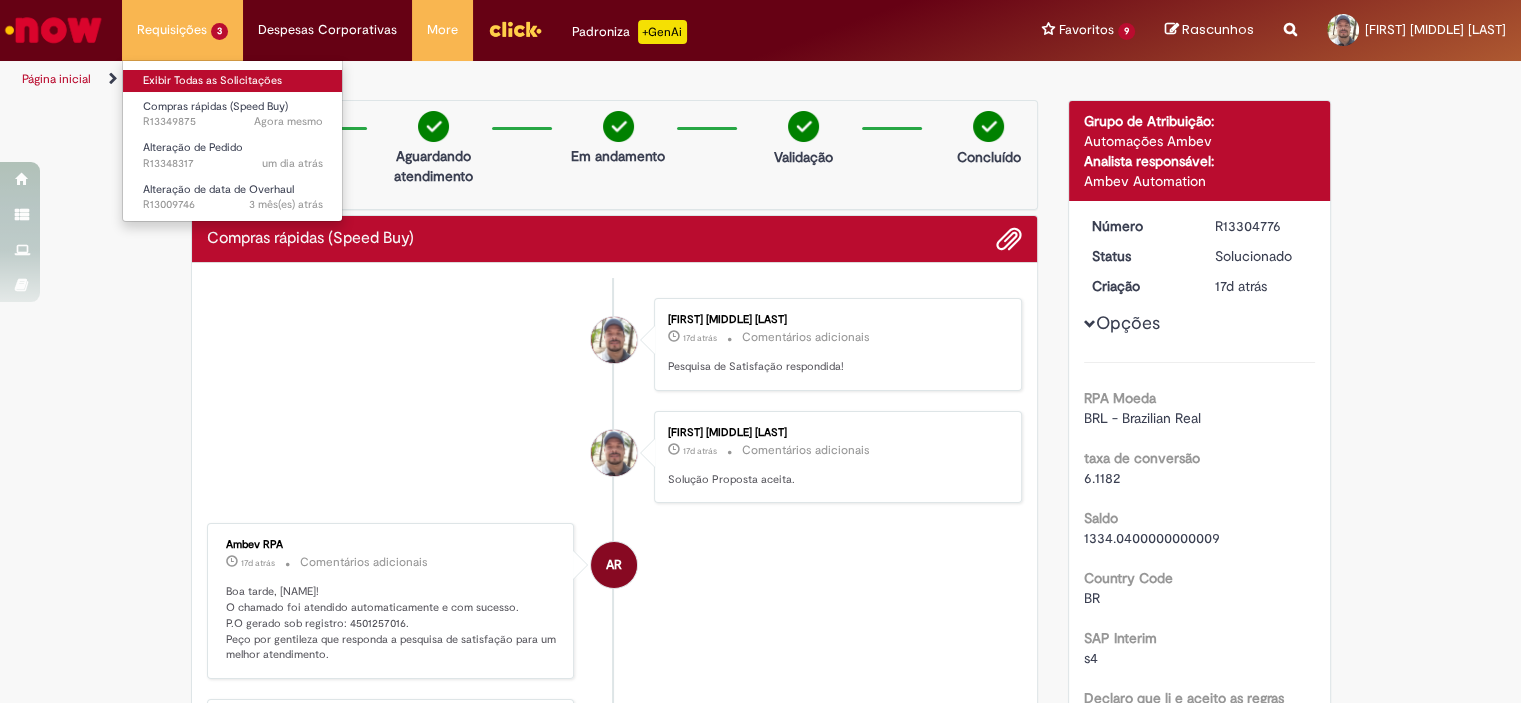 click on "Exibir Todas as Solicitações" at bounding box center (233, 81) 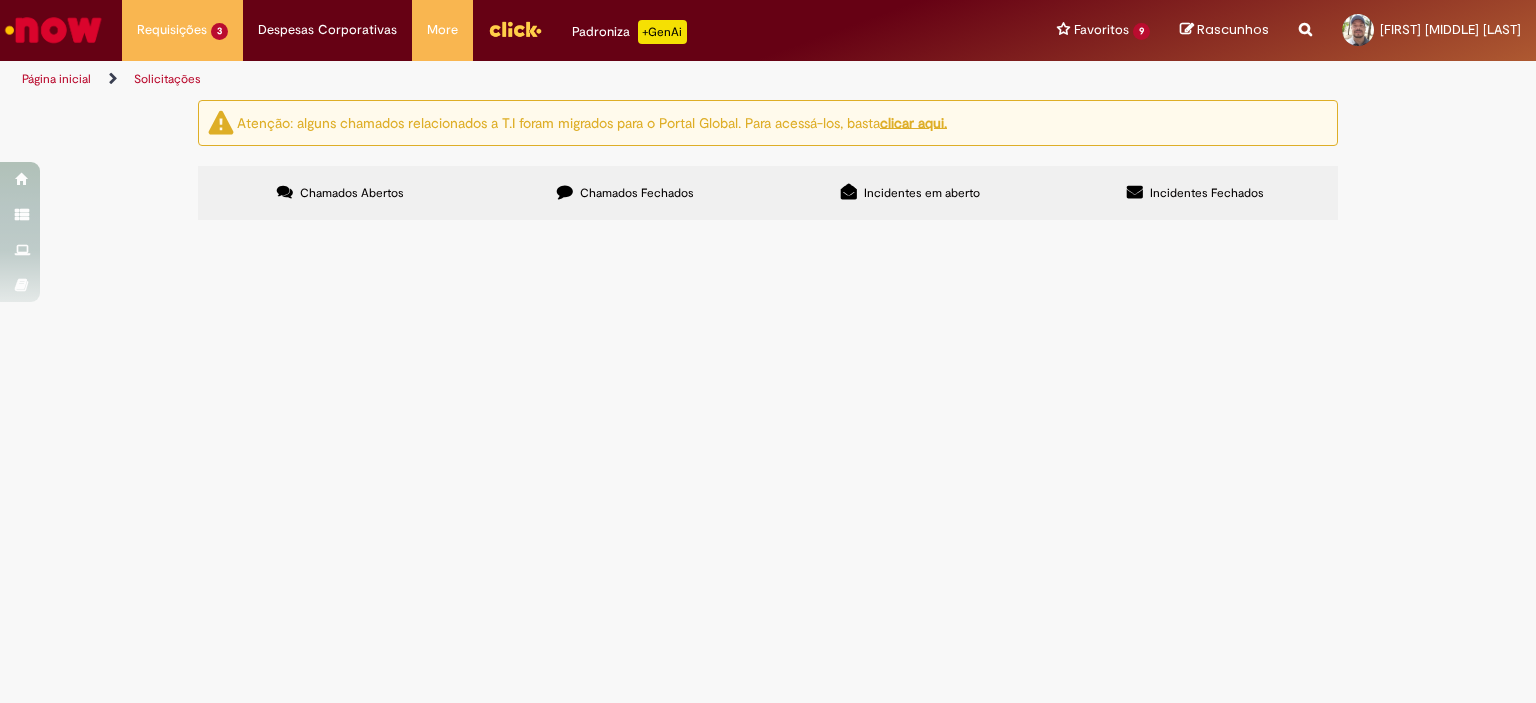 click on "Chamados Fechados" at bounding box center [637, 193] 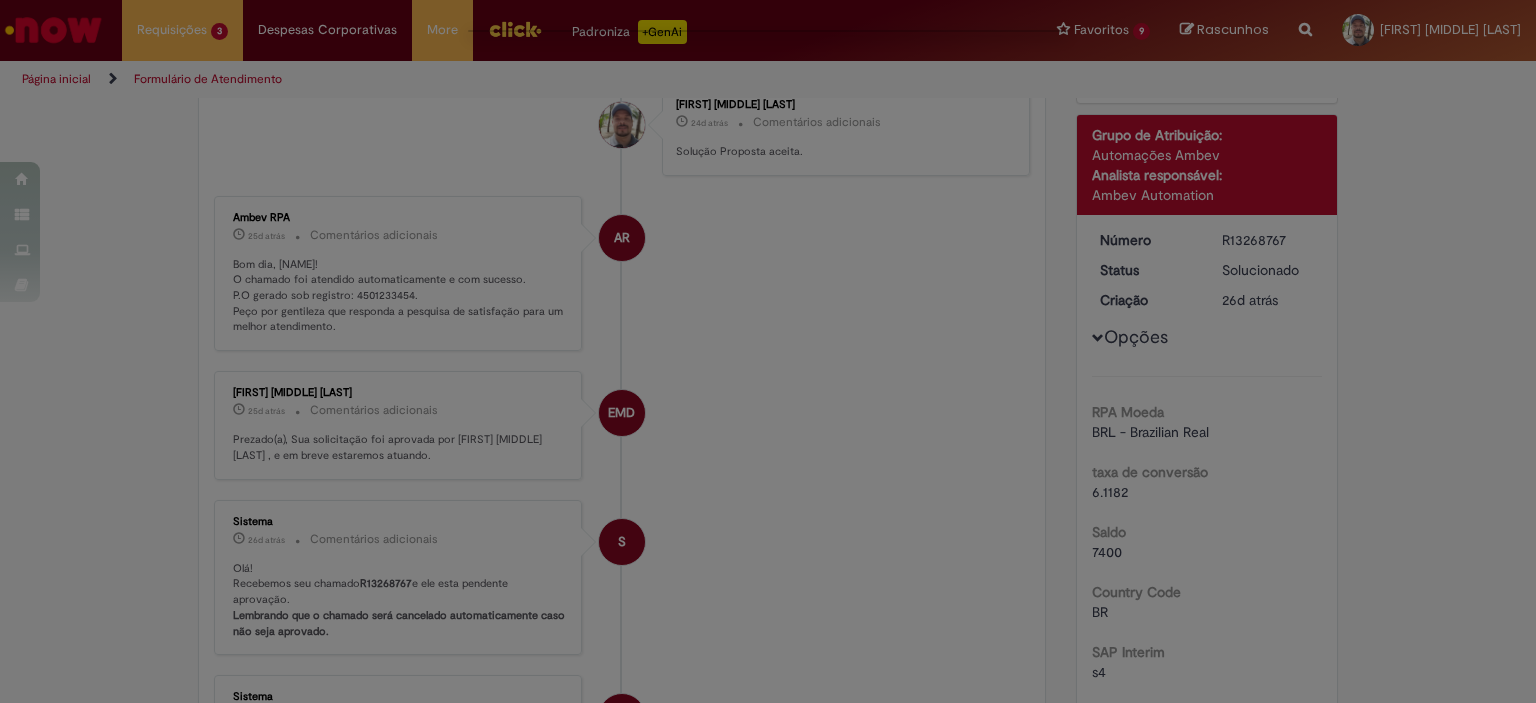 scroll, scrollTop: 0, scrollLeft: 0, axis: both 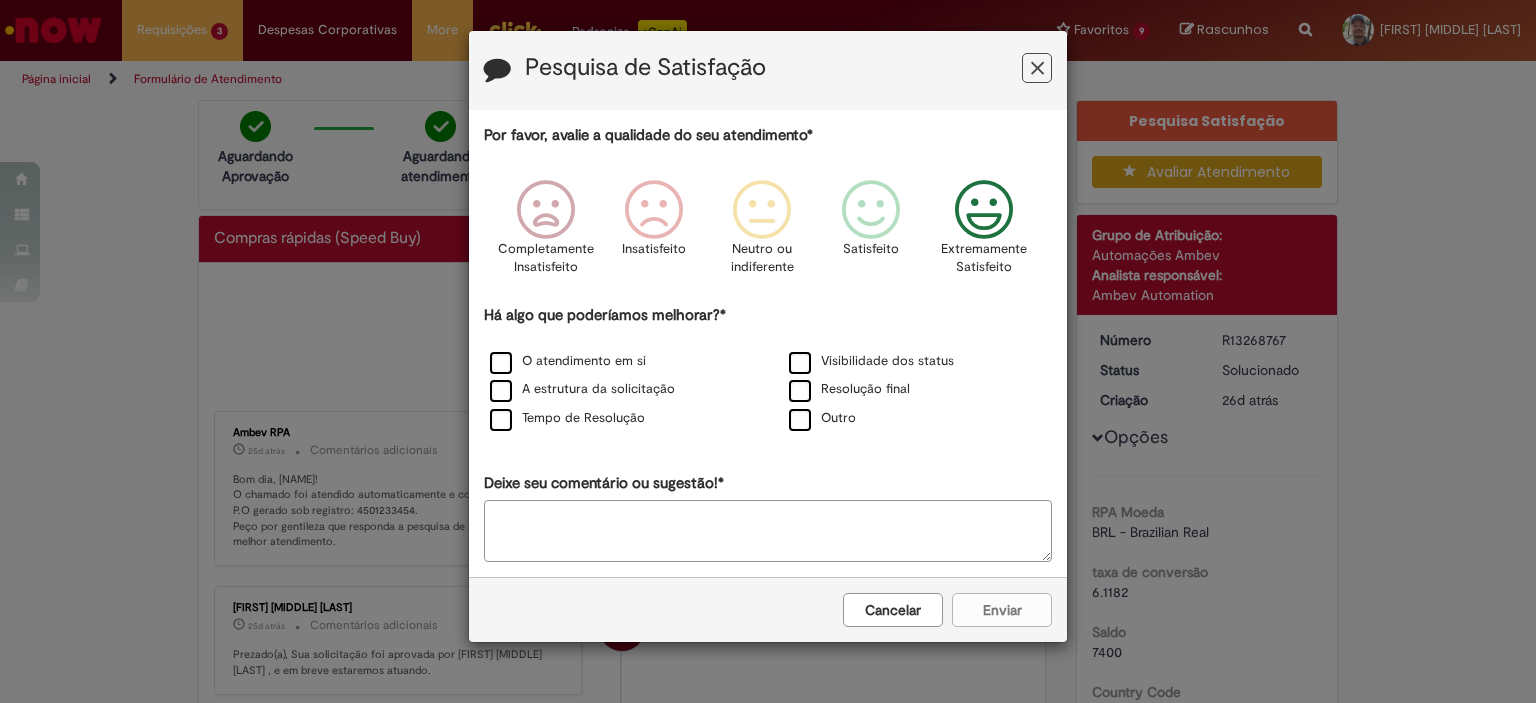 click at bounding box center [984, 210] 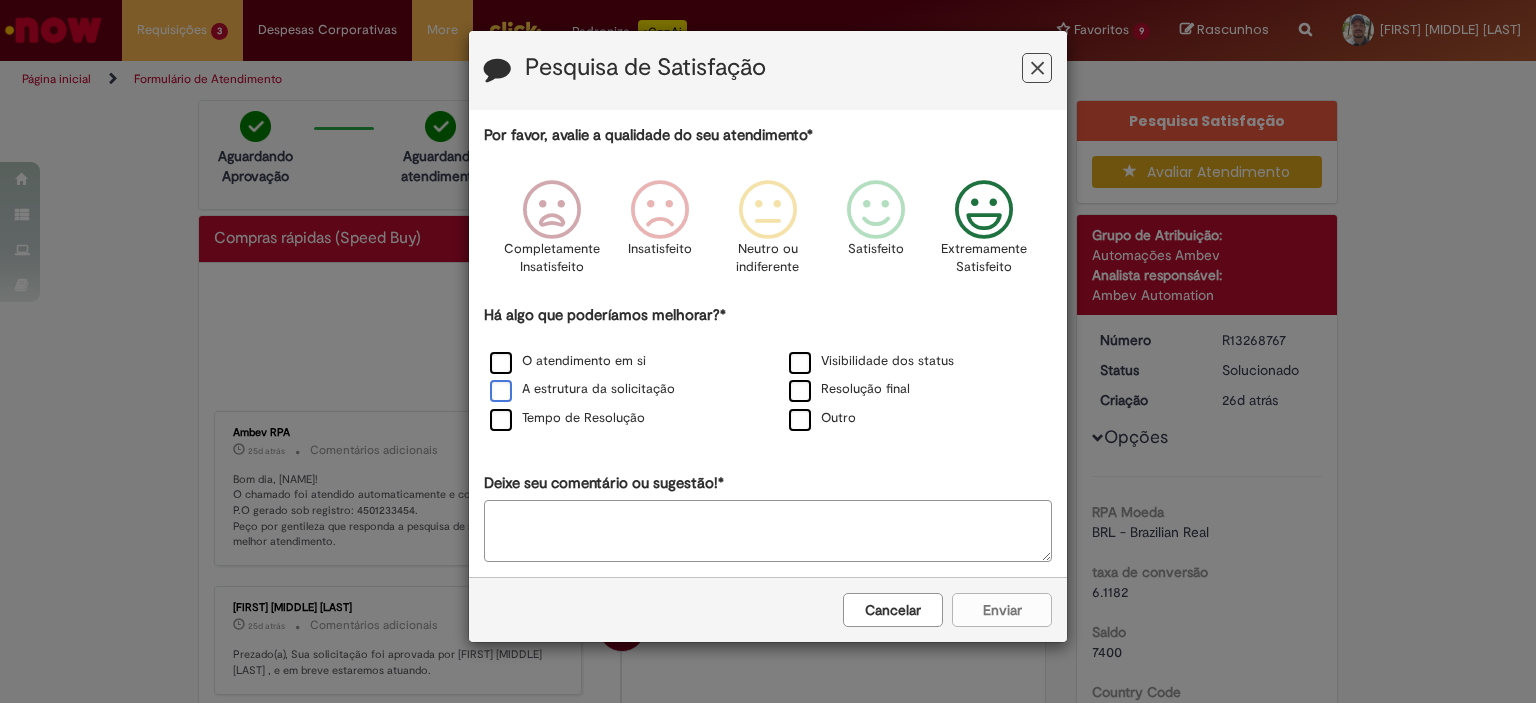 drag, startPoint x: 503, startPoint y: 361, endPoint x: 517, endPoint y: 384, distance: 26.925823 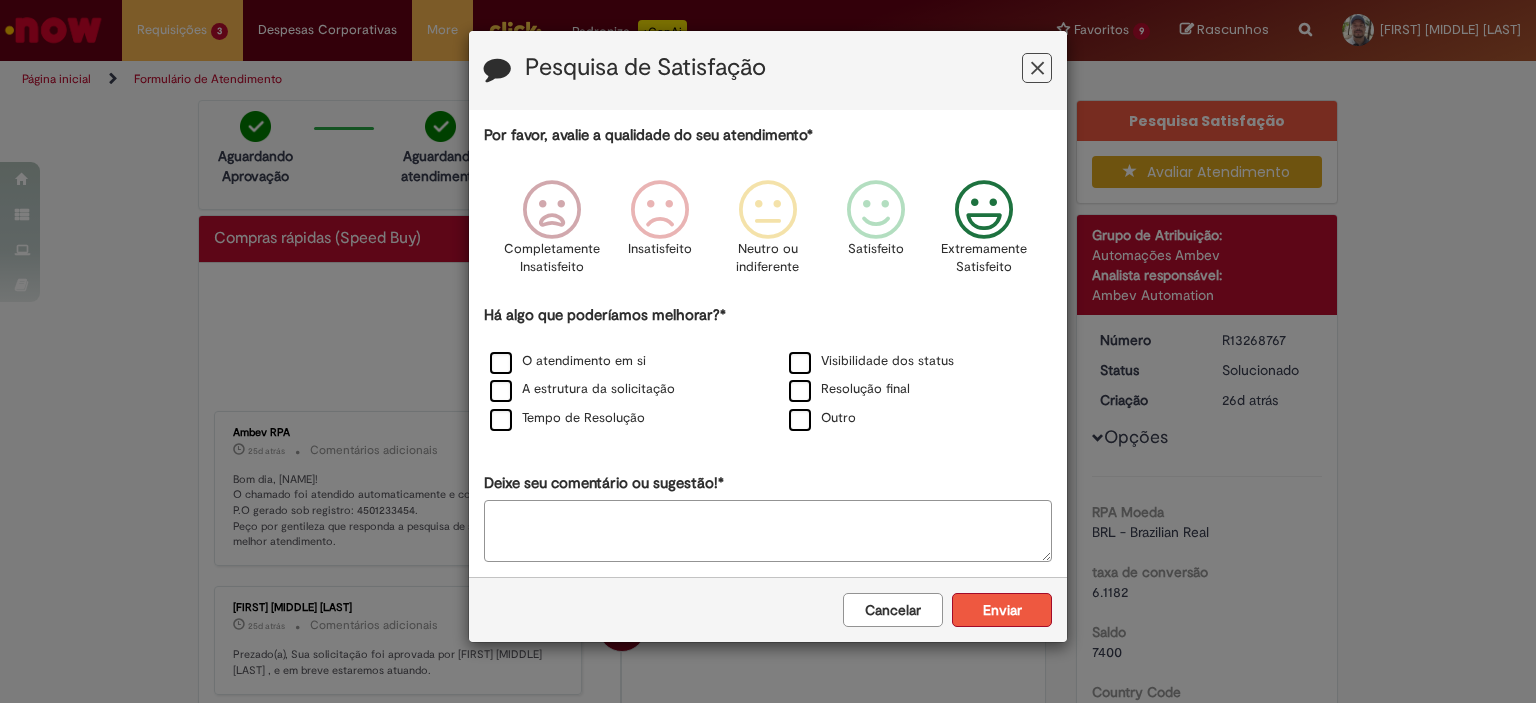drag, startPoint x: 995, startPoint y: 606, endPoint x: 895, endPoint y: 551, distance: 114.12712 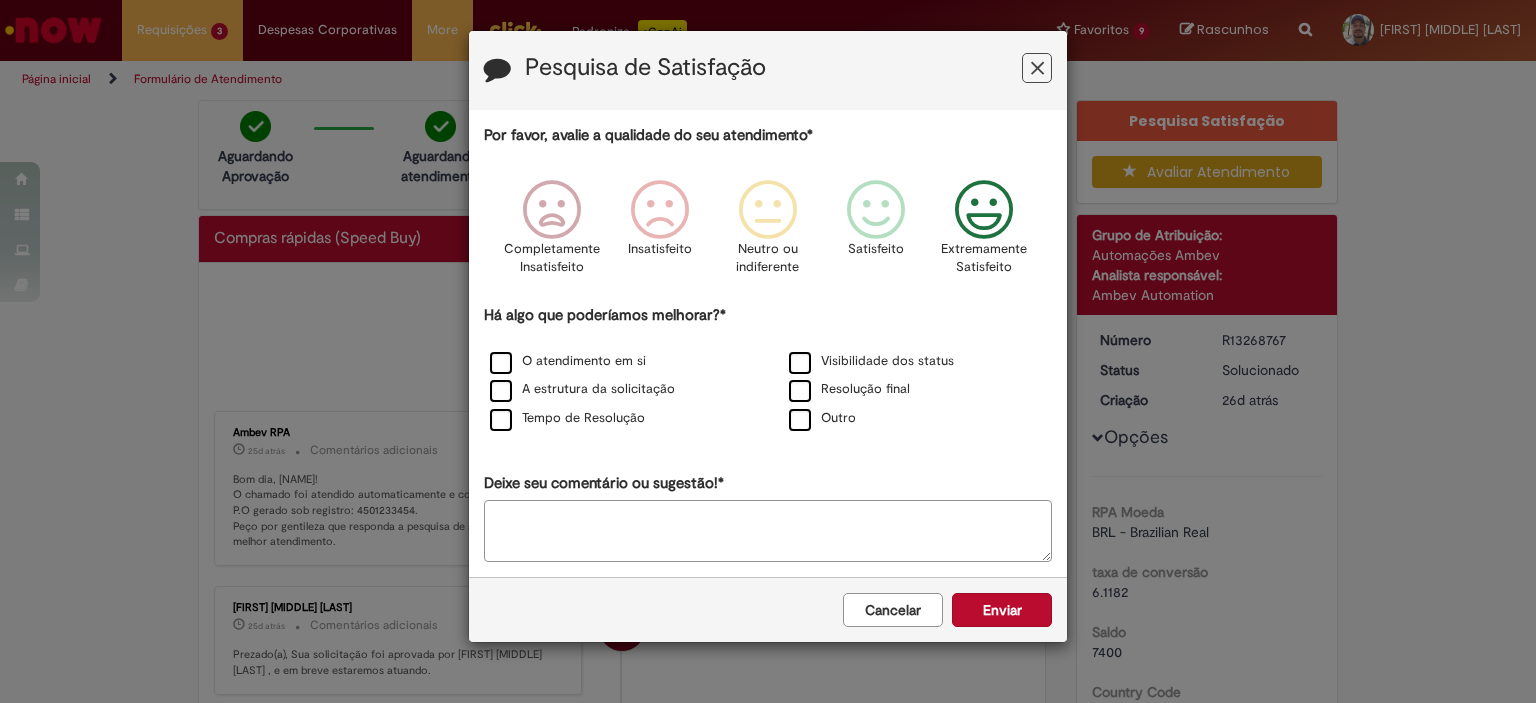 click on "Enviar" at bounding box center (1002, 610) 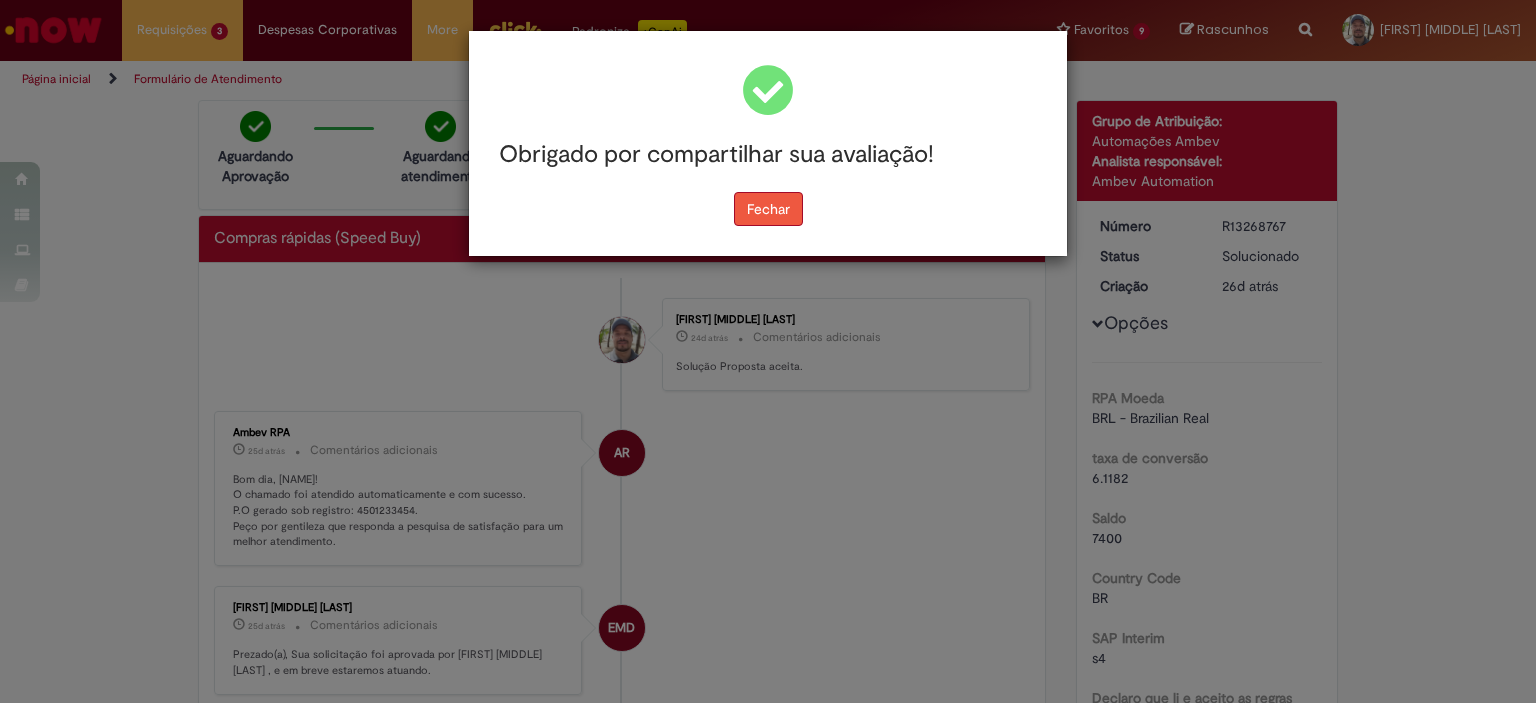 click on "Fechar" at bounding box center [768, 209] 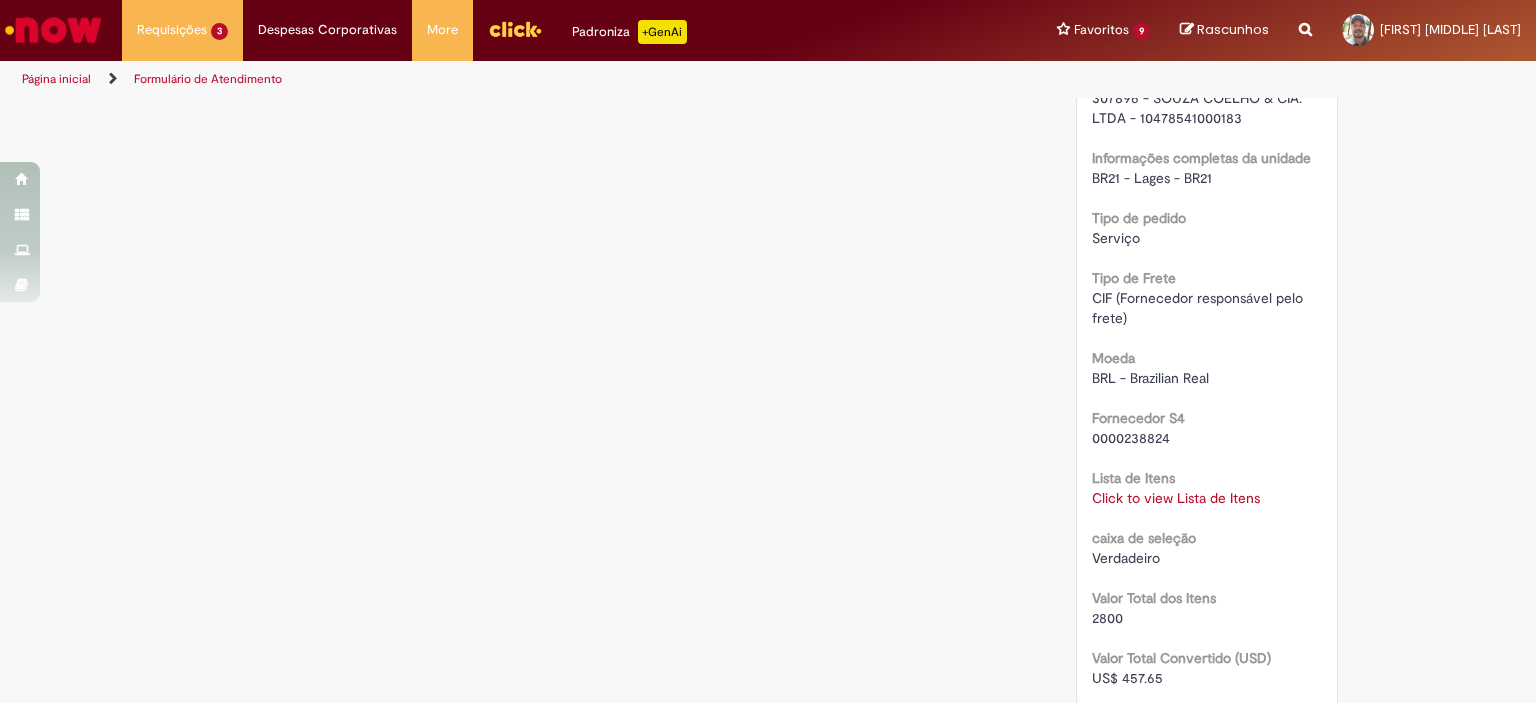 scroll, scrollTop: 1300, scrollLeft: 0, axis: vertical 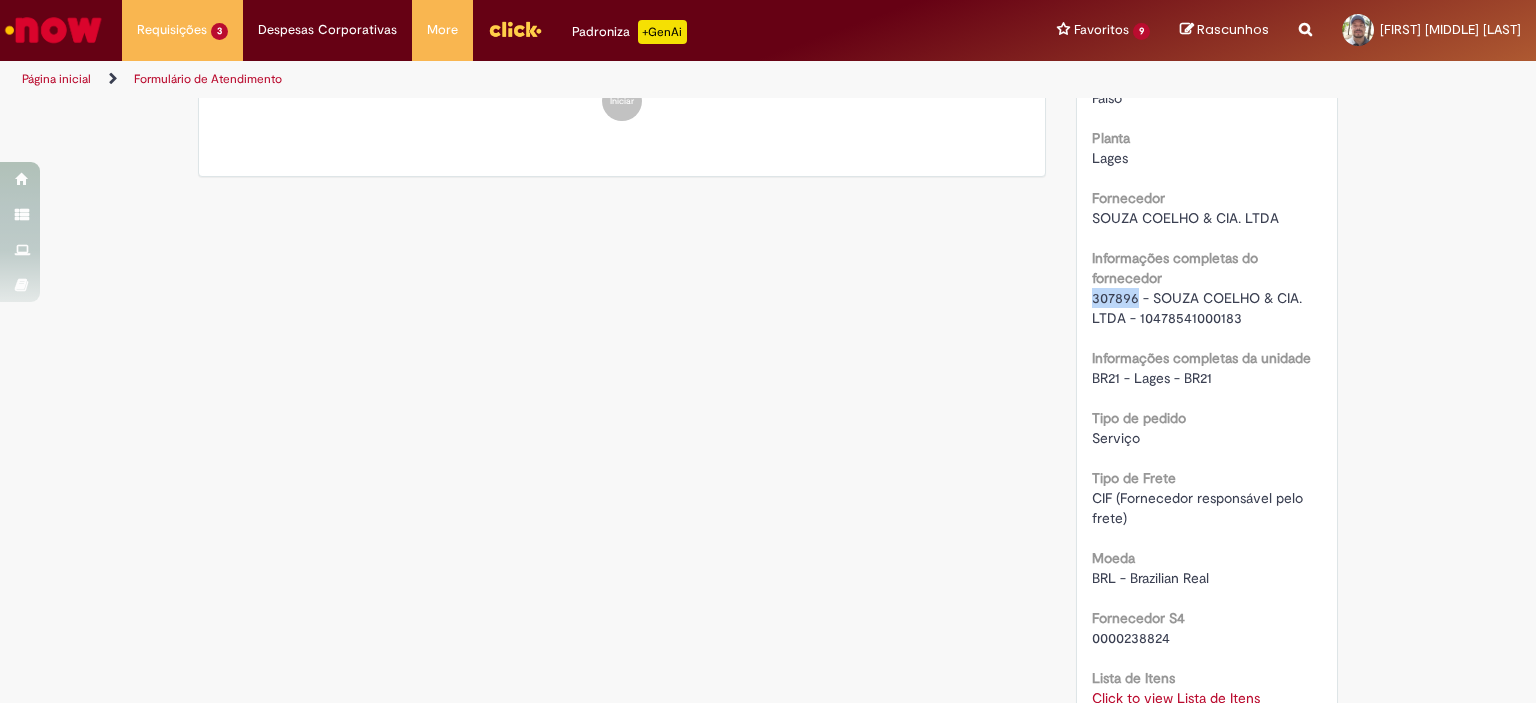 drag, startPoint x: 1125, startPoint y: 292, endPoint x: 1083, endPoint y: 295, distance: 42.107006 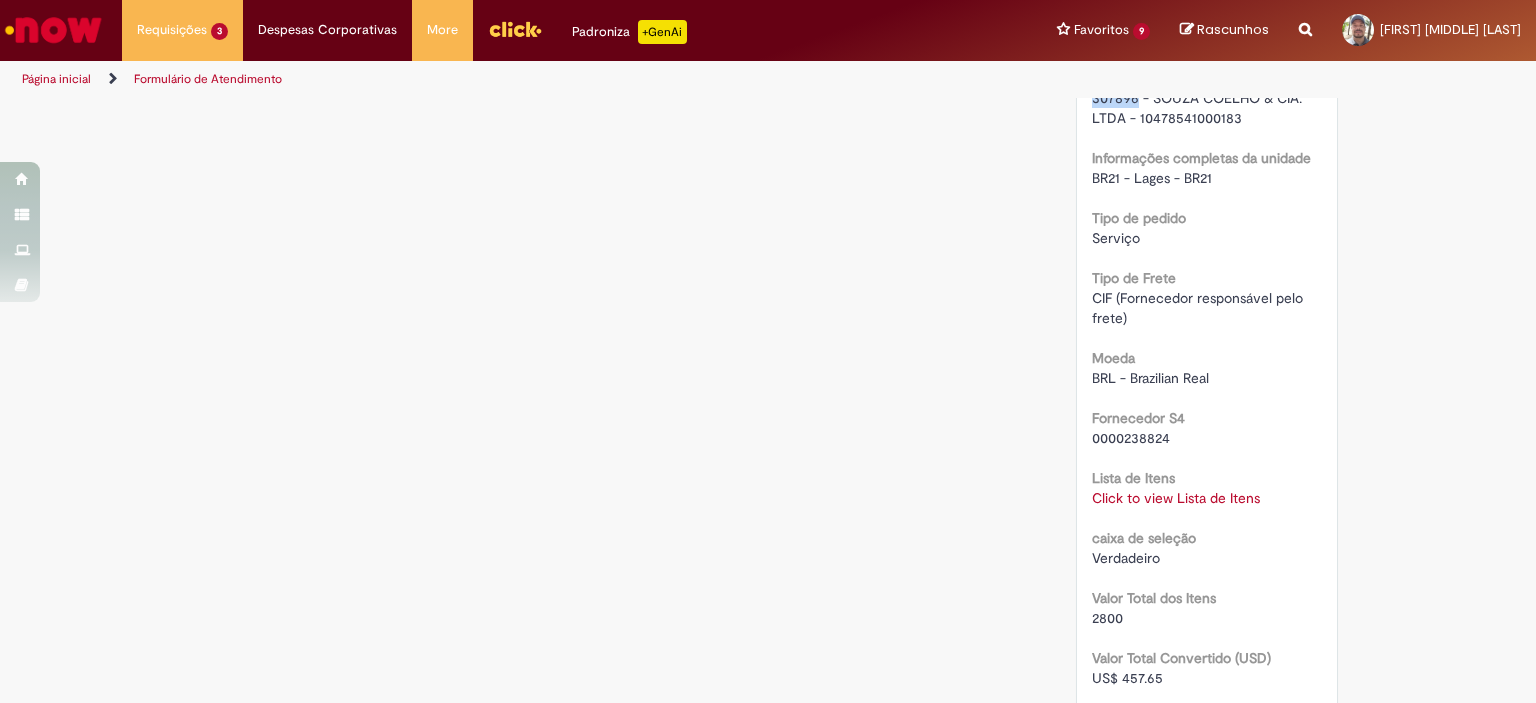 click on "Click to view Lista de Itens" at bounding box center [1176, 498] 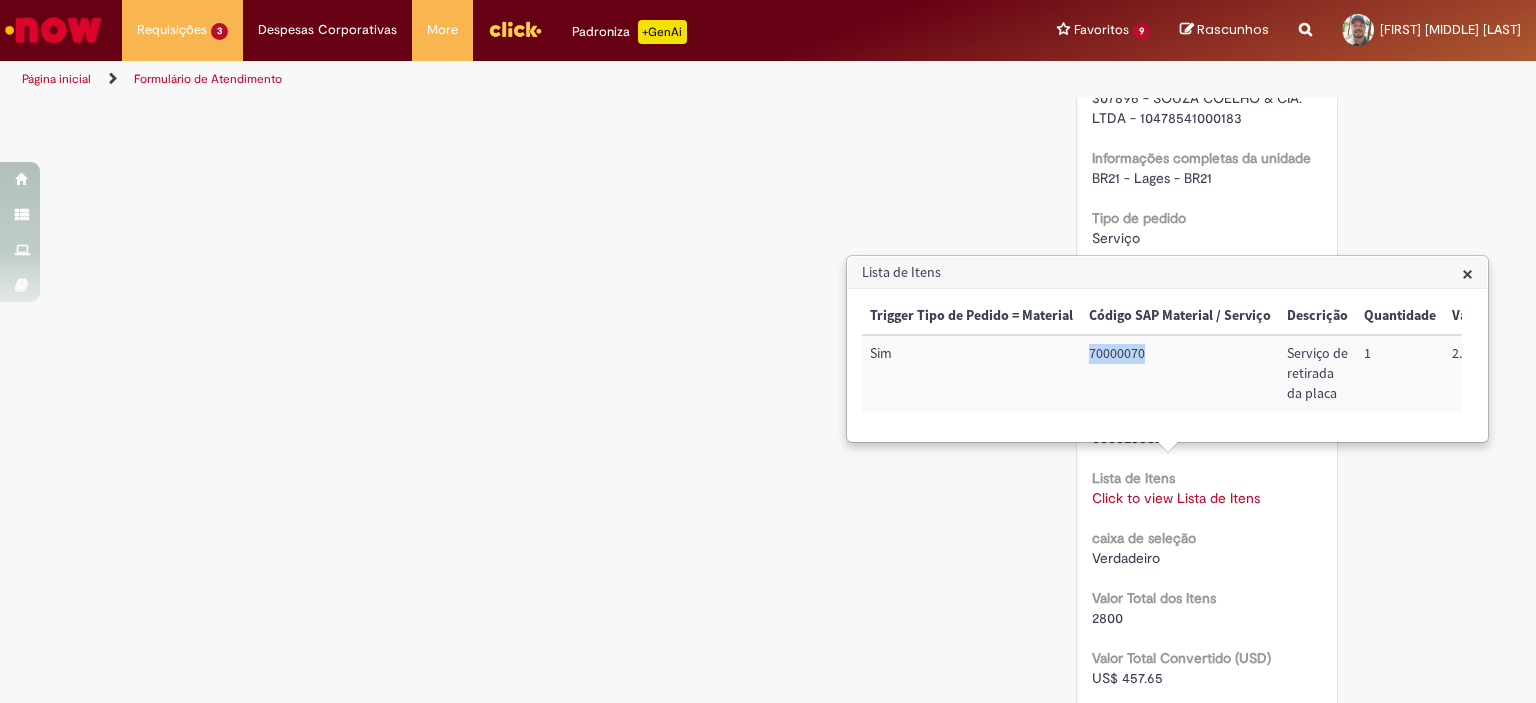 drag, startPoint x: 1146, startPoint y: 355, endPoint x: 1089, endPoint y: 355, distance: 57 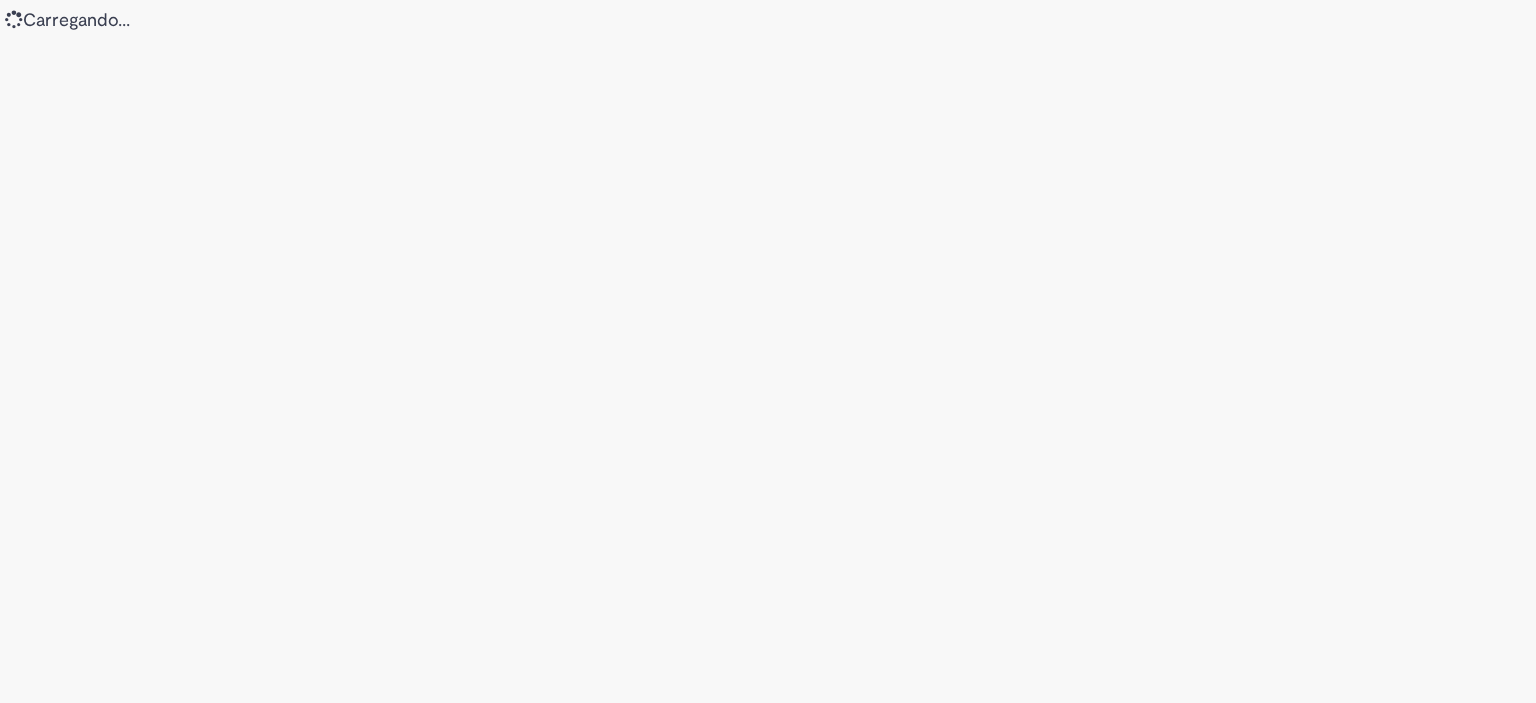 scroll, scrollTop: 0, scrollLeft: 0, axis: both 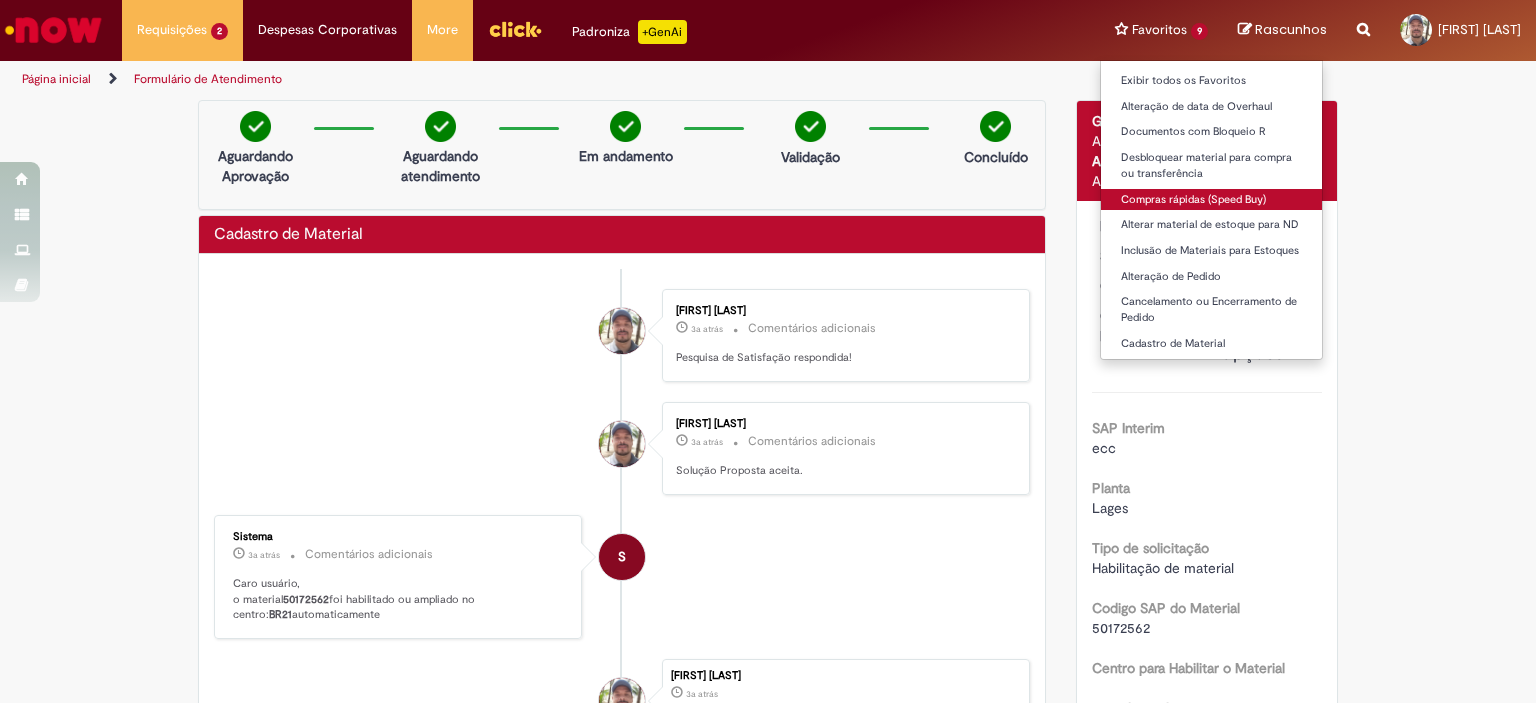 click on "Compras rápidas (Speed Buy)" at bounding box center [1211, 200] 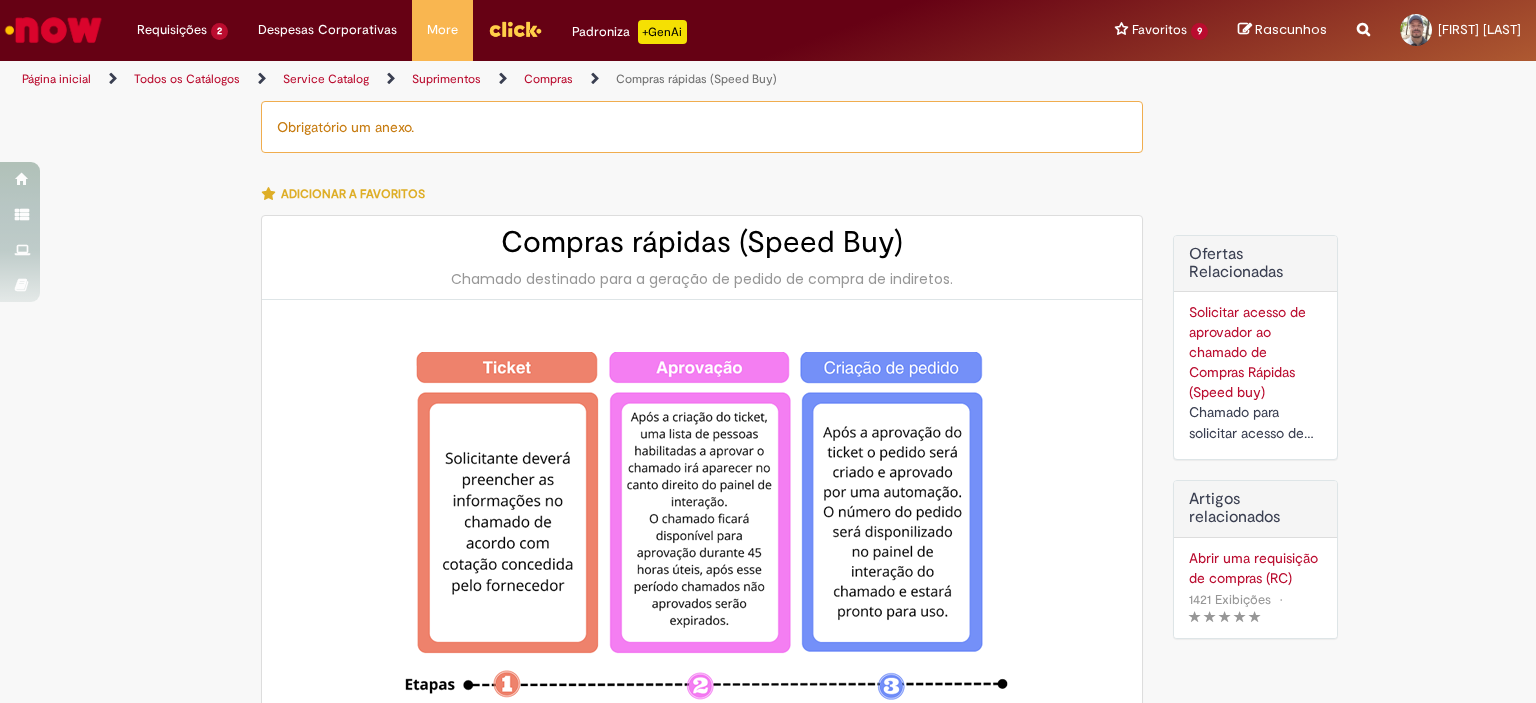 type on "********" 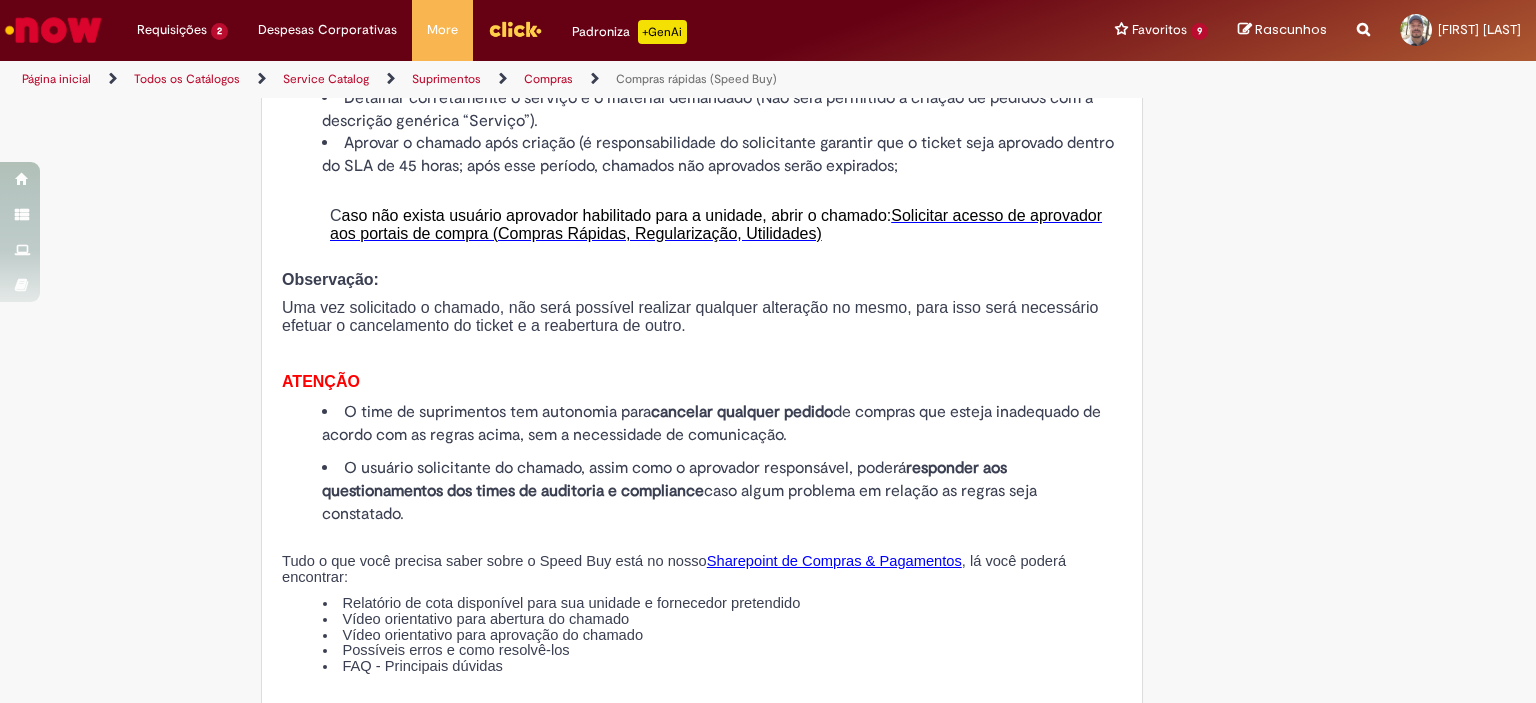 scroll, scrollTop: 2200, scrollLeft: 0, axis: vertical 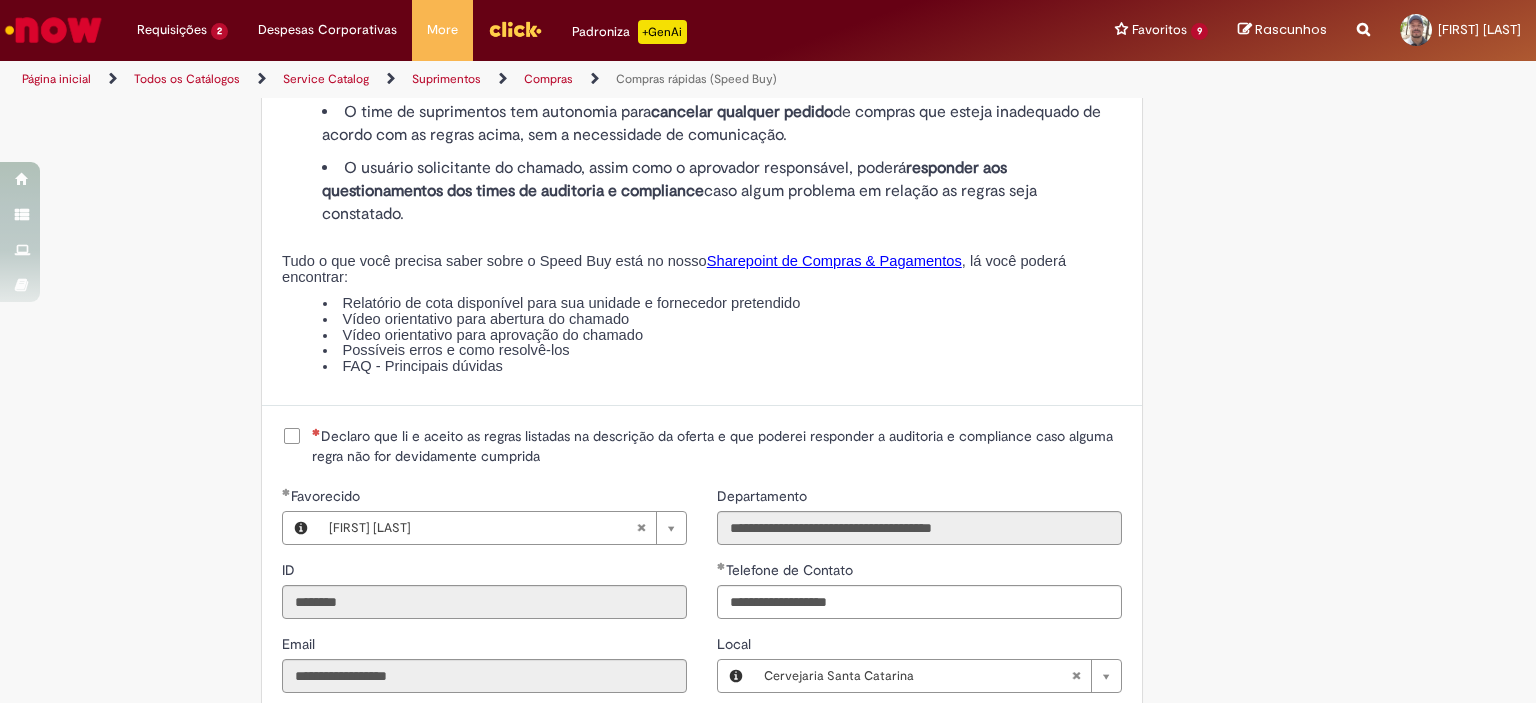 click on "Declaro que li e aceito as regras listadas na descrição da oferta e que poderei responder a auditoria e compliance caso alguma regra não for devidamente cumprida" at bounding box center [717, 446] 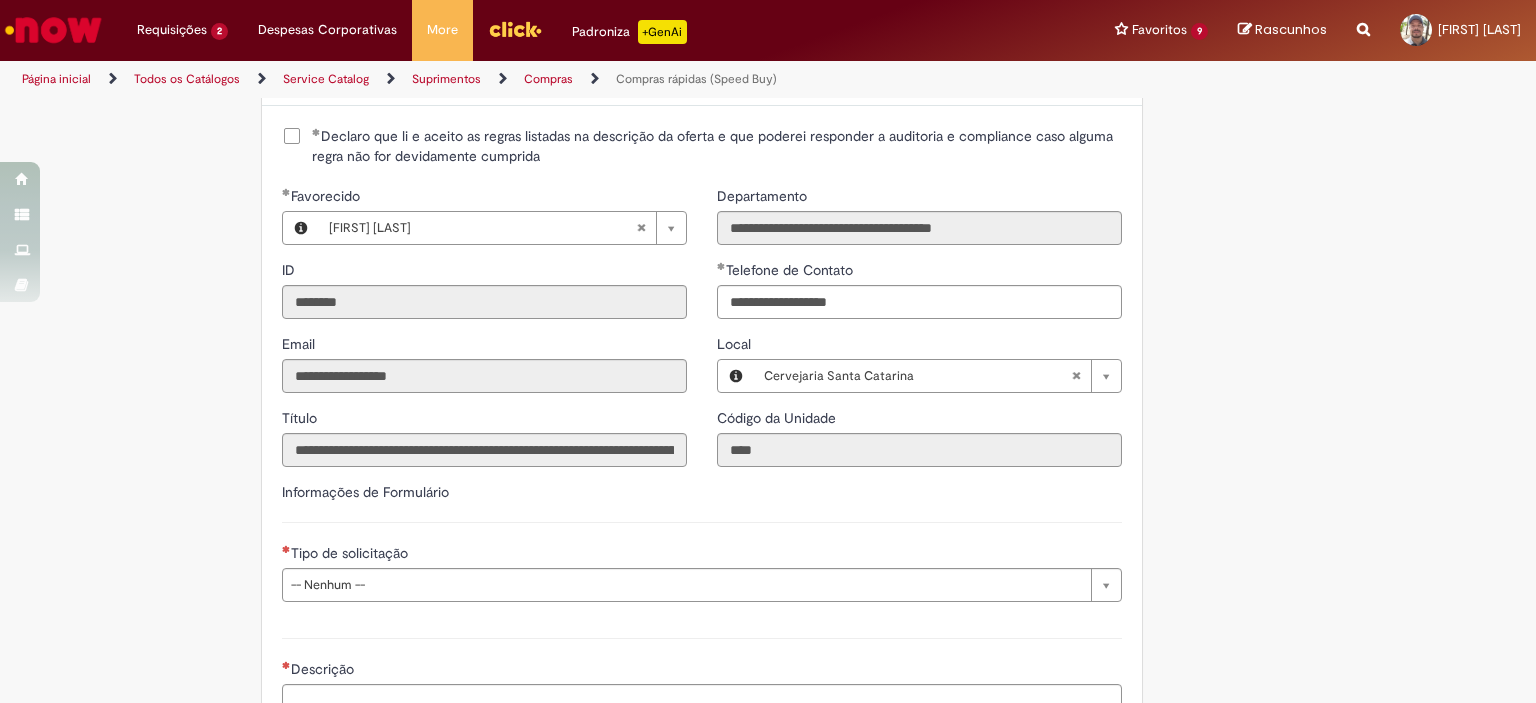 scroll, scrollTop: 2700, scrollLeft: 0, axis: vertical 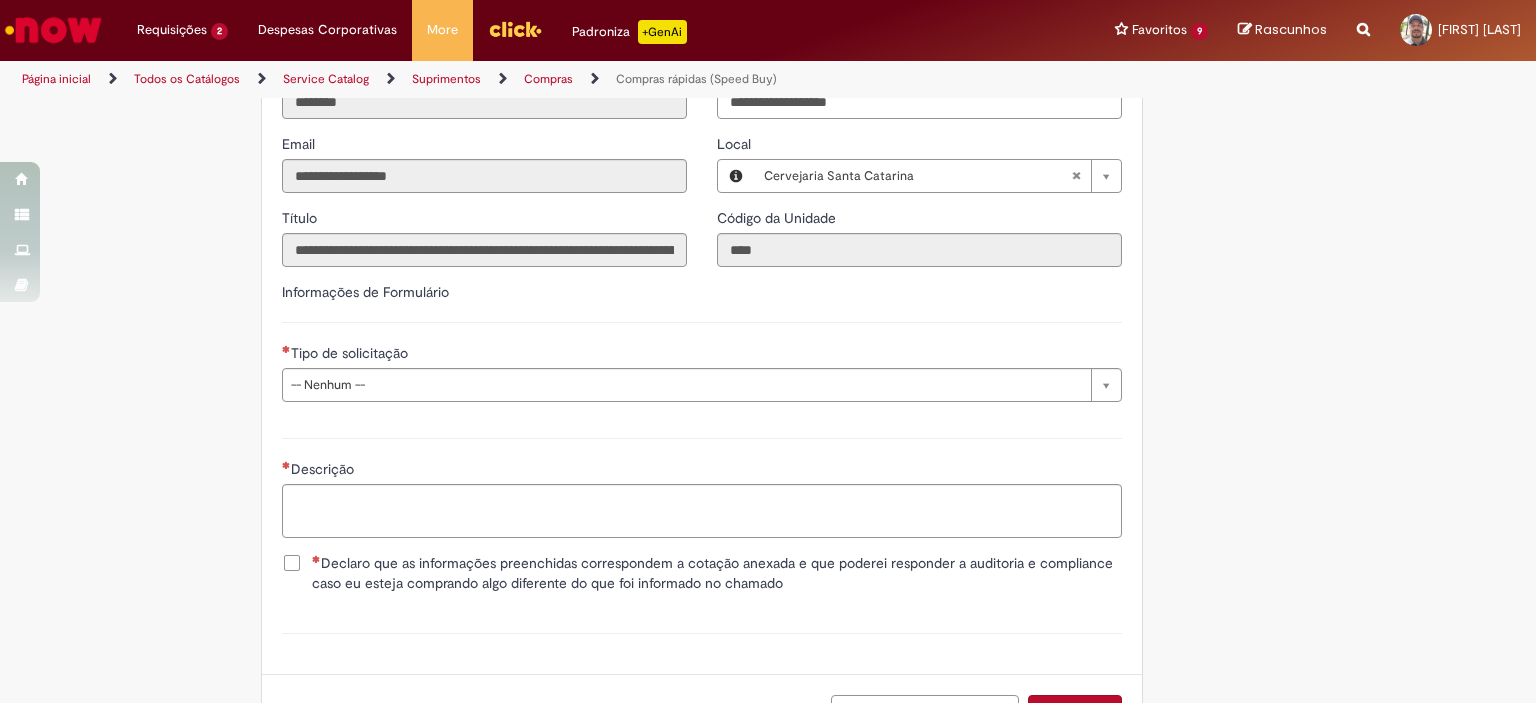 click on "Tipo de solicitação" at bounding box center [702, 355] 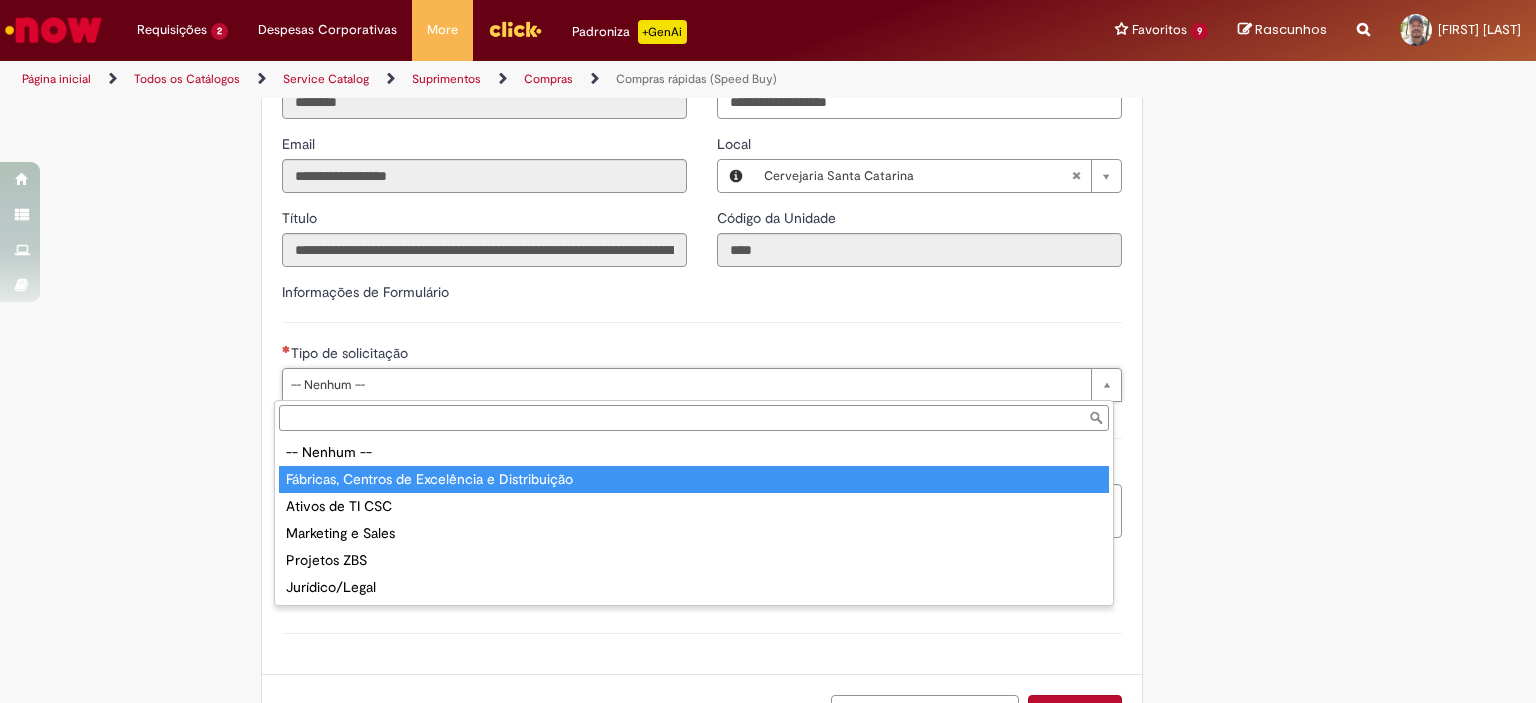 type on "**********" 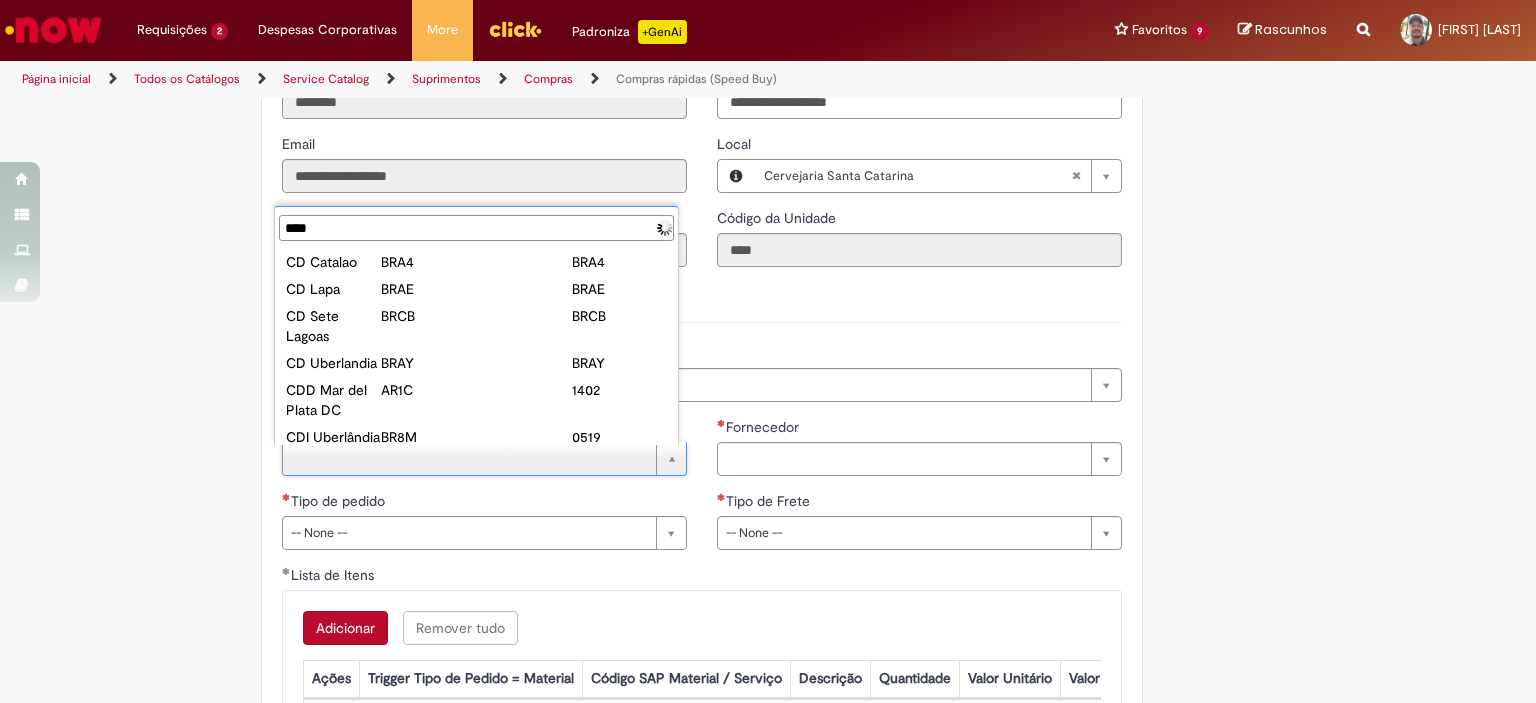 type on "*****" 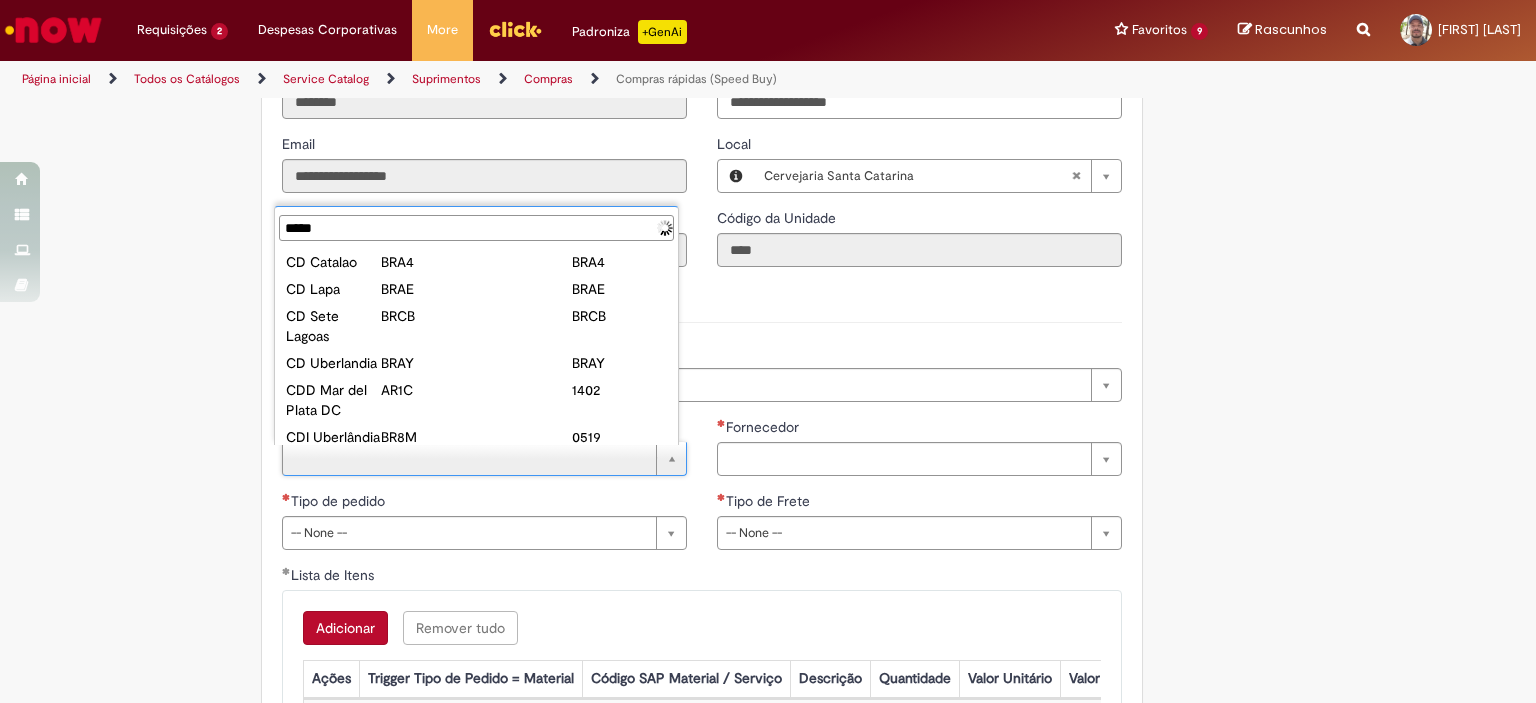 scroll, scrollTop: 0, scrollLeft: 0, axis: both 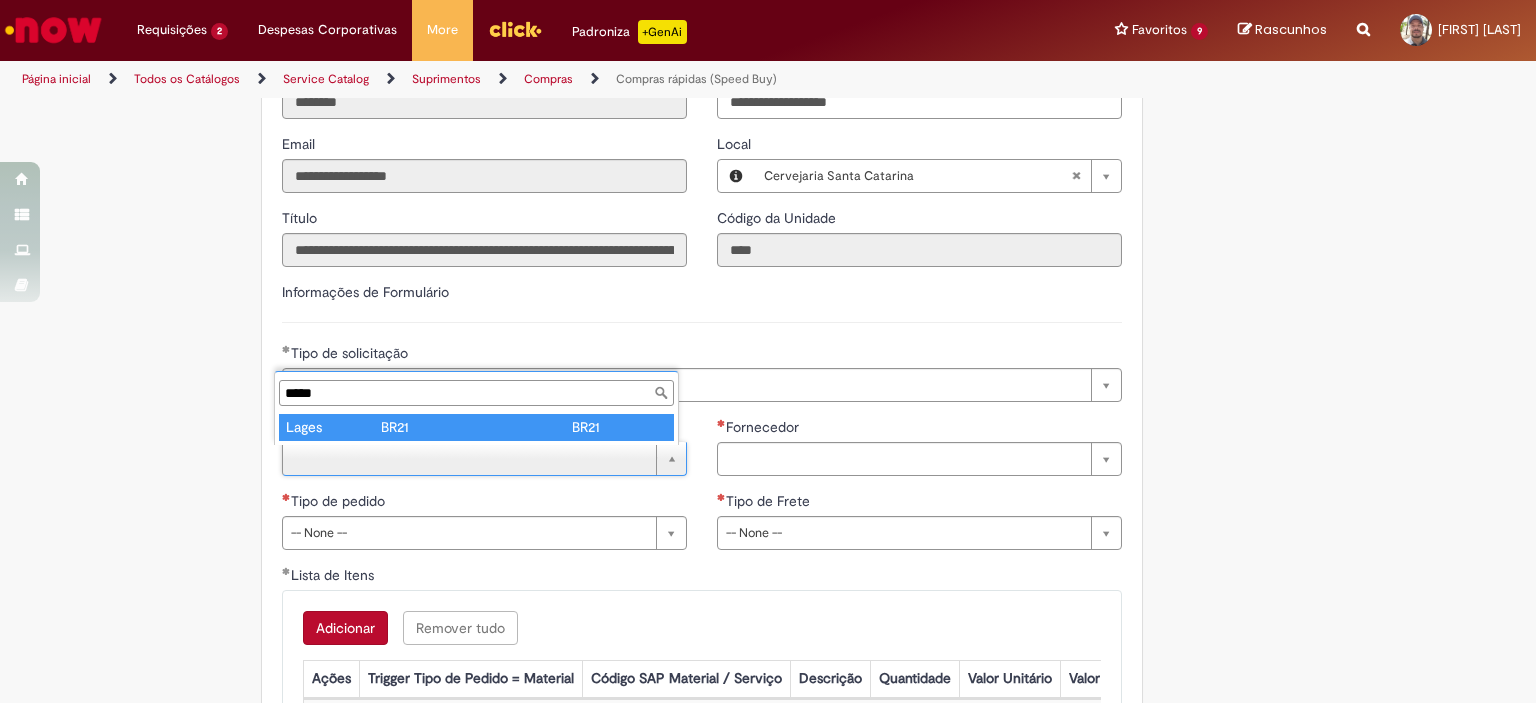 type on "*****" 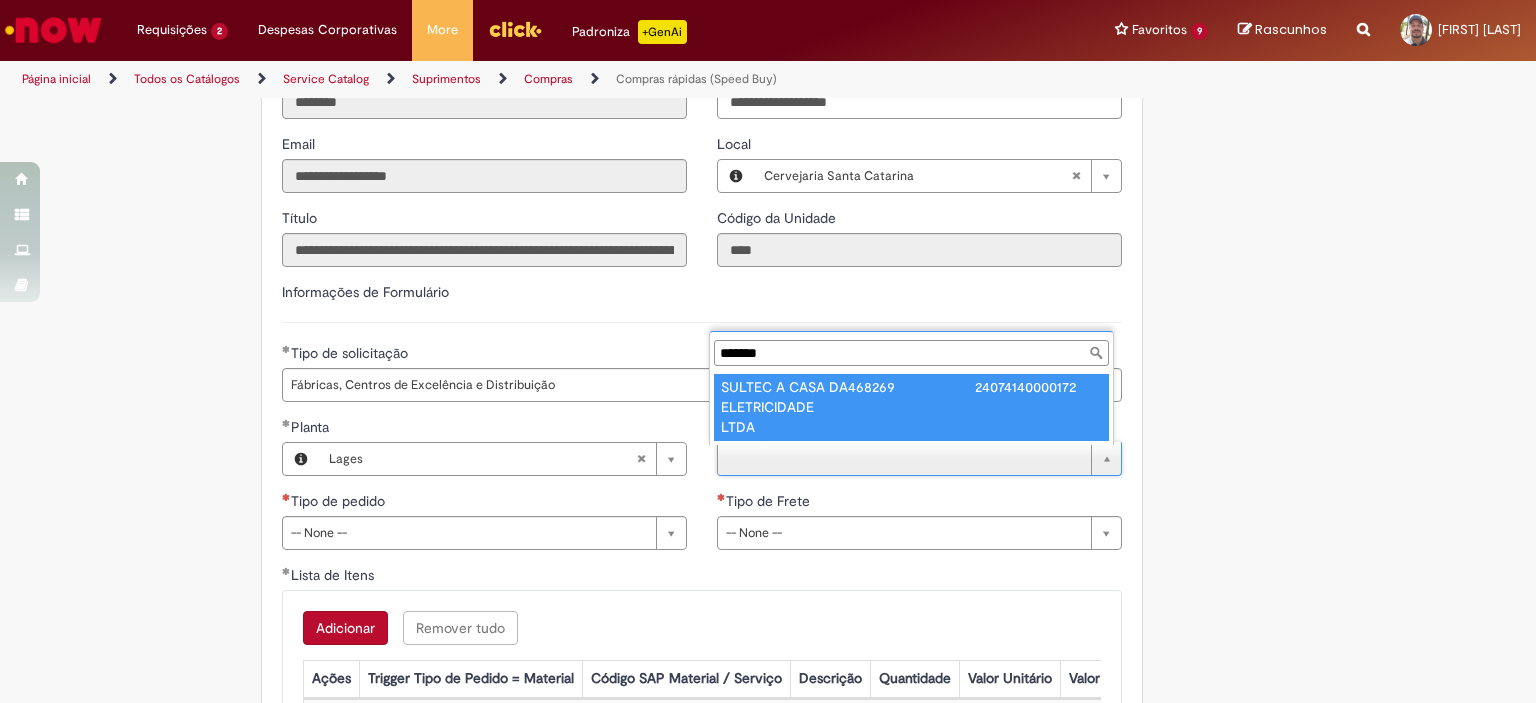 type on "******" 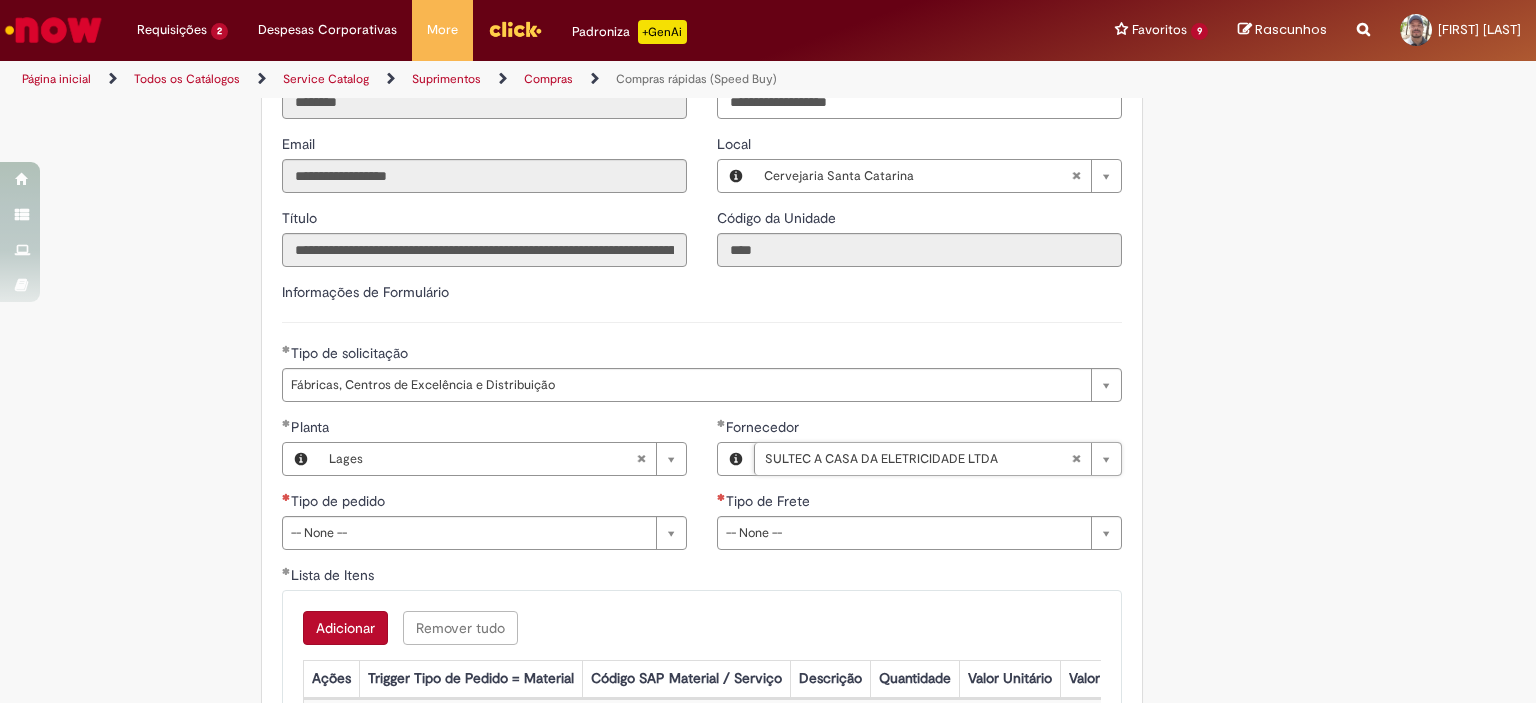 scroll, scrollTop: 3000, scrollLeft: 0, axis: vertical 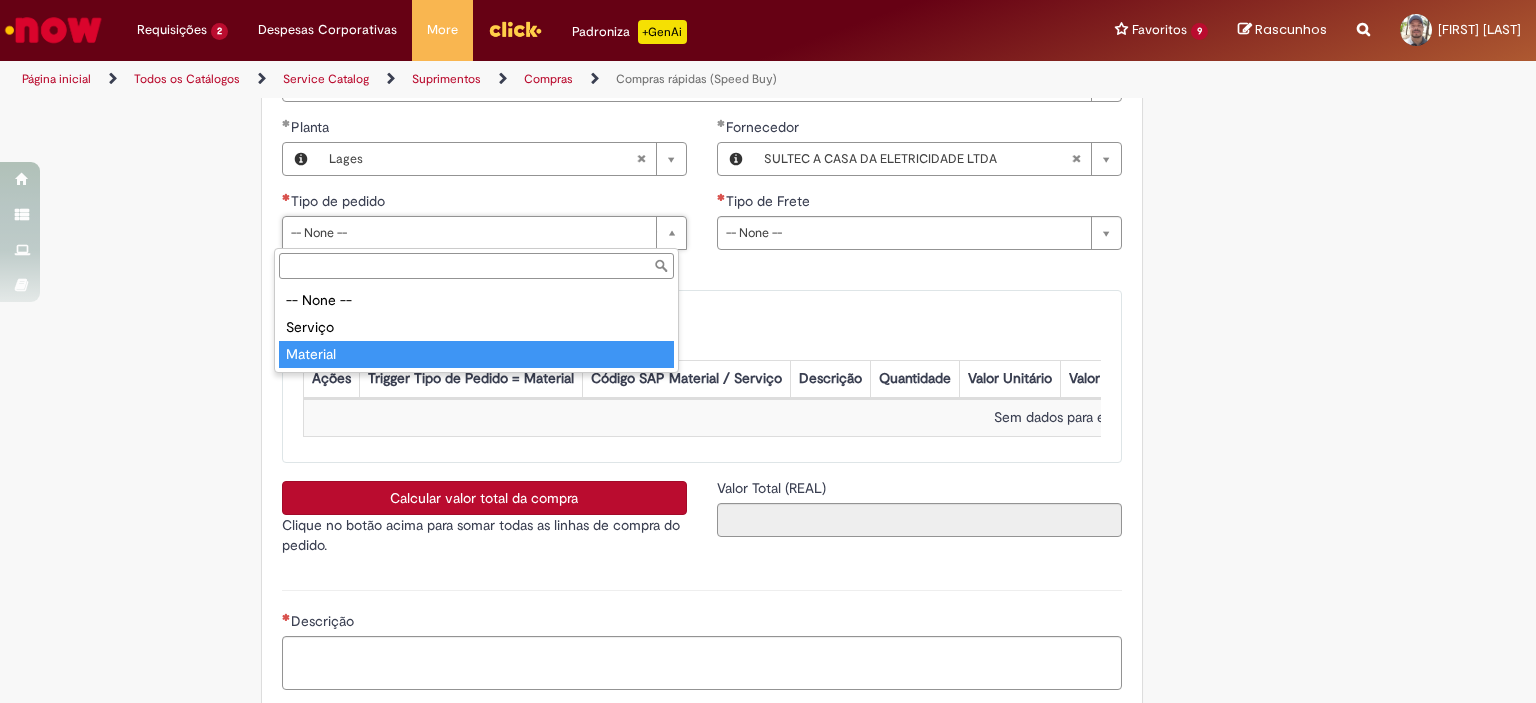 type on "********" 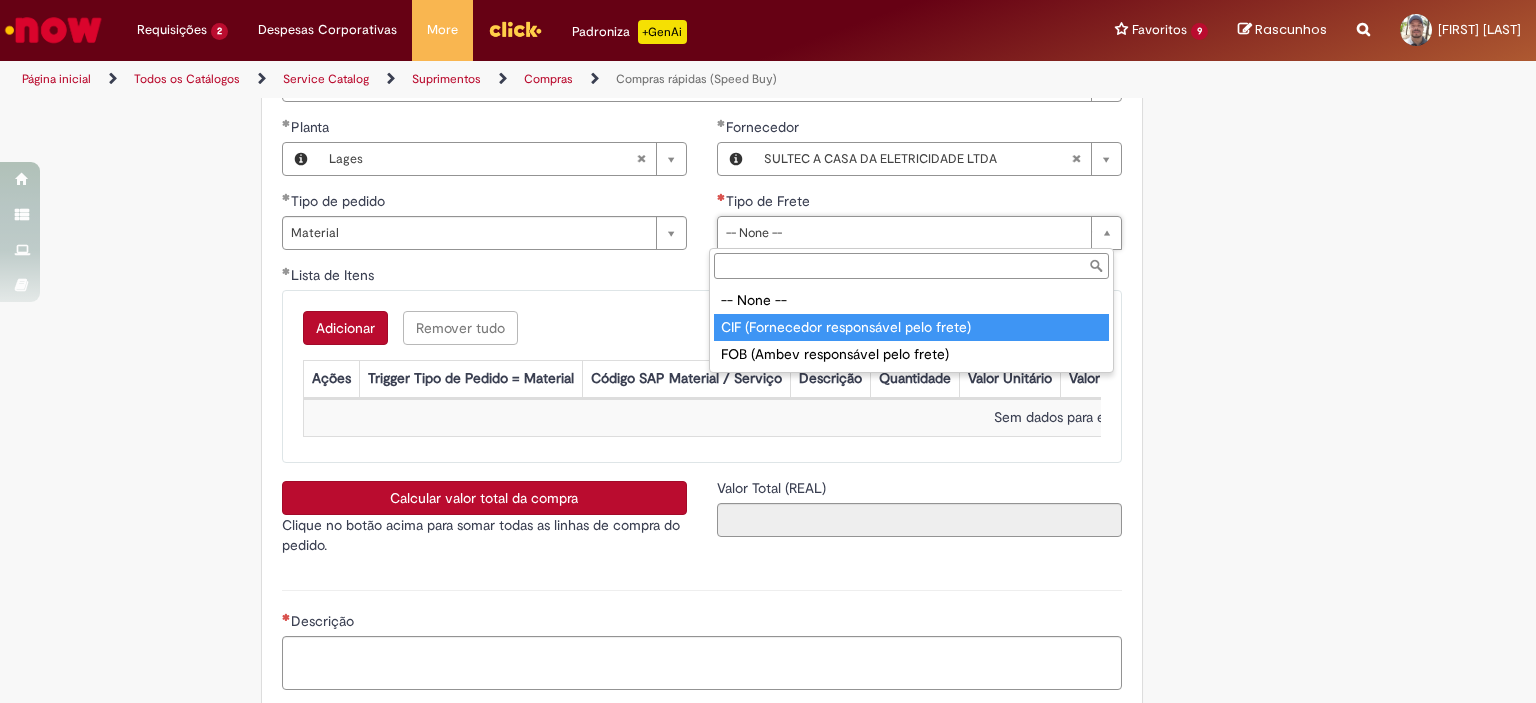 type on "**********" 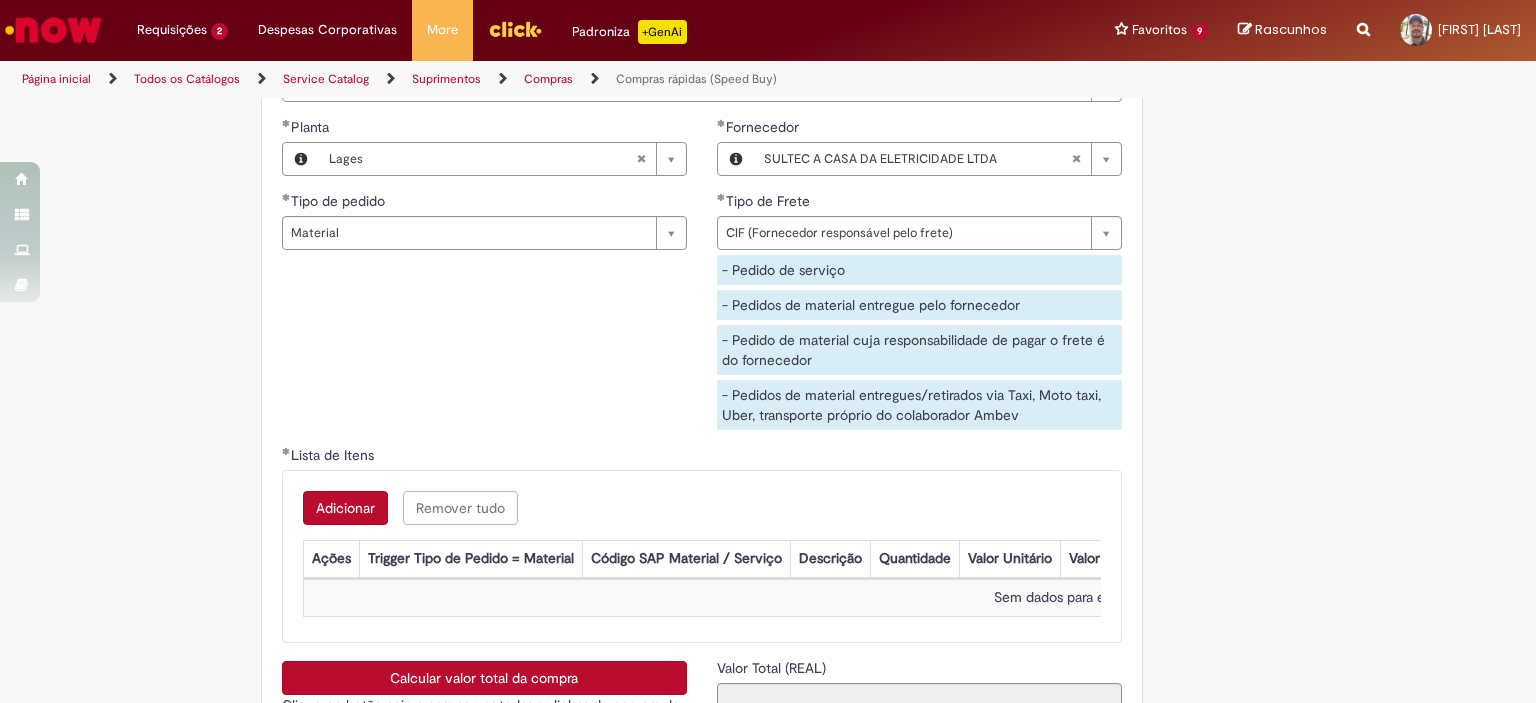 click on "Adicionar" at bounding box center (345, 508) 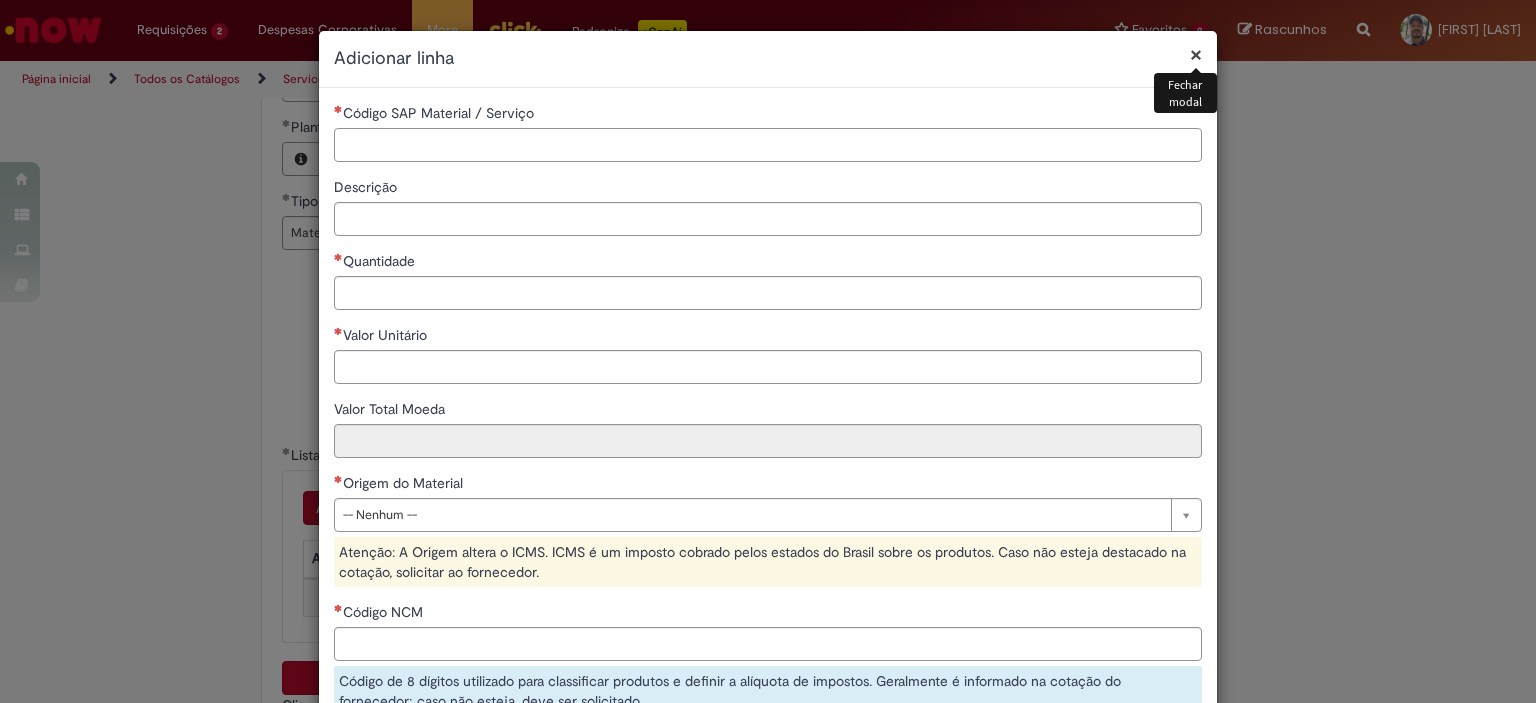 click on "Código SAP Material / Serviço" at bounding box center [768, 145] 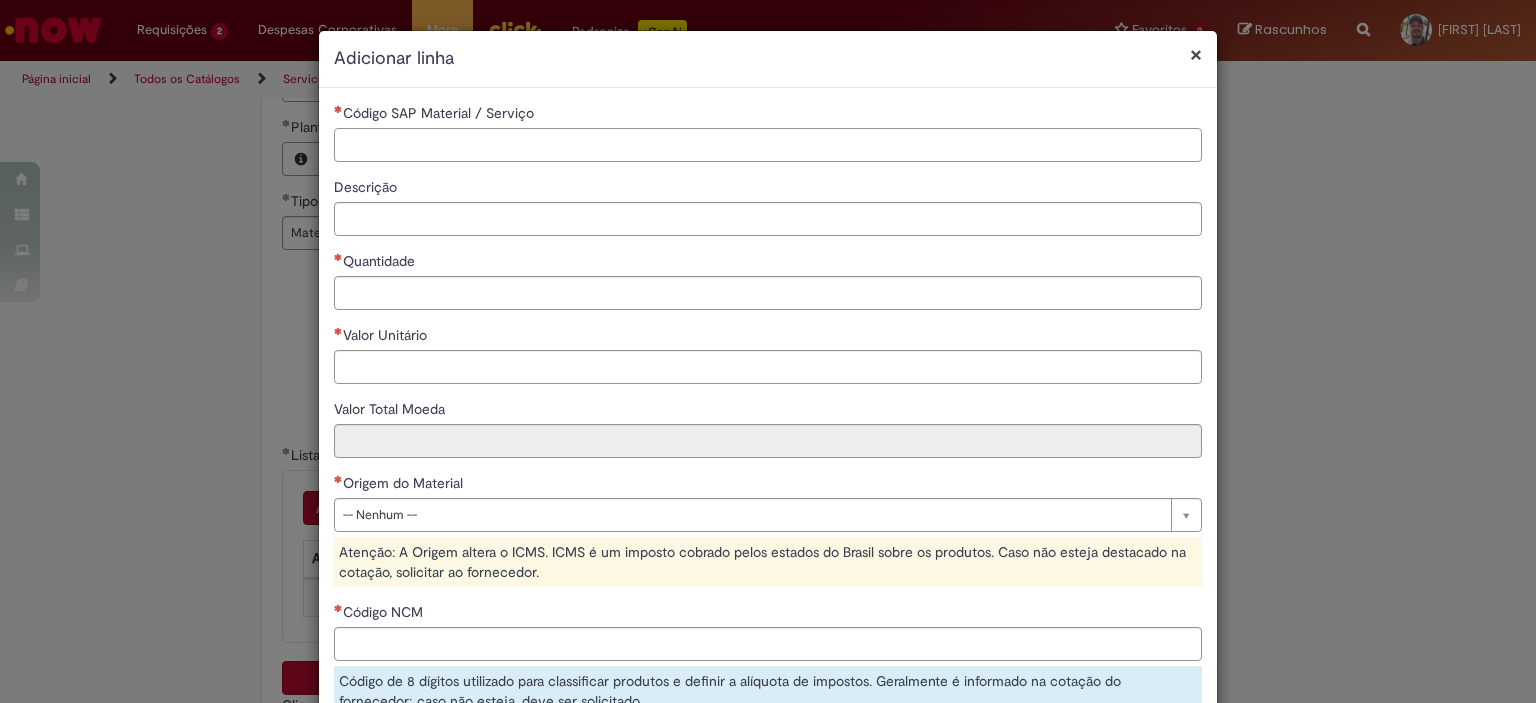 paste on "********" 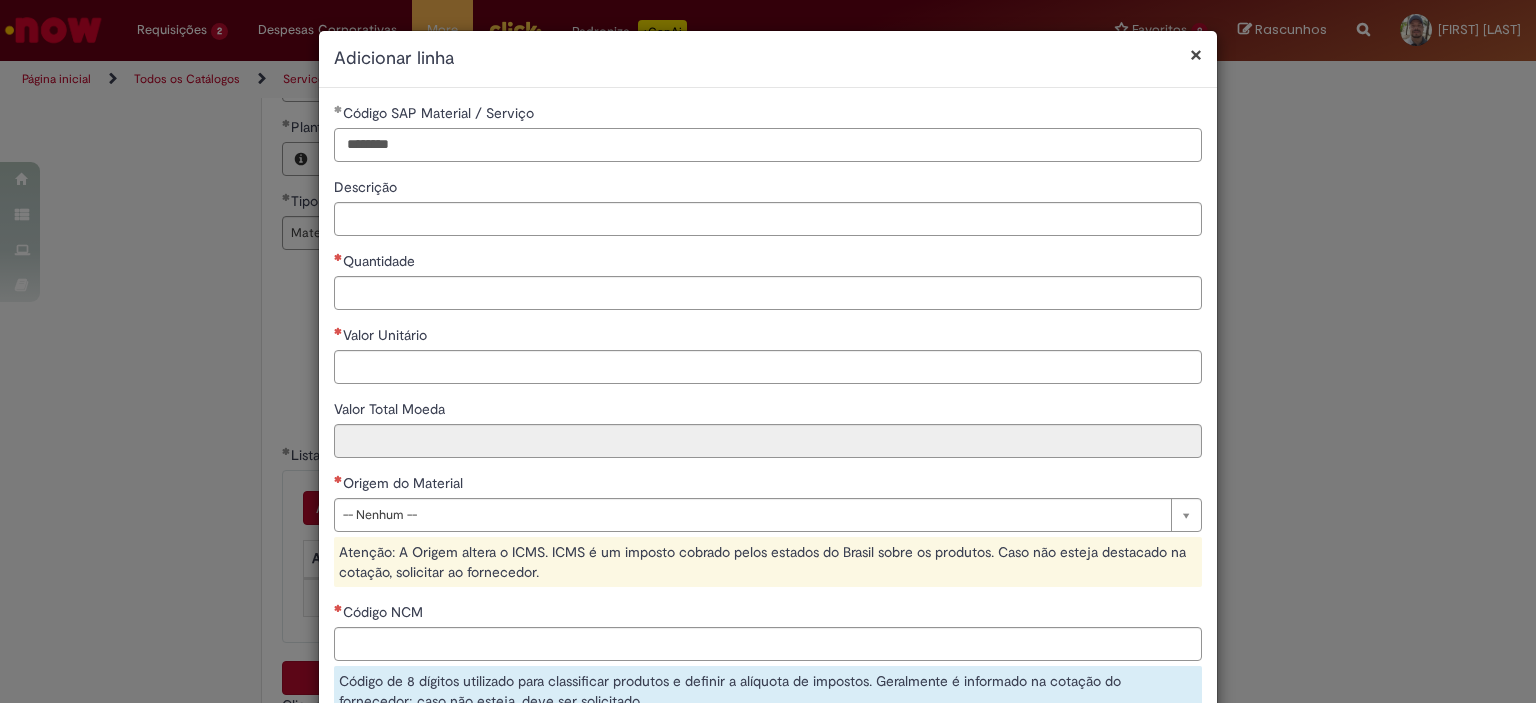 type on "********" 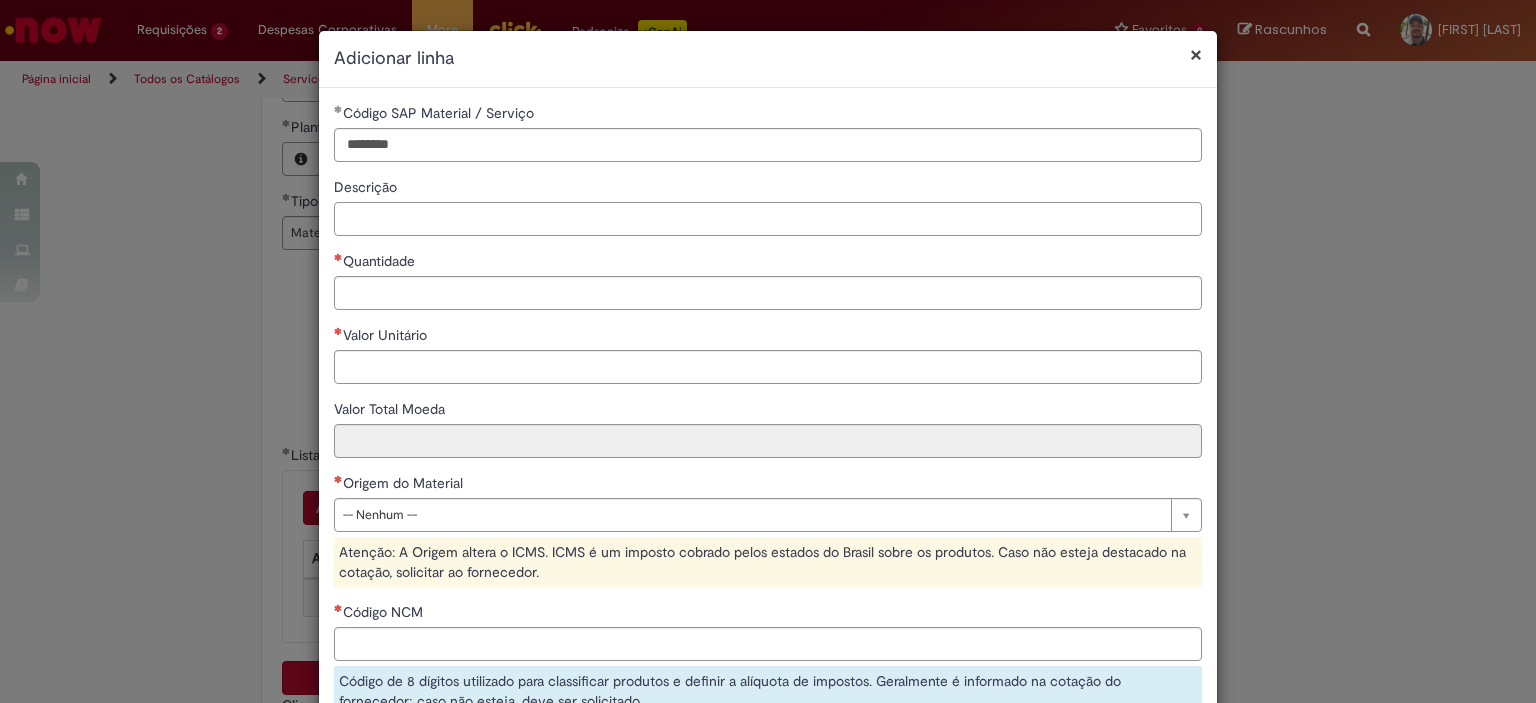 click on "Descrição" at bounding box center [768, 219] 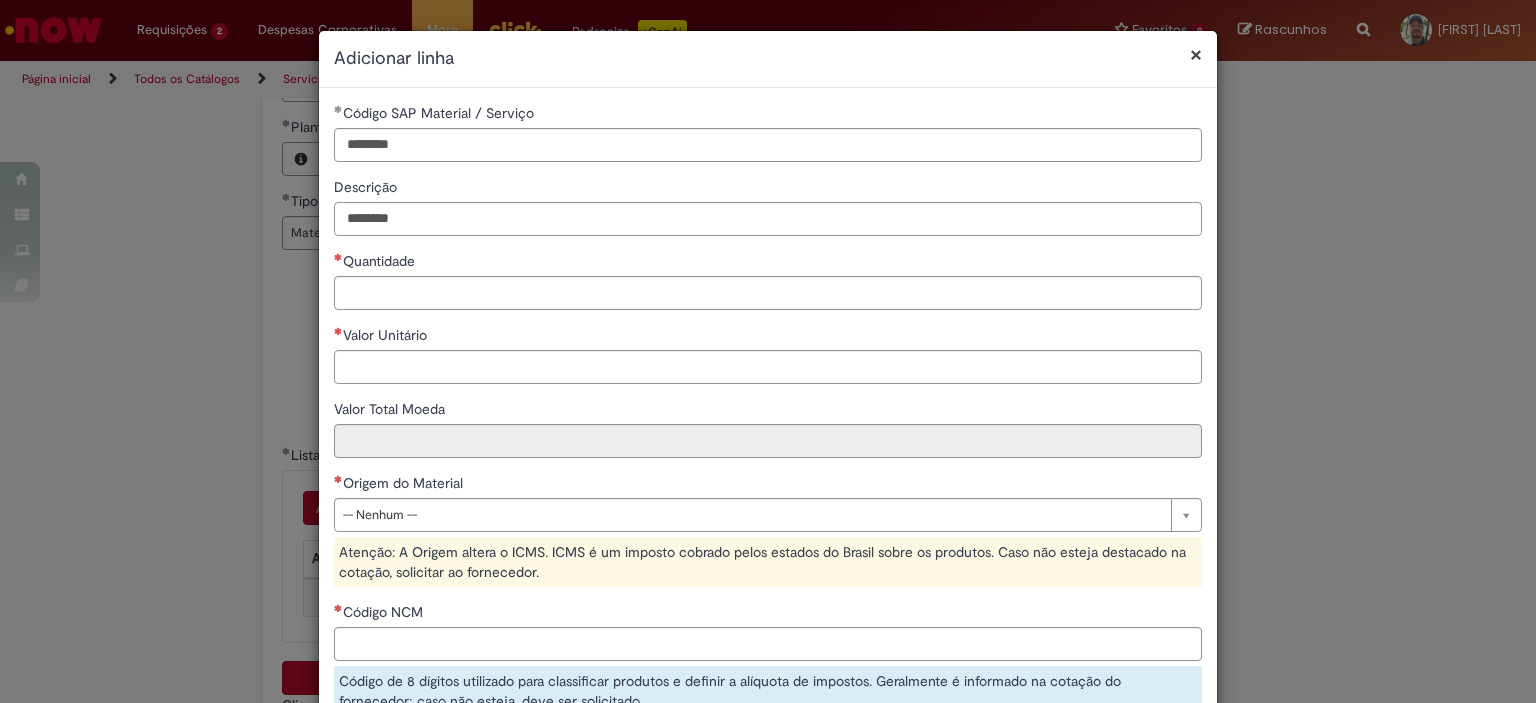 type on "********" 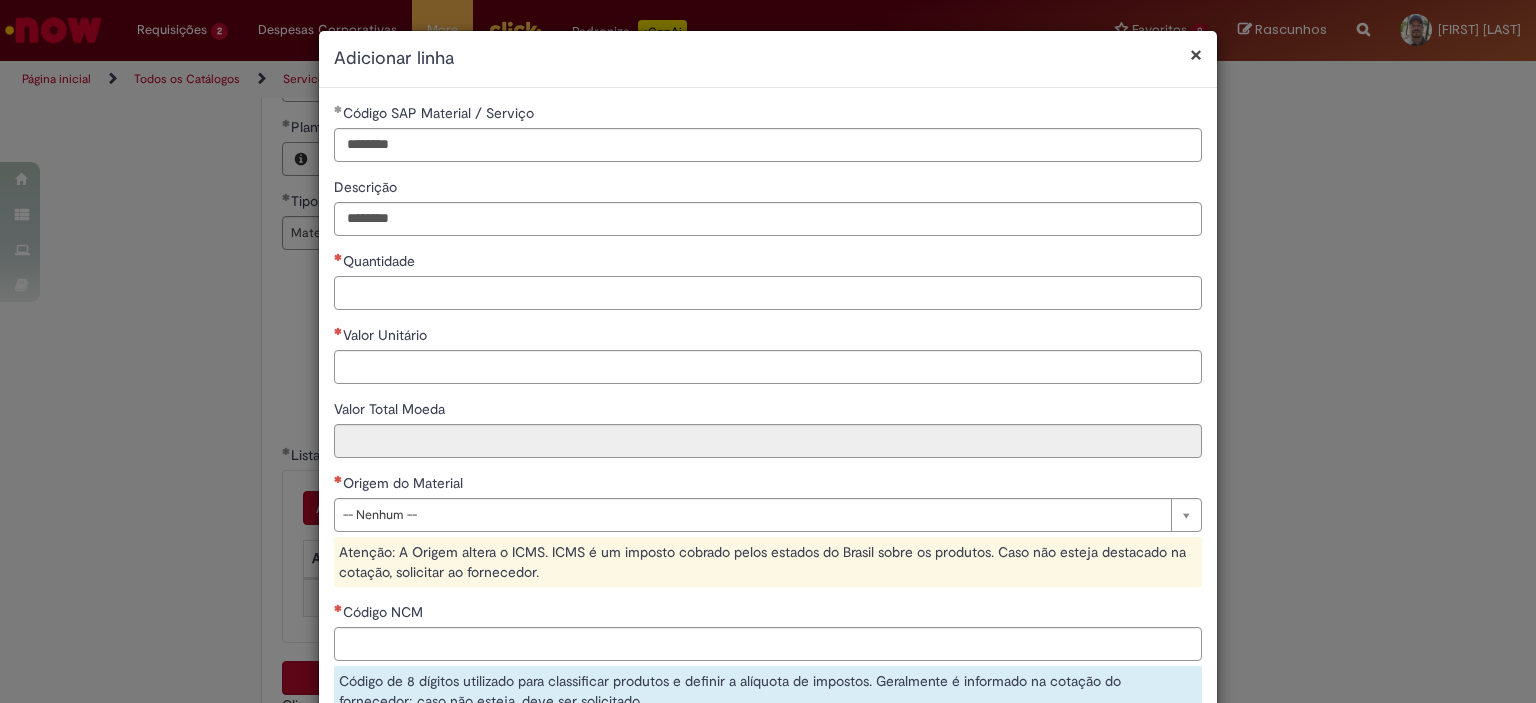 click on "Quantidade" at bounding box center [768, 293] 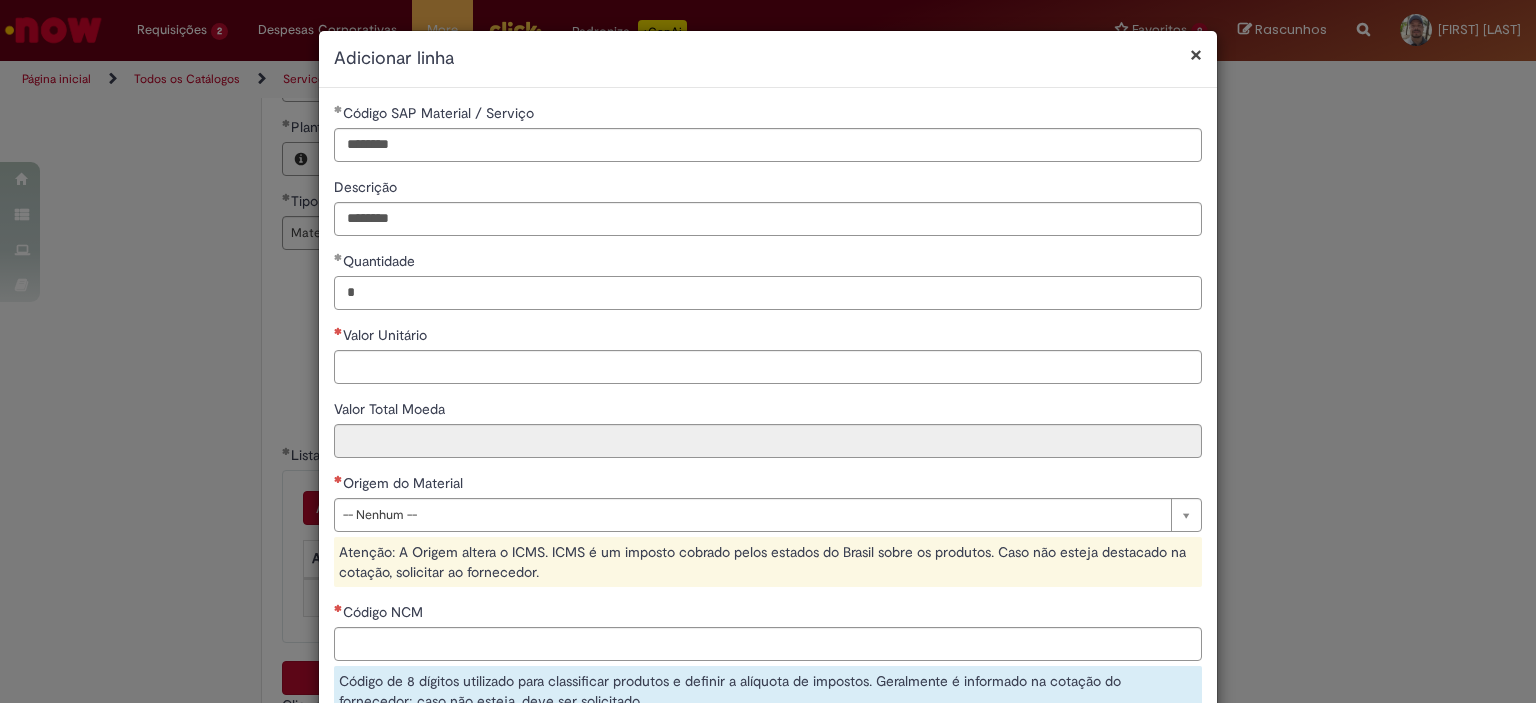type on "*" 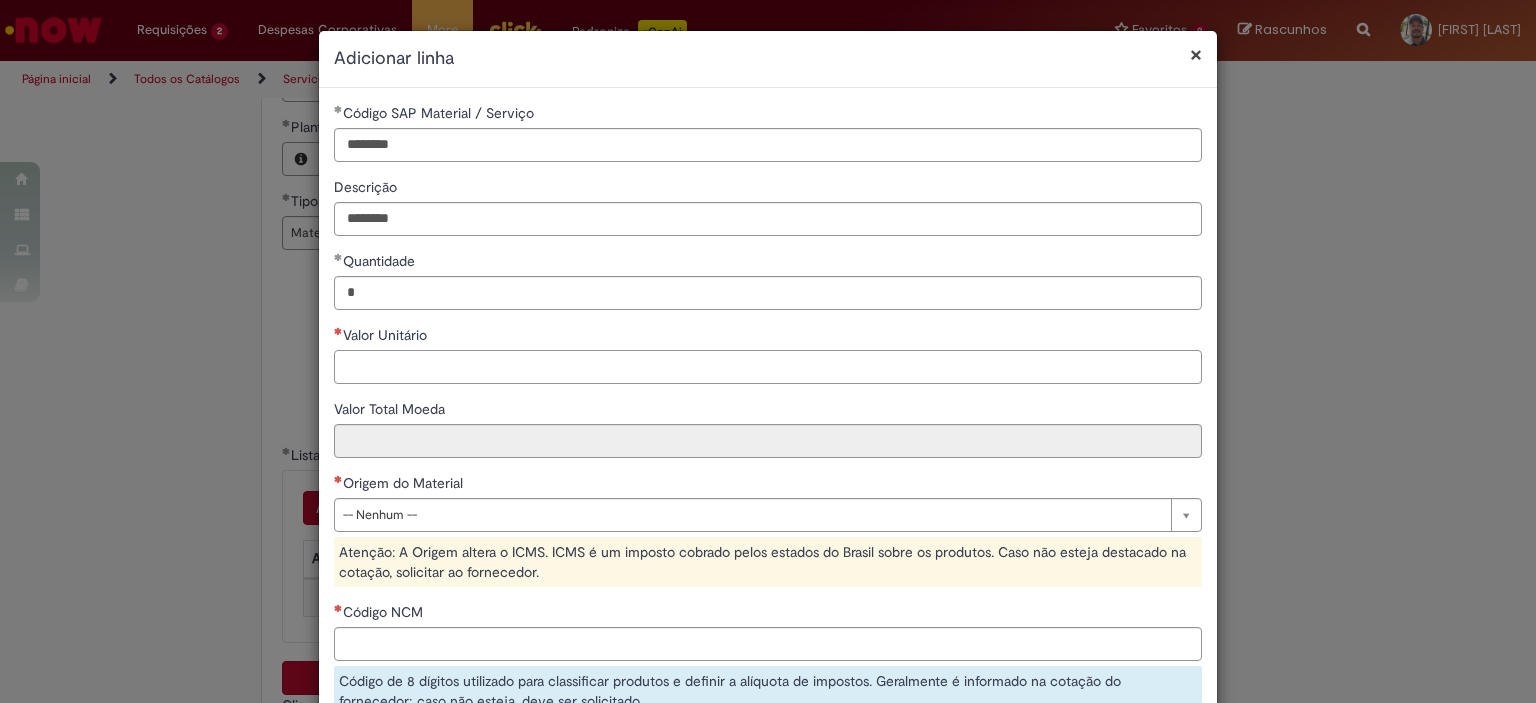 click on "Valor Unitário" at bounding box center [768, 367] 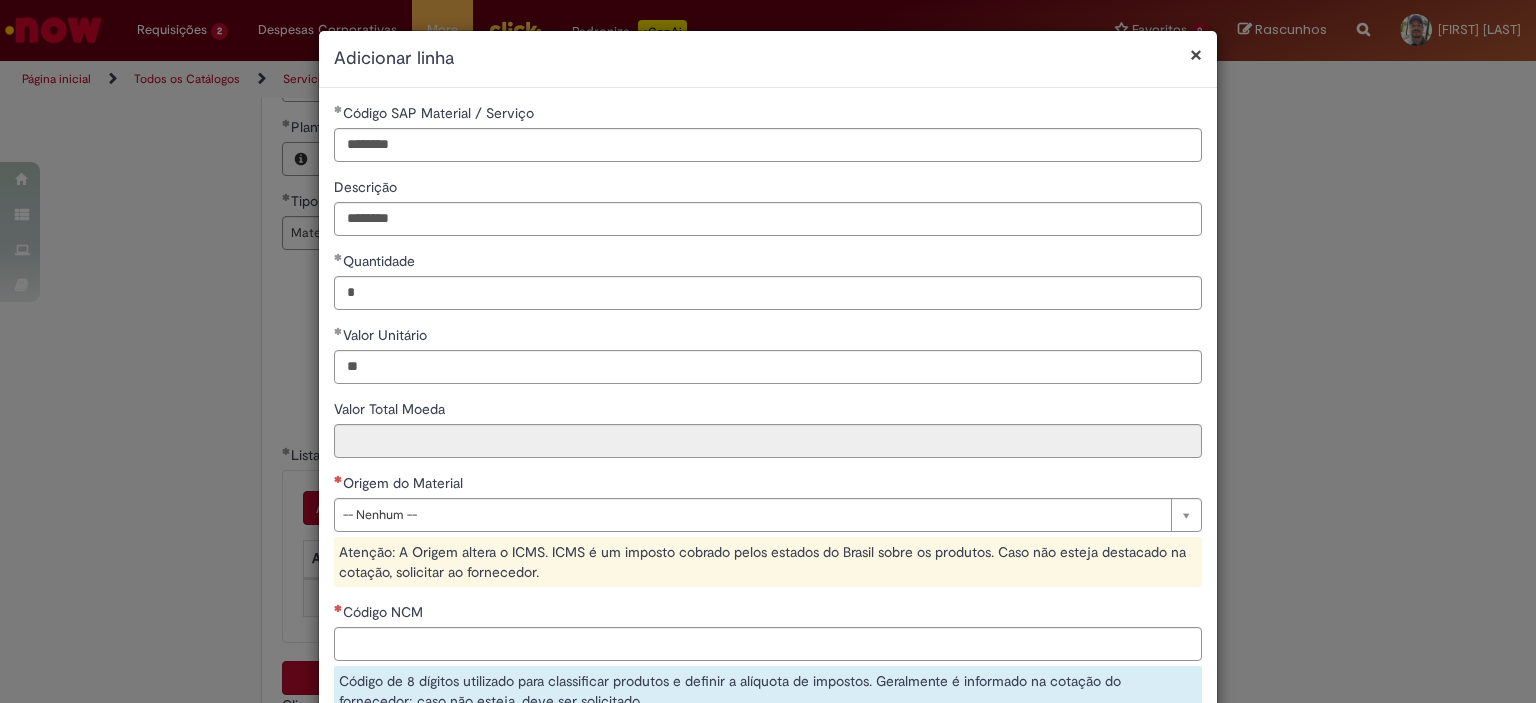 type on "*****" 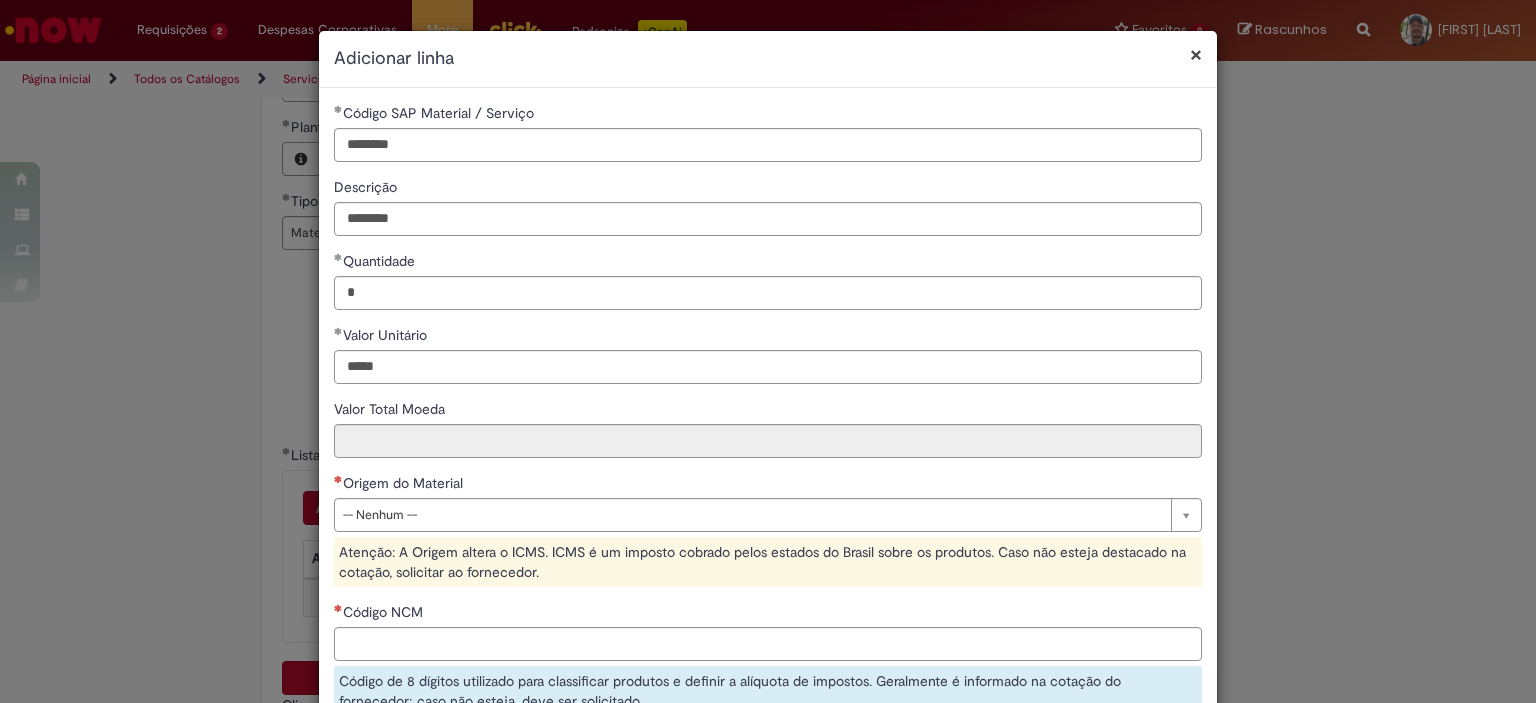 type on "******" 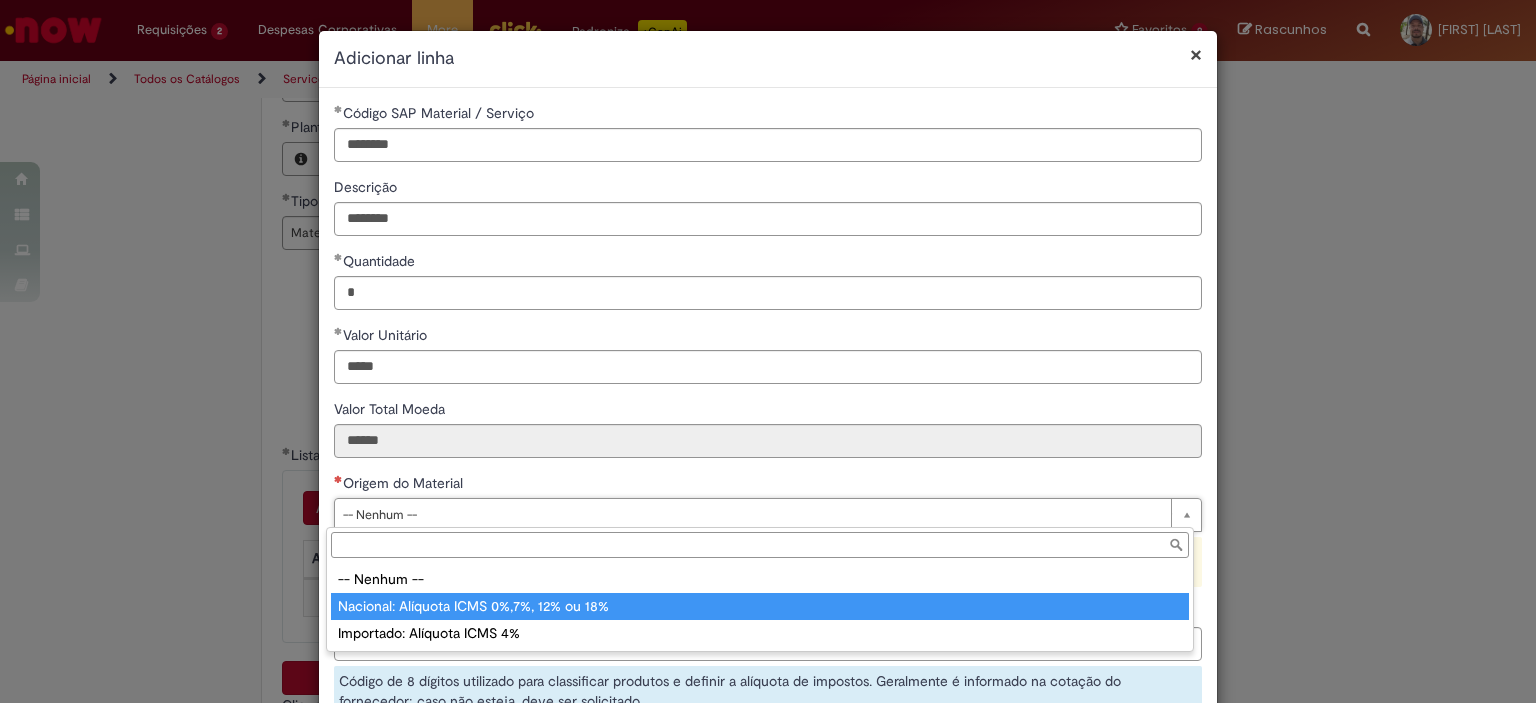type on "**********" 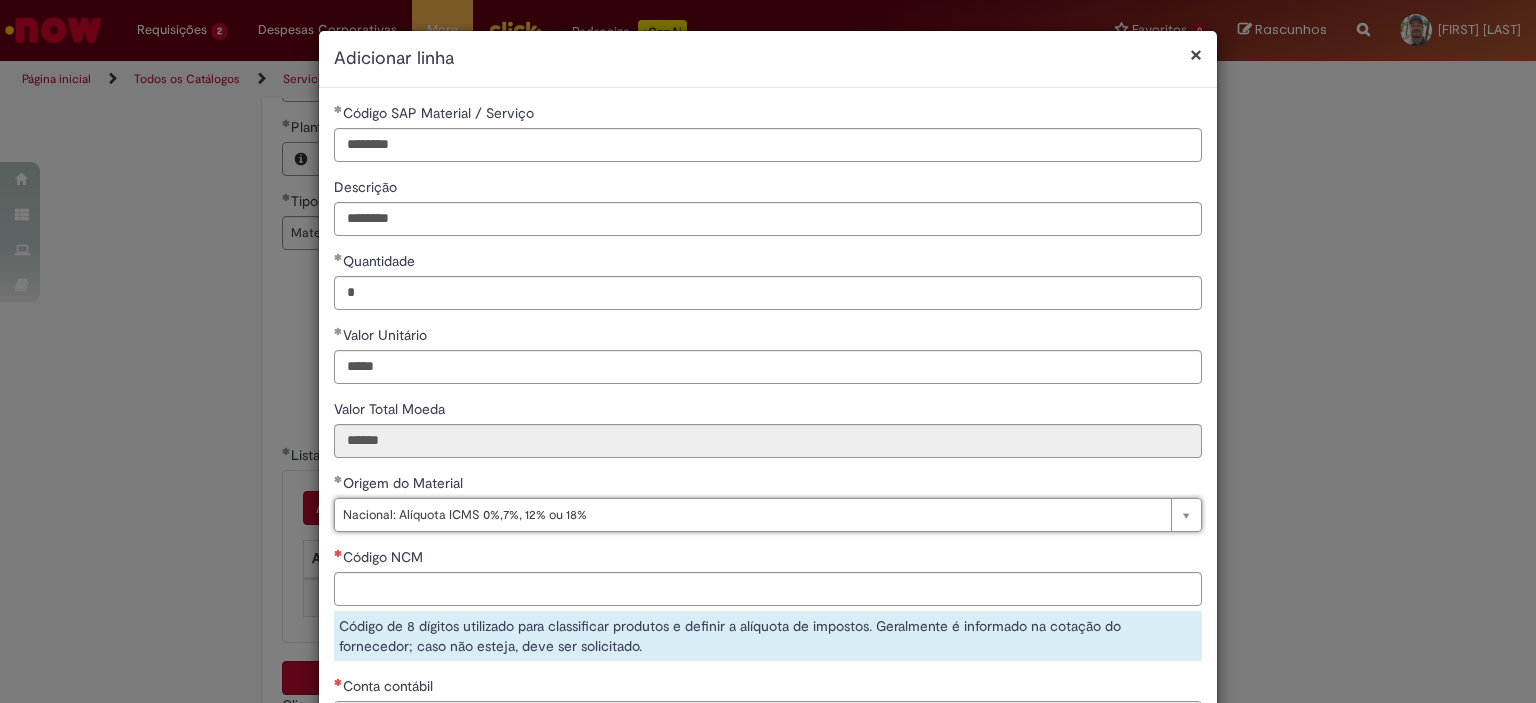 scroll, scrollTop: 200, scrollLeft: 0, axis: vertical 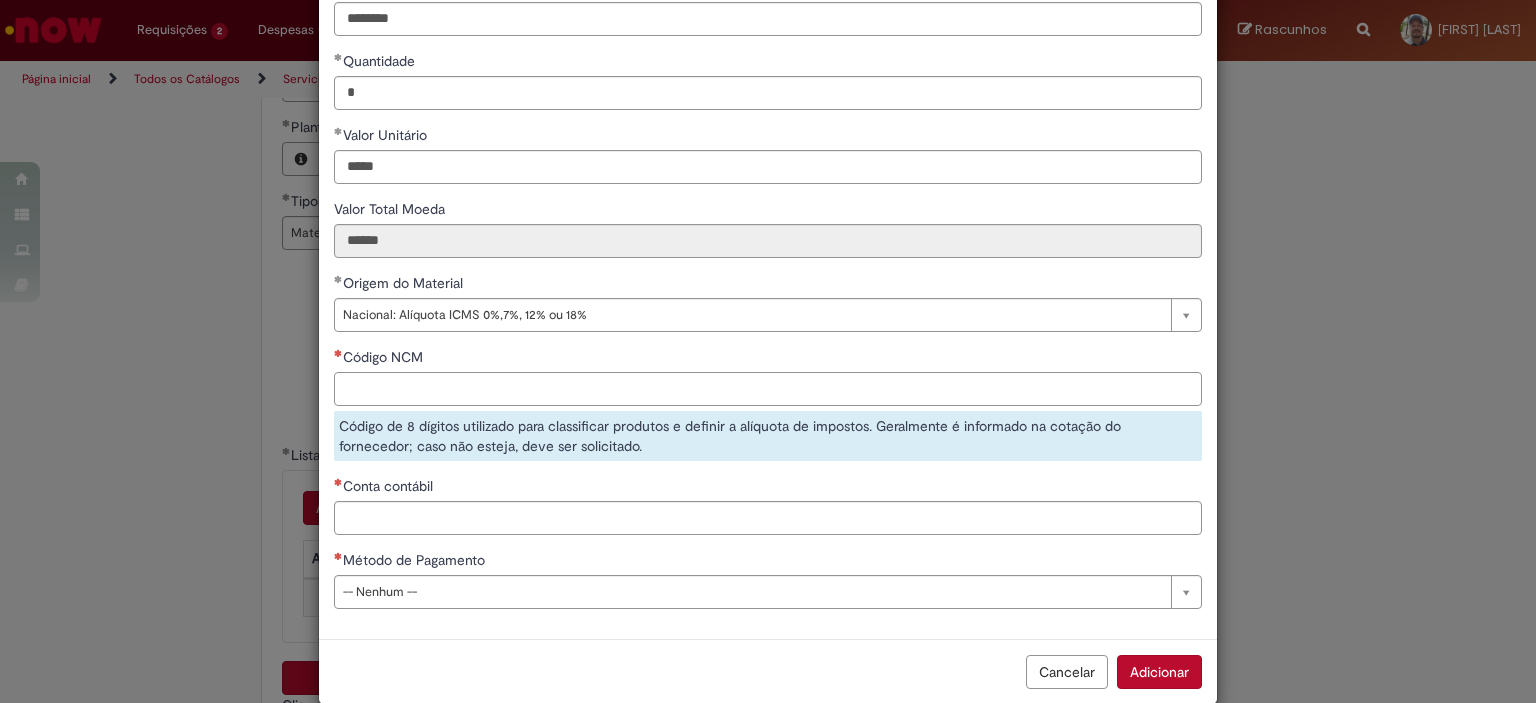 click on "Código NCM" at bounding box center [768, 389] 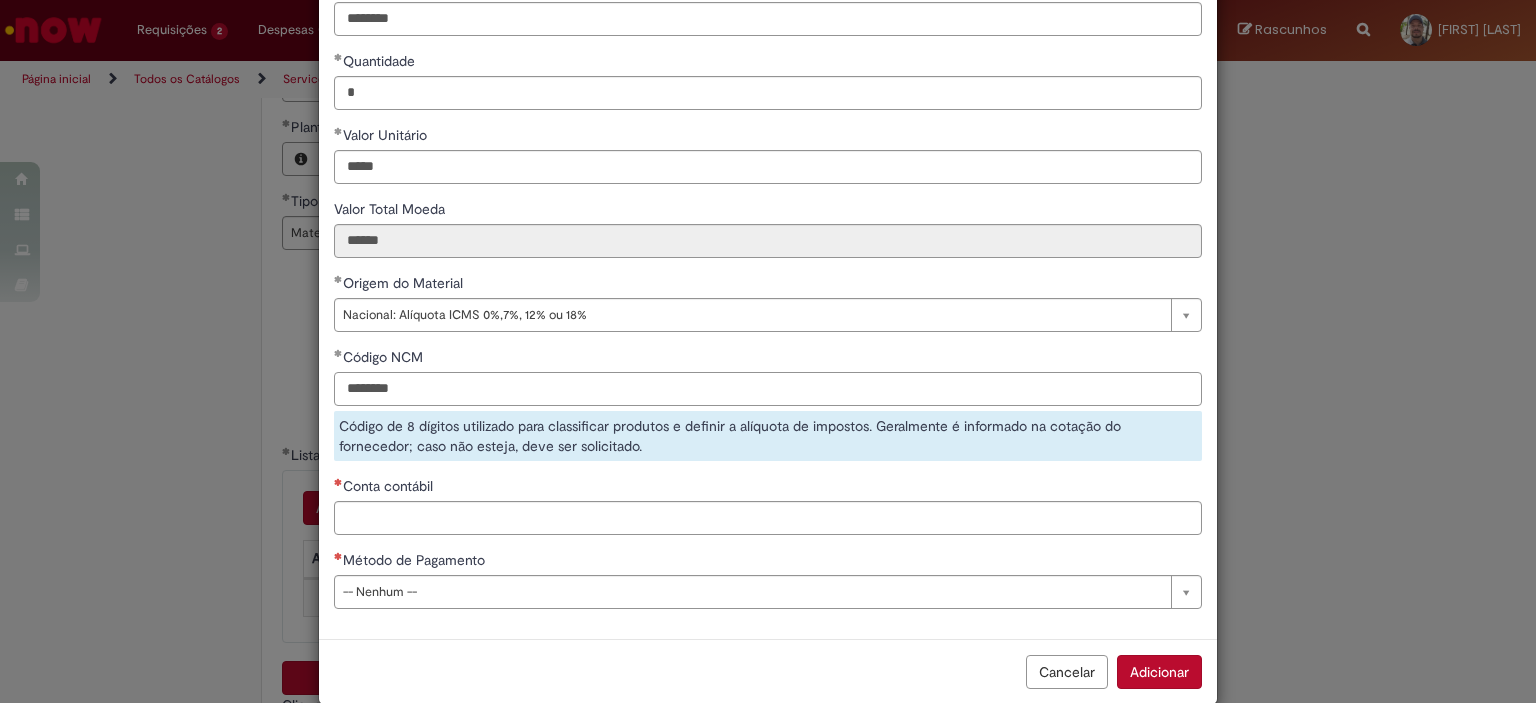type on "********" 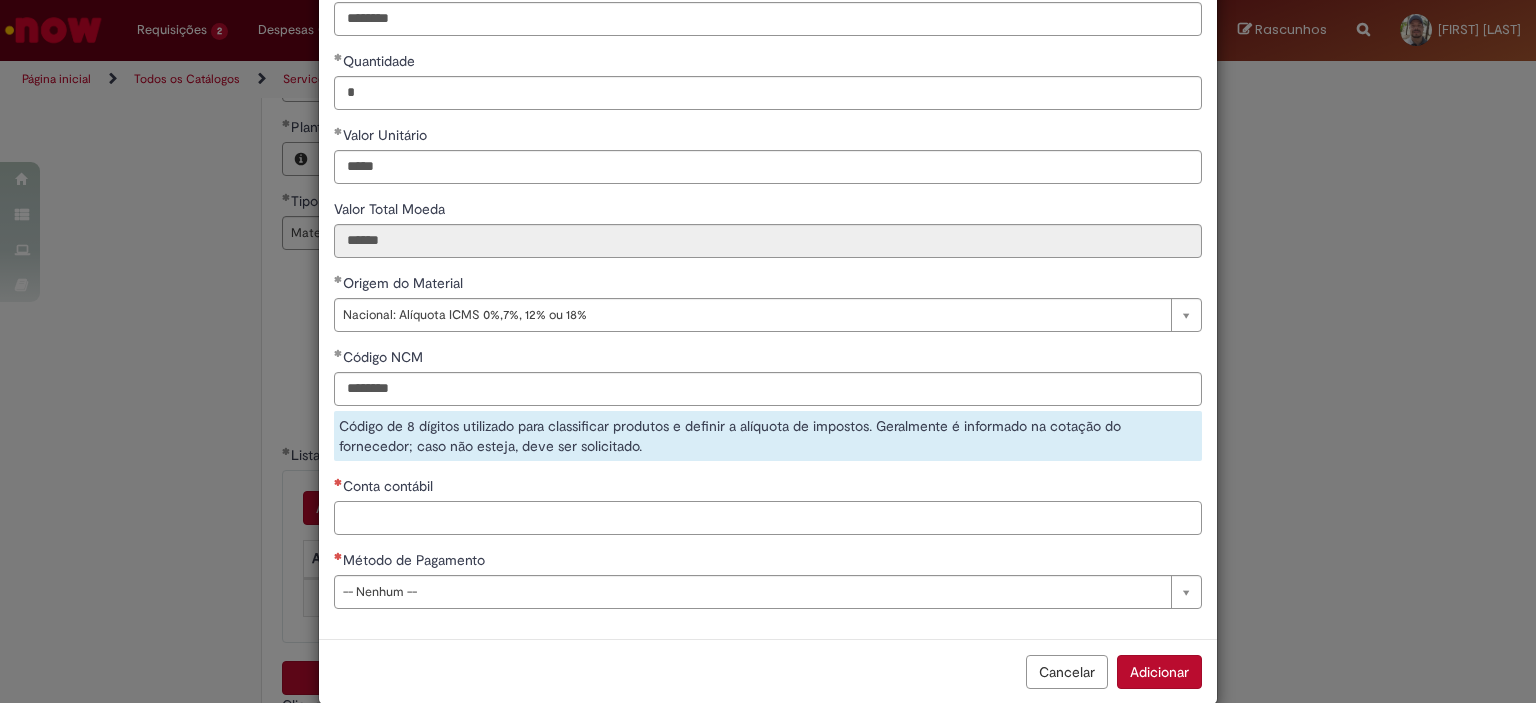 click on "**********" at bounding box center [768, 263] 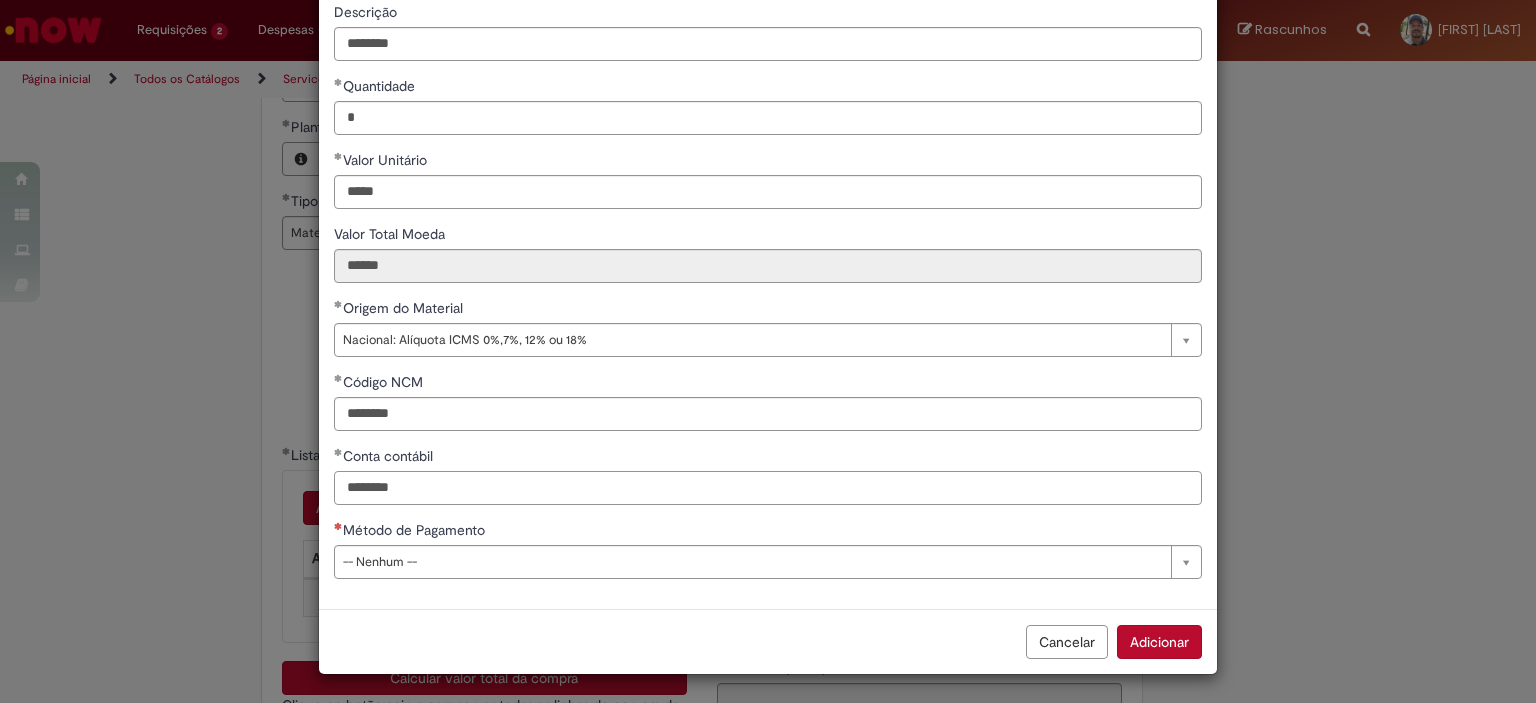 type on "********" 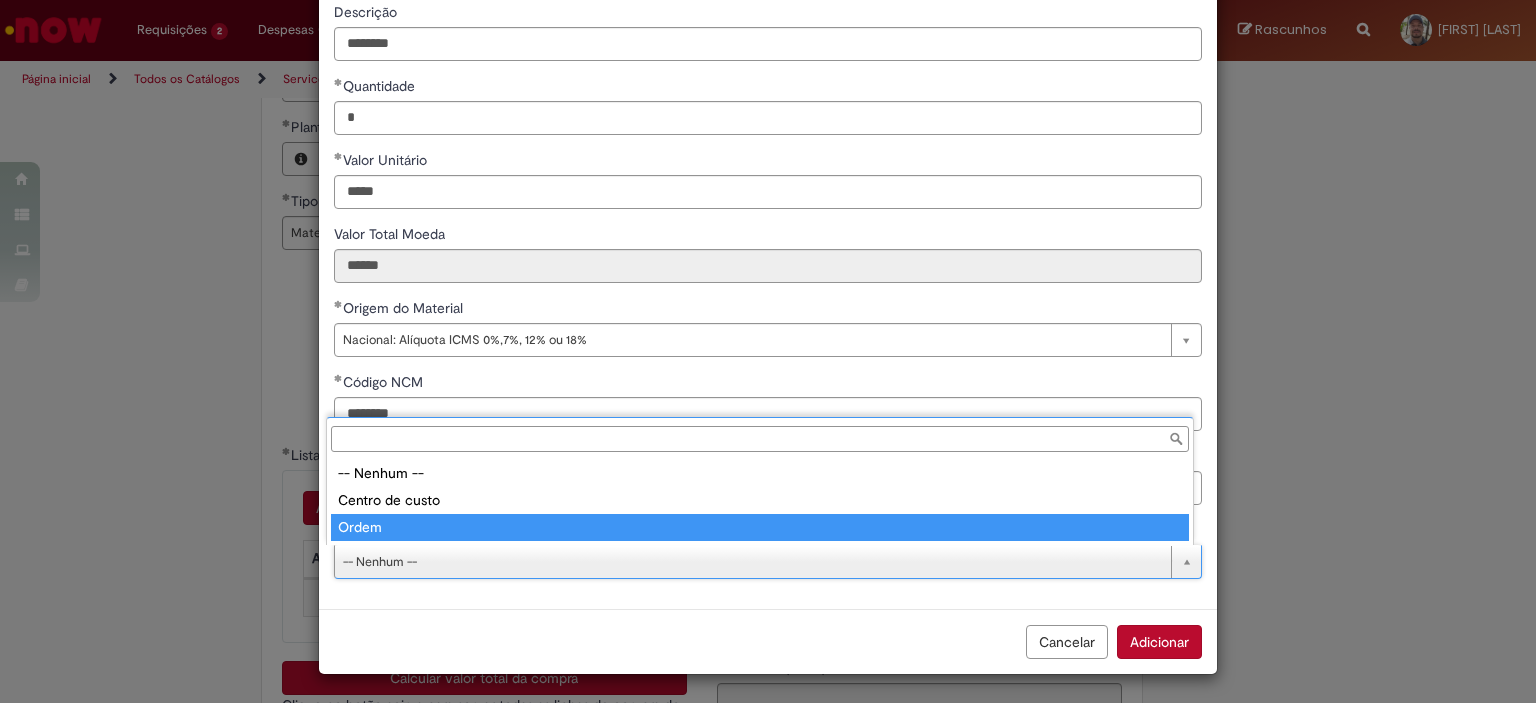type on "*****" 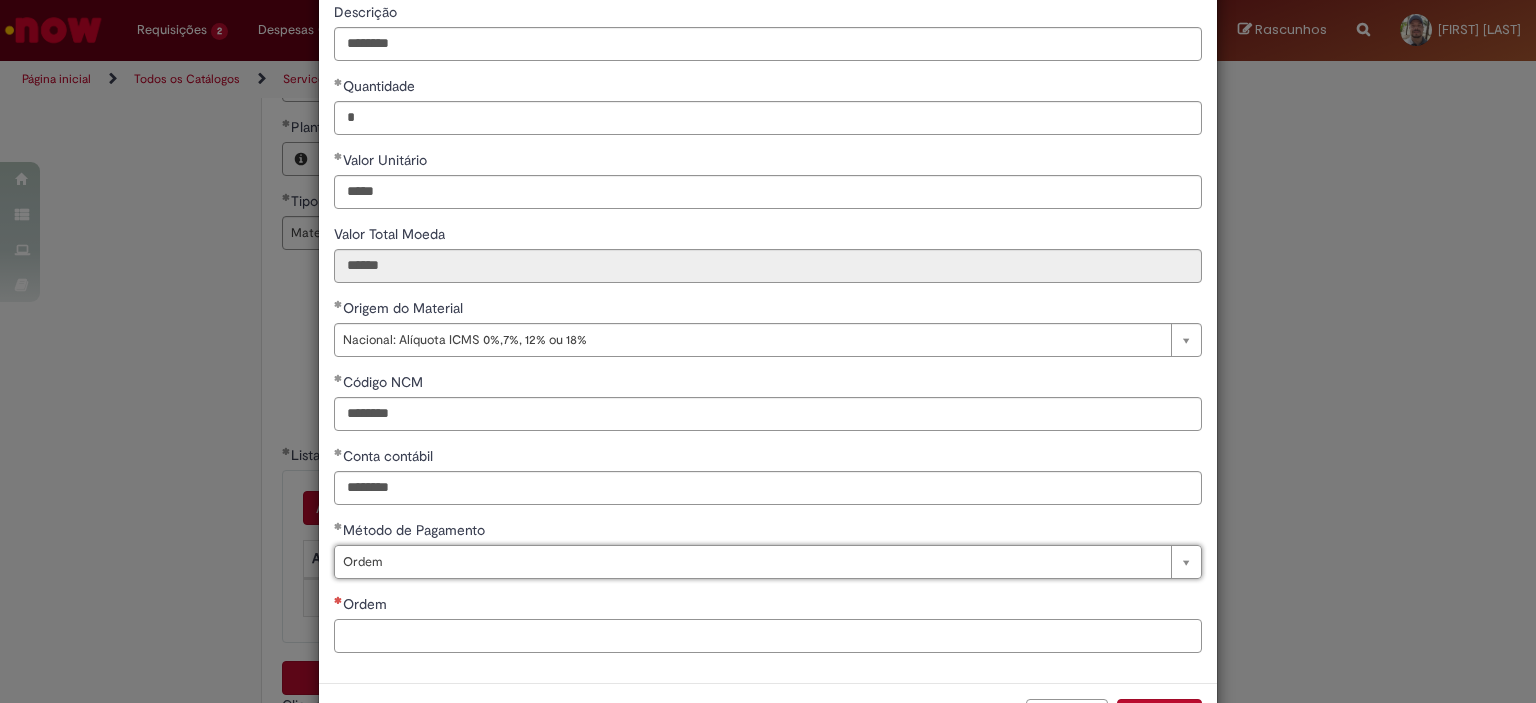 click on "Ordem" at bounding box center [768, 636] 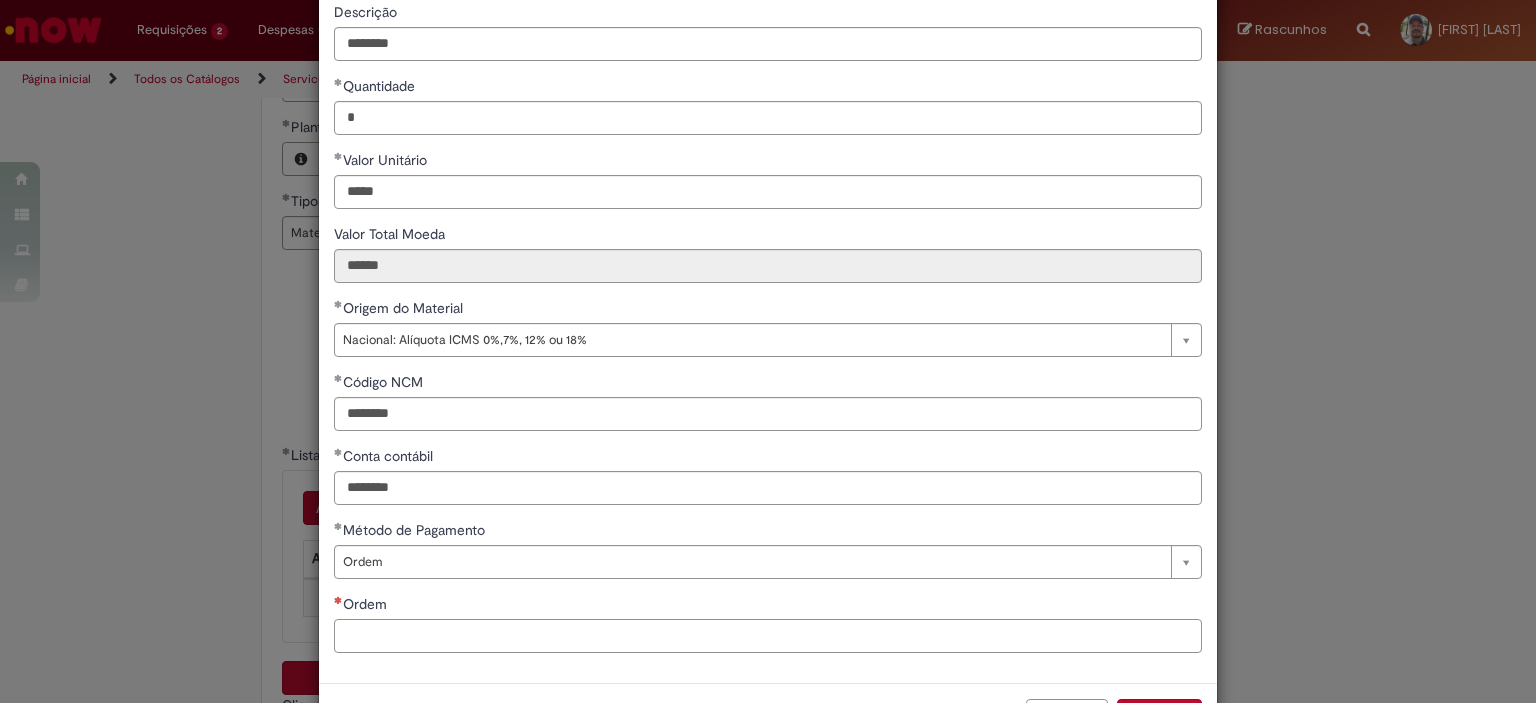 paste on "**********" 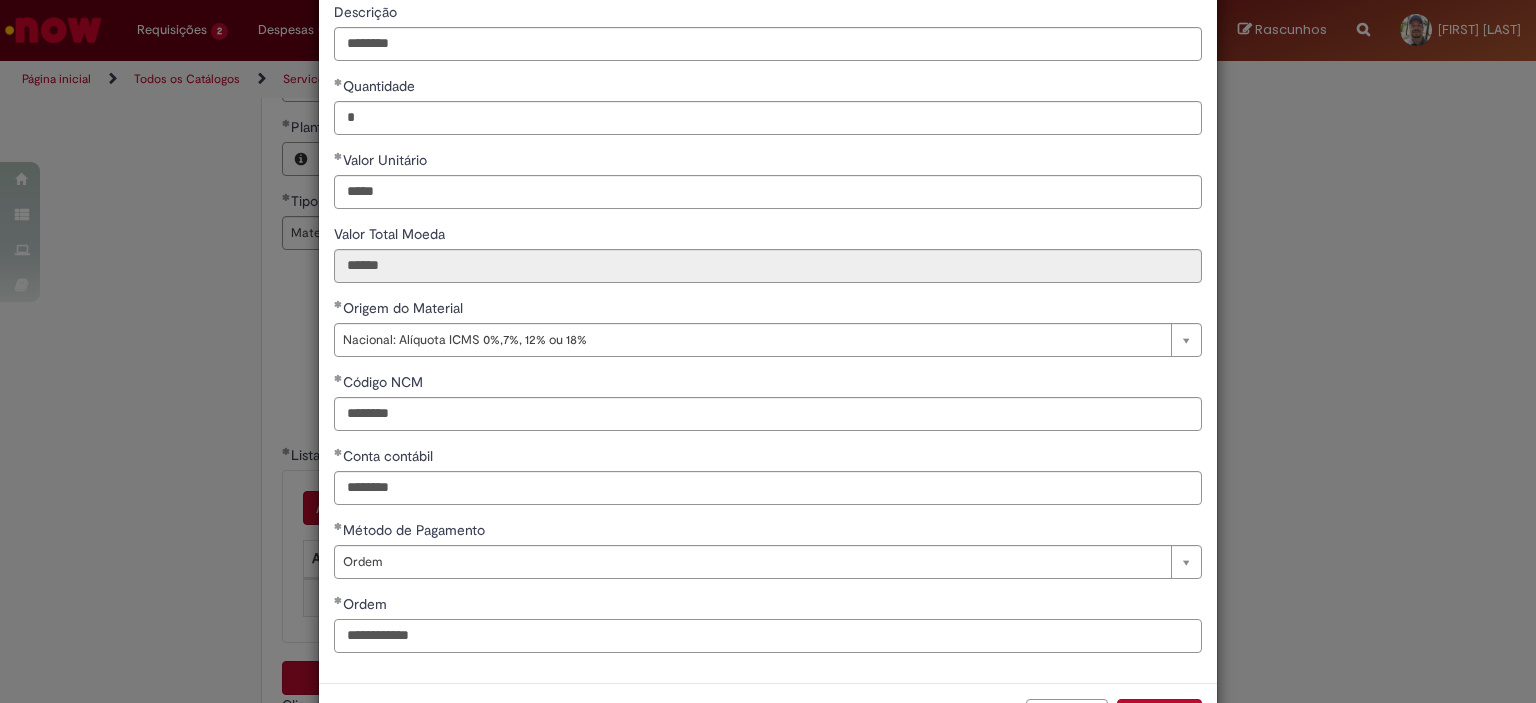 scroll, scrollTop: 249, scrollLeft: 0, axis: vertical 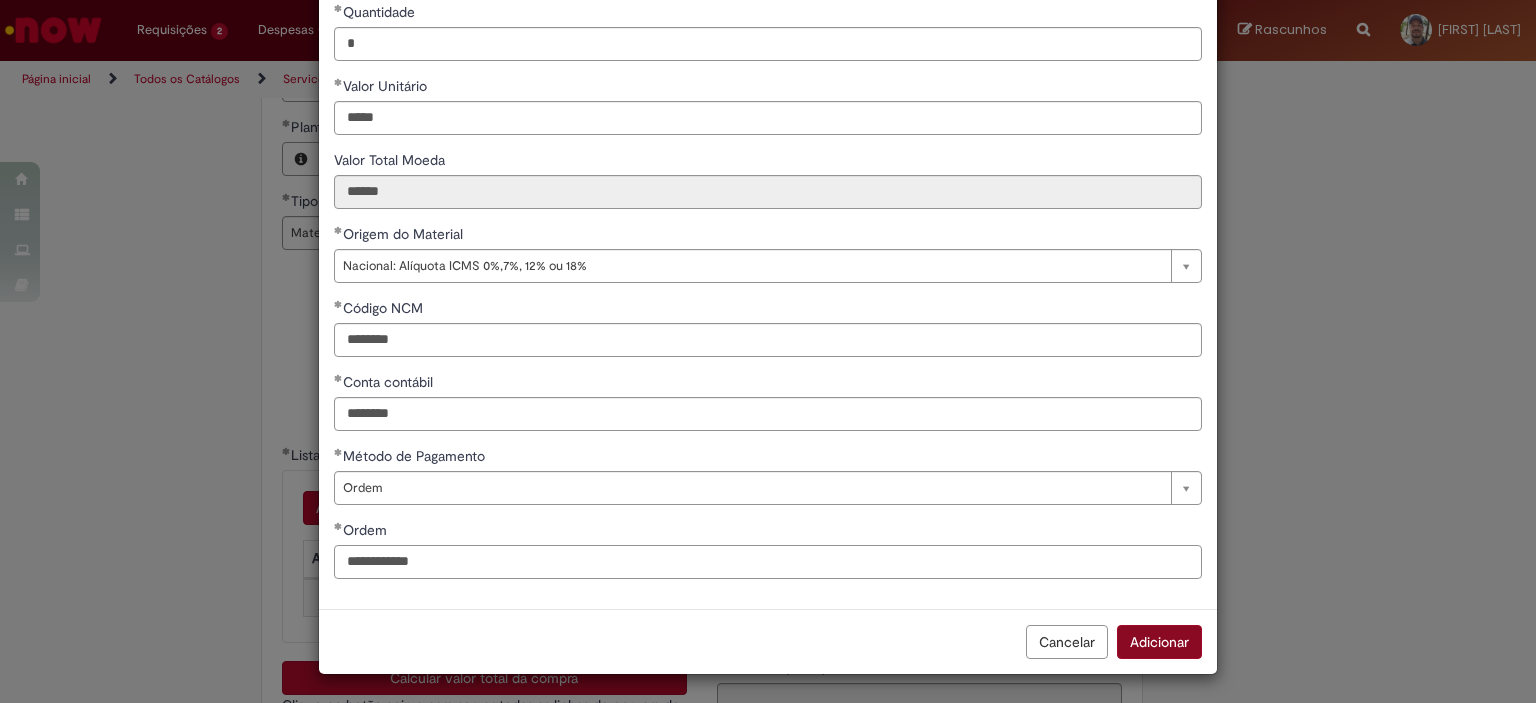 type on "**********" 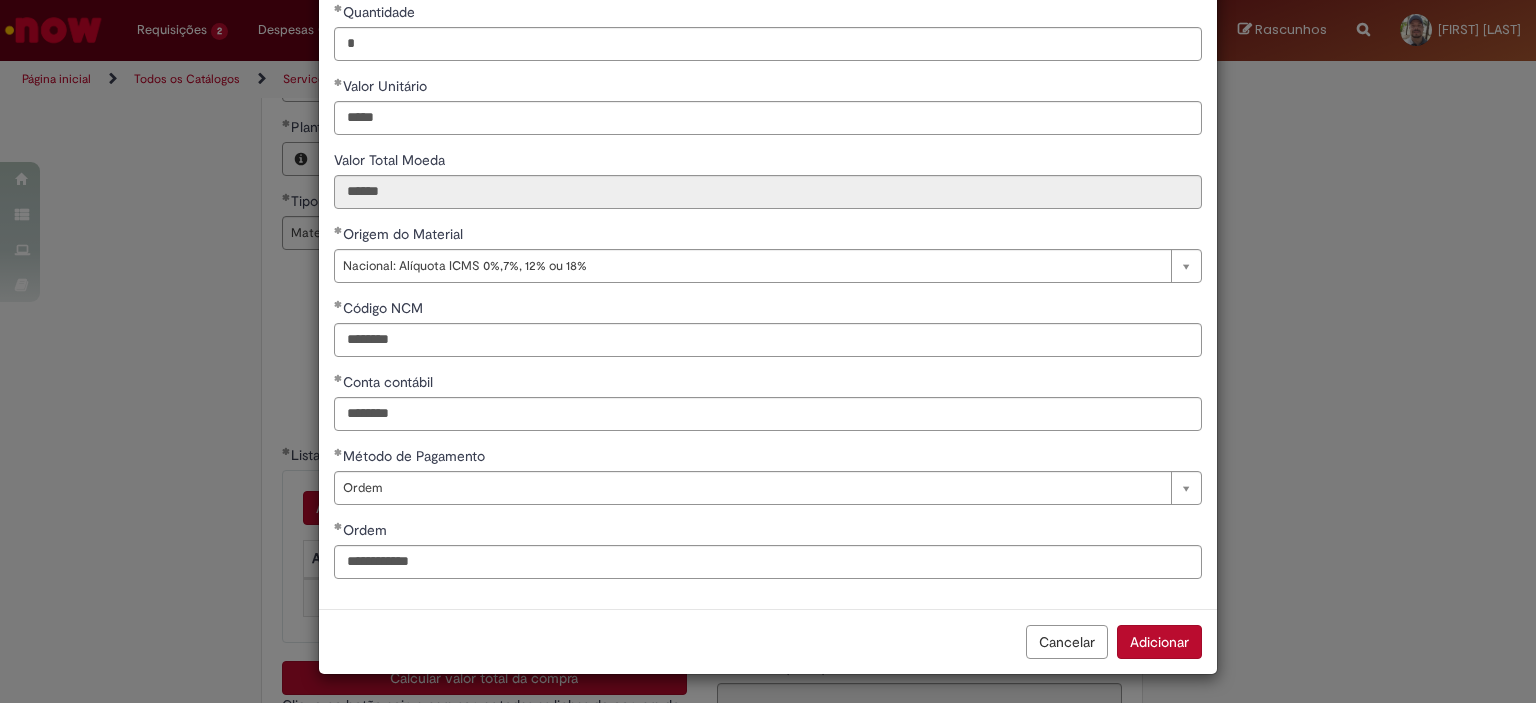 click on "Adicionar" at bounding box center (1159, 642) 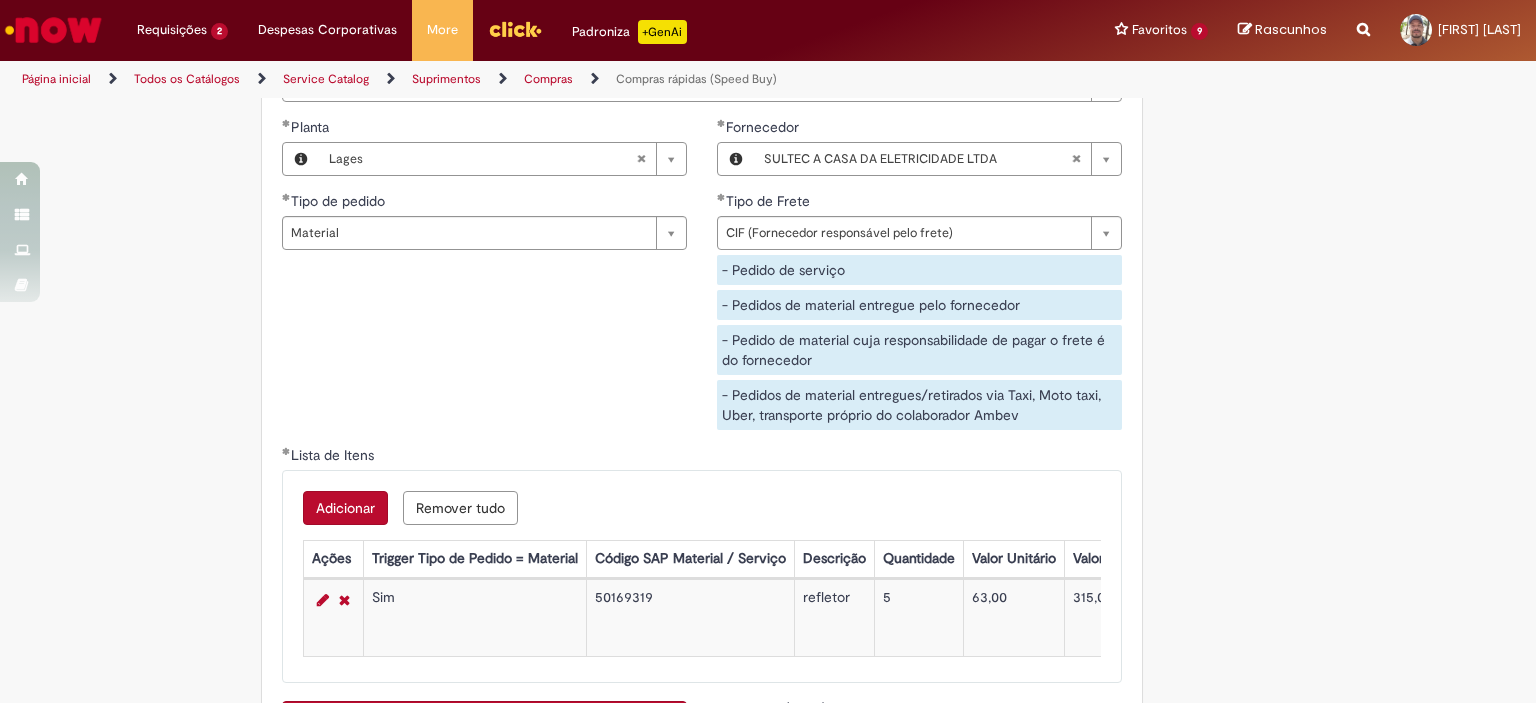 scroll, scrollTop: 3300, scrollLeft: 0, axis: vertical 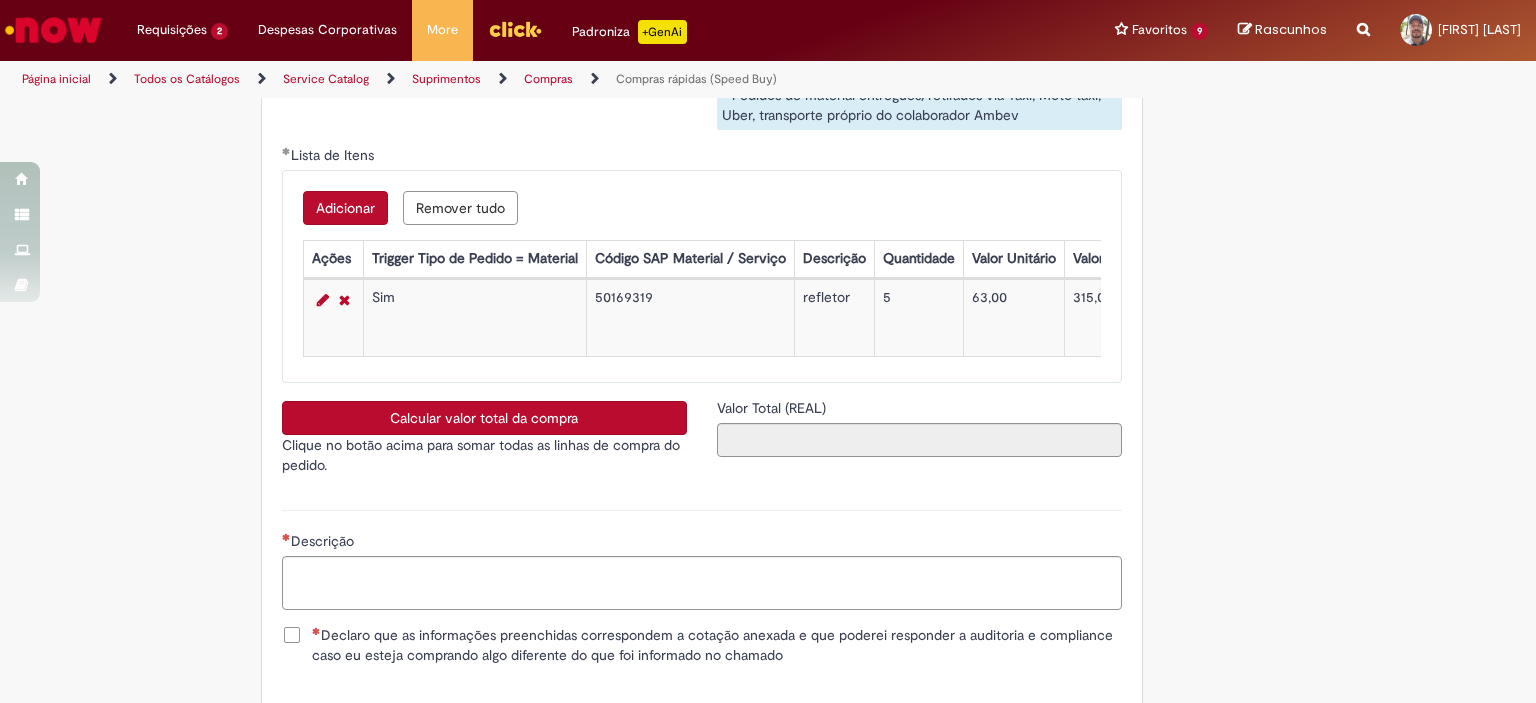 click on "Calcular valor total da compra" at bounding box center (484, 418) 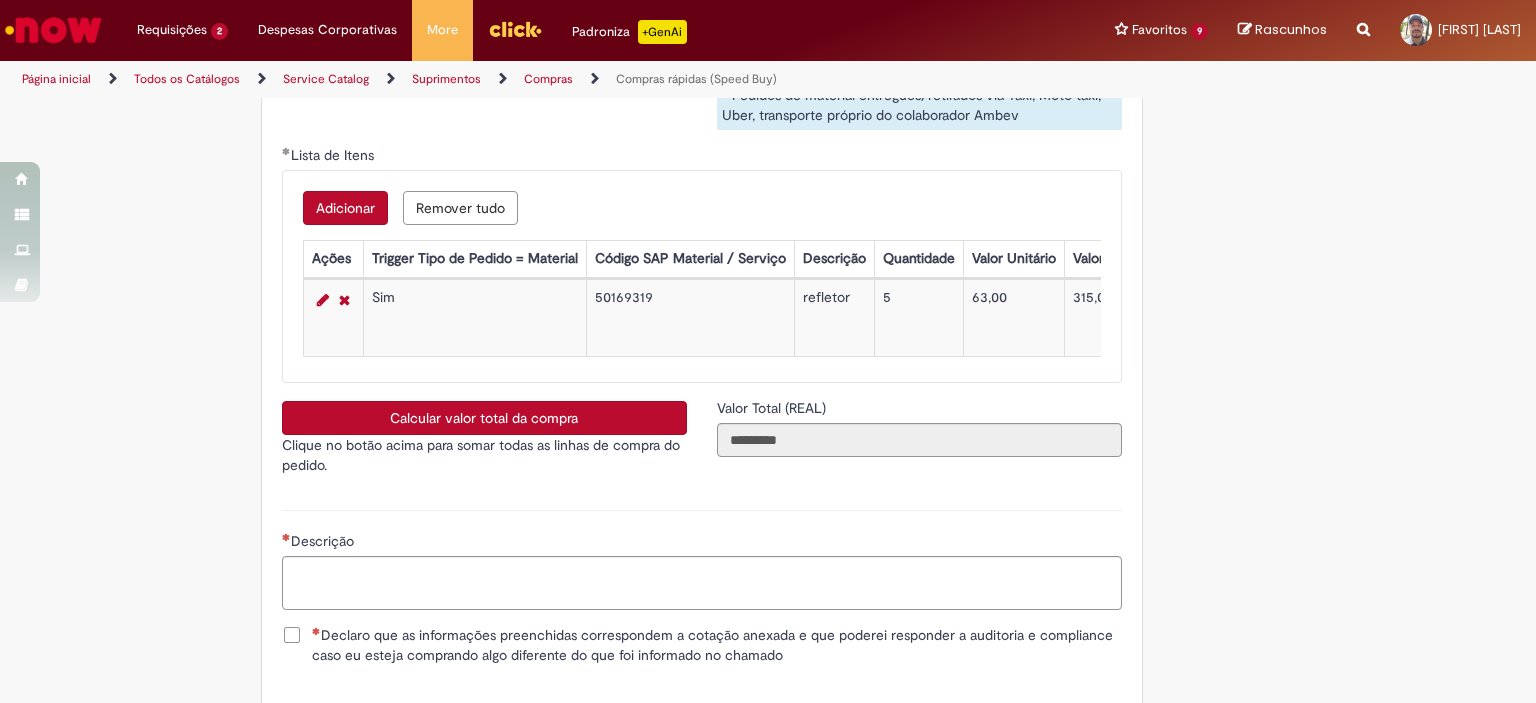 scroll, scrollTop: 3400, scrollLeft: 0, axis: vertical 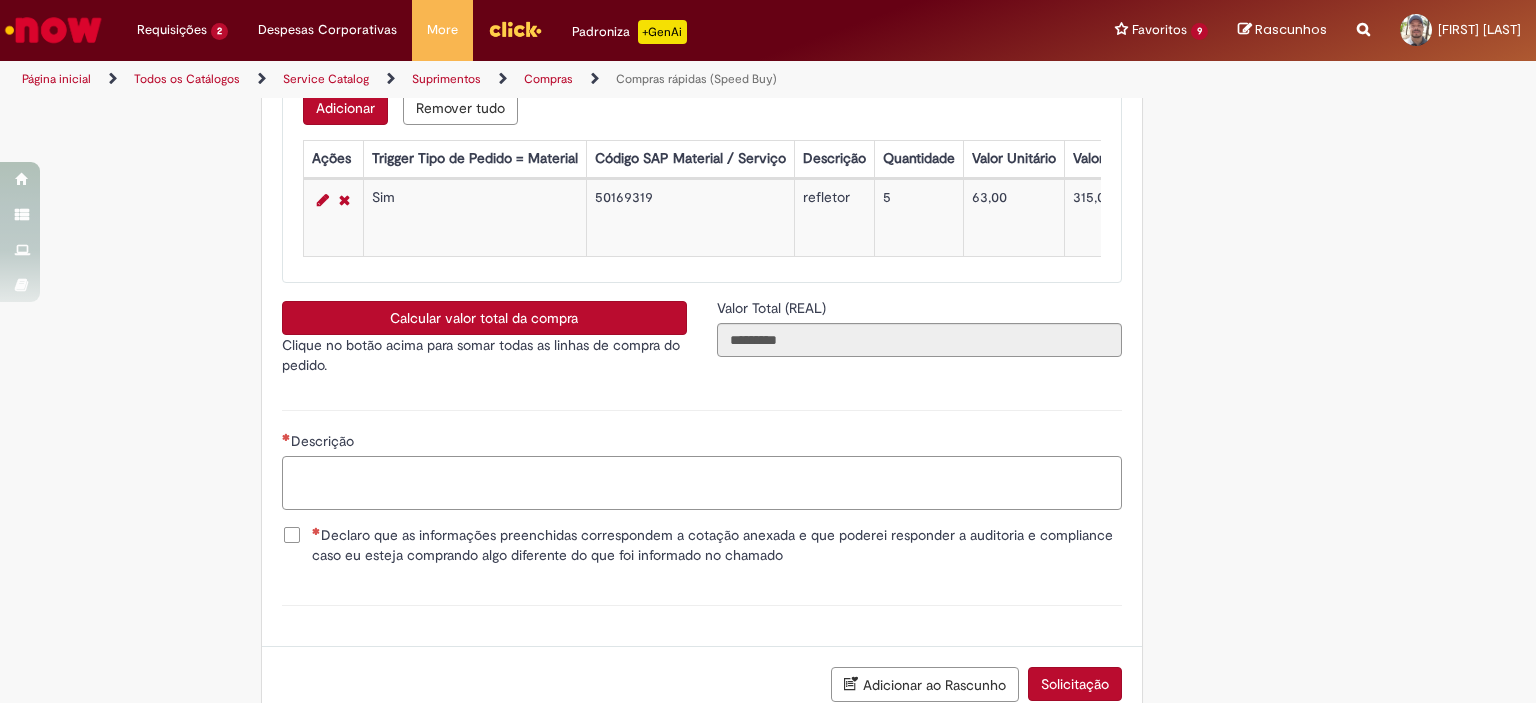 click on "Descrição" at bounding box center [702, 483] 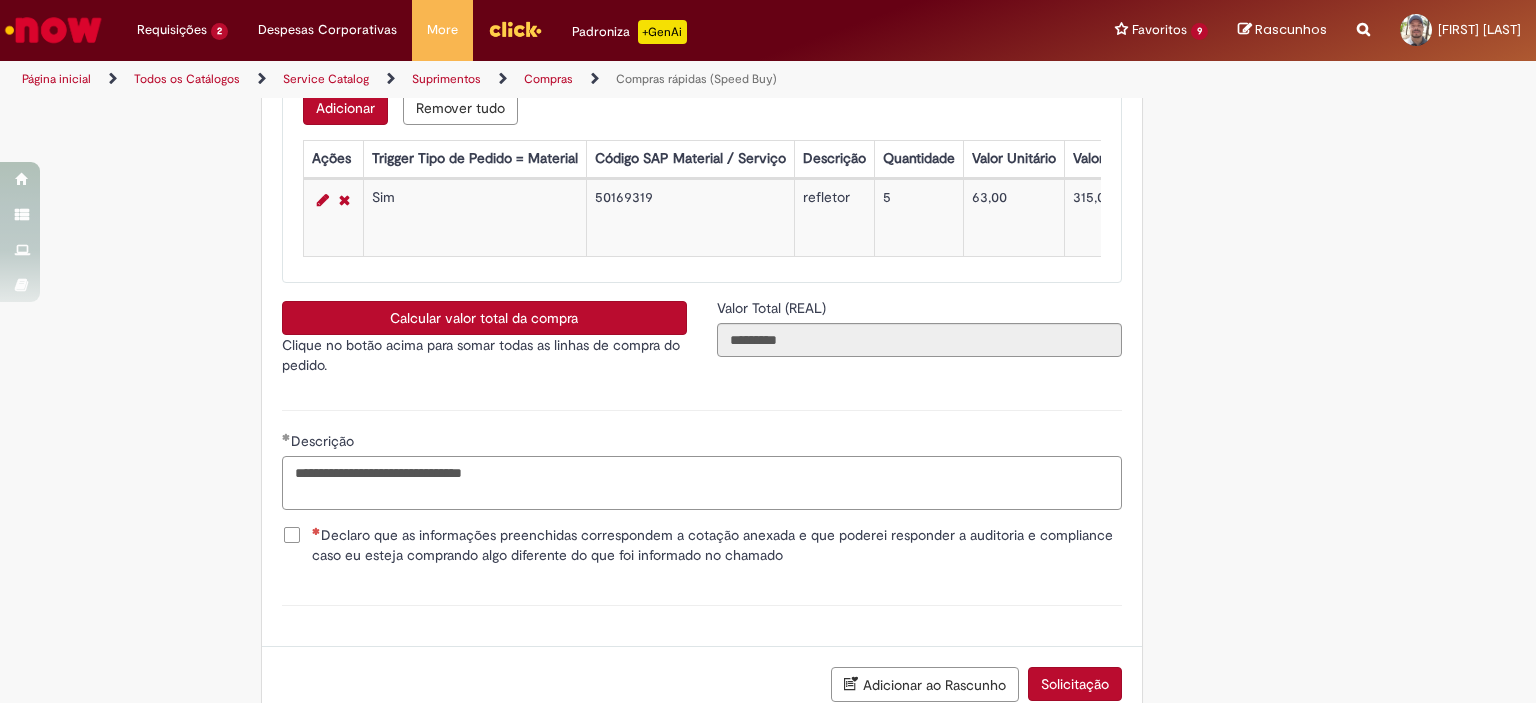 type on "**********" 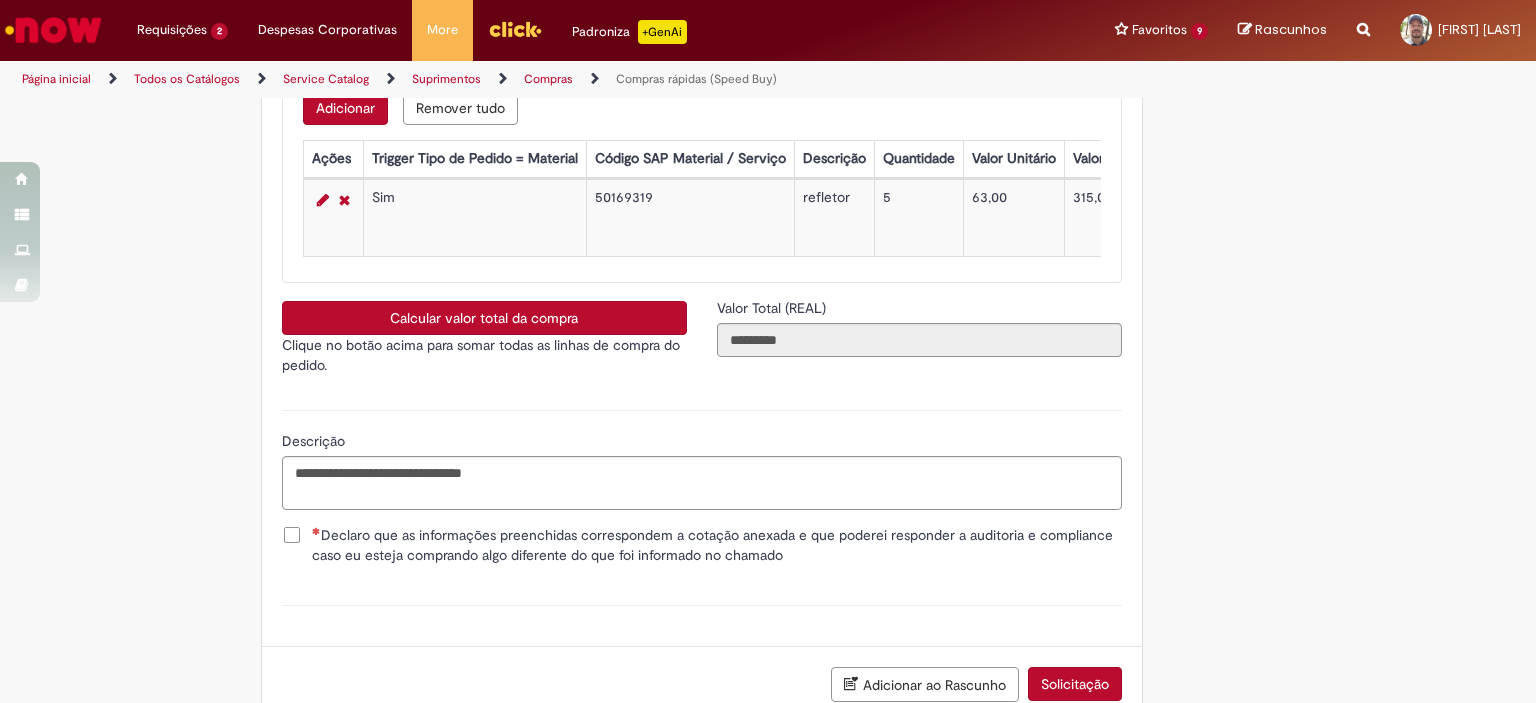 click on "Declaro que as informações preenchidas correspondem a cotação anexada e que poderei responder a auditoria e compliance caso eu esteja comprando algo diferente do que foi informado no chamado" at bounding box center [717, 545] 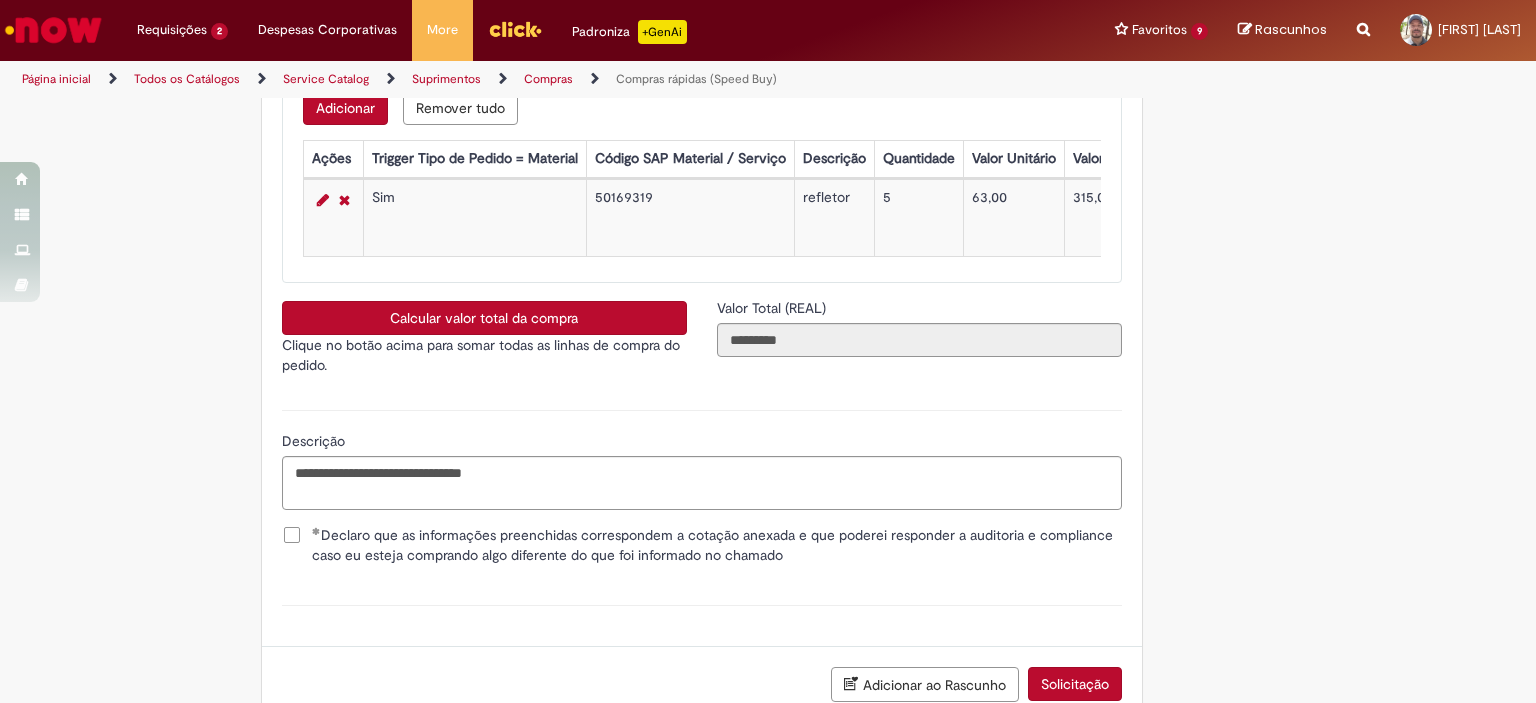 scroll, scrollTop: 3541, scrollLeft: 0, axis: vertical 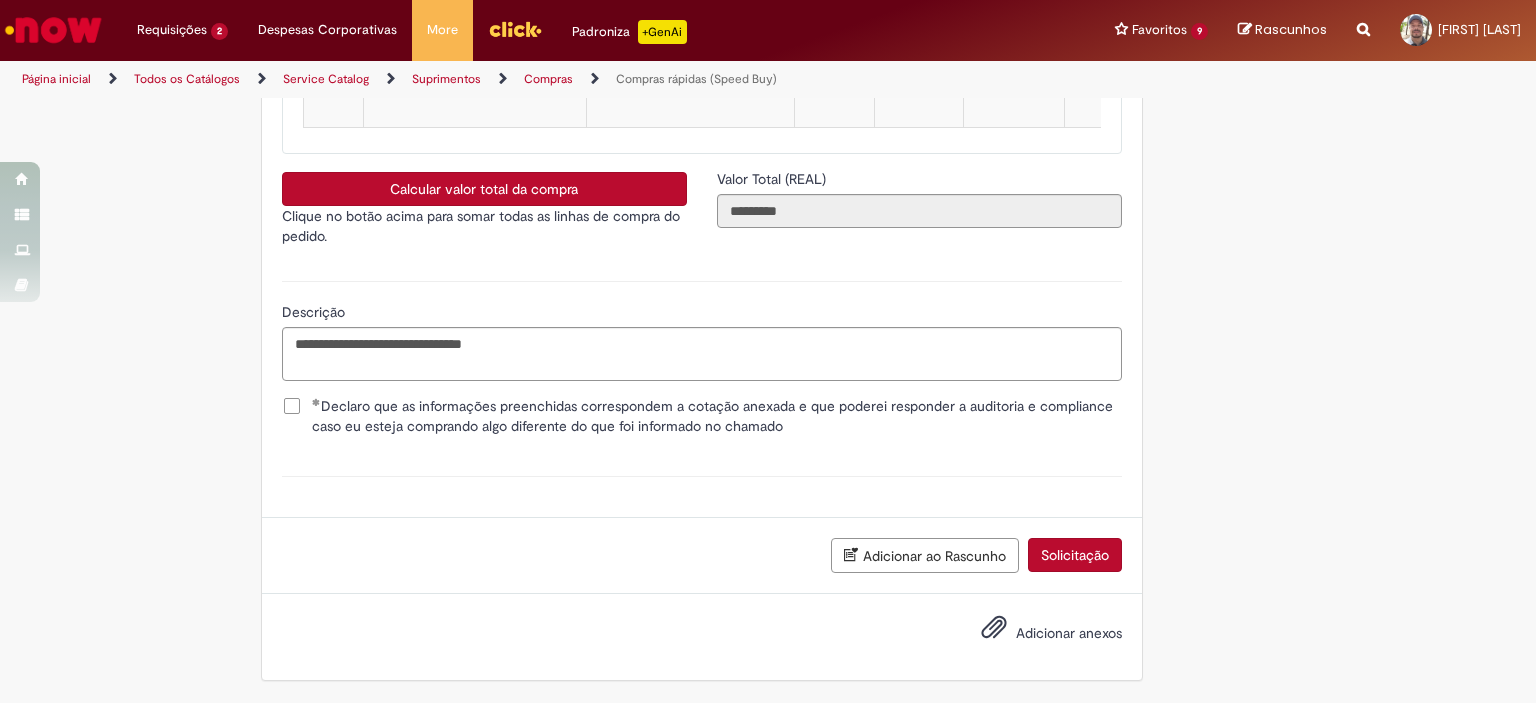 click on "Adicionar anexos" at bounding box center [1069, 633] 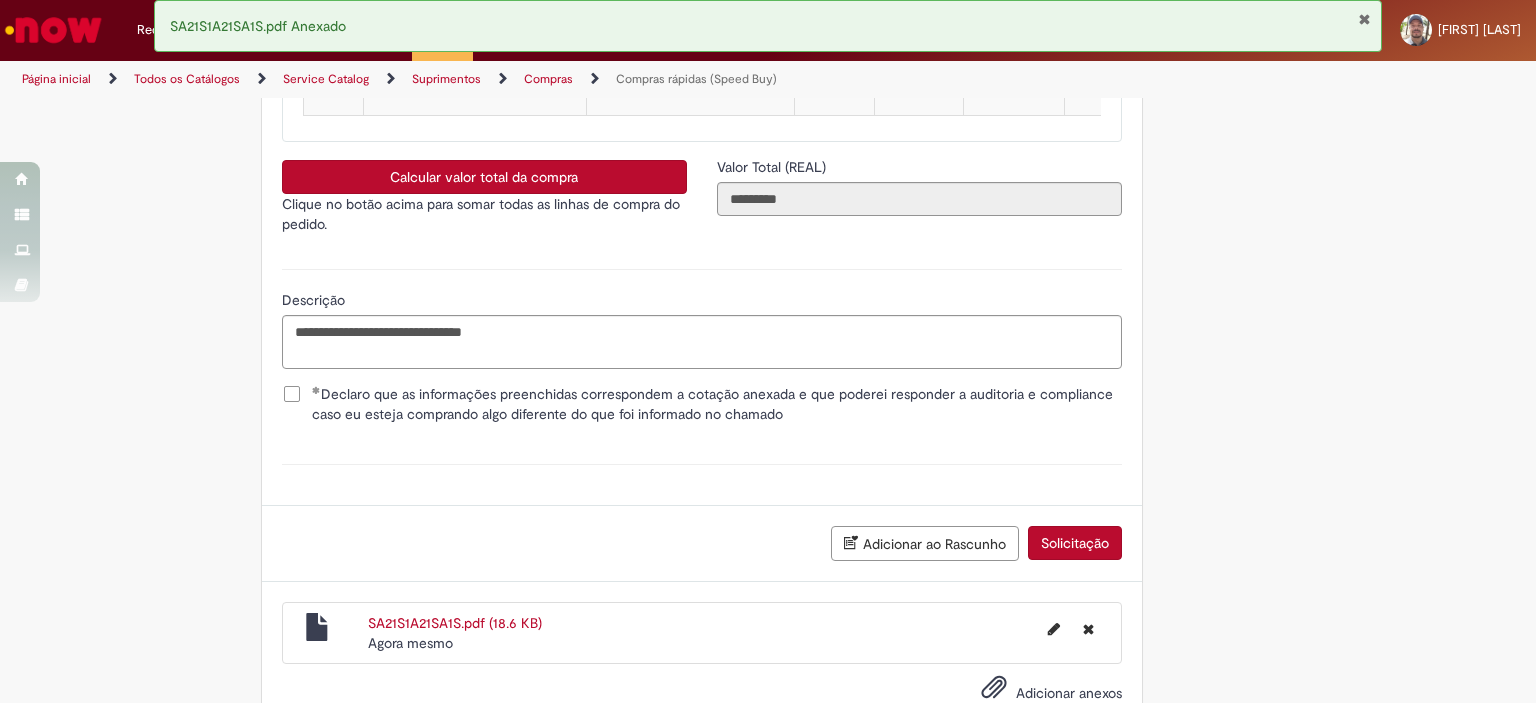 click on "Solicitação" at bounding box center [1075, 543] 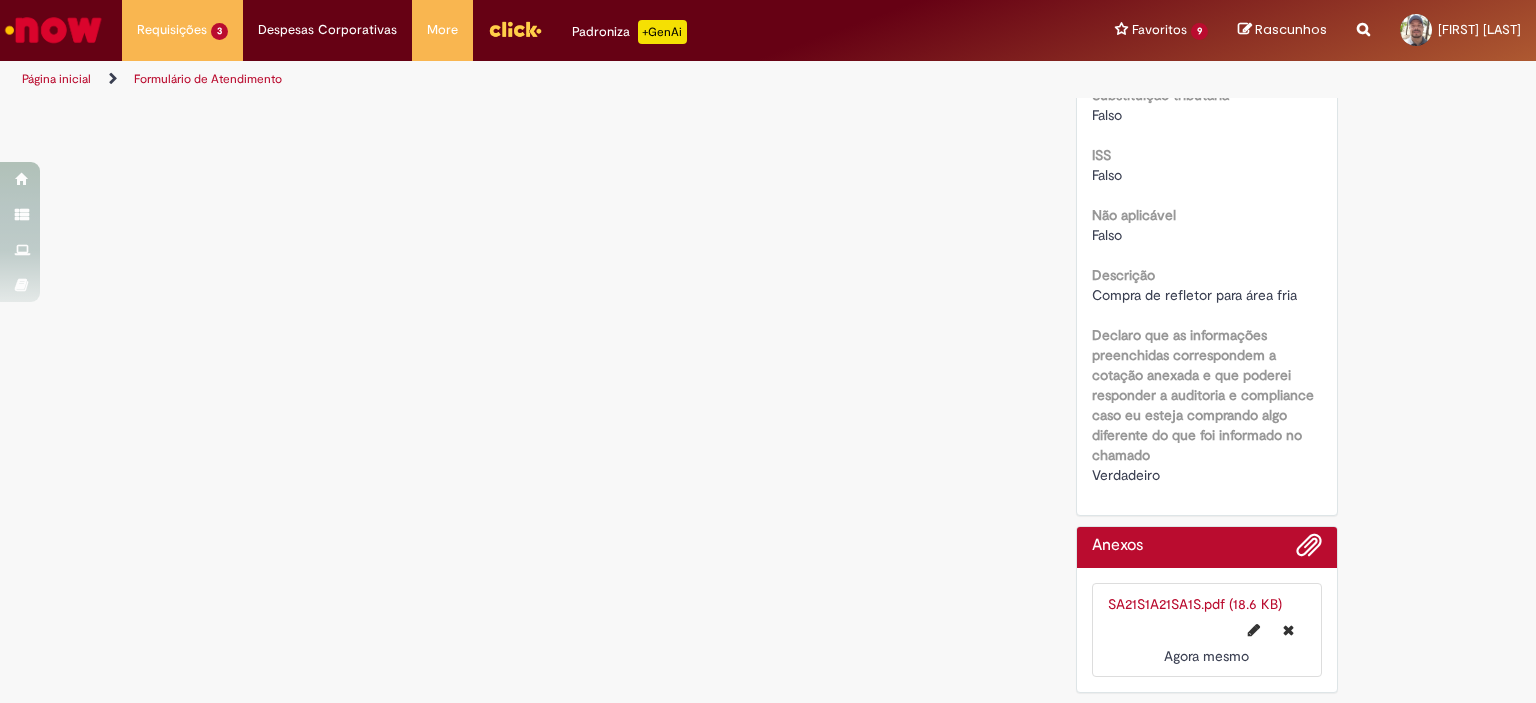 scroll, scrollTop: 0, scrollLeft: 0, axis: both 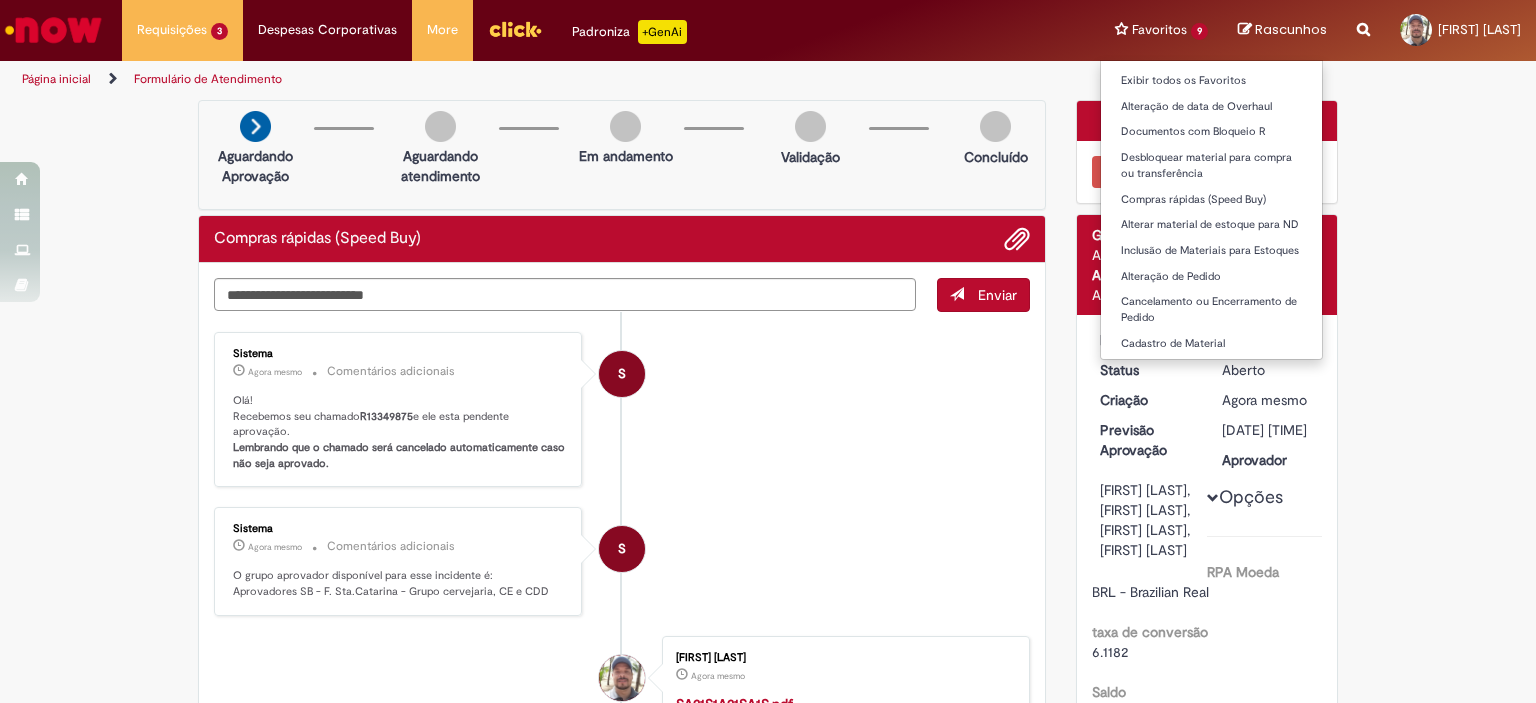 click on "Favoritos   9
Exibir todos os Favoritos
Alteração de data de Overhaul
Documentos com Bloqueio R
Desbloquear material para compra ou transferência
Compras rápidas (Speed Buy)
Alterar material de estoque para ND
Inclusão de Materiais para Estoques
Alteração de Pedido
Cancelamento ou Encerramento de Pedido
Cadastro de Material" at bounding box center (1161, 30) 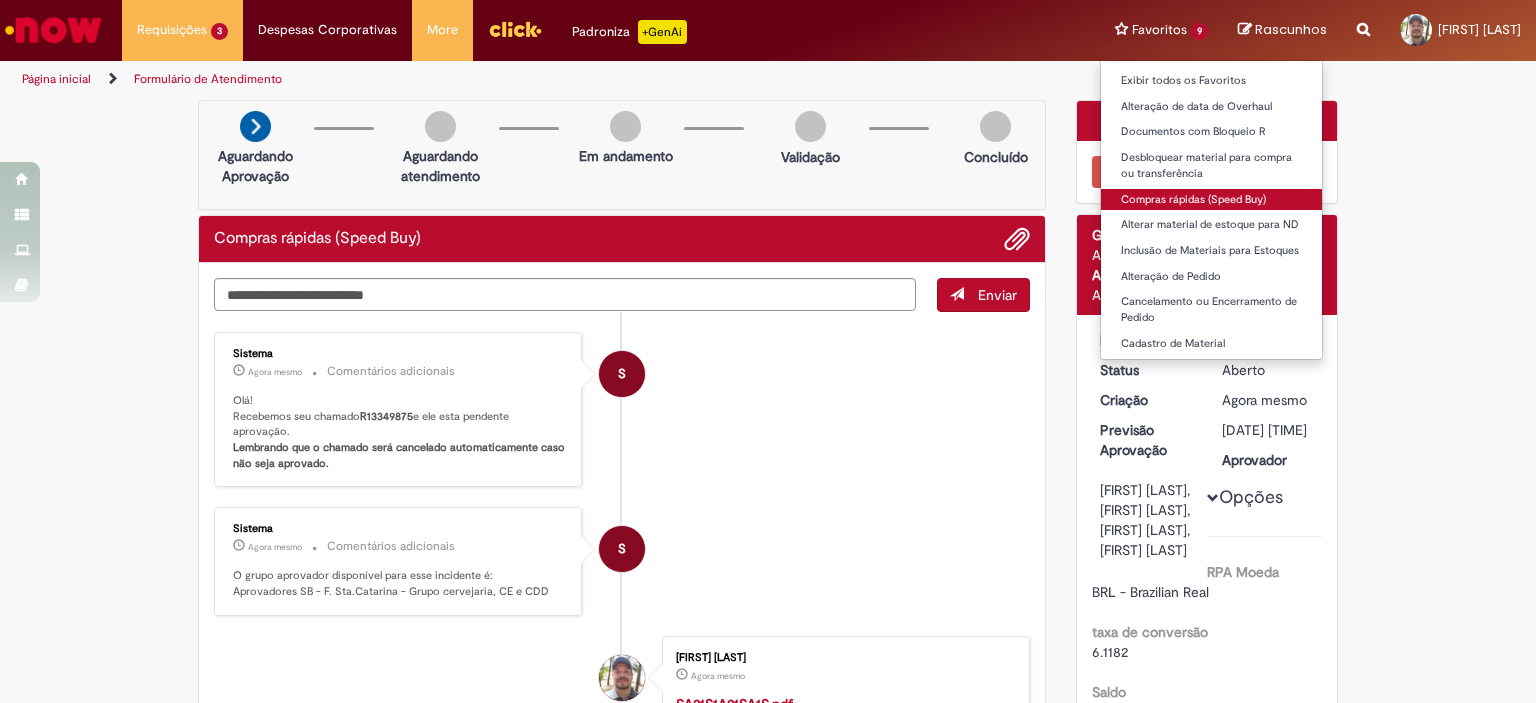 click on "Compras rápidas (Speed Buy)" at bounding box center [1211, 200] 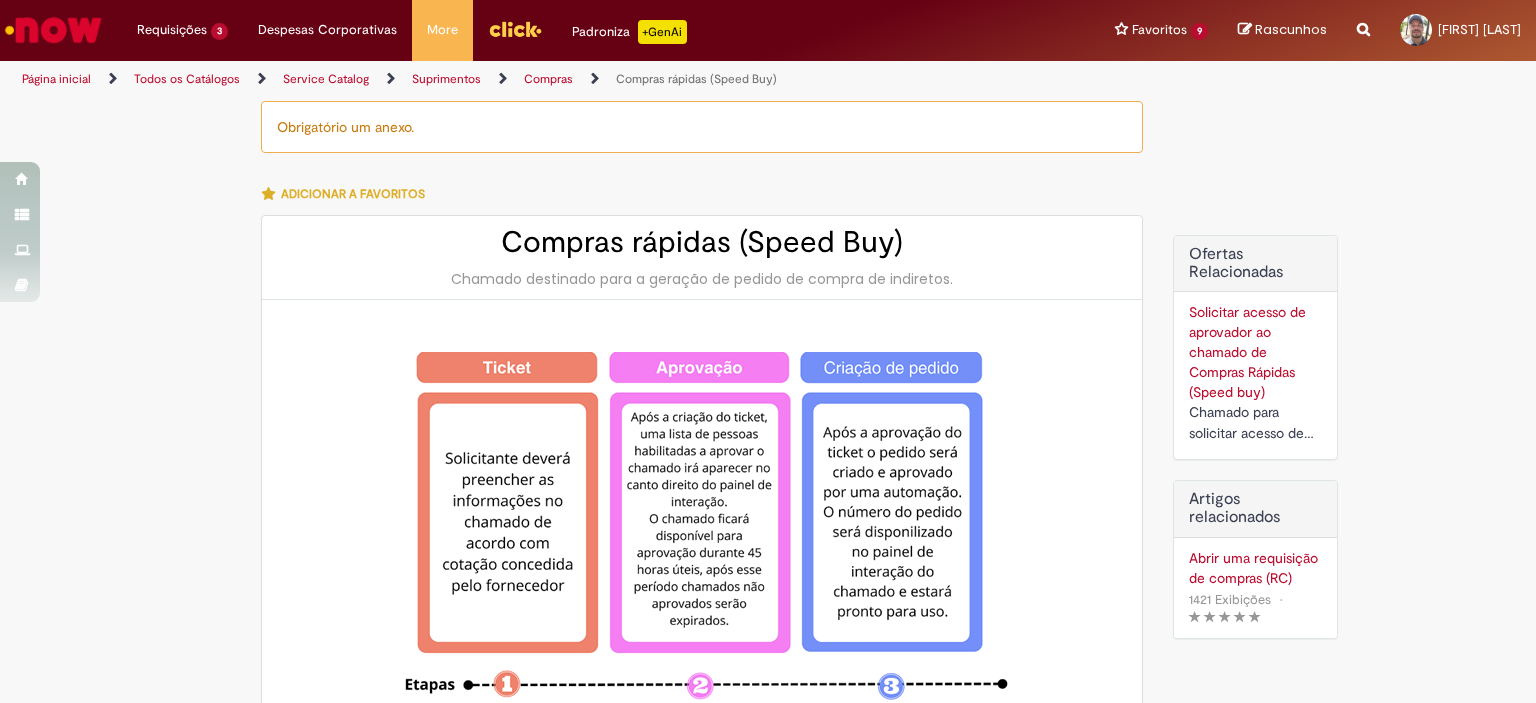 type on "********" 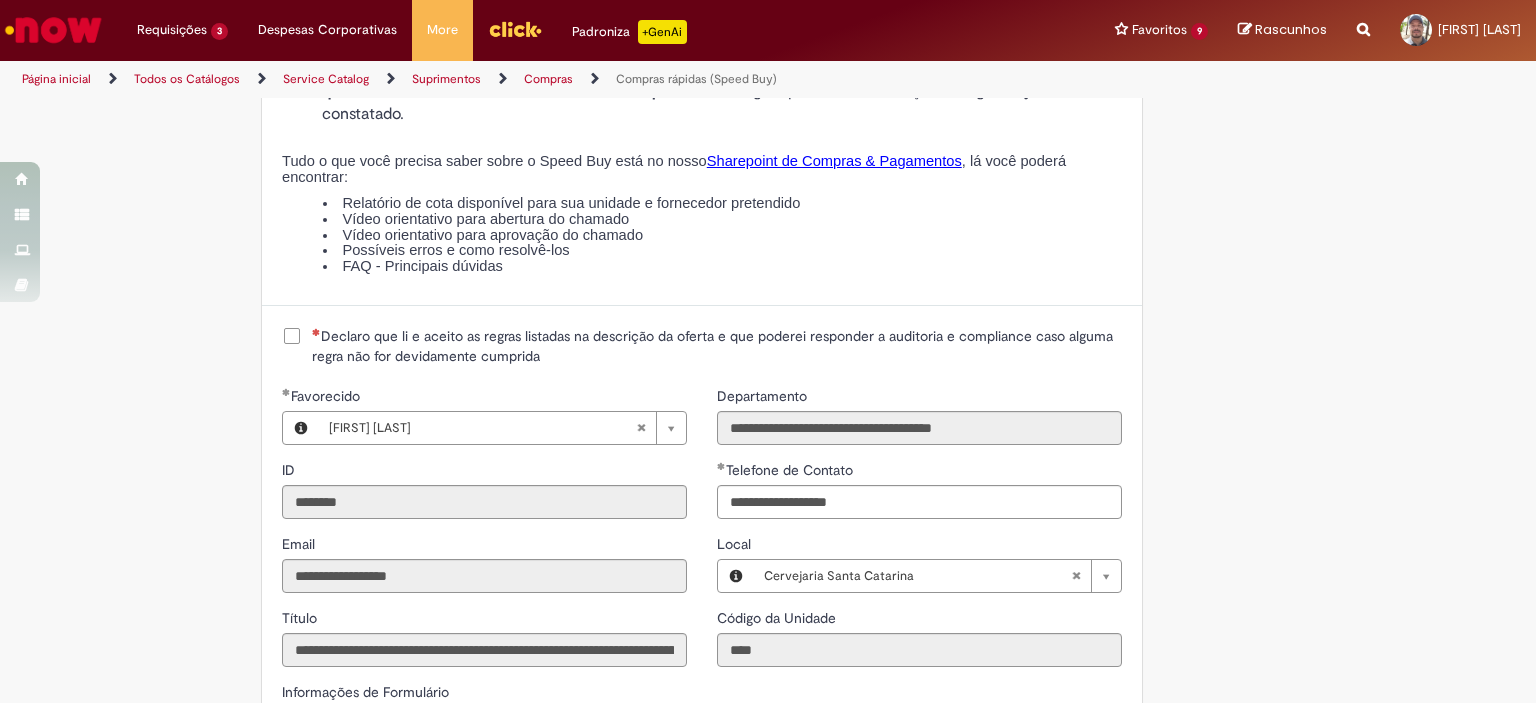 scroll, scrollTop: 2400, scrollLeft: 0, axis: vertical 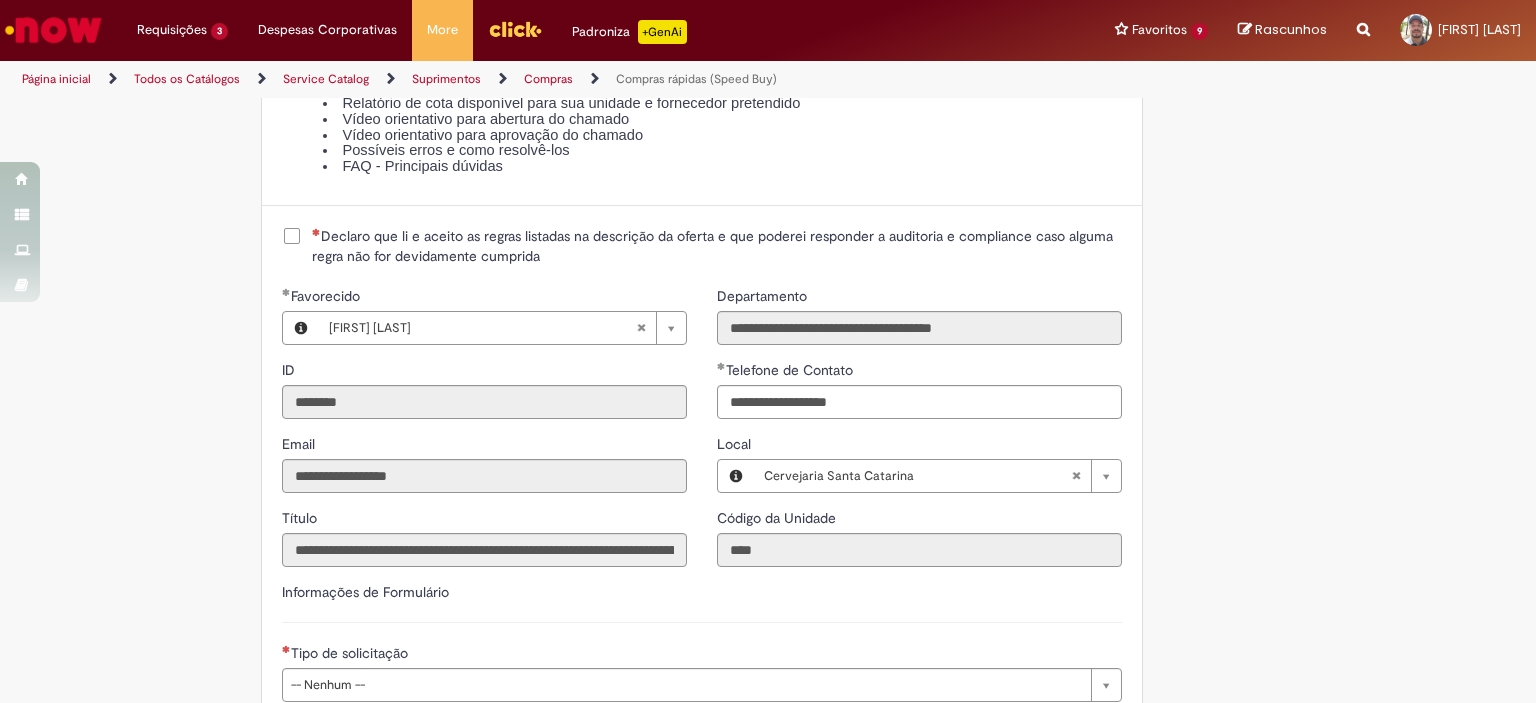 click on "Declaro que li e aceito as regras listadas na descrição da oferta e que poderei responder a auditoria e compliance caso alguma regra não for devidamente cumprida" at bounding box center [717, 246] 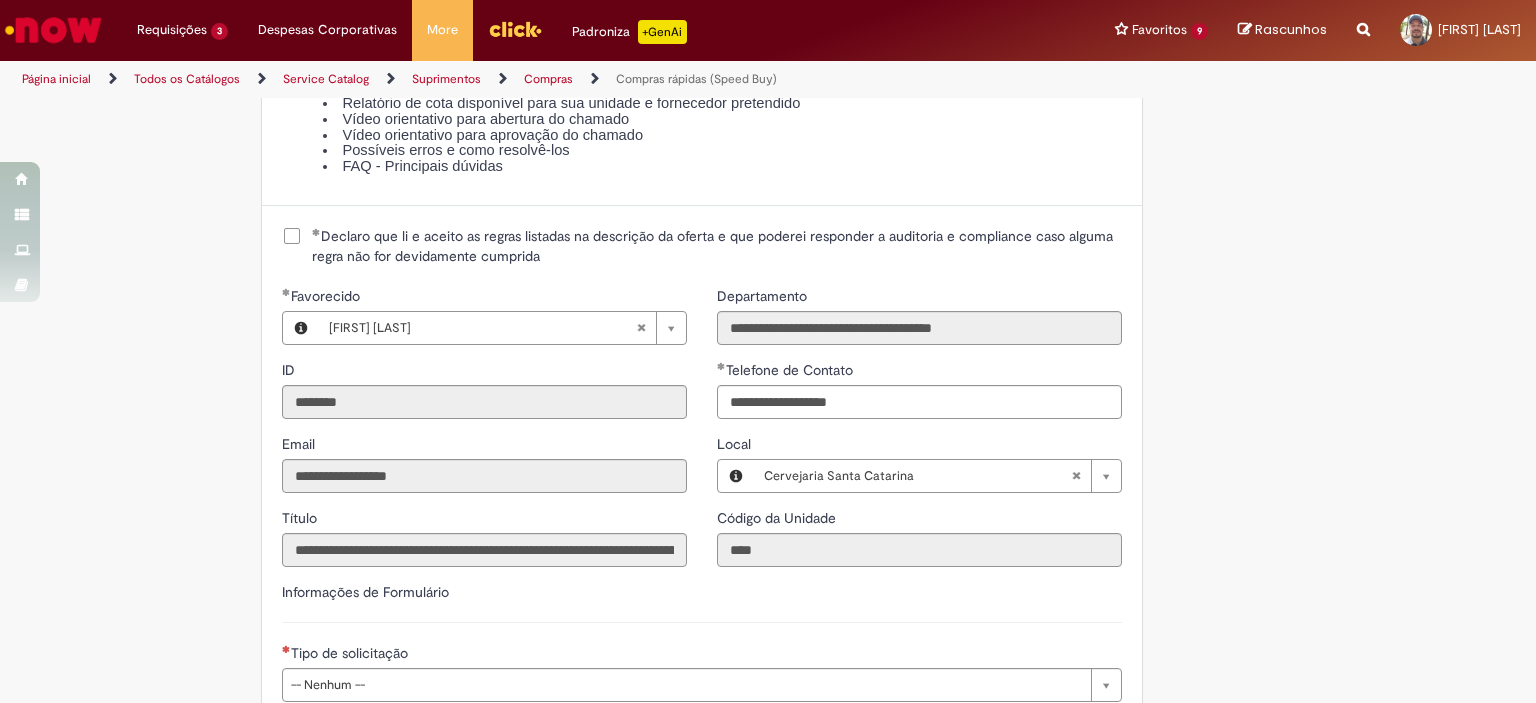 scroll, scrollTop: 2800, scrollLeft: 0, axis: vertical 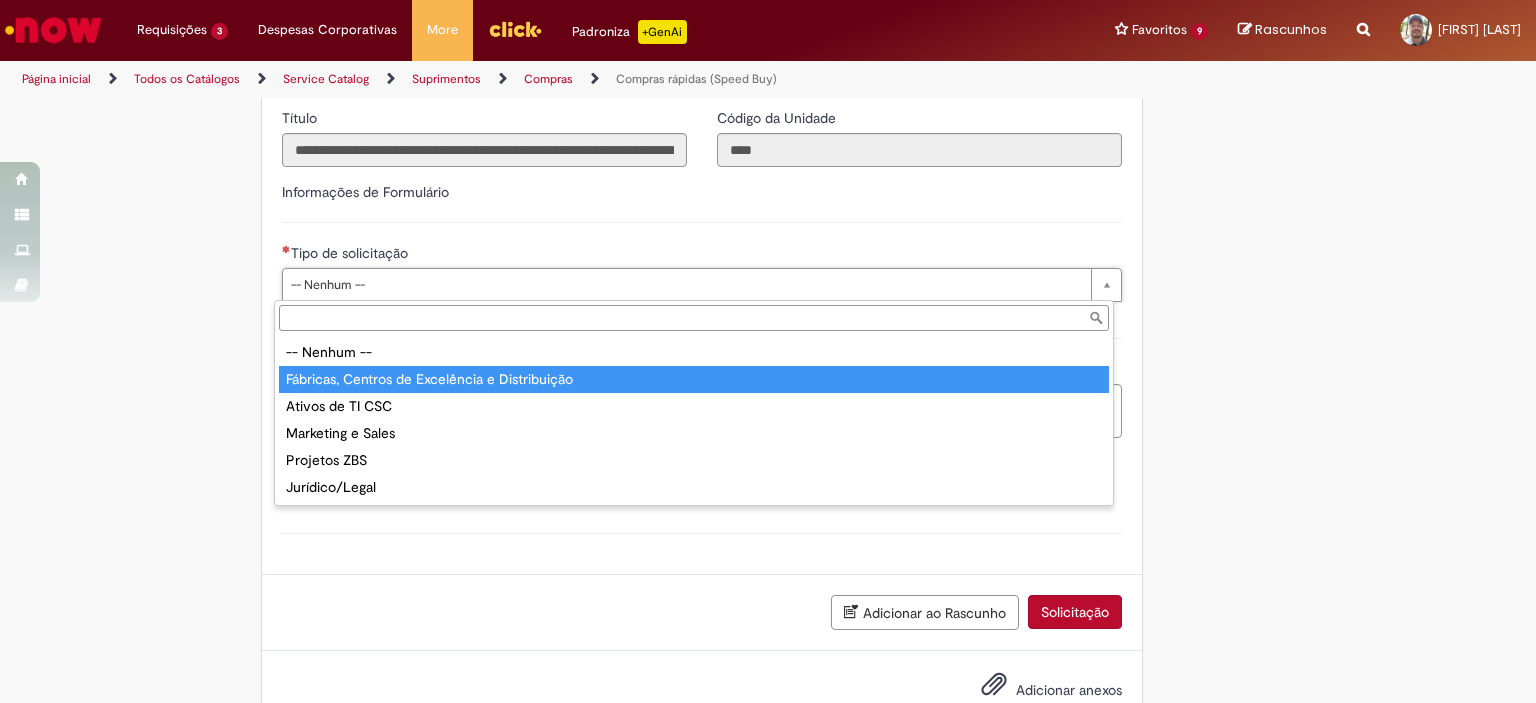 type on "**********" 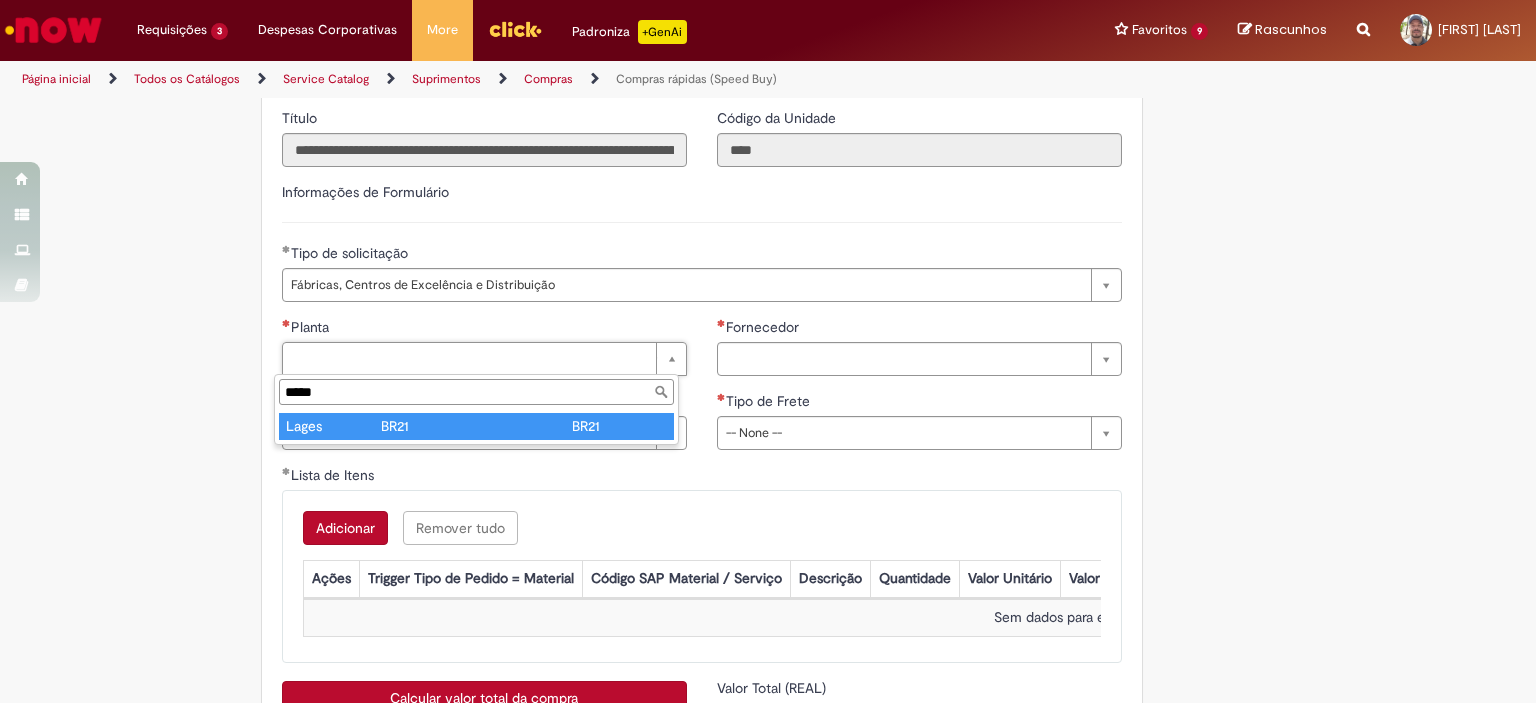type on "*****" 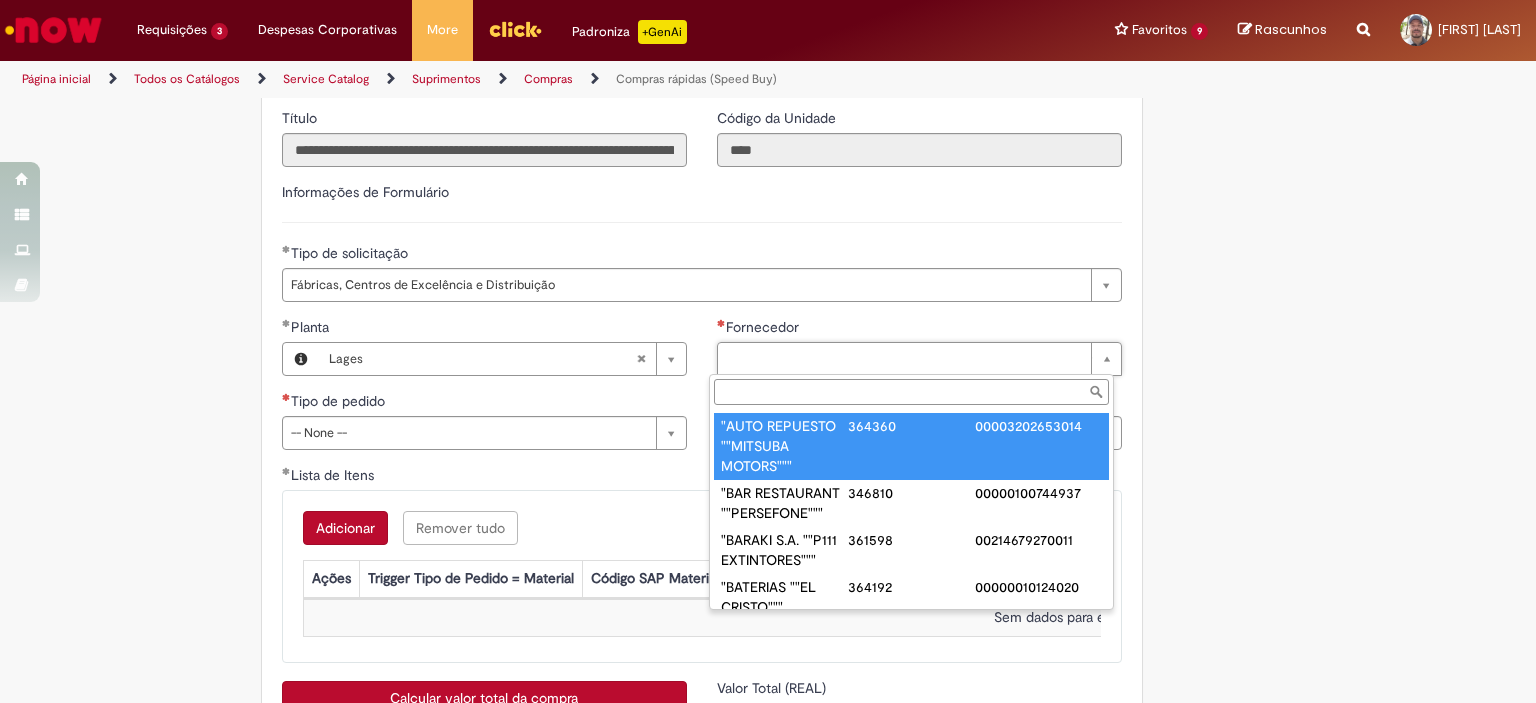paste on "******" 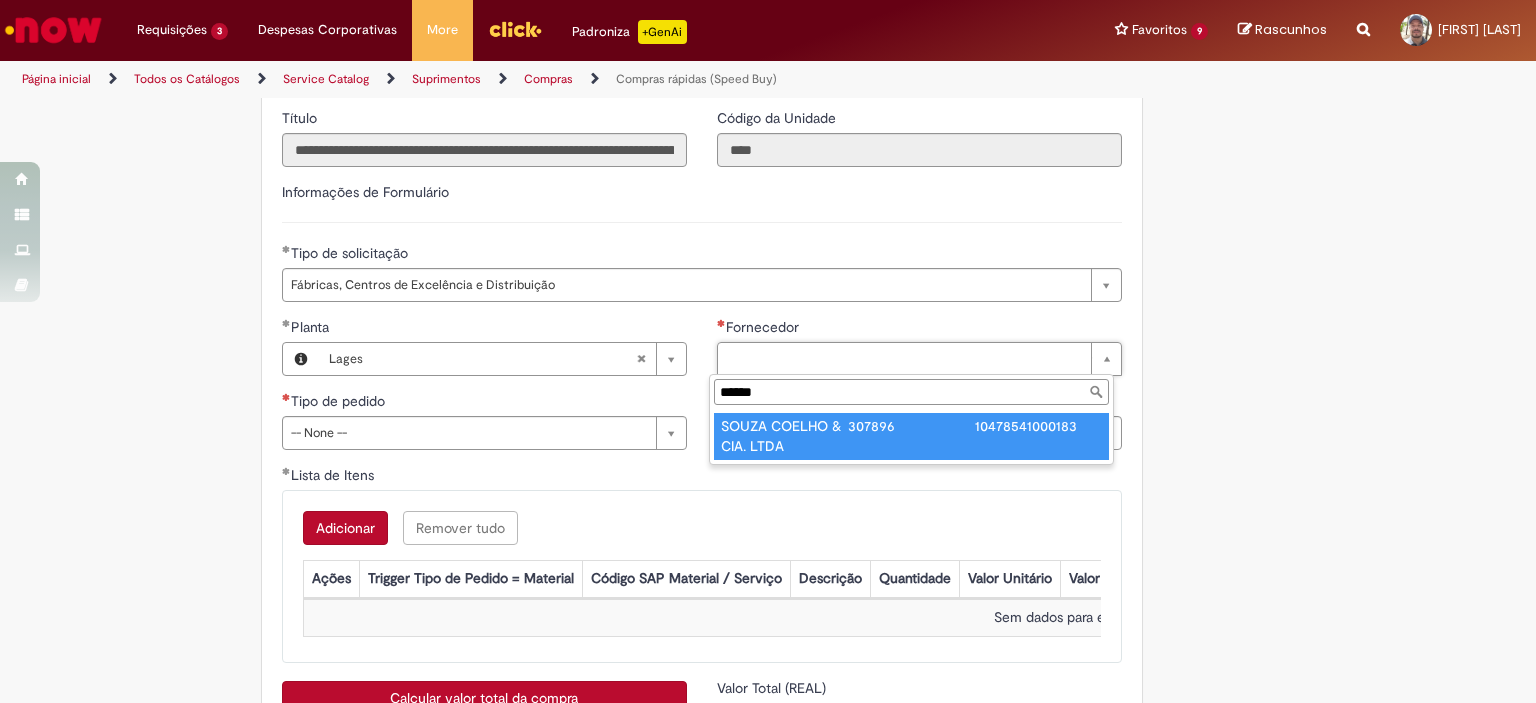 type on "******" 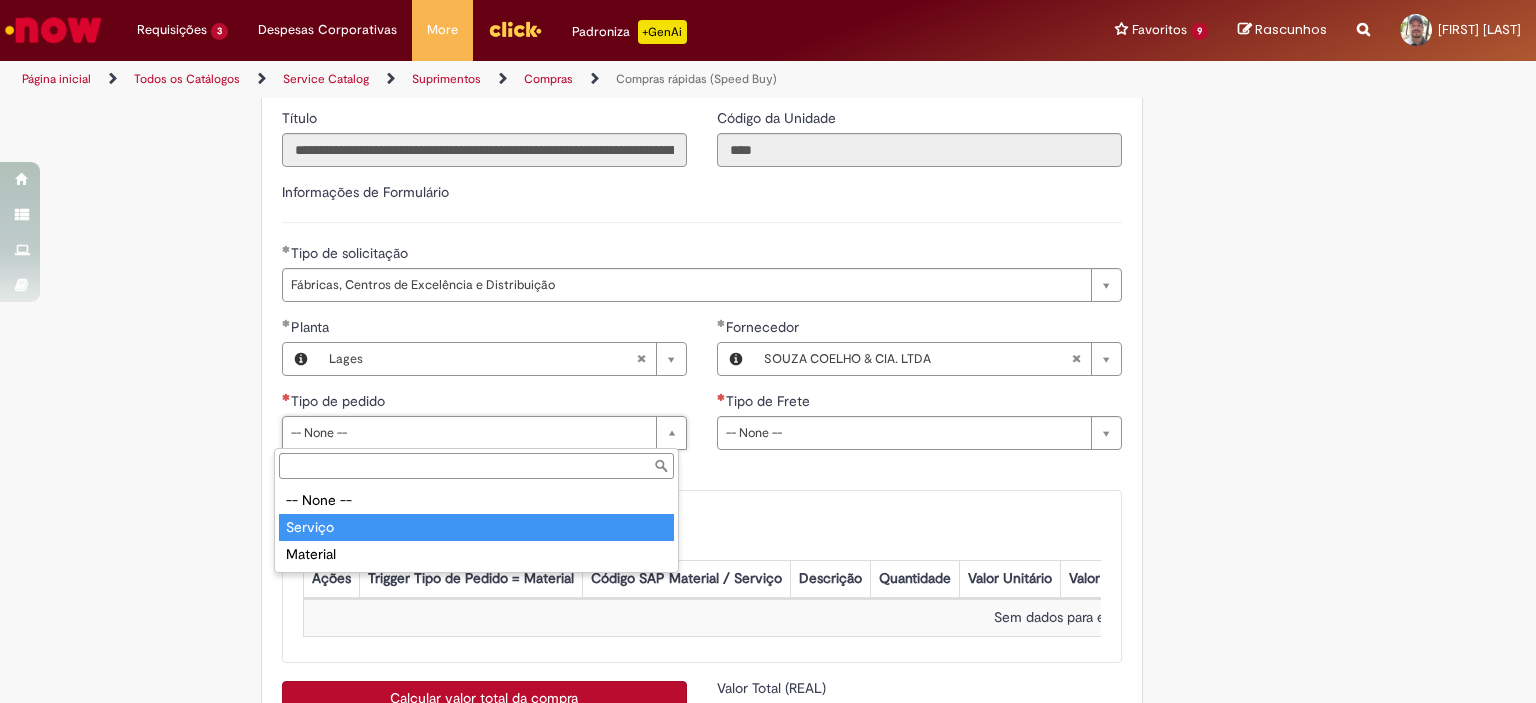 type on "*******" 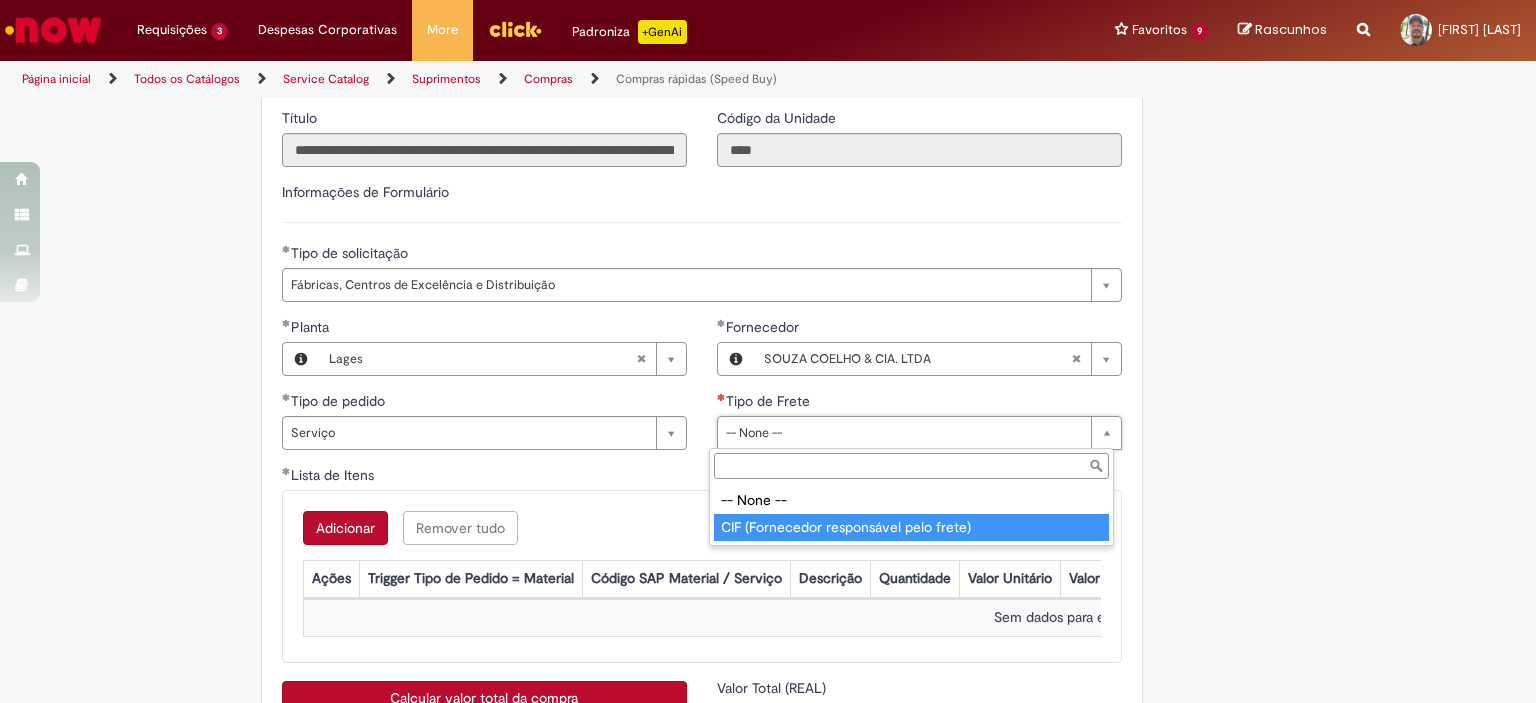 type on "**********" 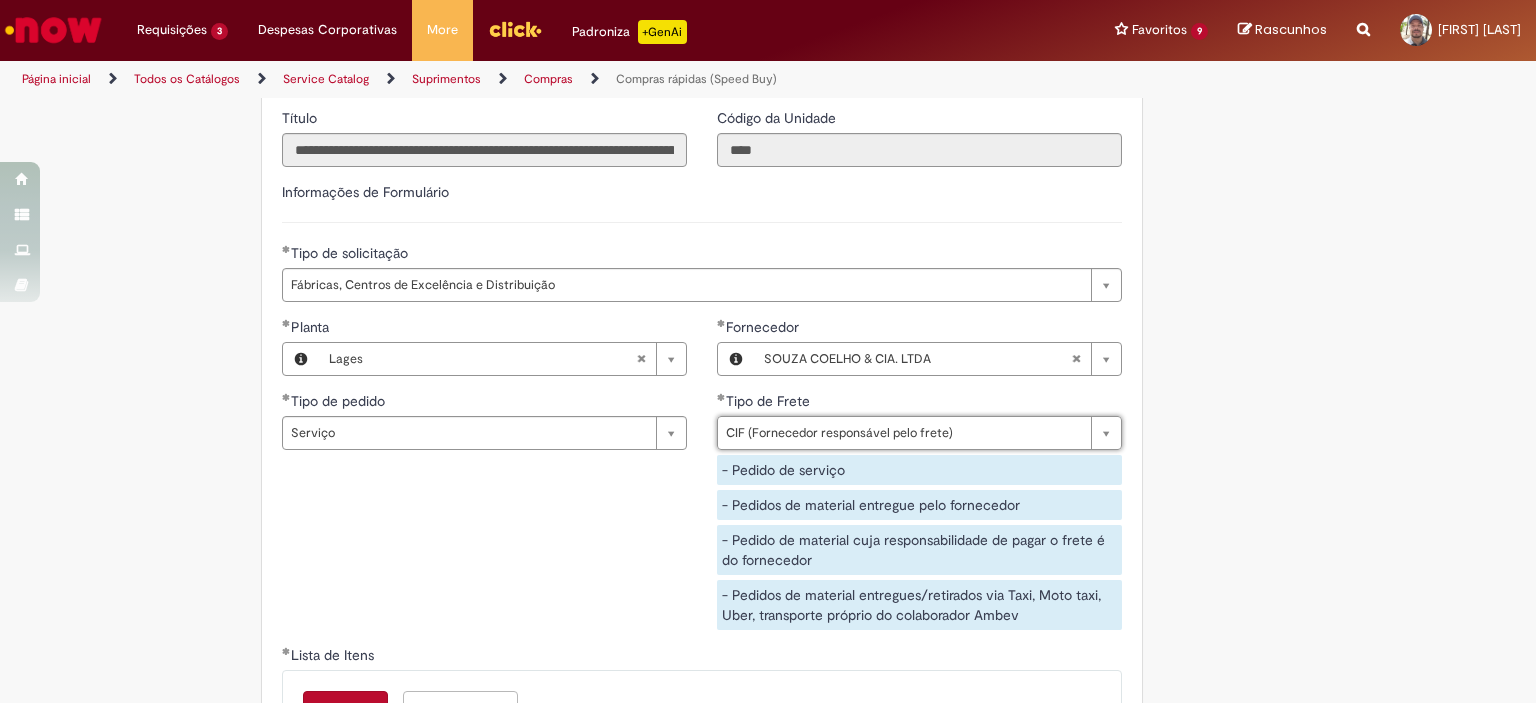 scroll, scrollTop: 3100, scrollLeft: 0, axis: vertical 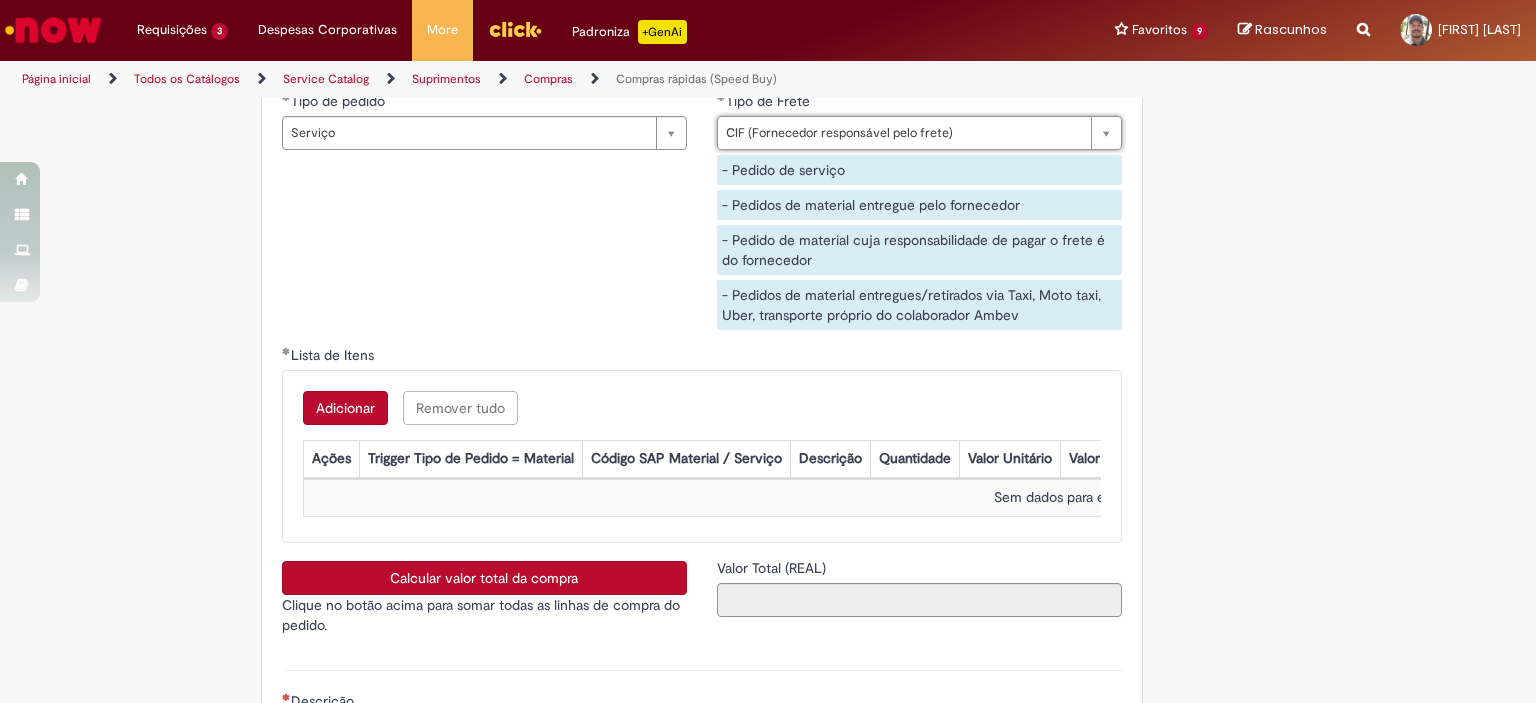 click on "Adicionar" at bounding box center (345, 408) 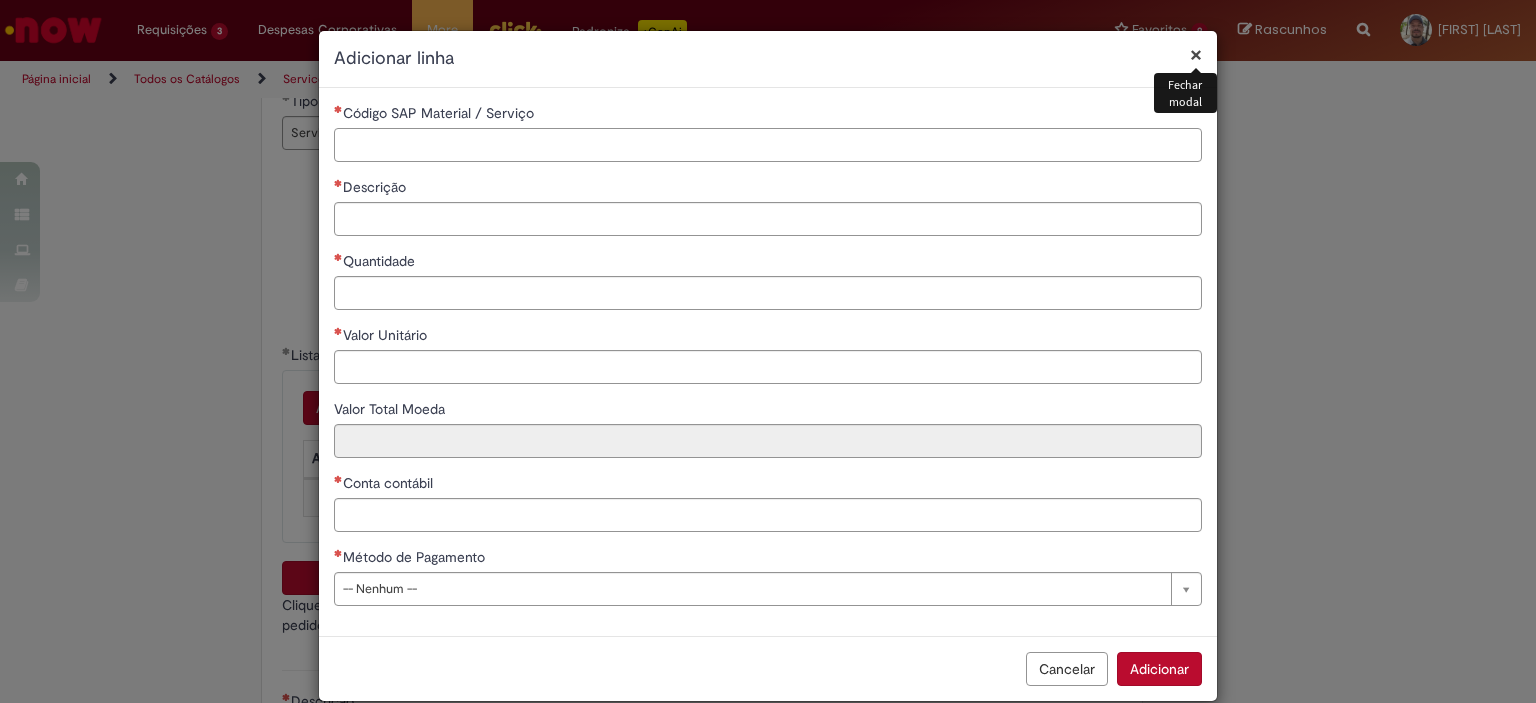 click on "Código SAP Material / Serviço" at bounding box center [768, 145] 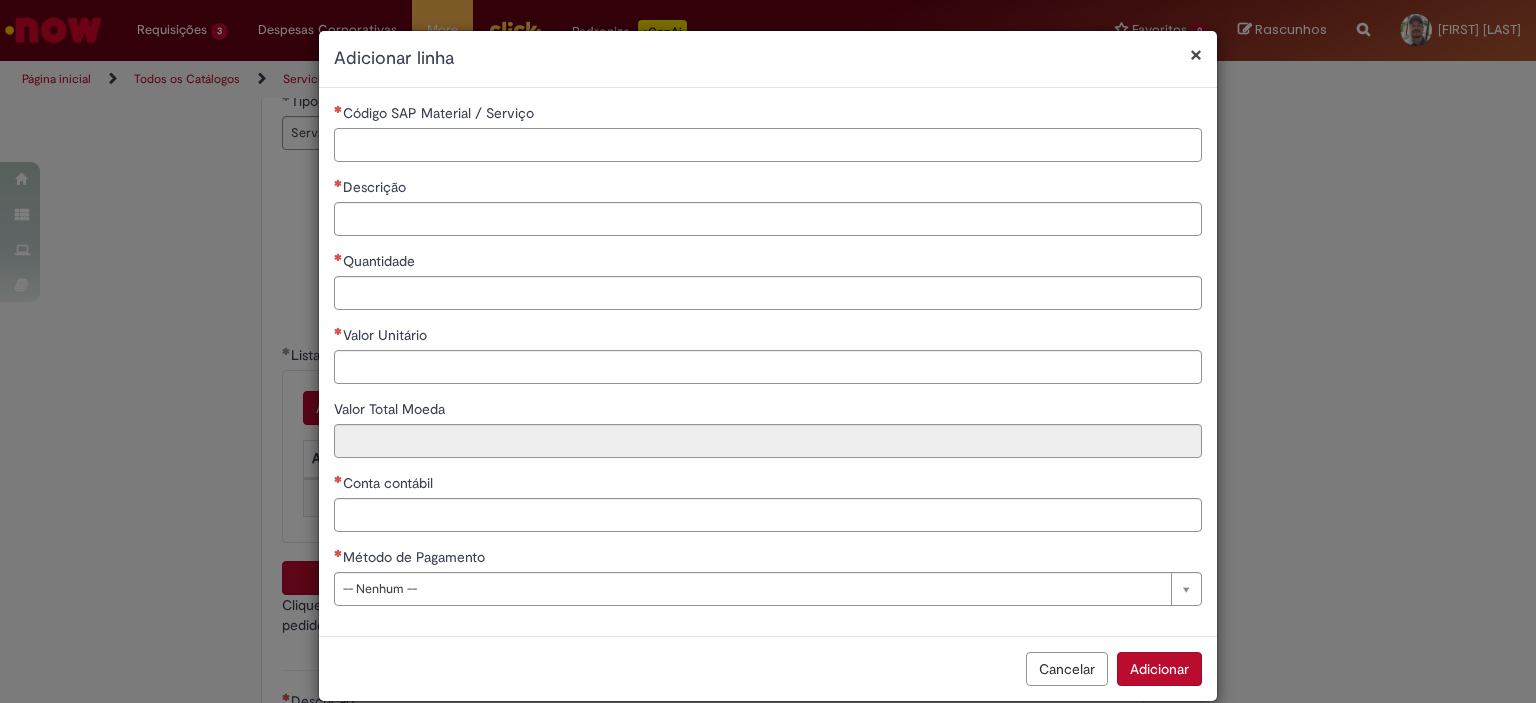 paste on "********" 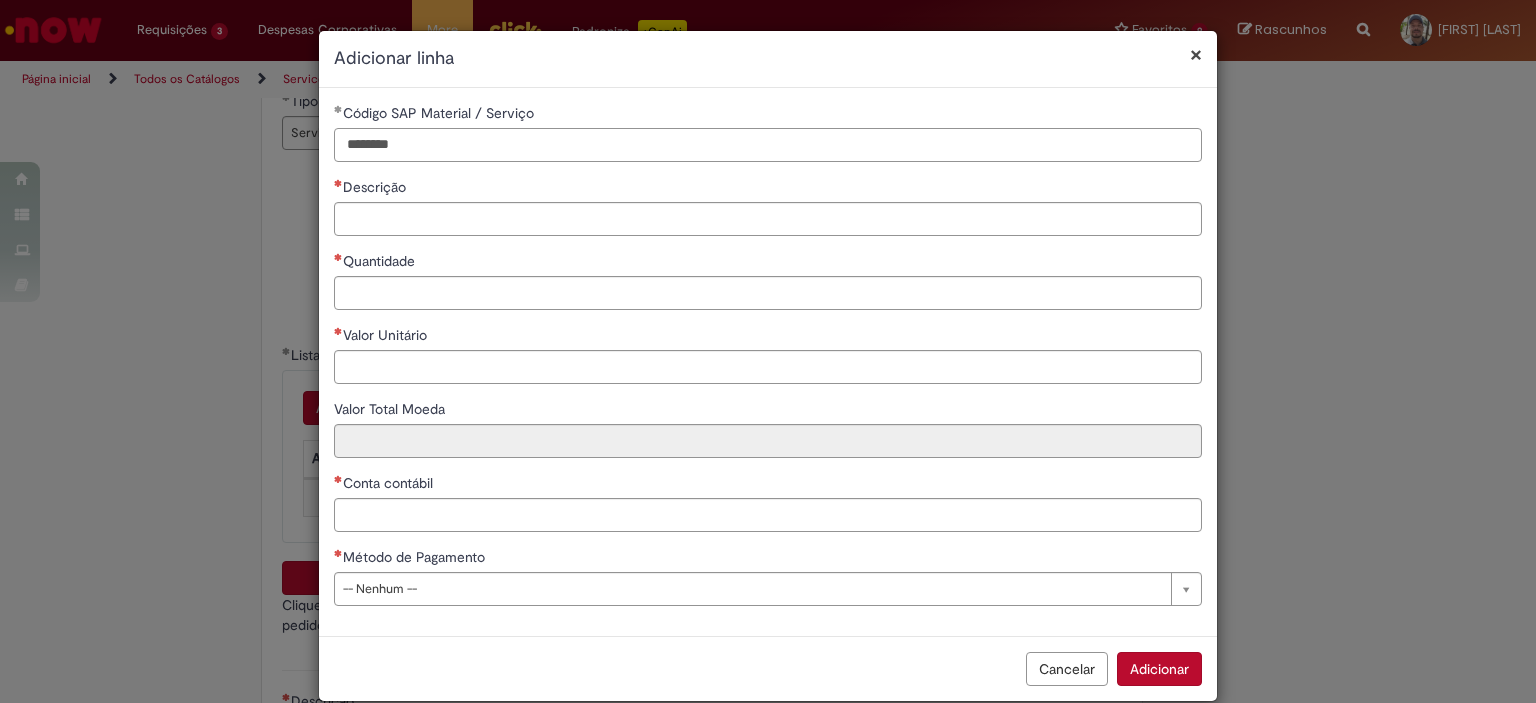 type on "********" 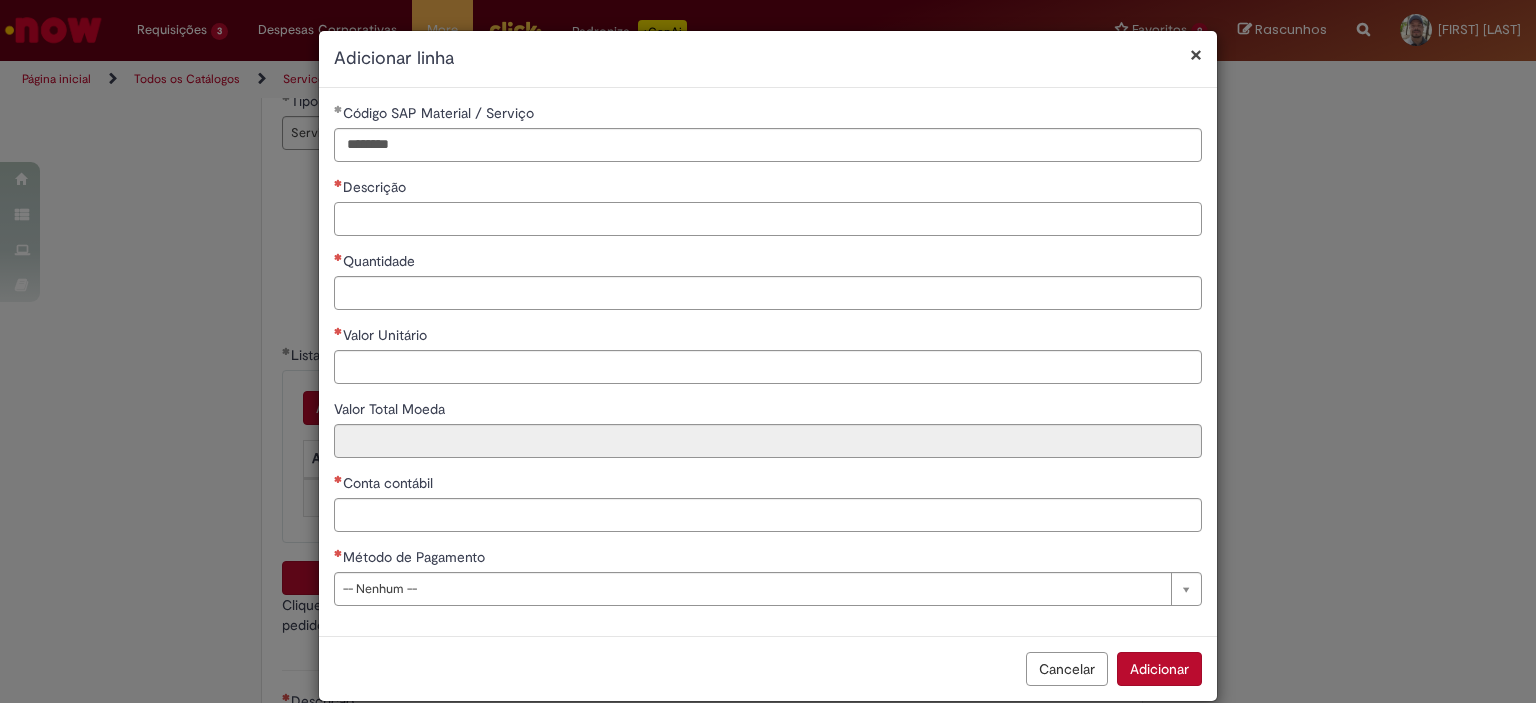 click on "Descrição" at bounding box center [768, 219] 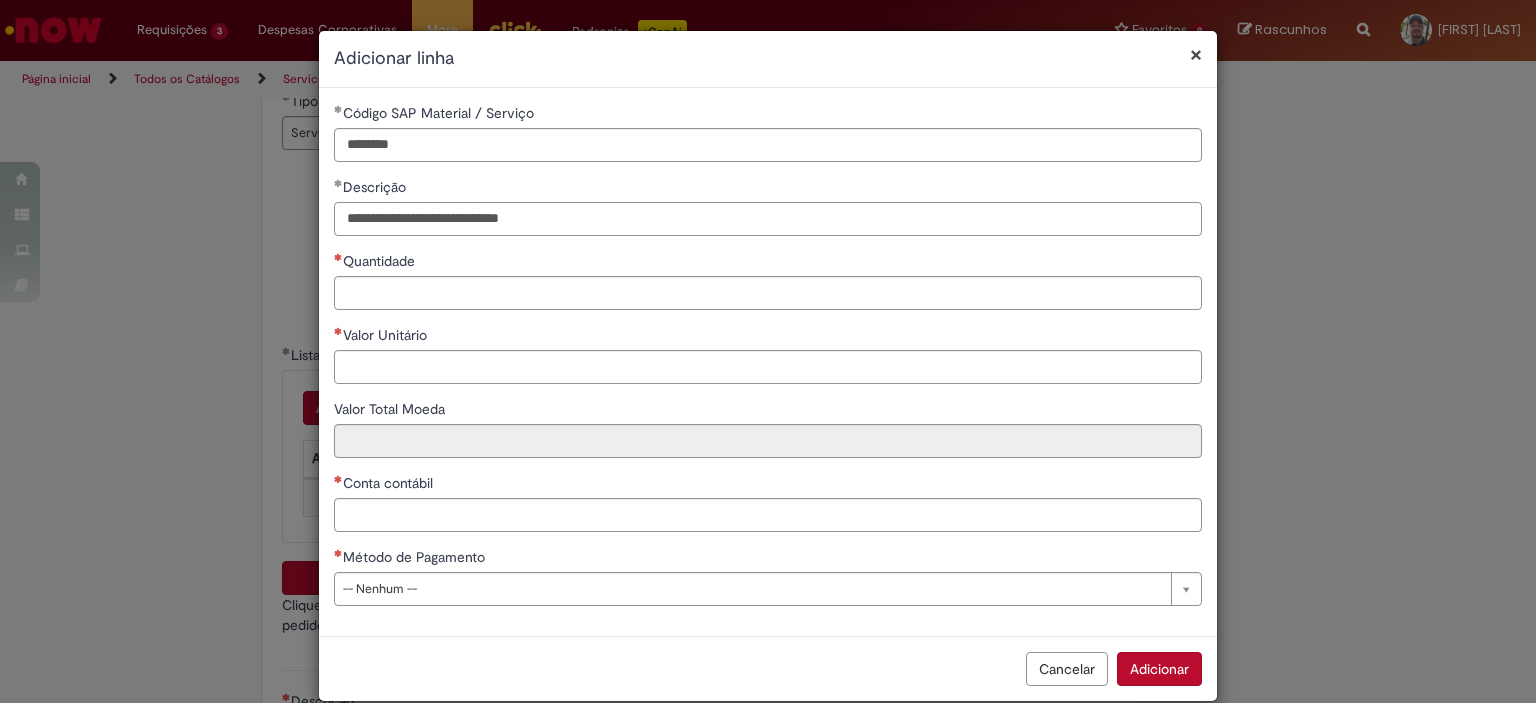 type on "**********" 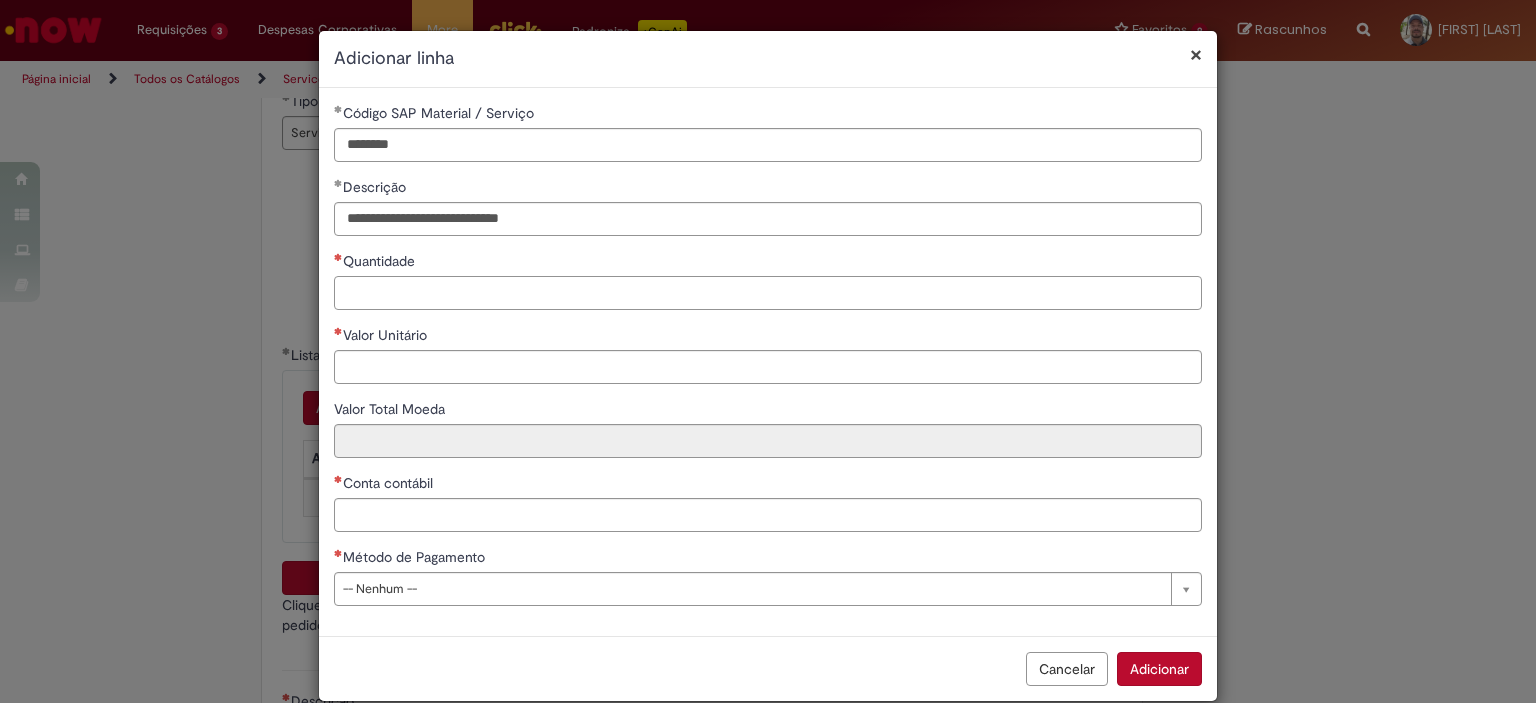 click on "Quantidade" at bounding box center (768, 293) 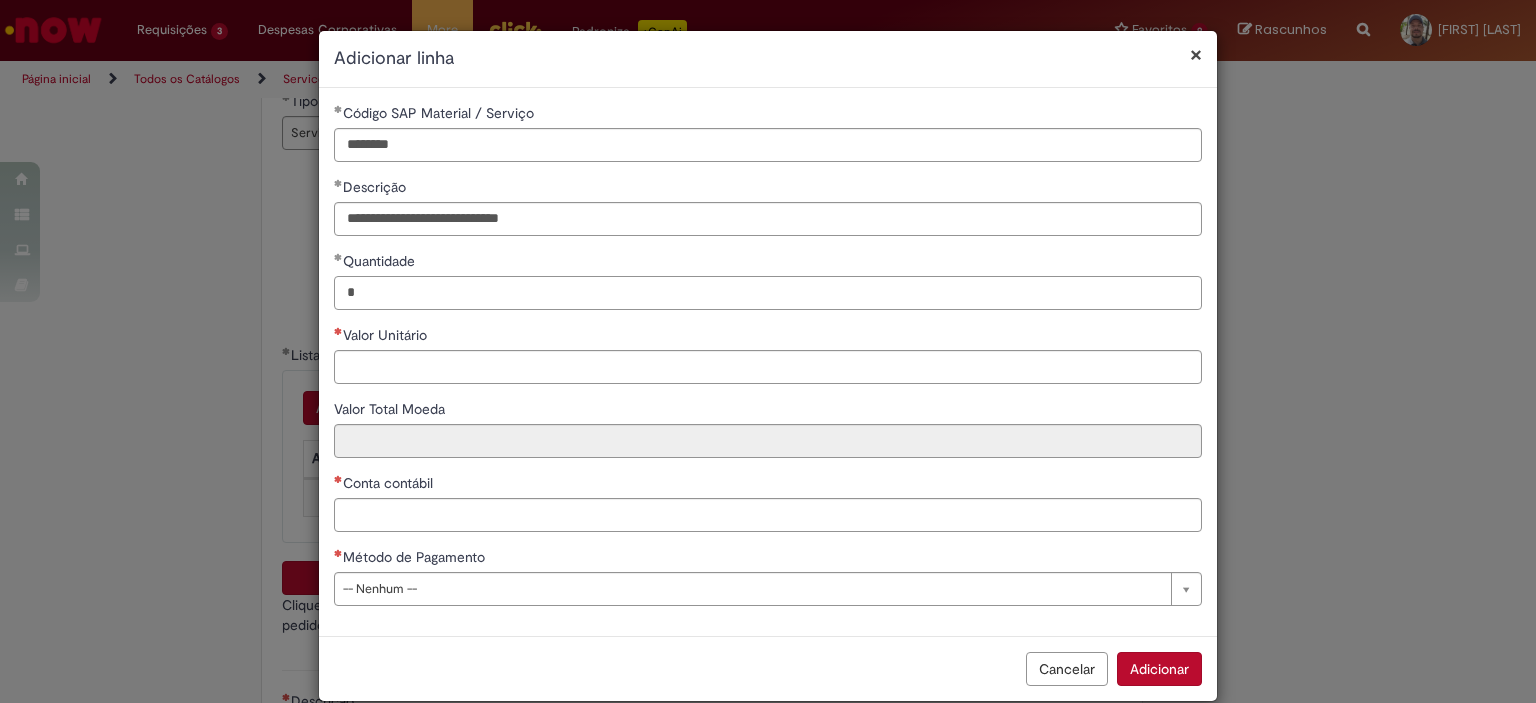 type on "*" 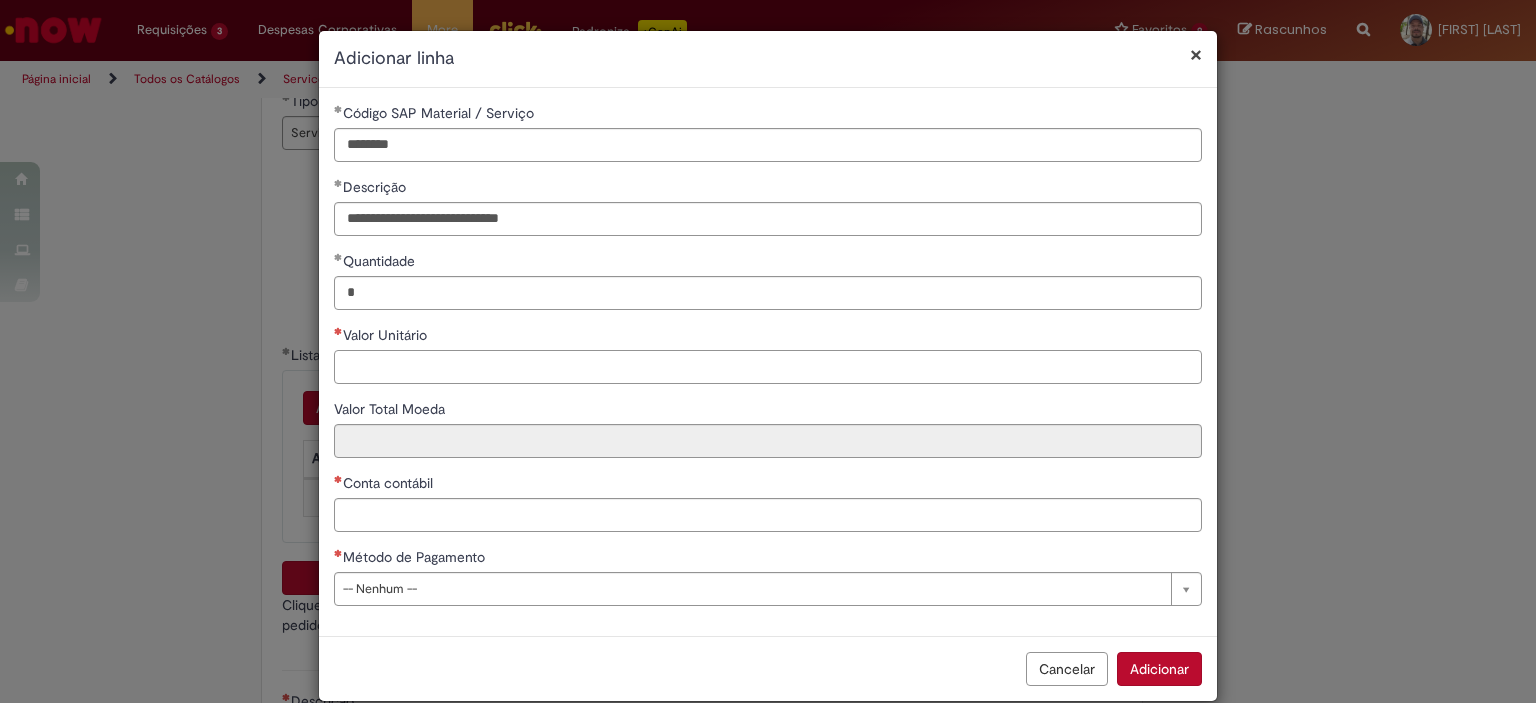click on "Valor Unitário" at bounding box center [768, 367] 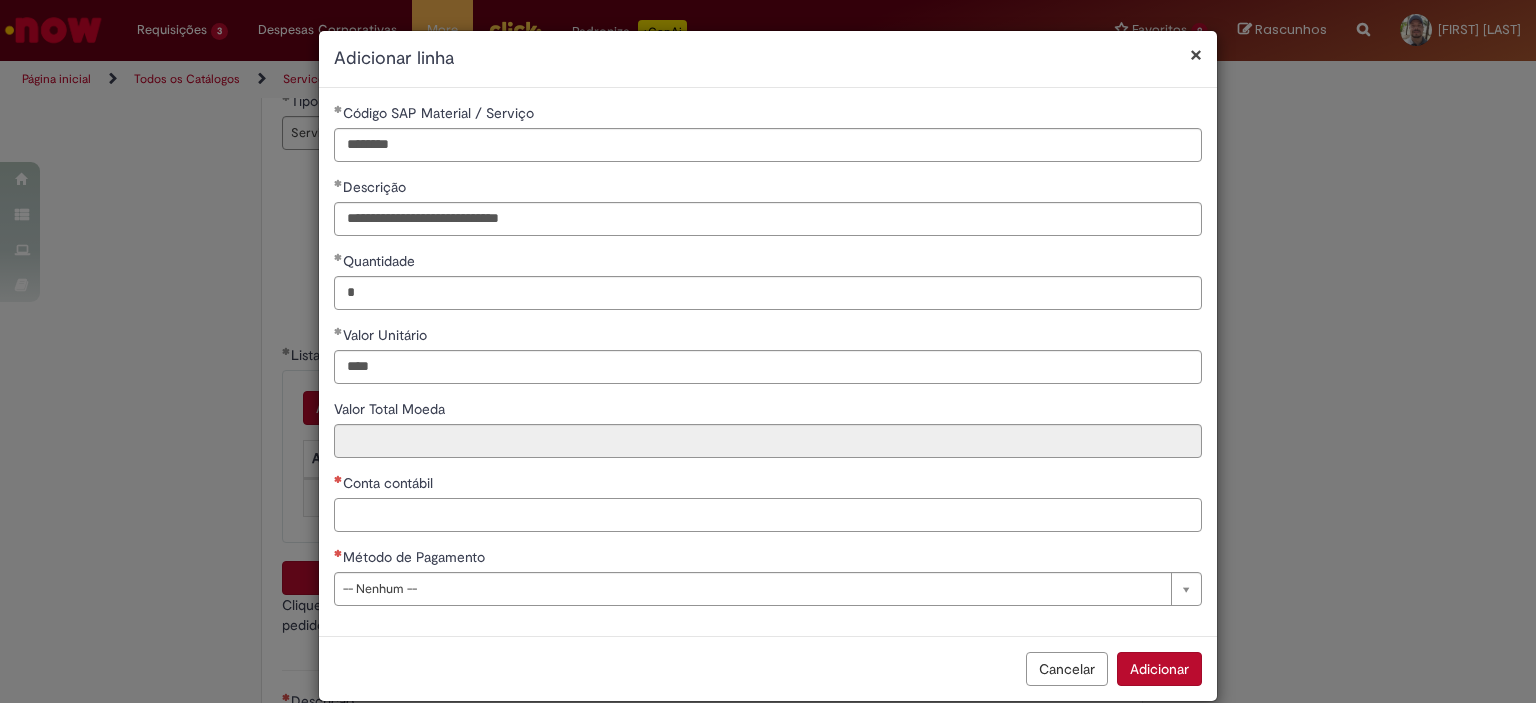 type on "********" 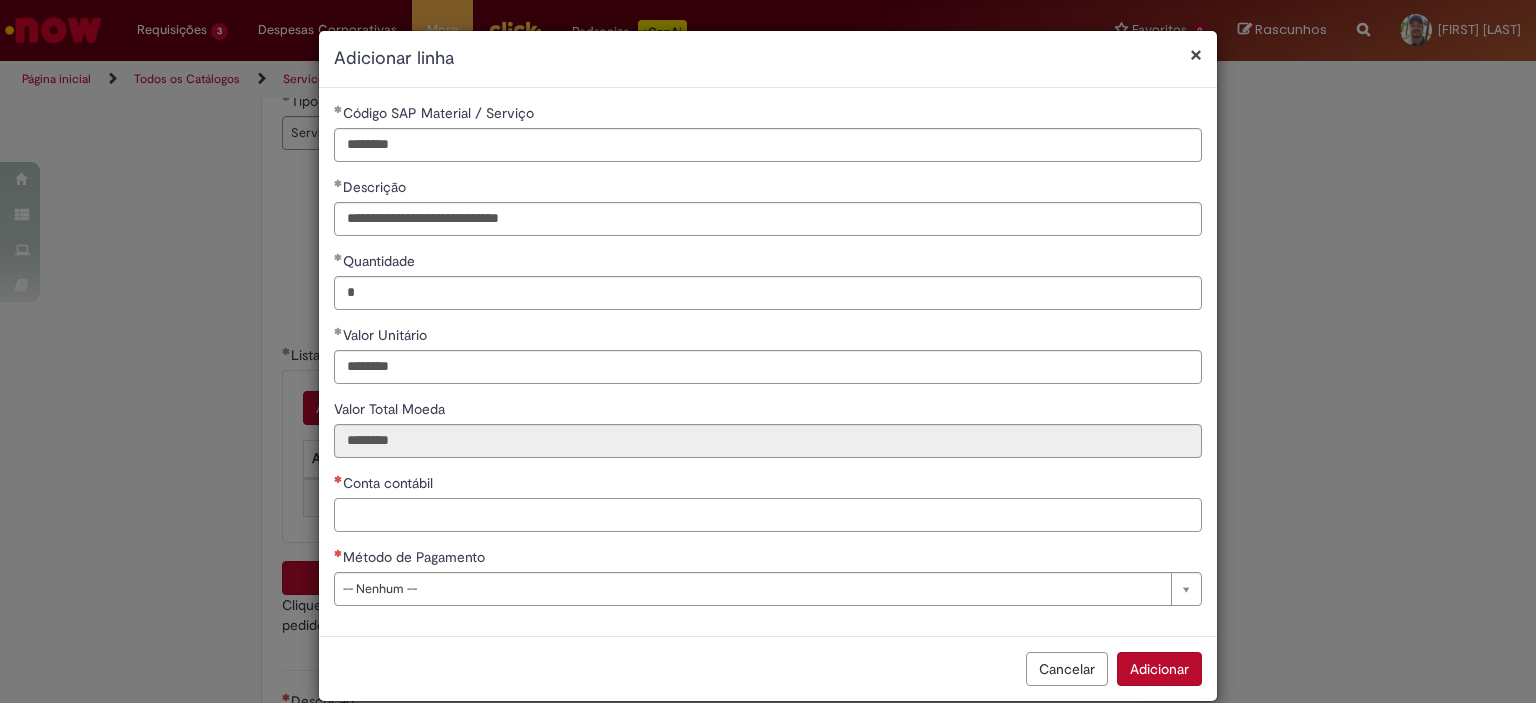 click on "Conta contábil" at bounding box center (768, 515) 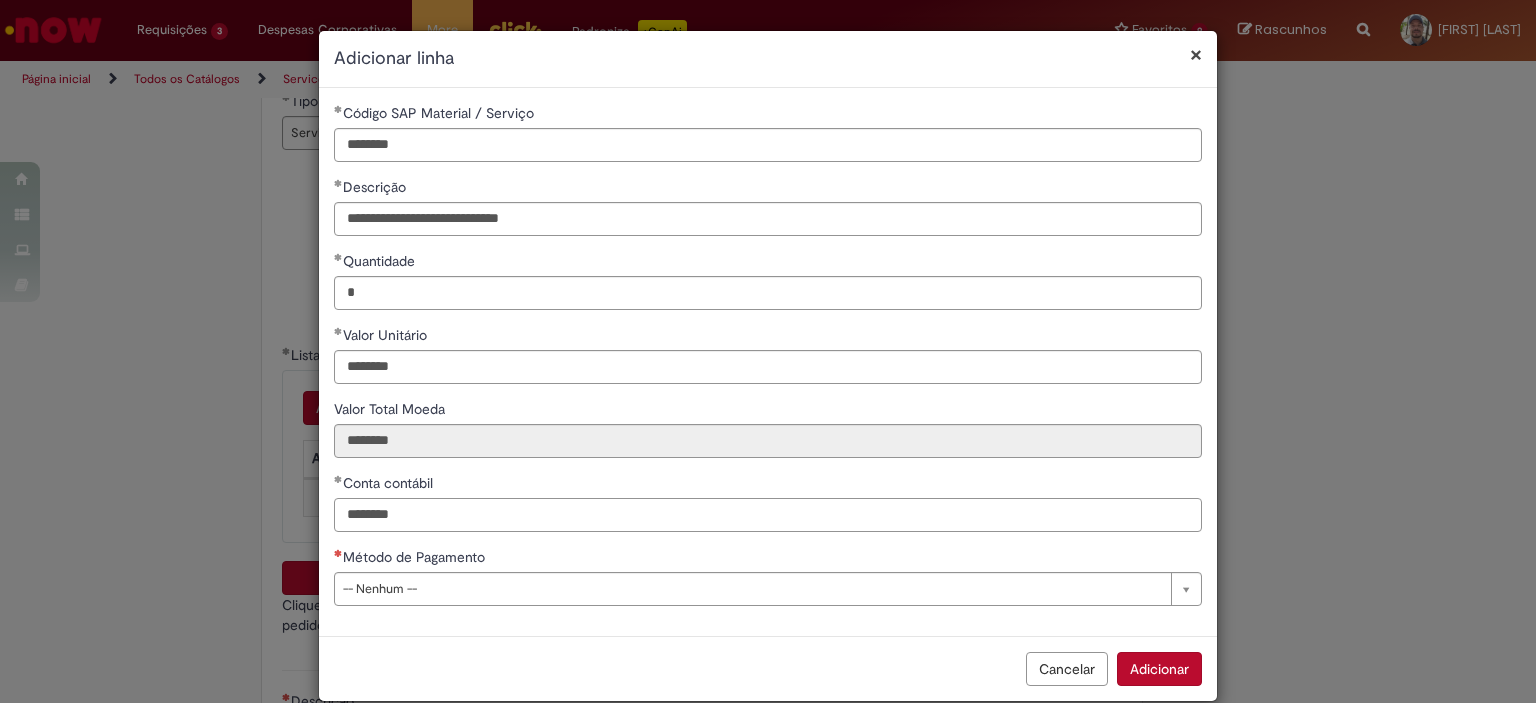 type on "********" 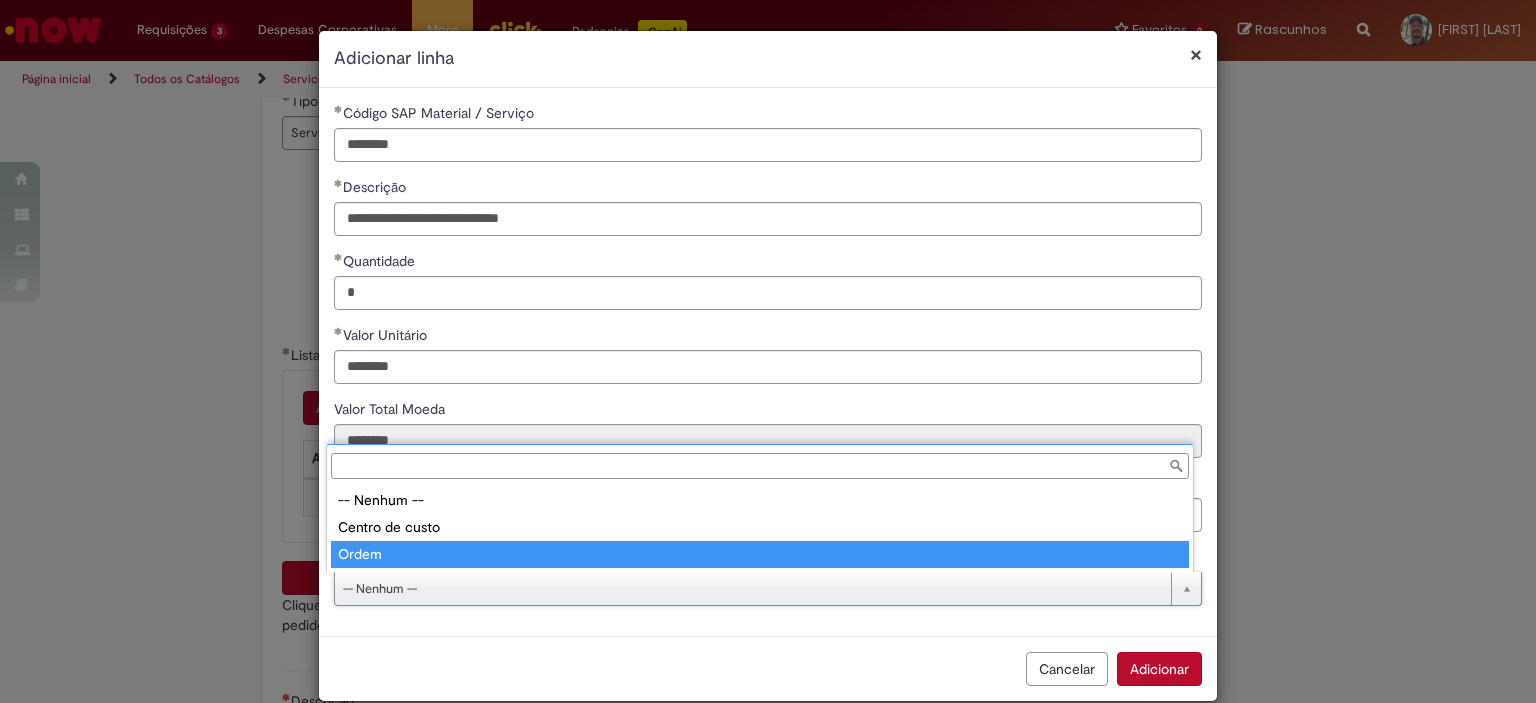 type on "*****" 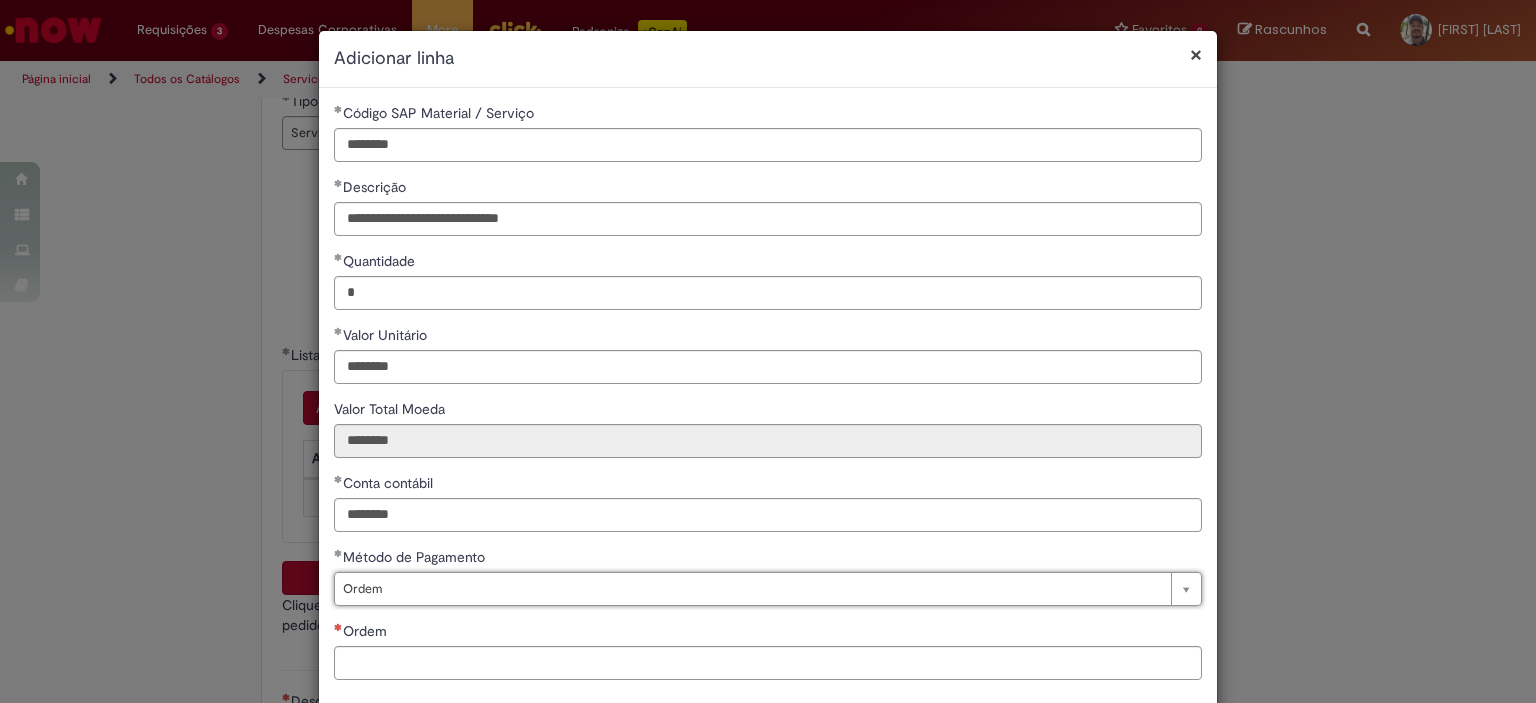scroll, scrollTop: 101, scrollLeft: 0, axis: vertical 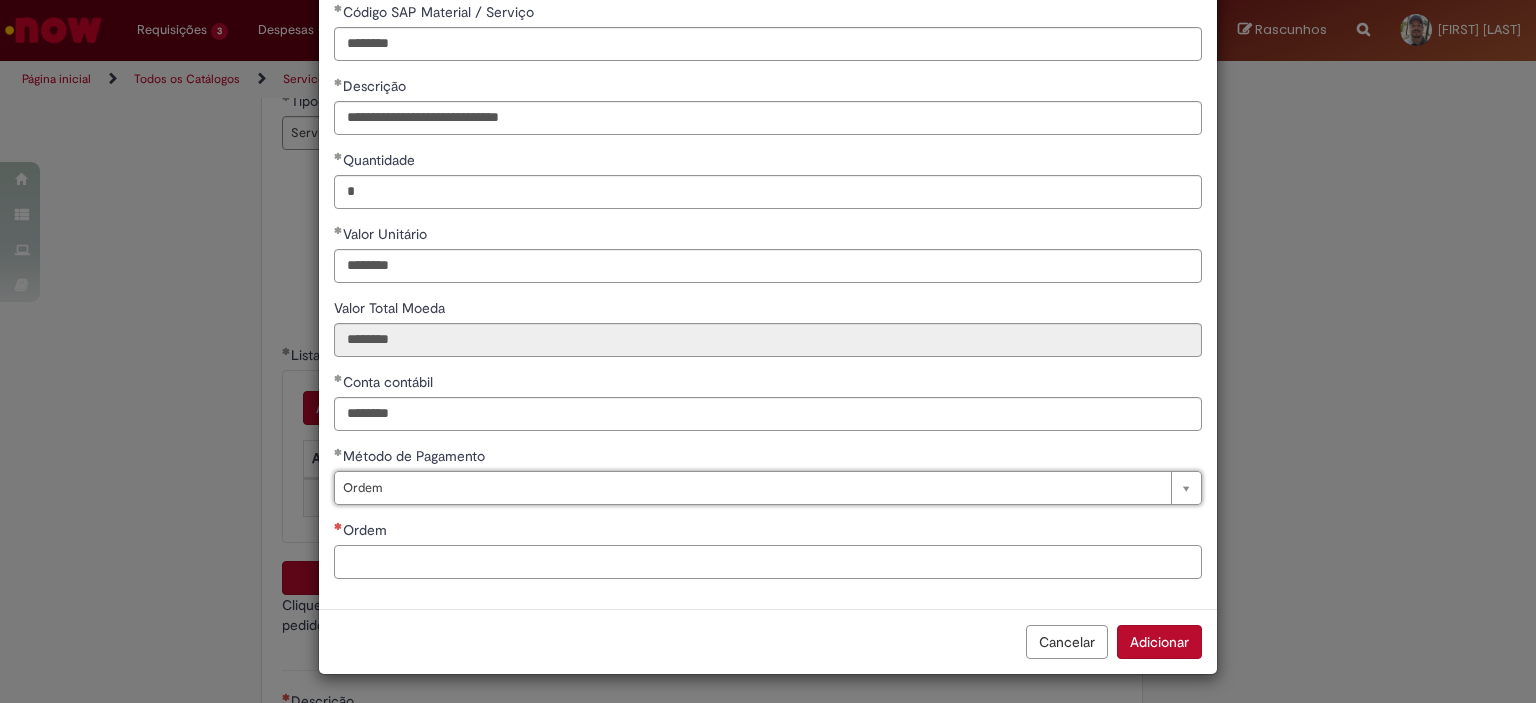 click on "Ordem" at bounding box center [768, 562] 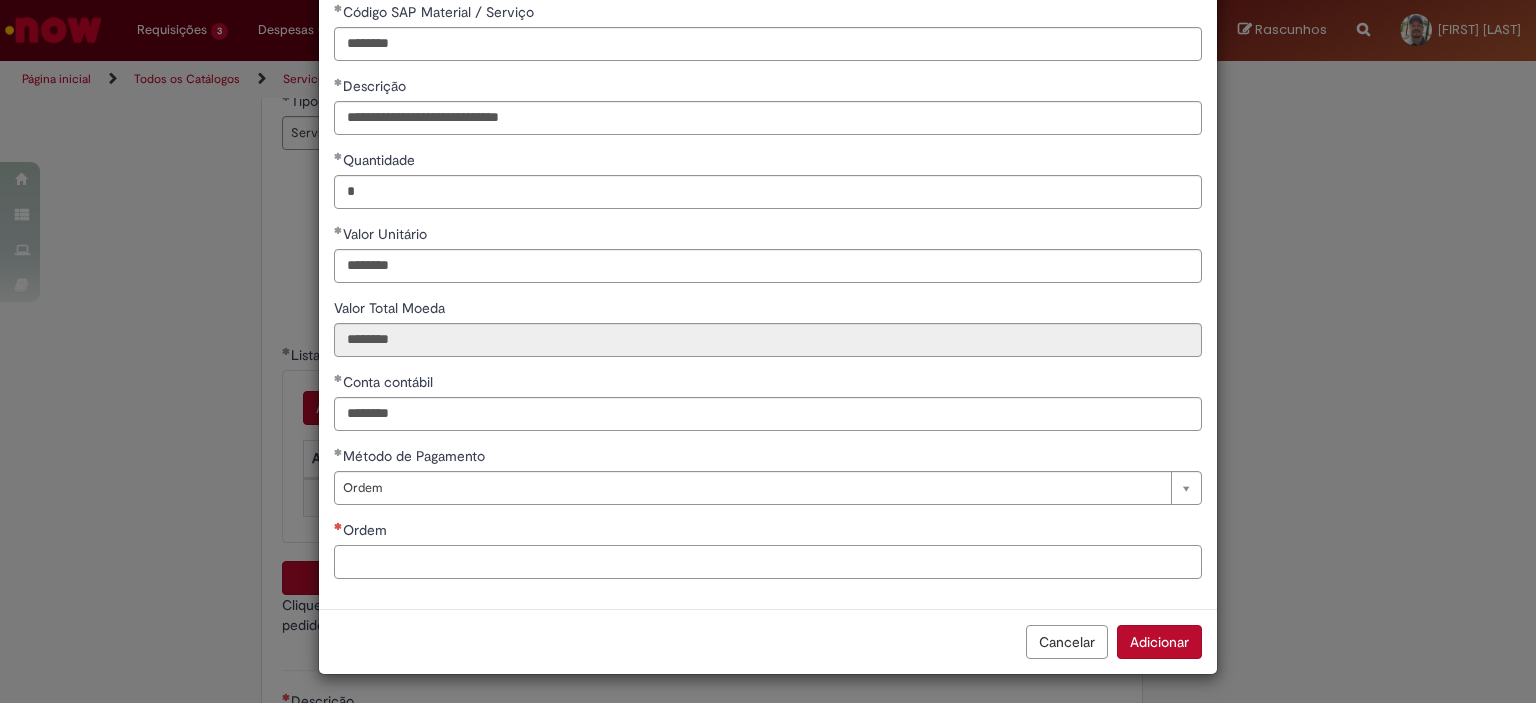 paste on "**********" 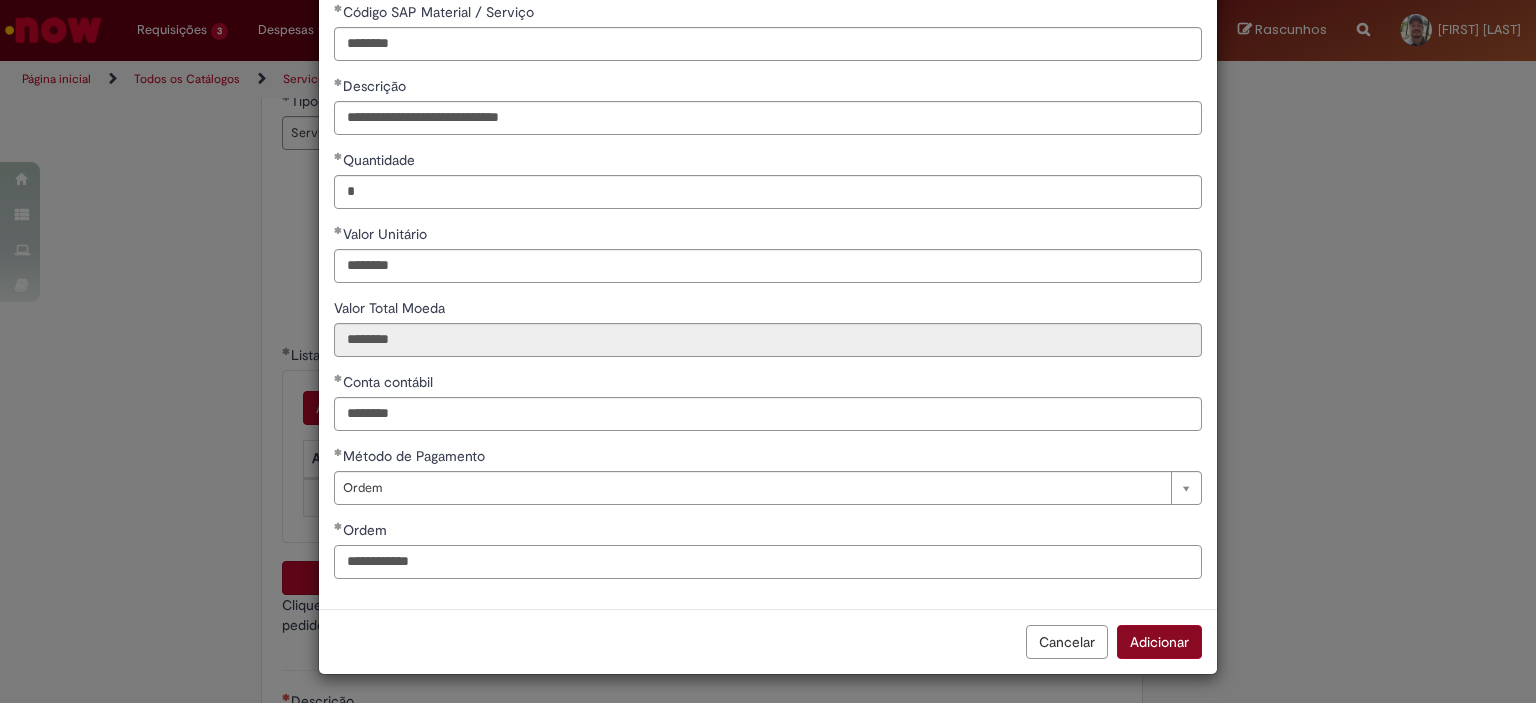 type on "**********" 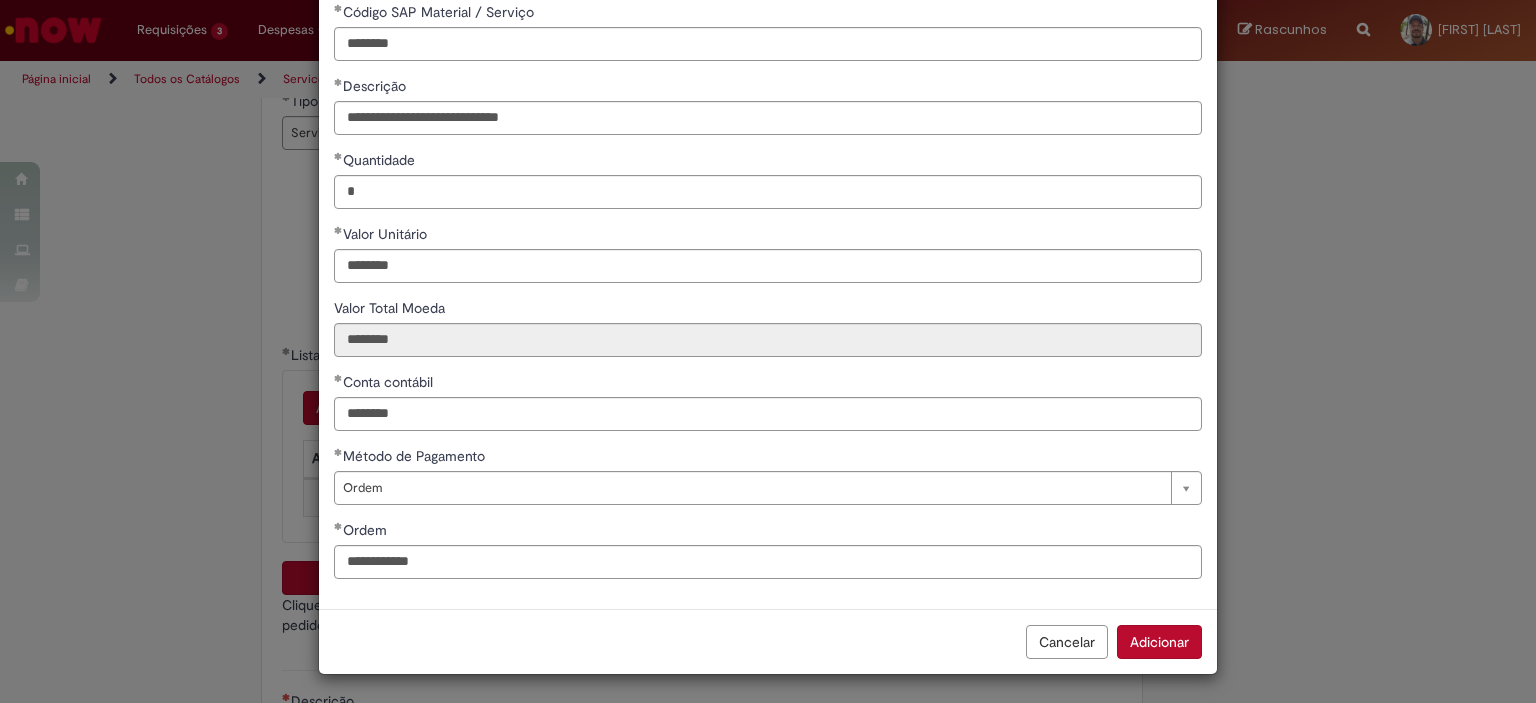 click on "Adicionar" at bounding box center [1159, 642] 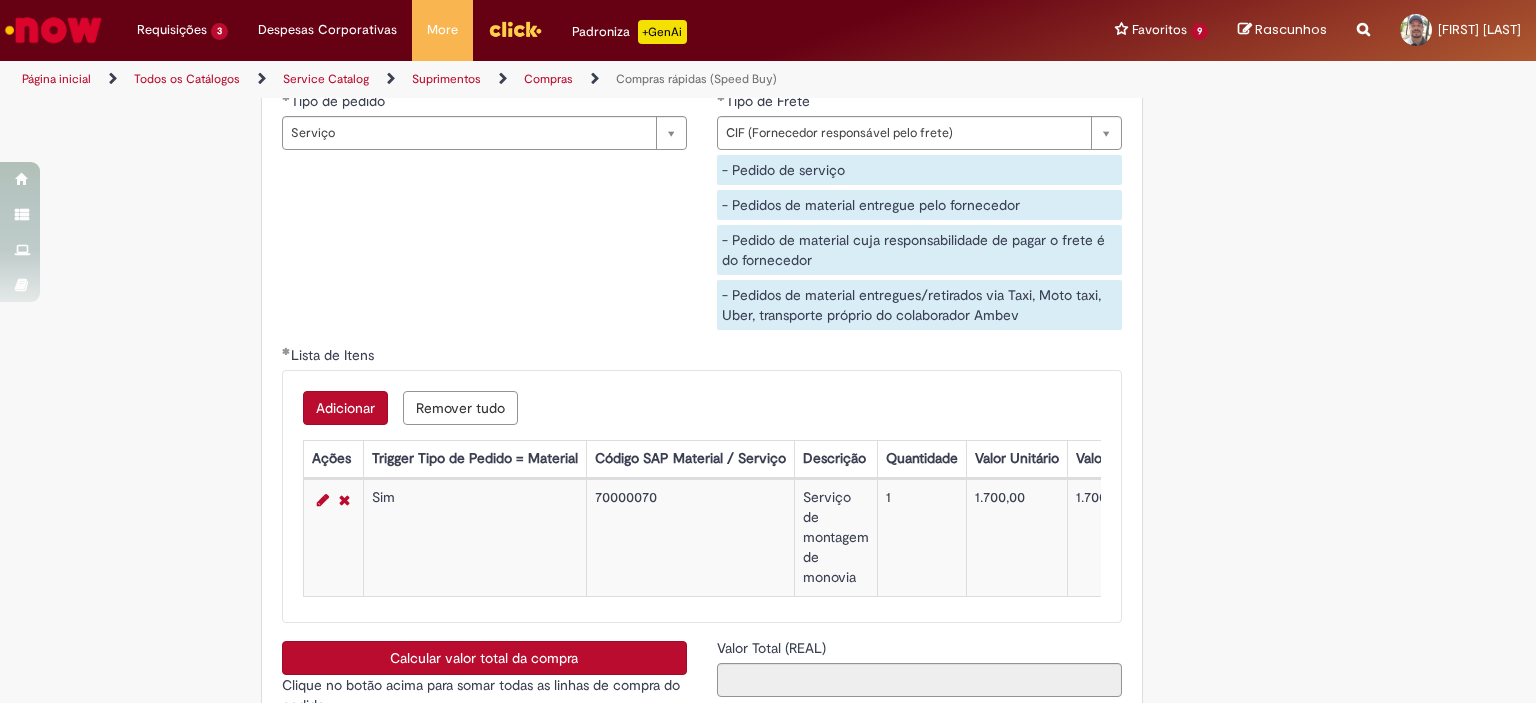 scroll, scrollTop: 3500, scrollLeft: 0, axis: vertical 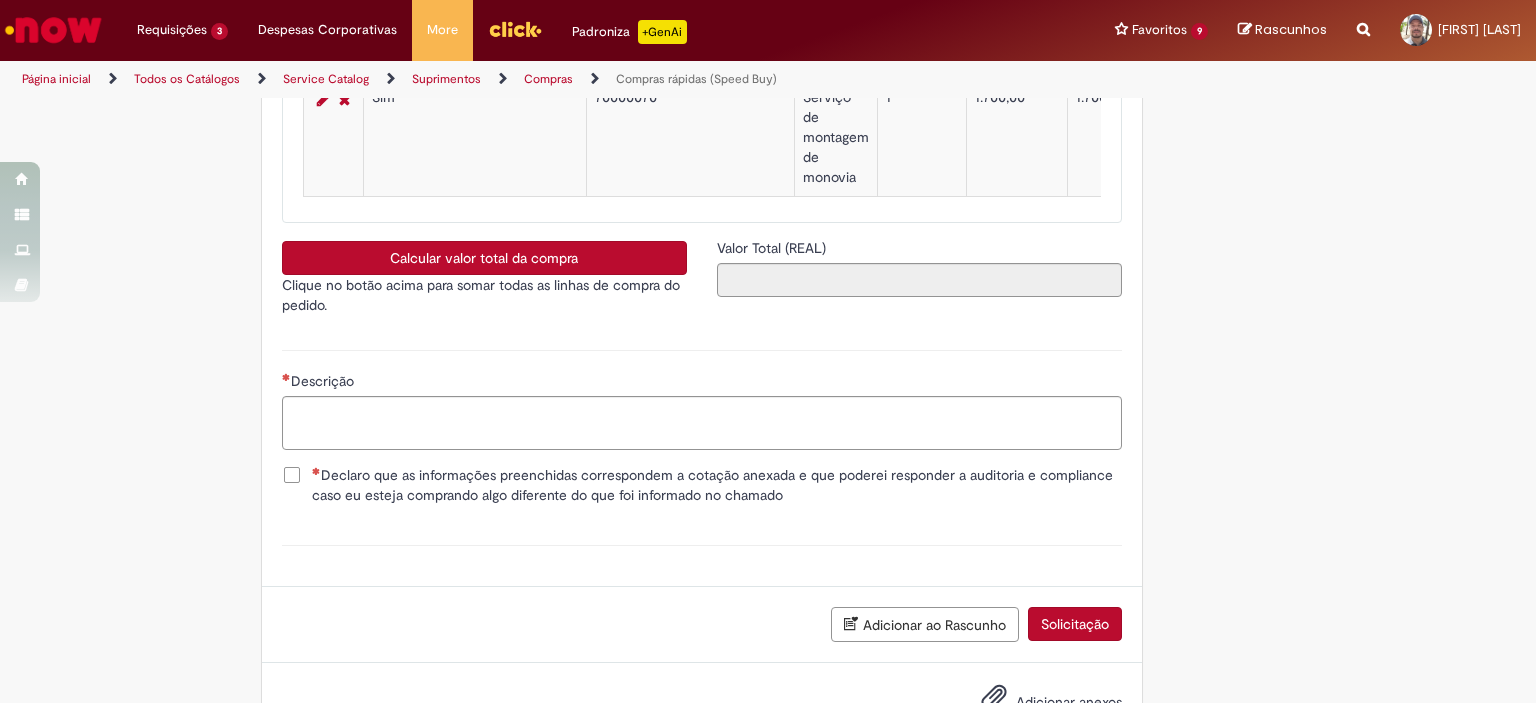 click on "Calcular valor total da compra" at bounding box center (484, 258) 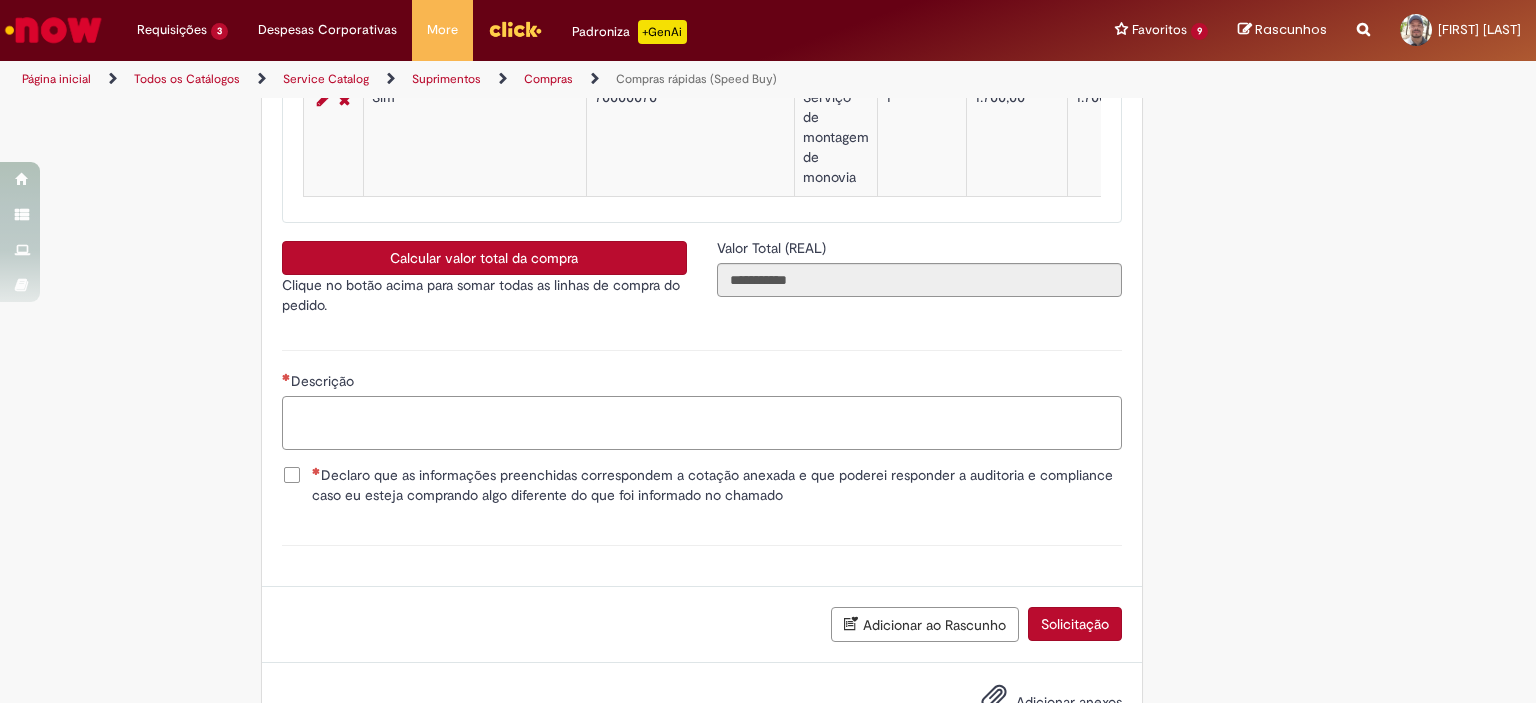 click on "Descrição" at bounding box center [702, 423] 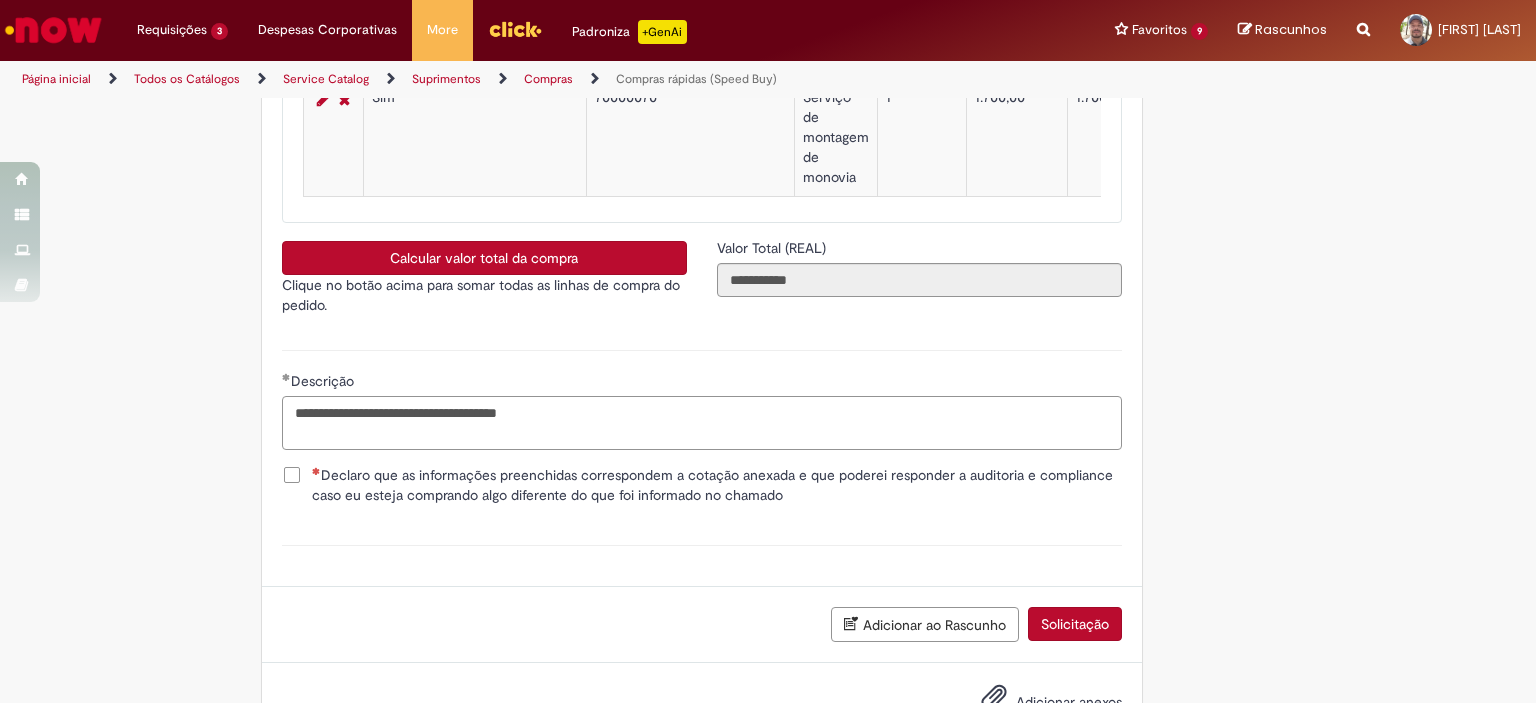 type on "**********" 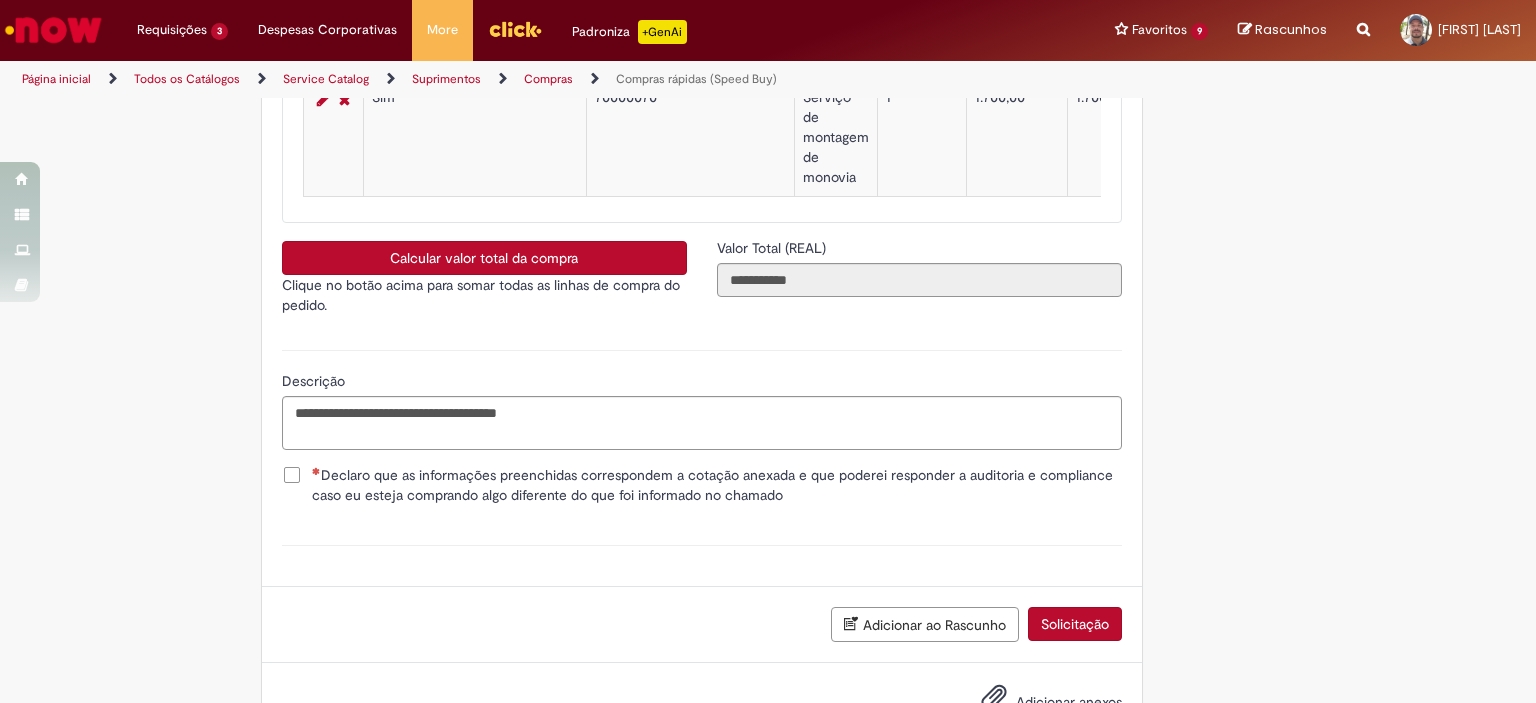 click on "Declaro que as informações preenchidas correspondem a cotação anexada e que poderei responder a auditoria e compliance caso eu esteja comprando algo diferente do que foi informado no chamado" at bounding box center (717, 485) 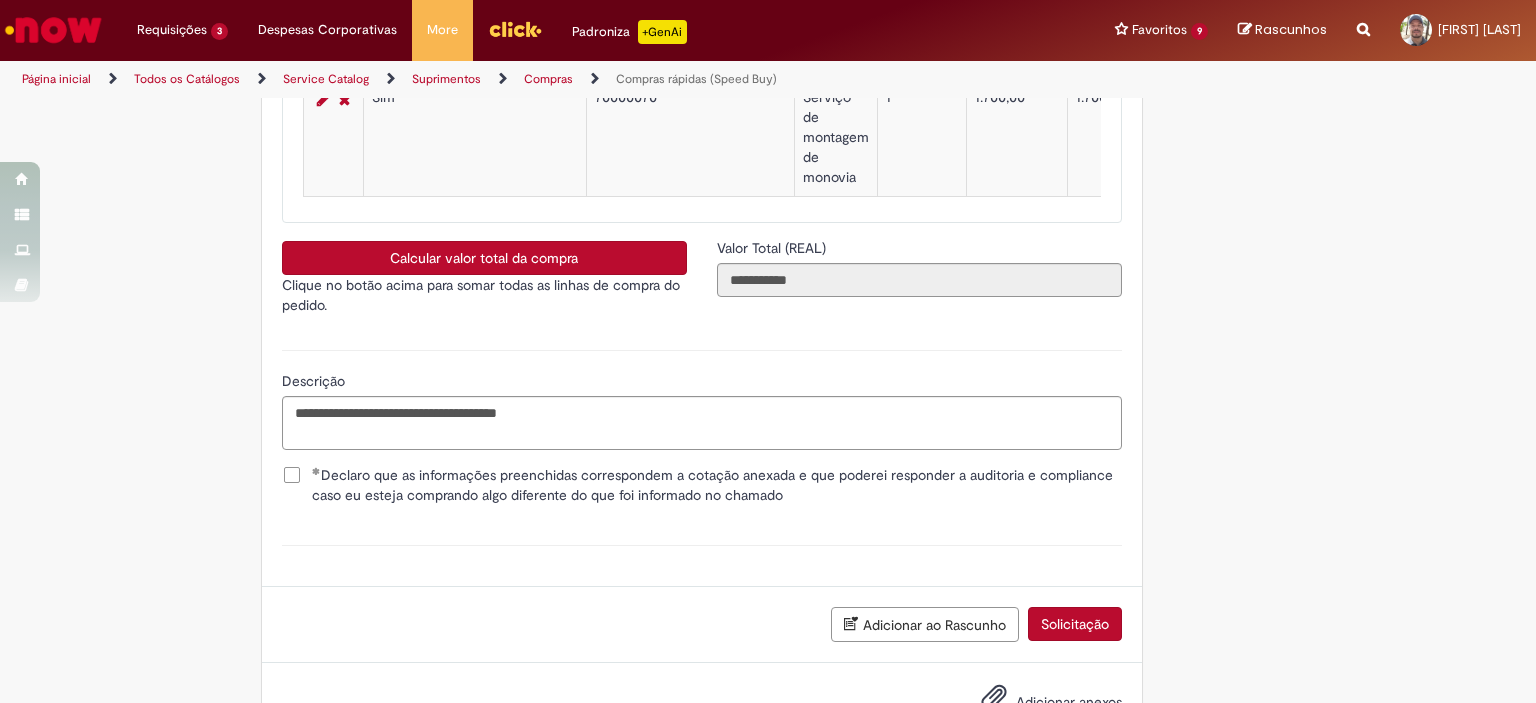 scroll, scrollTop: 3581, scrollLeft: 0, axis: vertical 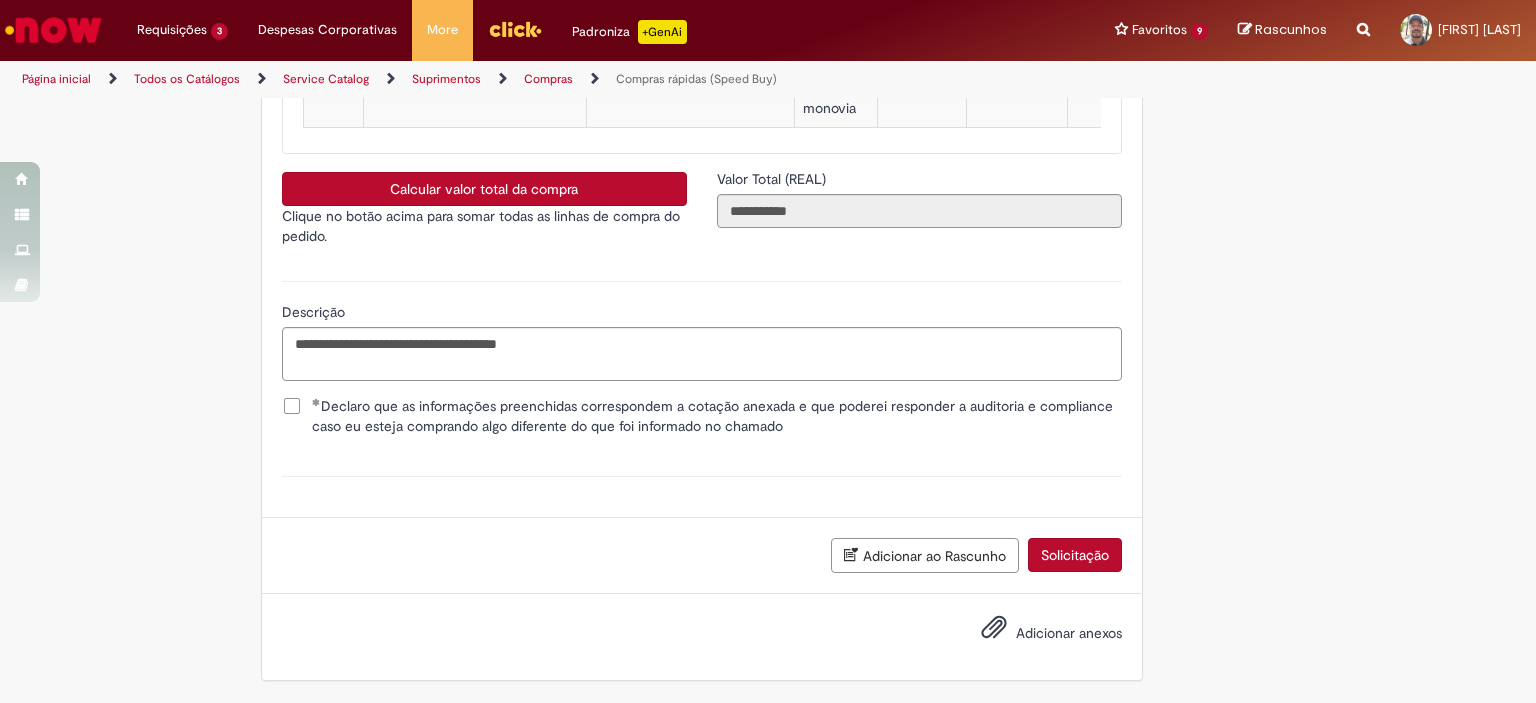 click on "Adicionar anexos" at bounding box center [1069, 633] 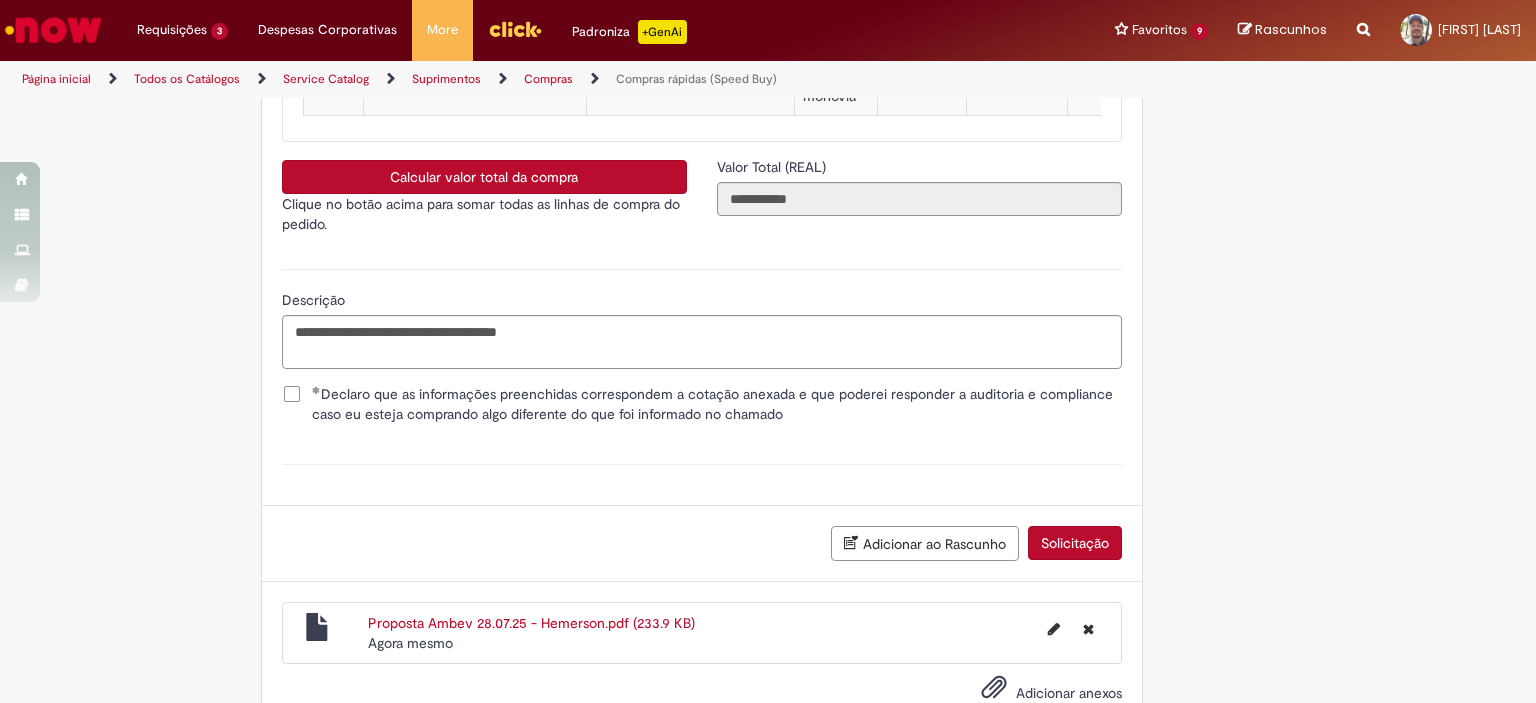 click on "Solicitação" at bounding box center [1075, 543] 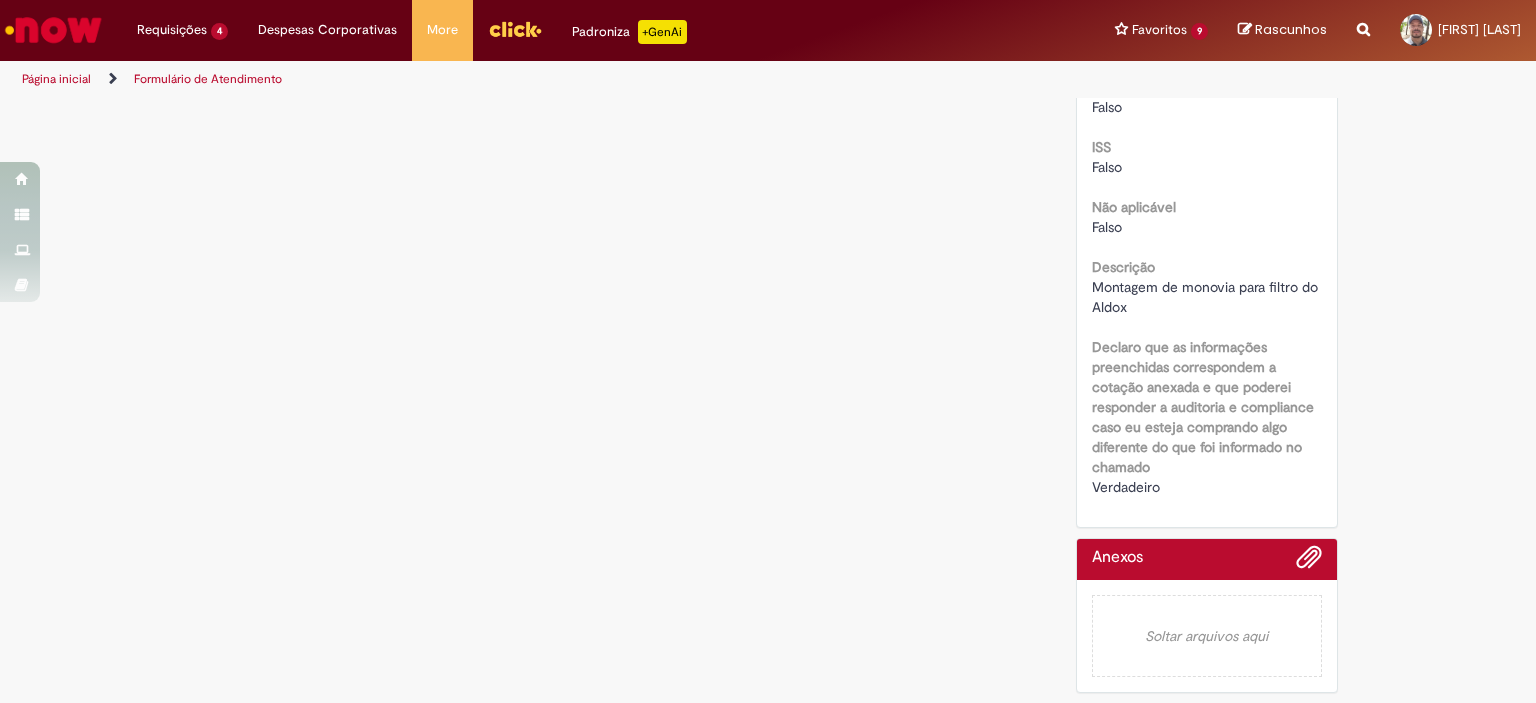 scroll, scrollTop: 0, scrollLeft: 0, axis: both 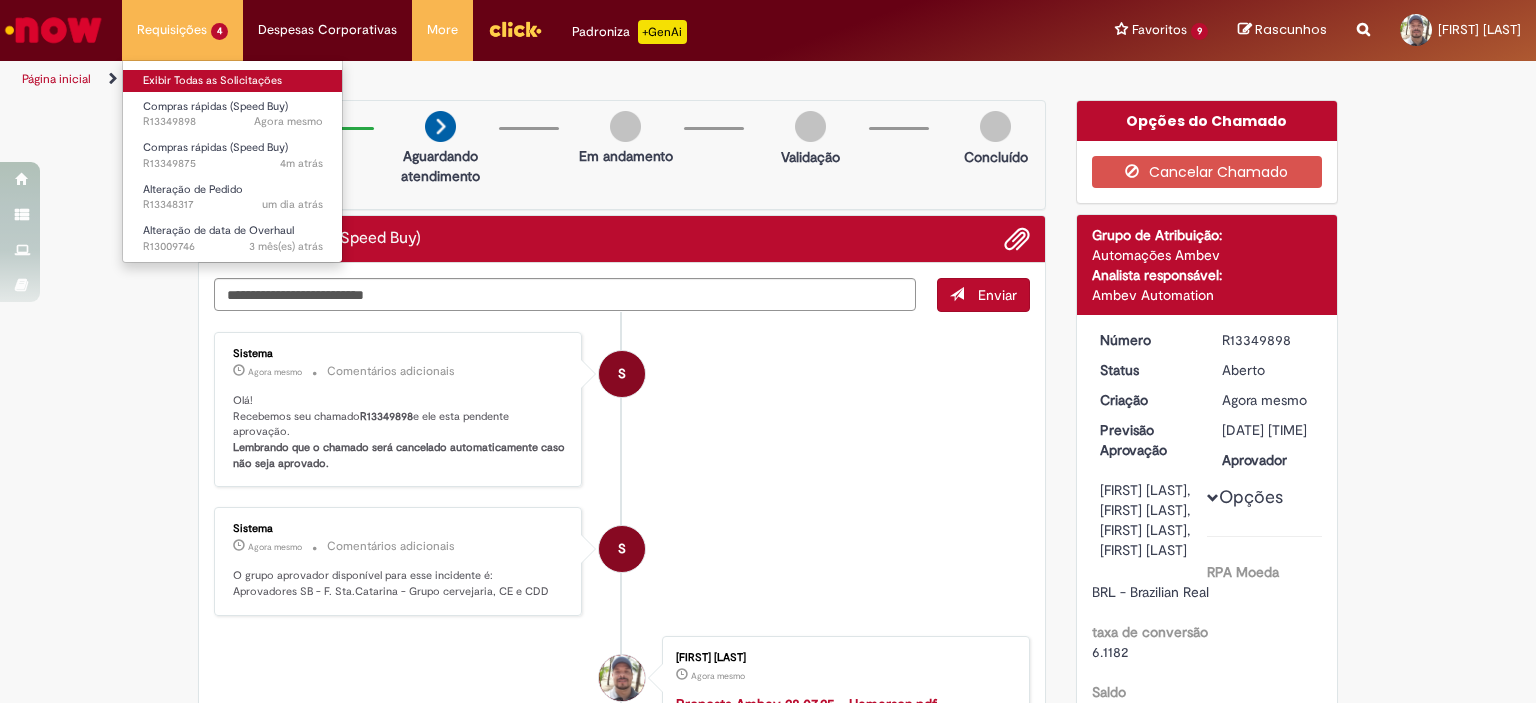 click on "Exibir Todas as Solicitações" at bounding box center (233, 81) 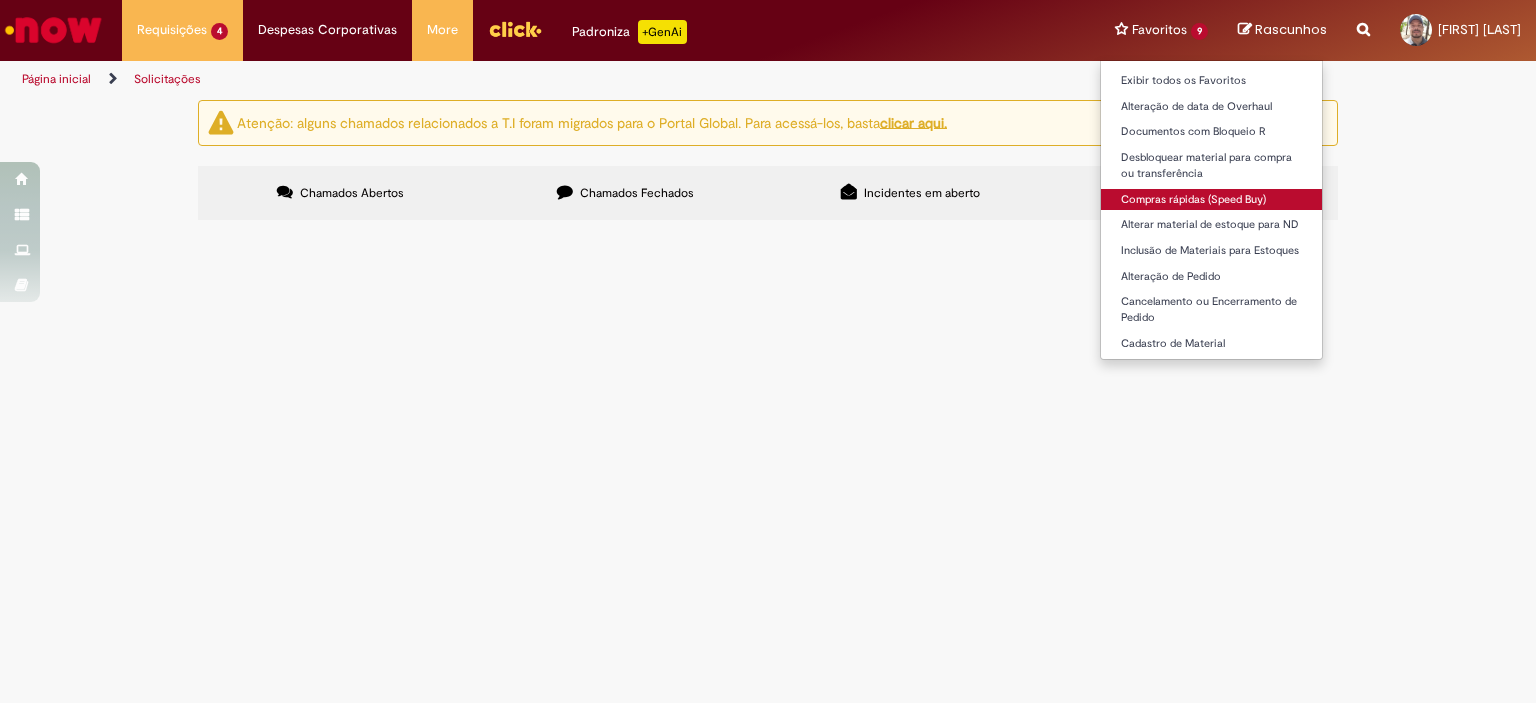 click on "Compras rápidas (Speed Buy)" at bounding box center (1211, 200) 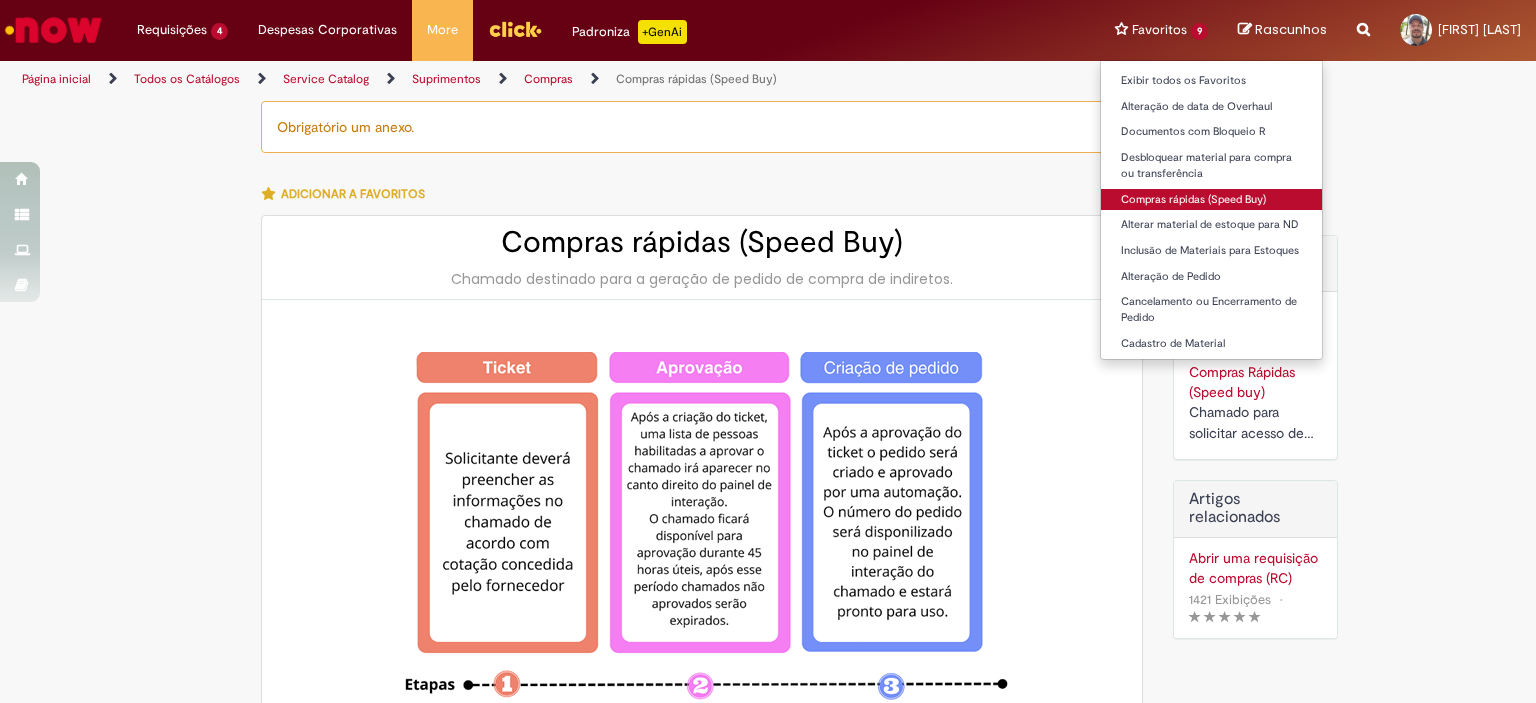 type on "********" 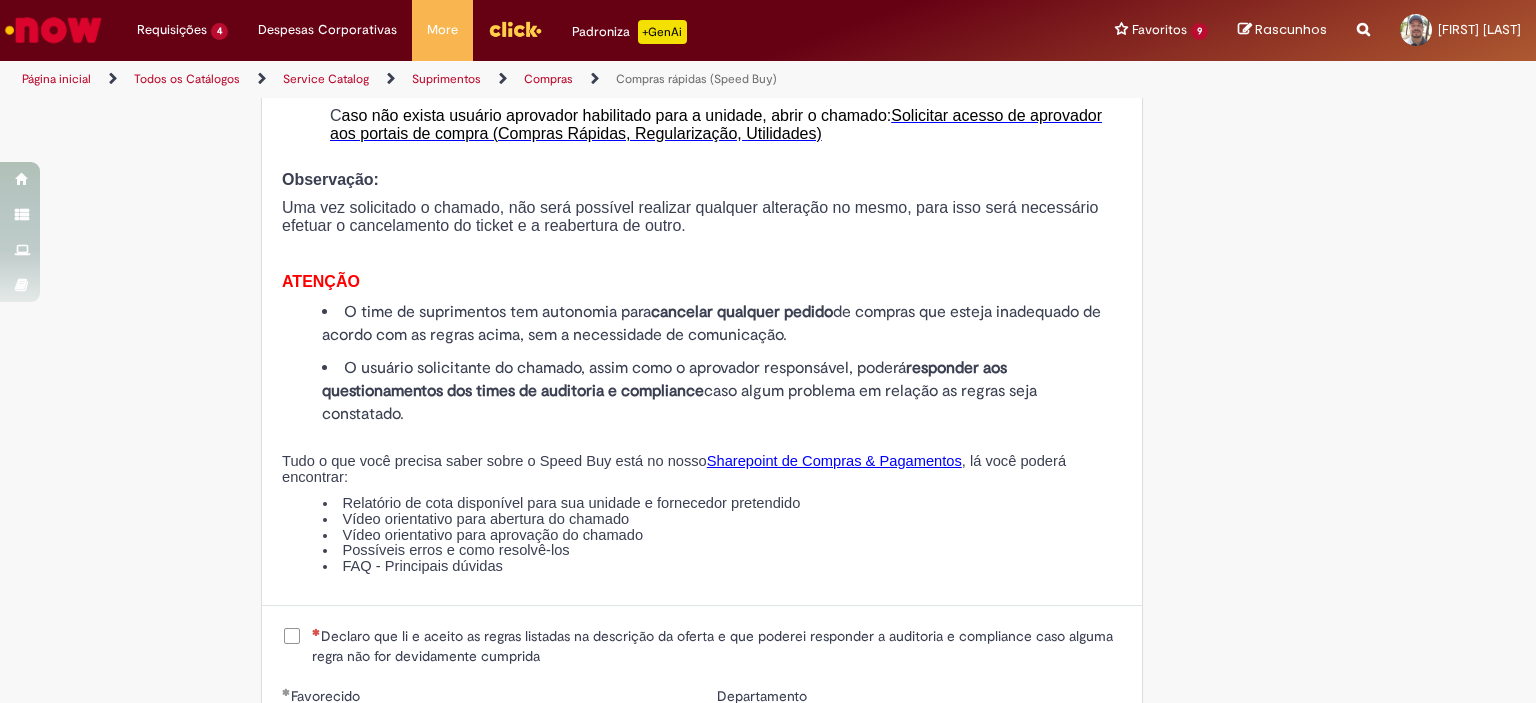 scroll, scrollTop: 2400, scrollLeft: 0, axis: vertical 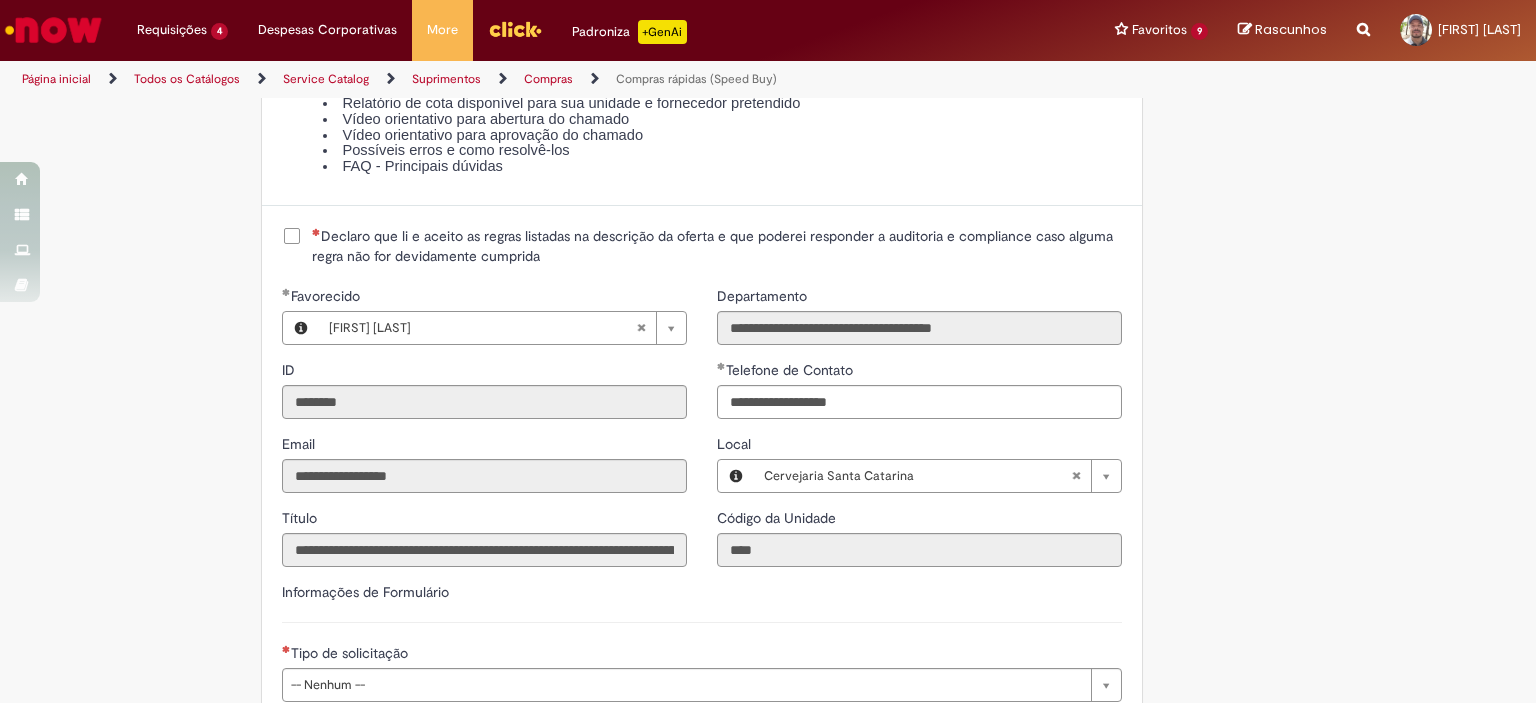 click on "Declaro que li e aceito as regras listadas na descrição da oferta e que poderei responder a auditoria e compliance caso alguma regra não for devidamente cumprida" at bounding box center [702, 246] 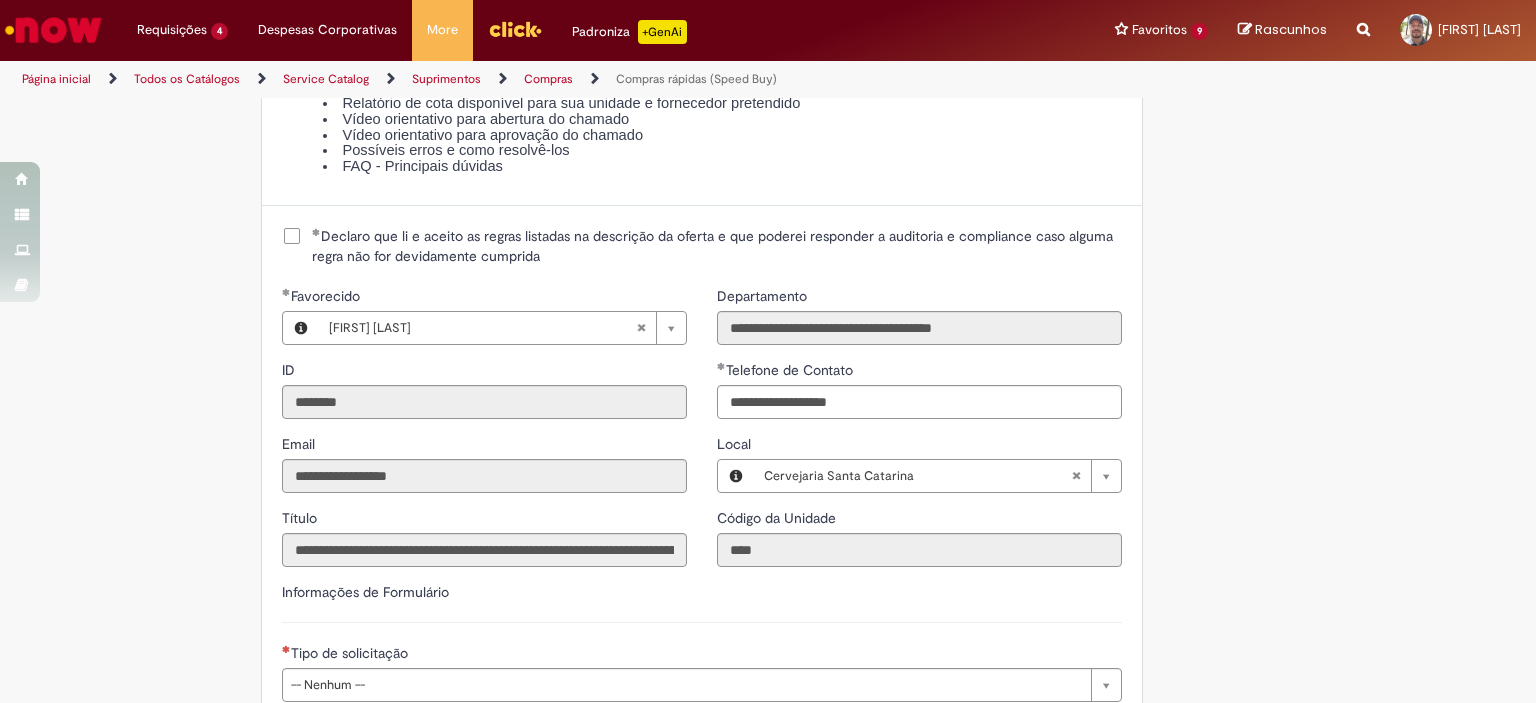 scroll, scrollTop: 2800, scrollLeft: 0, axis: vertical 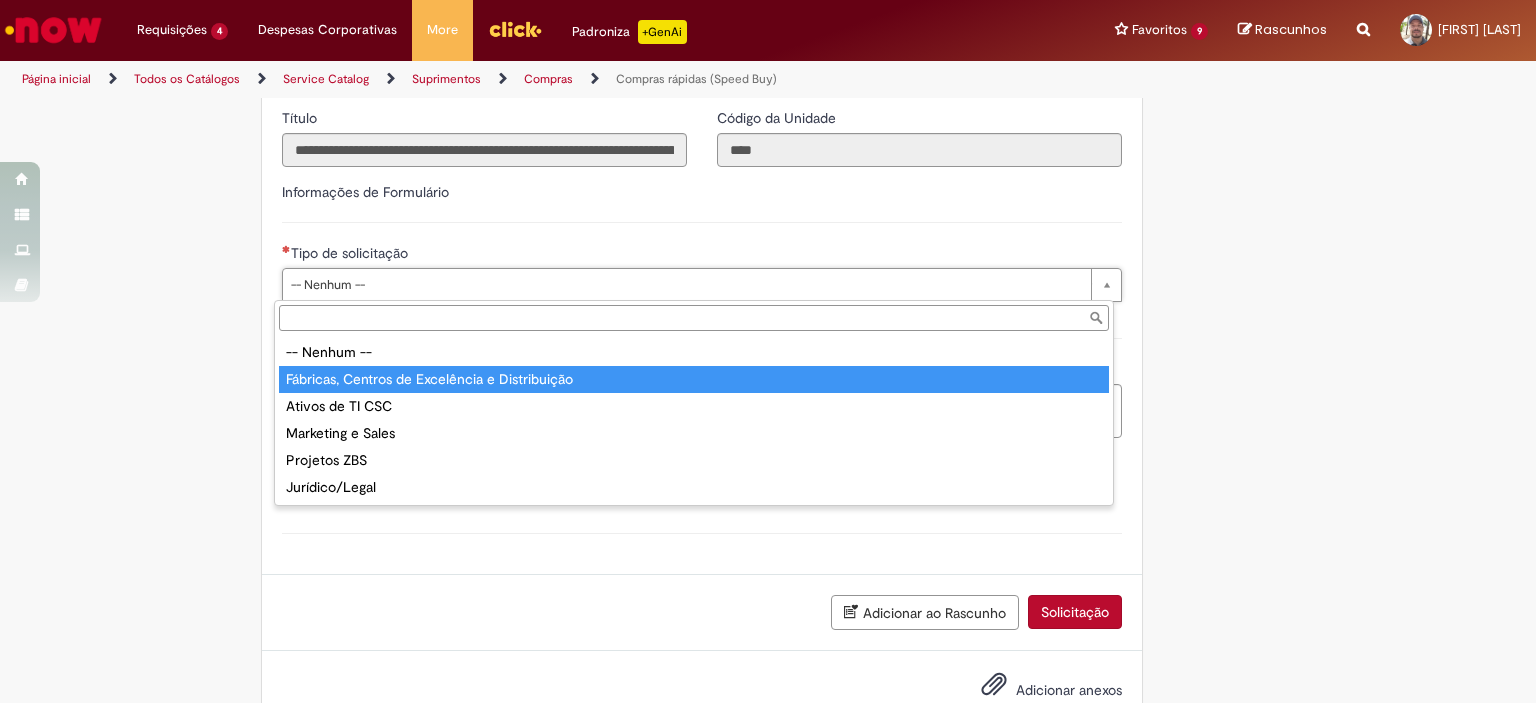 type on "**********" 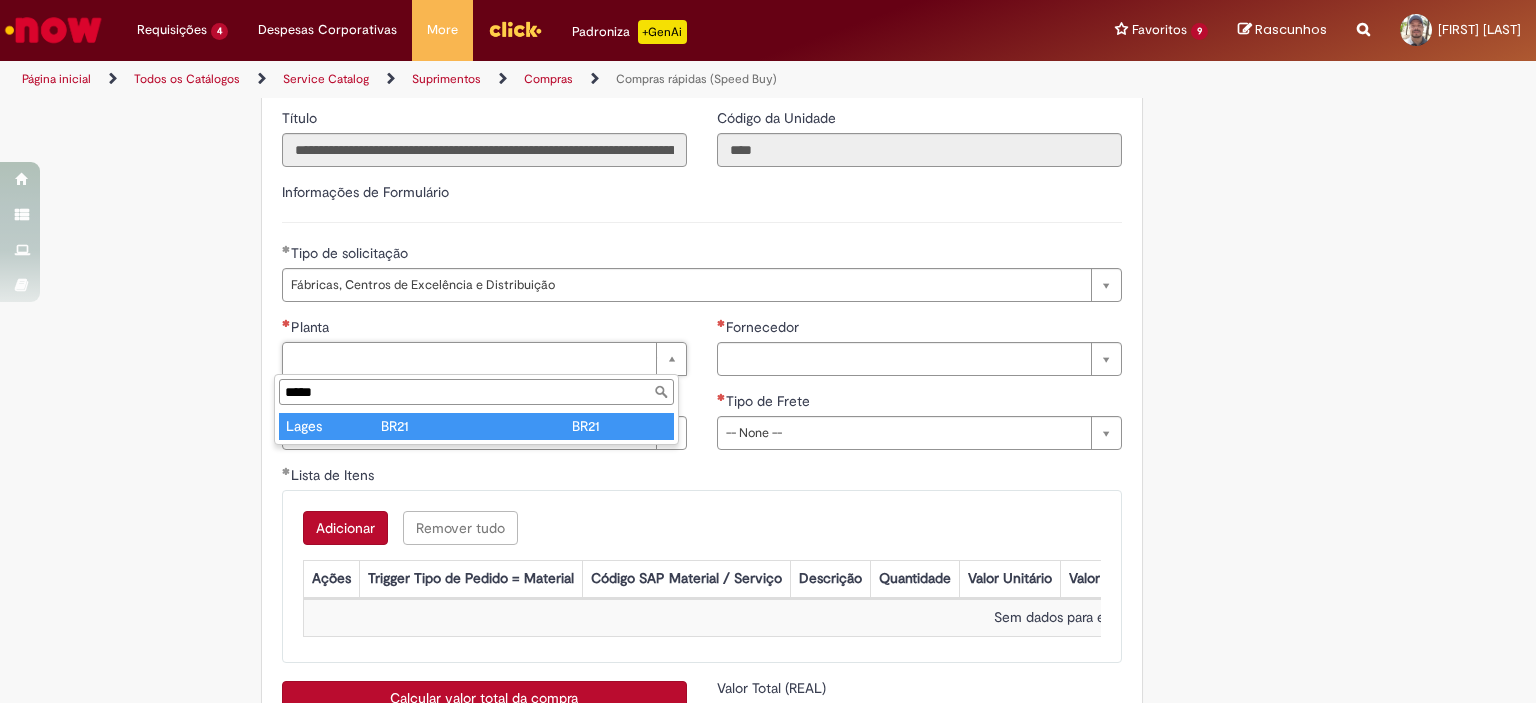 type on "*****" 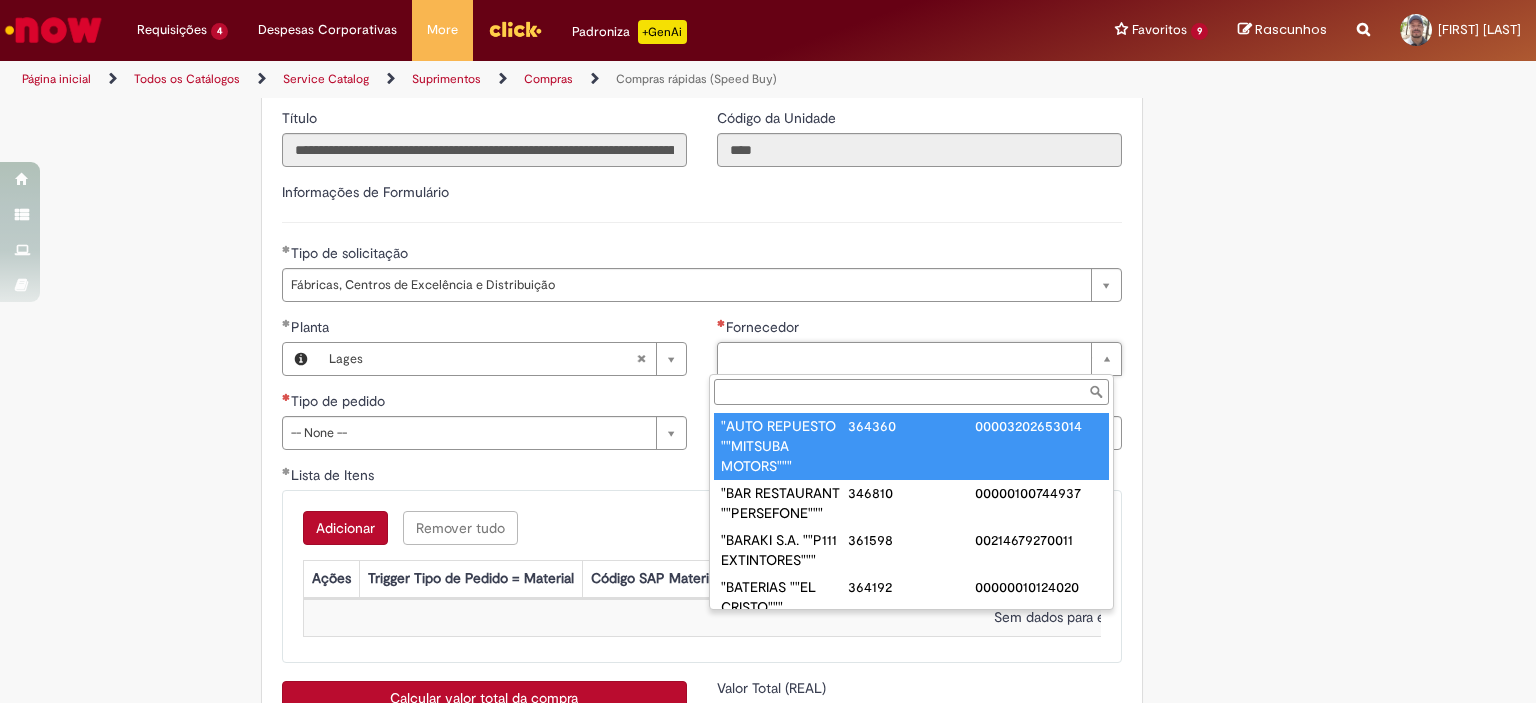 paste on "**********" 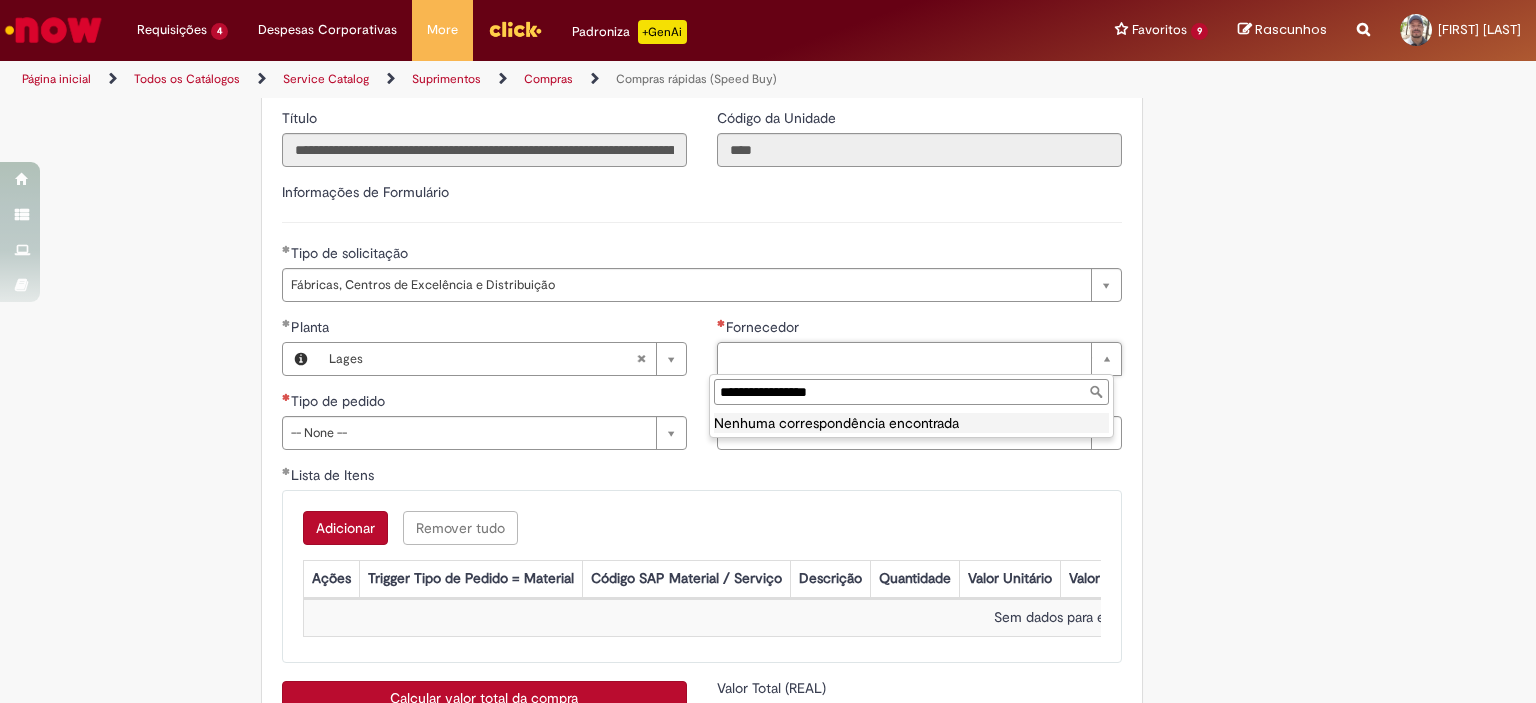 click on "**********" at bounding box center [911, 392] 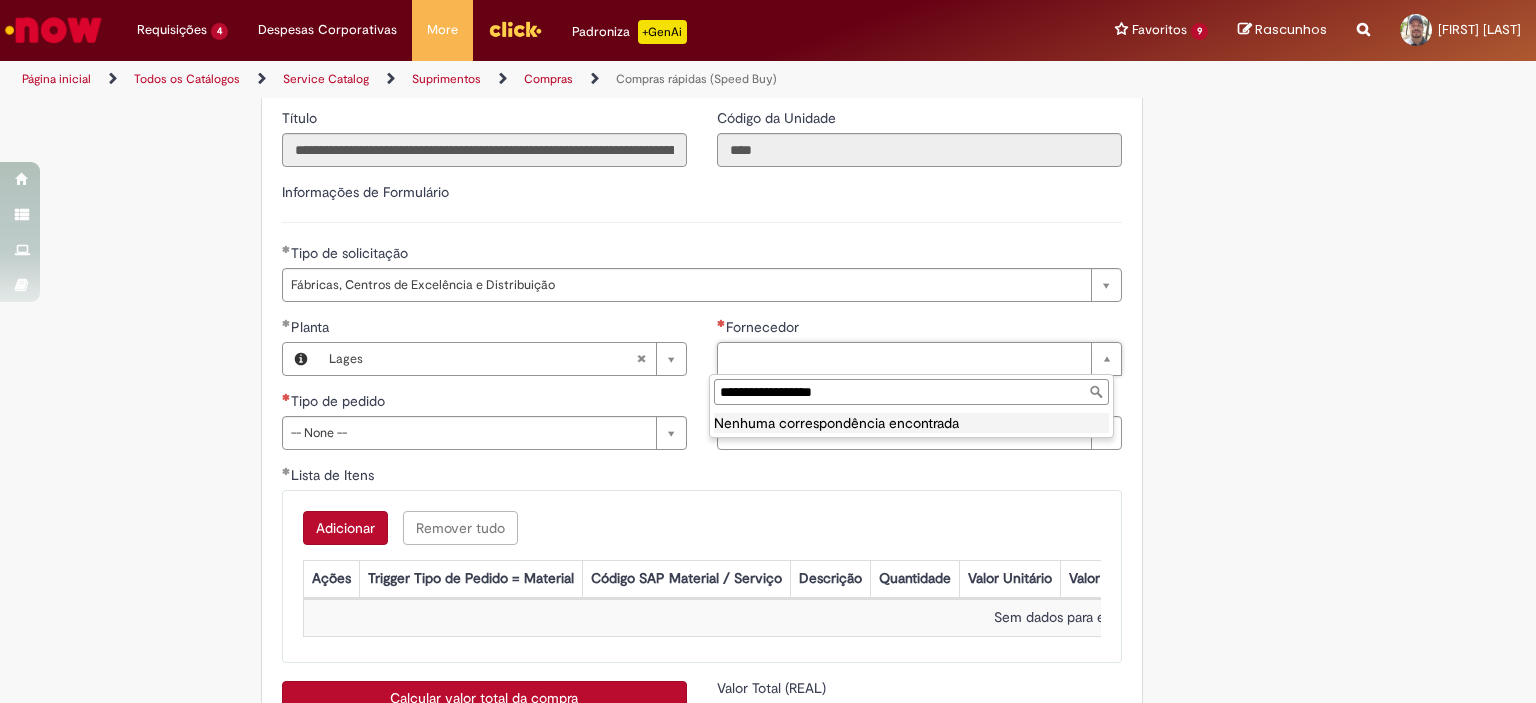 click on "**********" at bounding box center (911, 392) 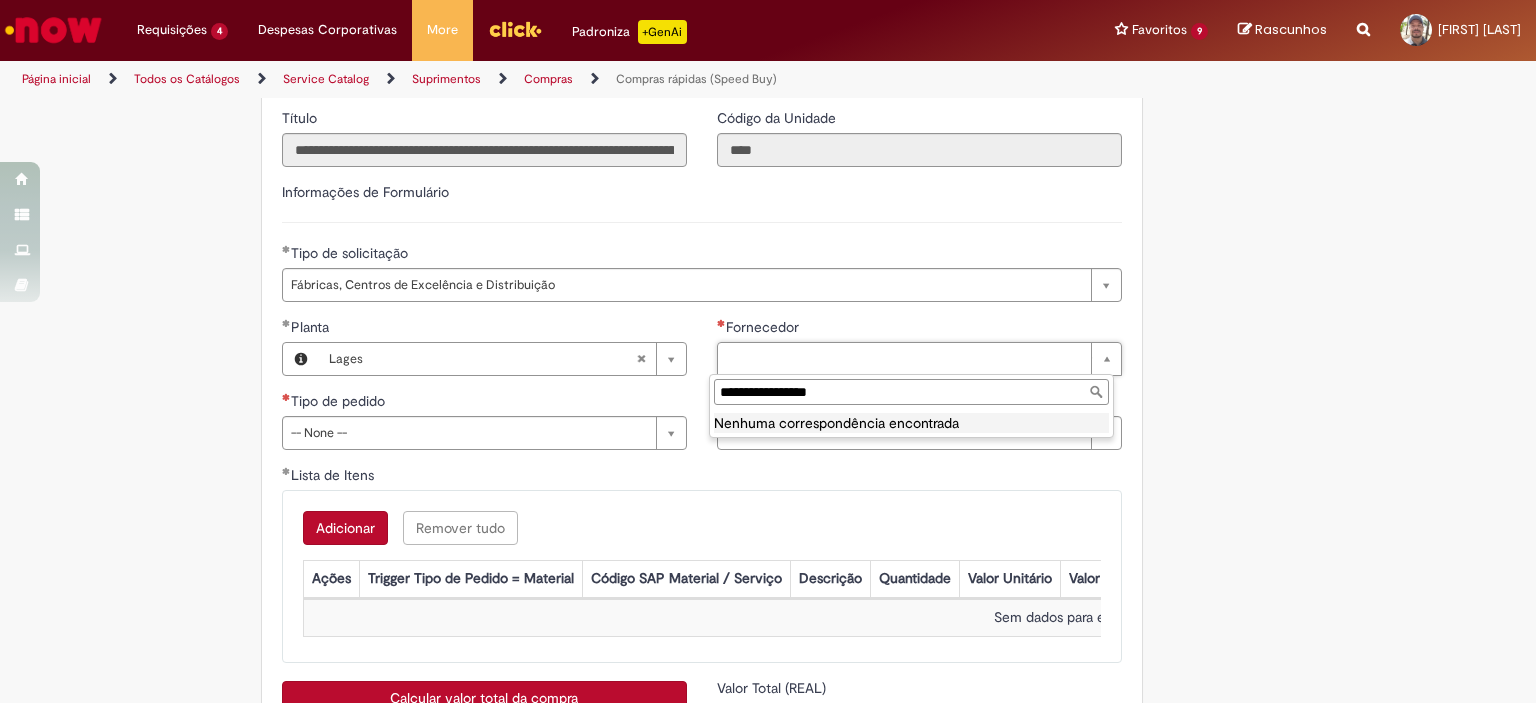 click on "**********" at bounding box center [911, 392] 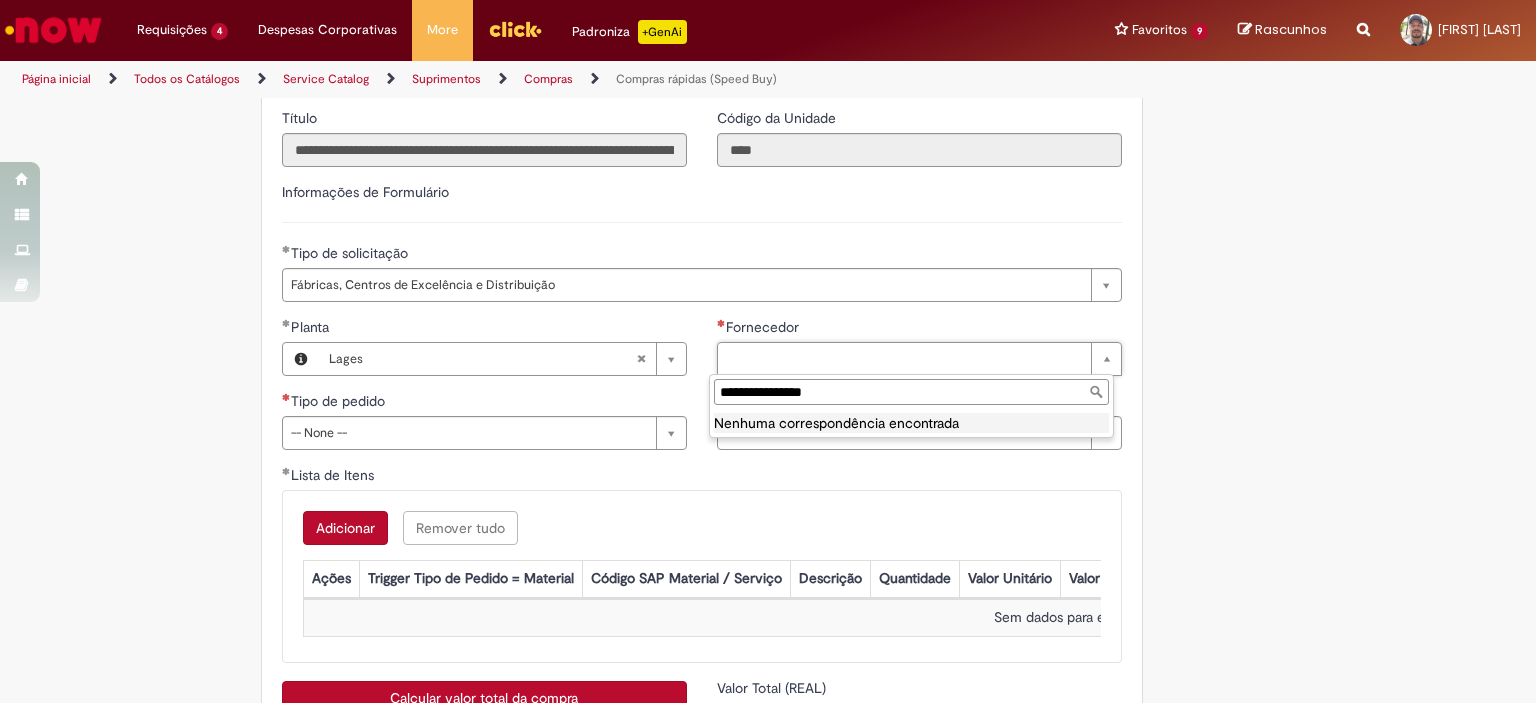 click on "**********" at bounding box center (911, 392) 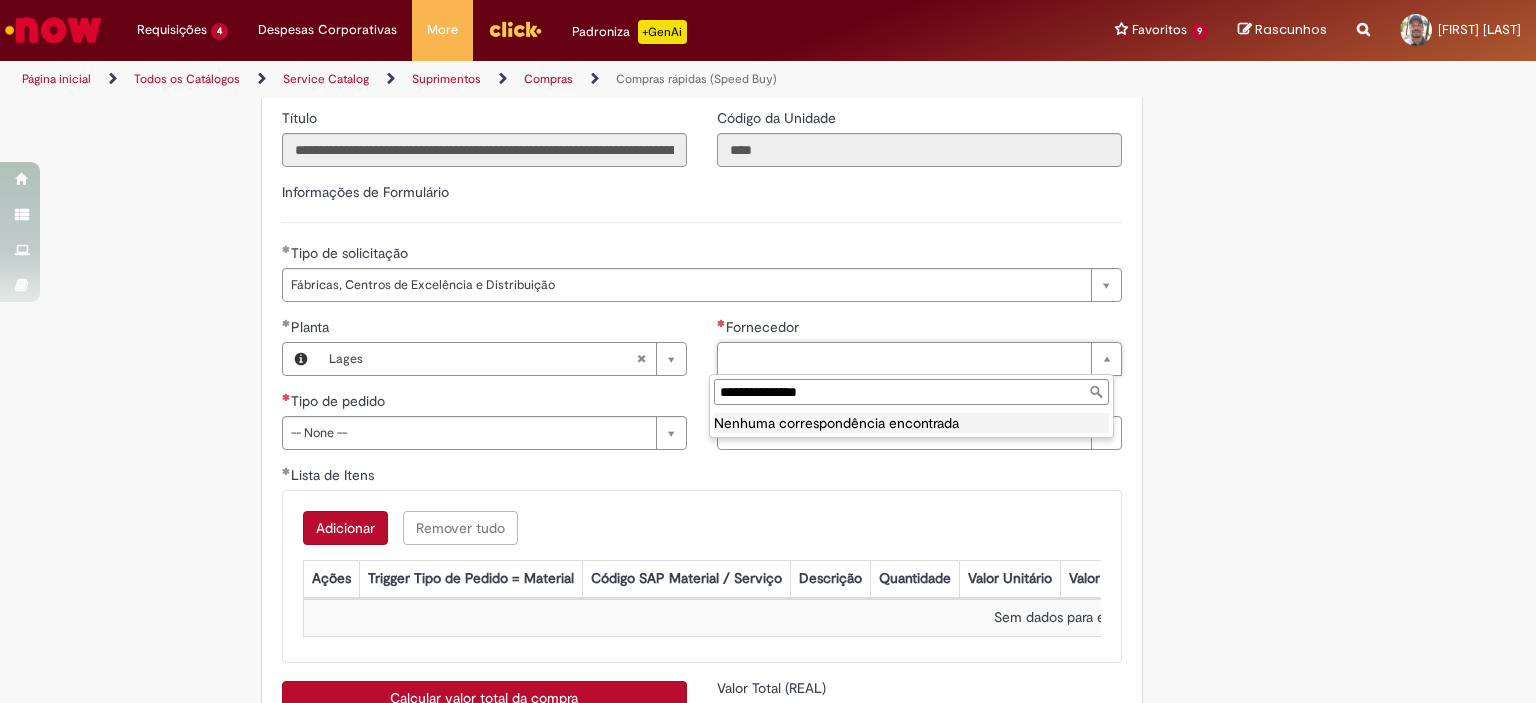 click on "**********" at bounding box center [911, 392] 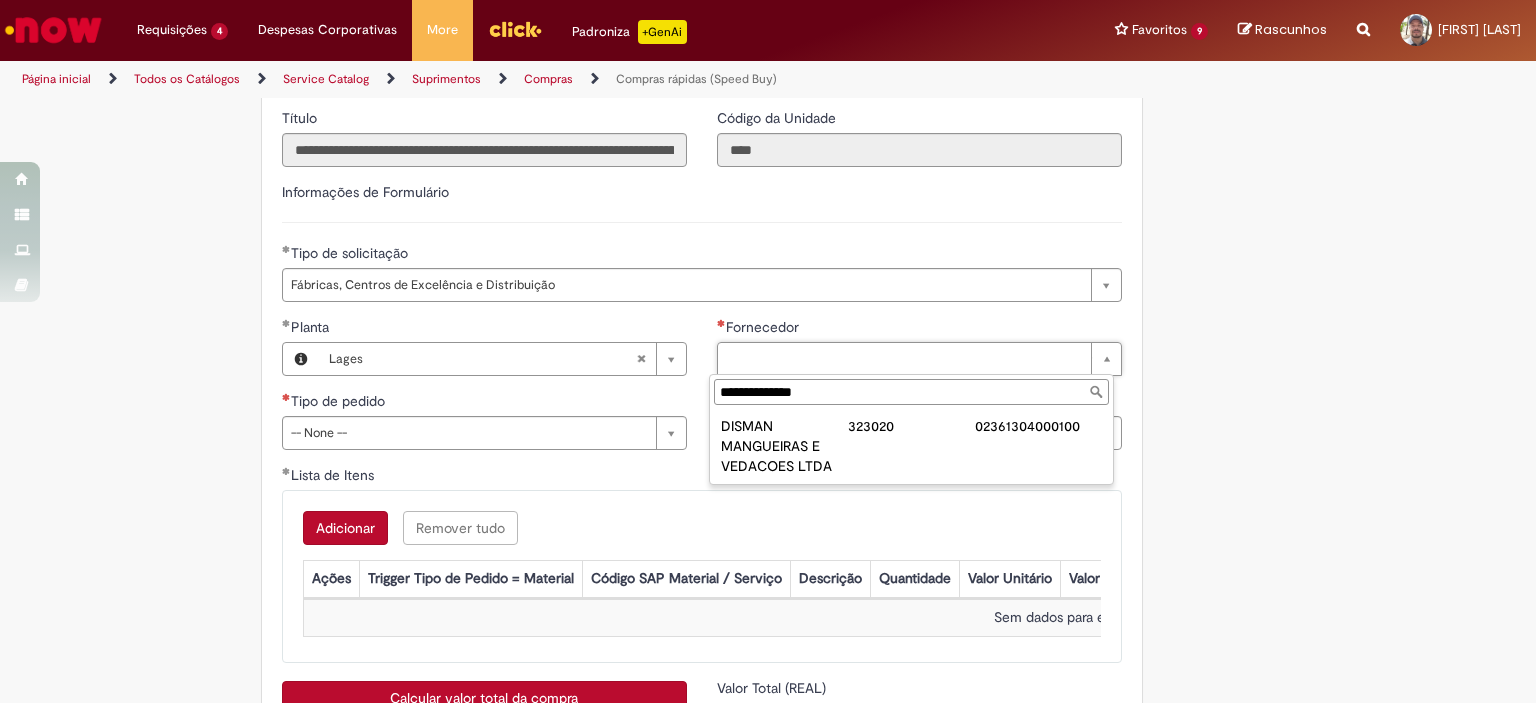type on "**********" 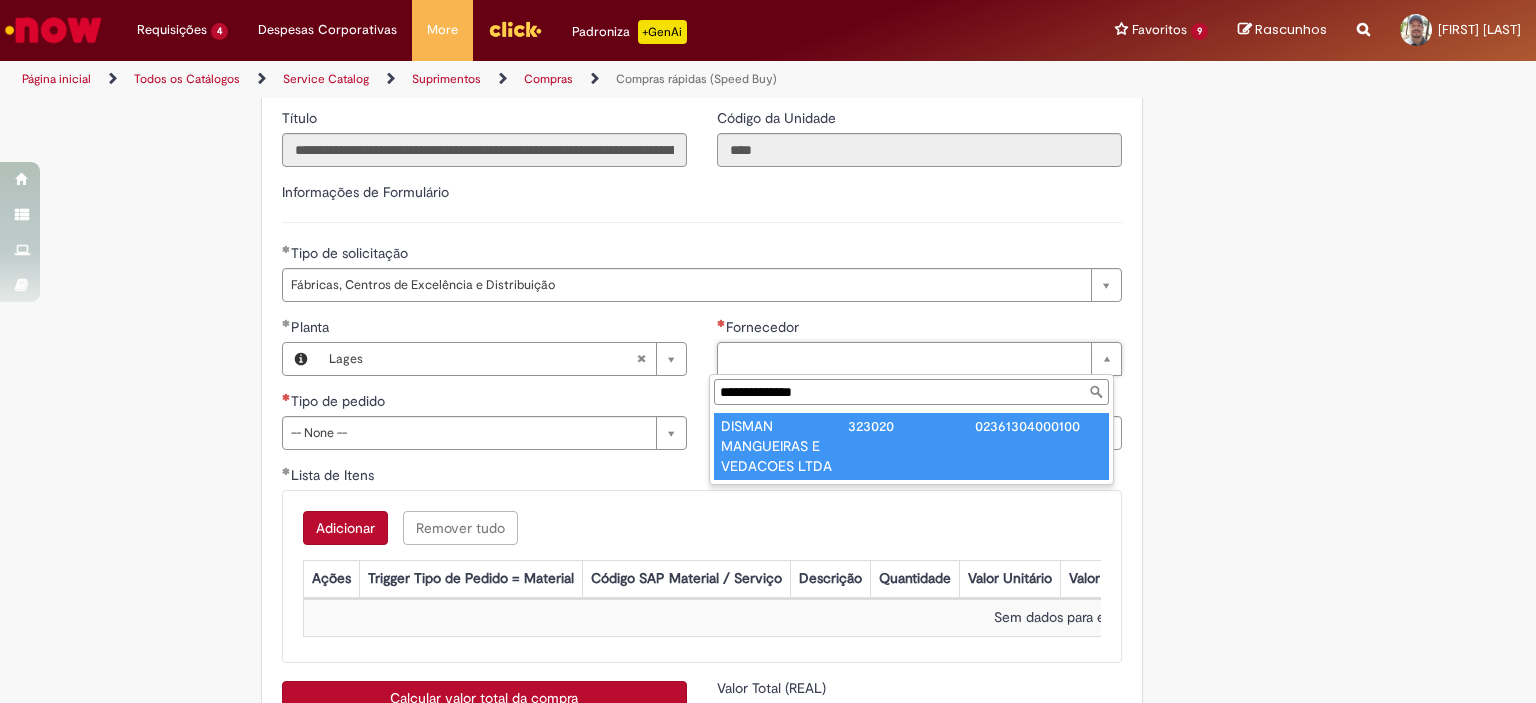 type on "**********" 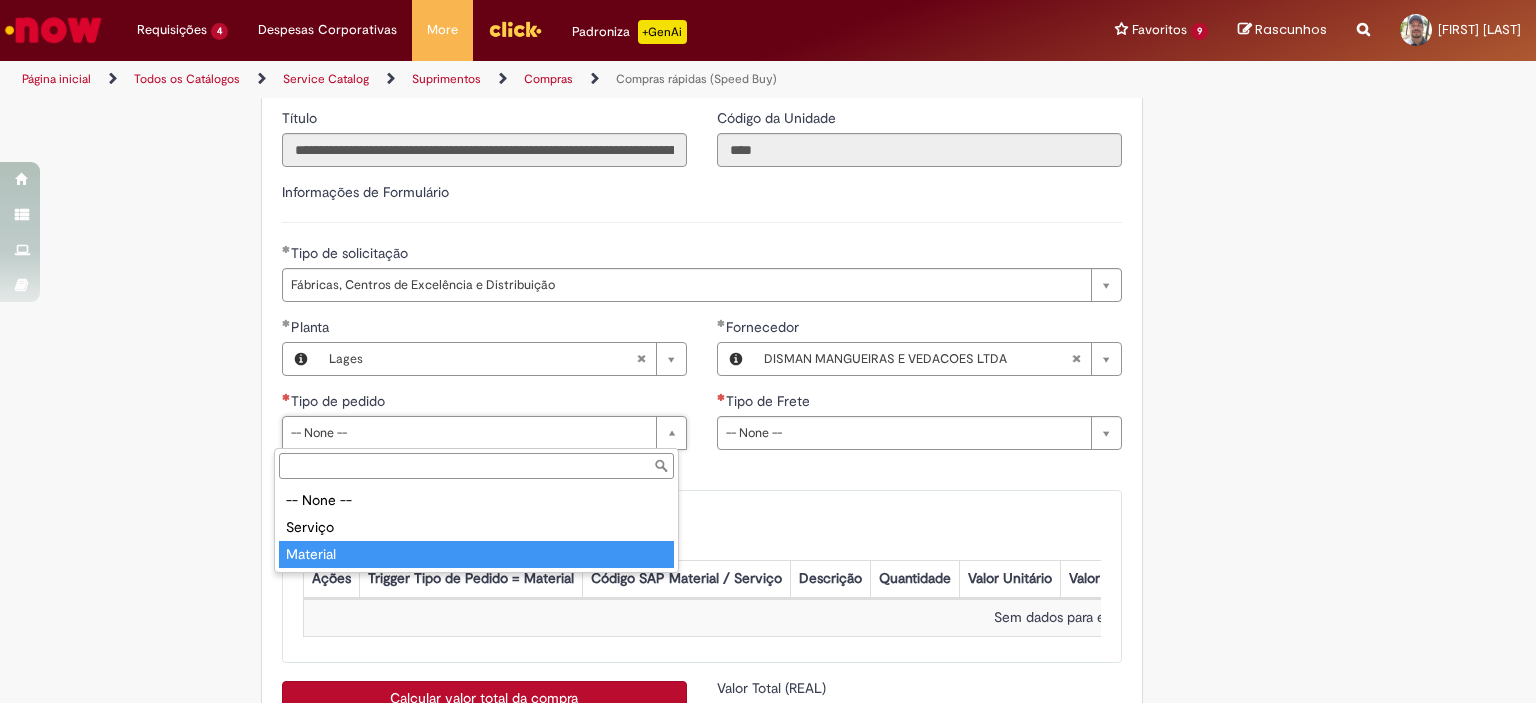 type on "********" 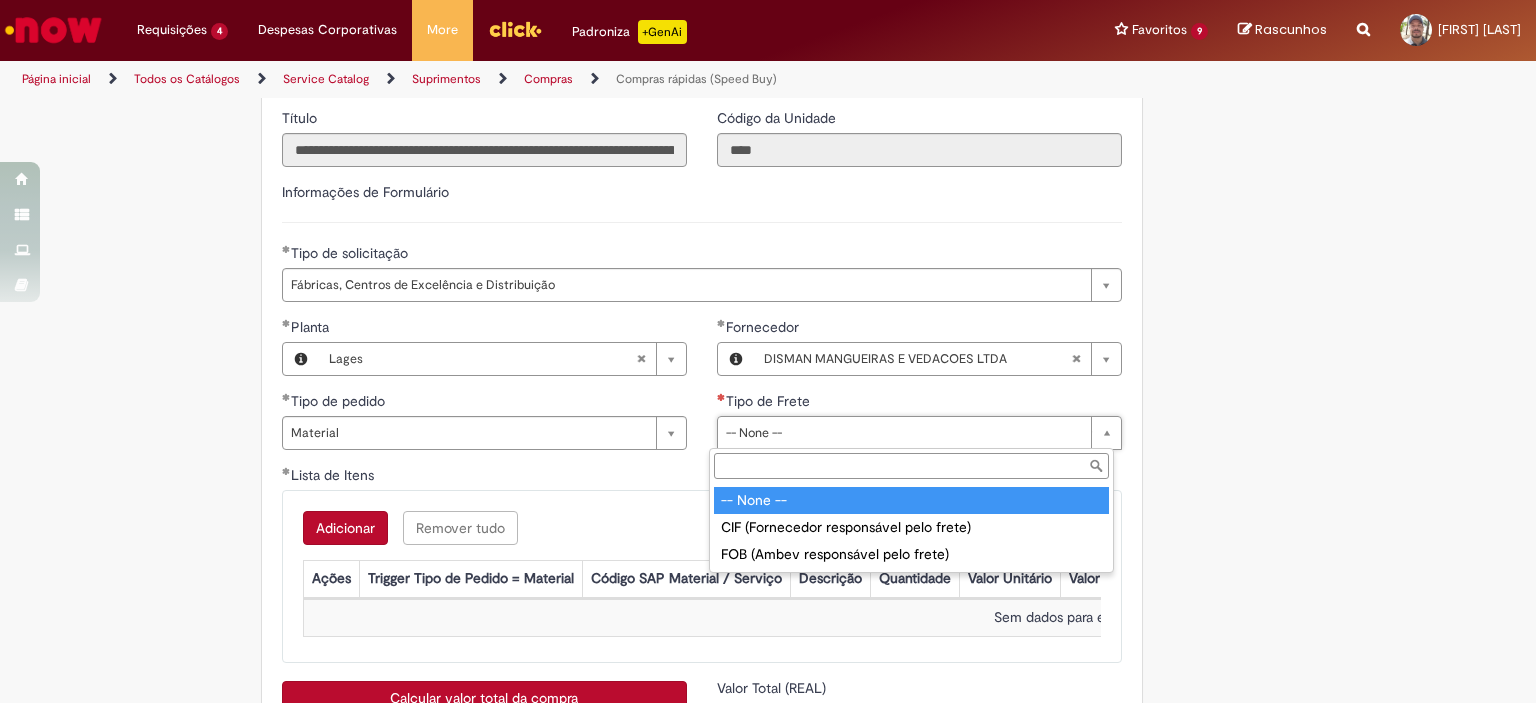 drag, startPoint x: 790, startPoint y: 422, endPoint x: 792, endPoint y: 435, distance: 13.152946 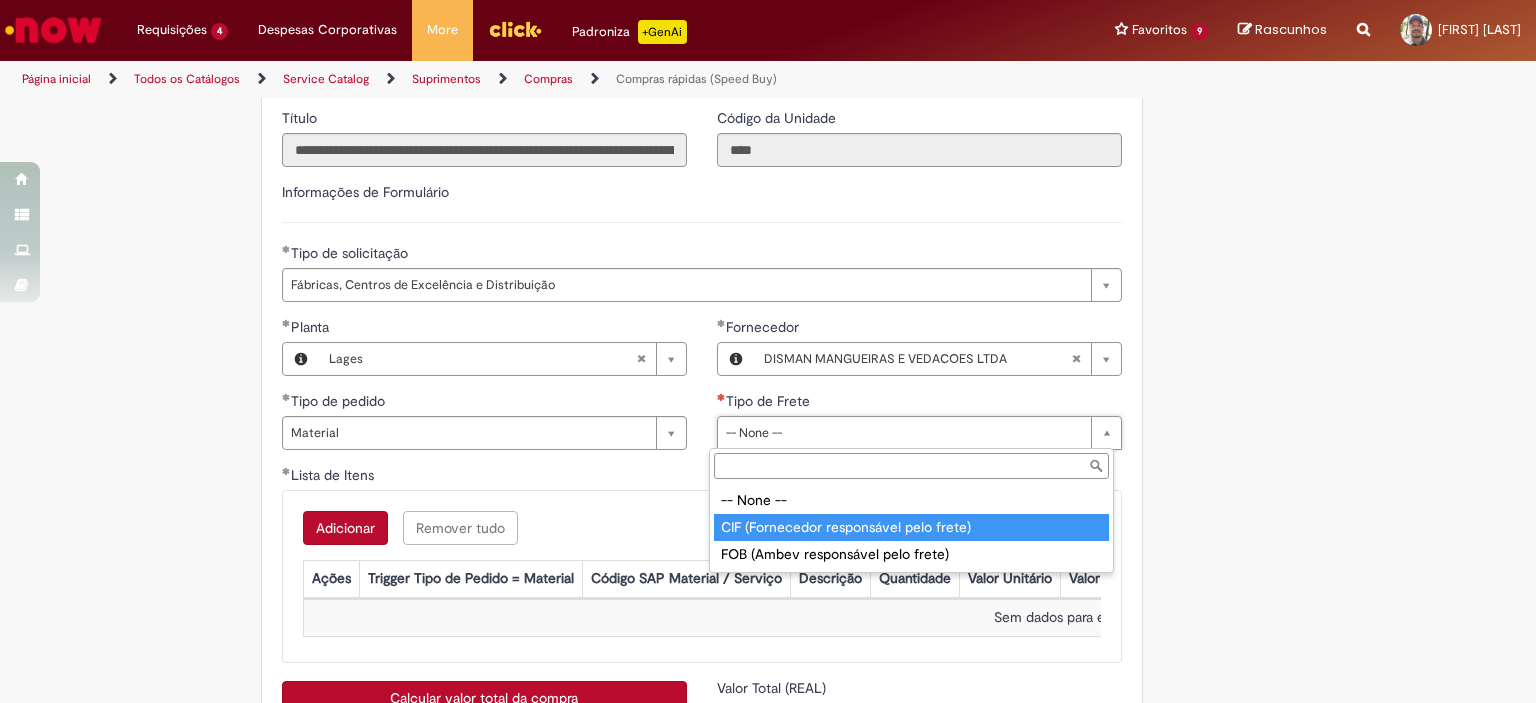 type on "**********" 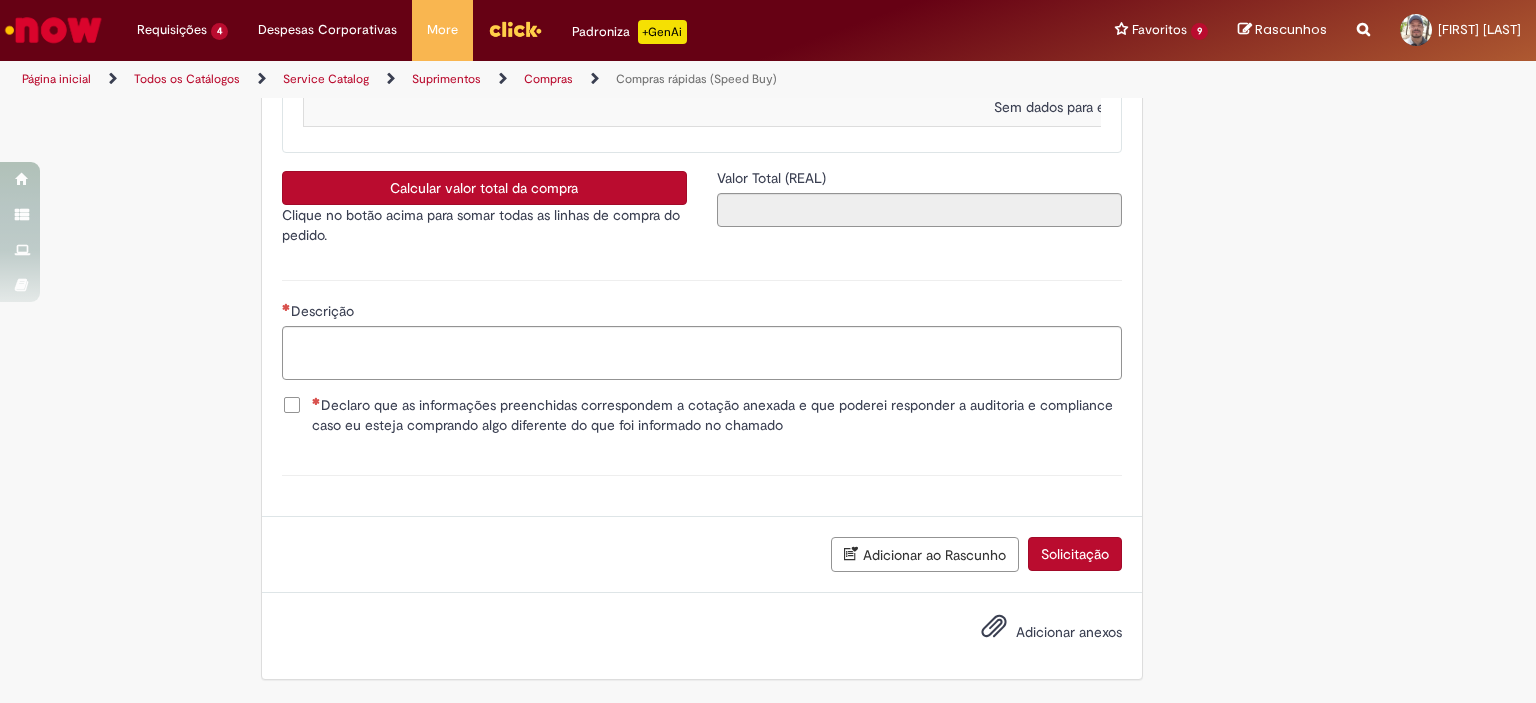 scroll, scrollTop: 3200, scrollLeft: 0, axis: vertical 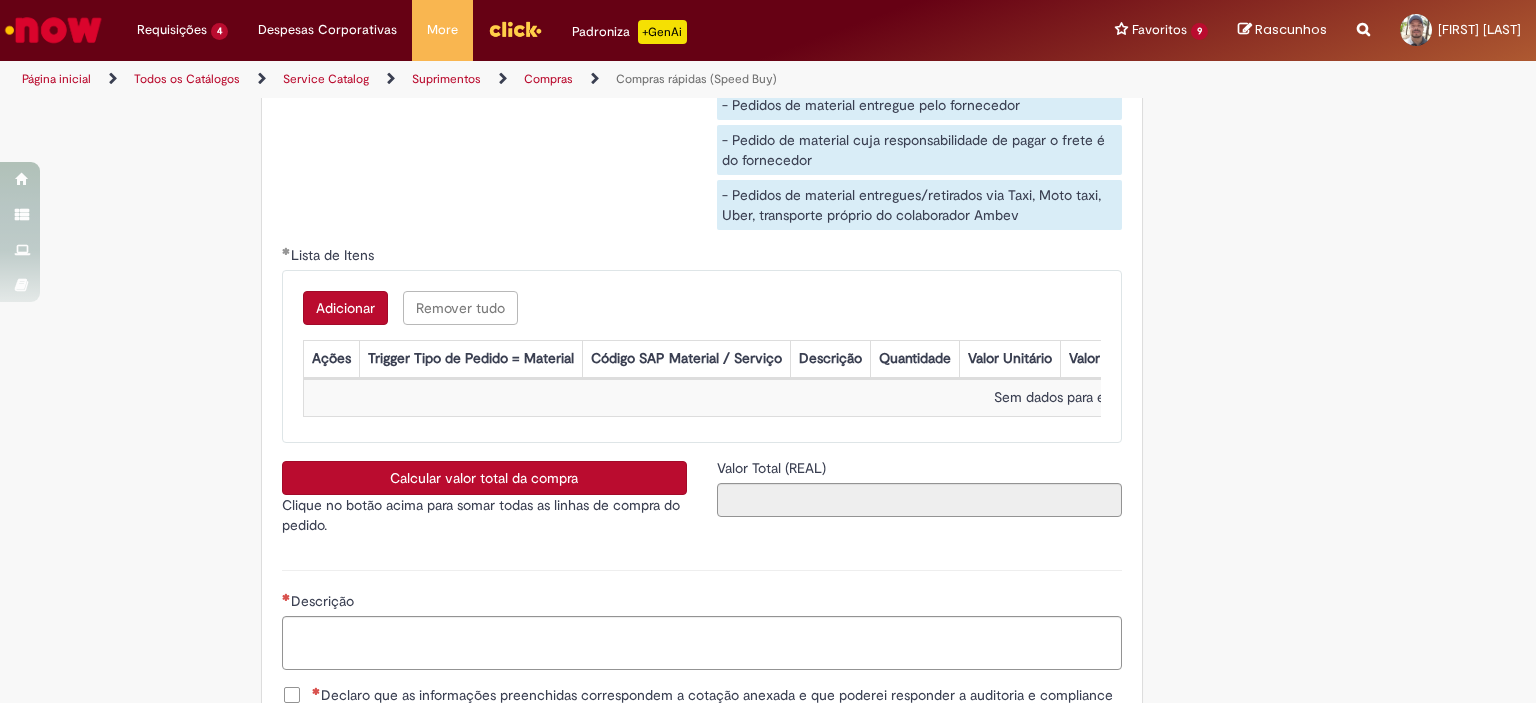 click on "Adicionar" at bounding box center [345, 308] 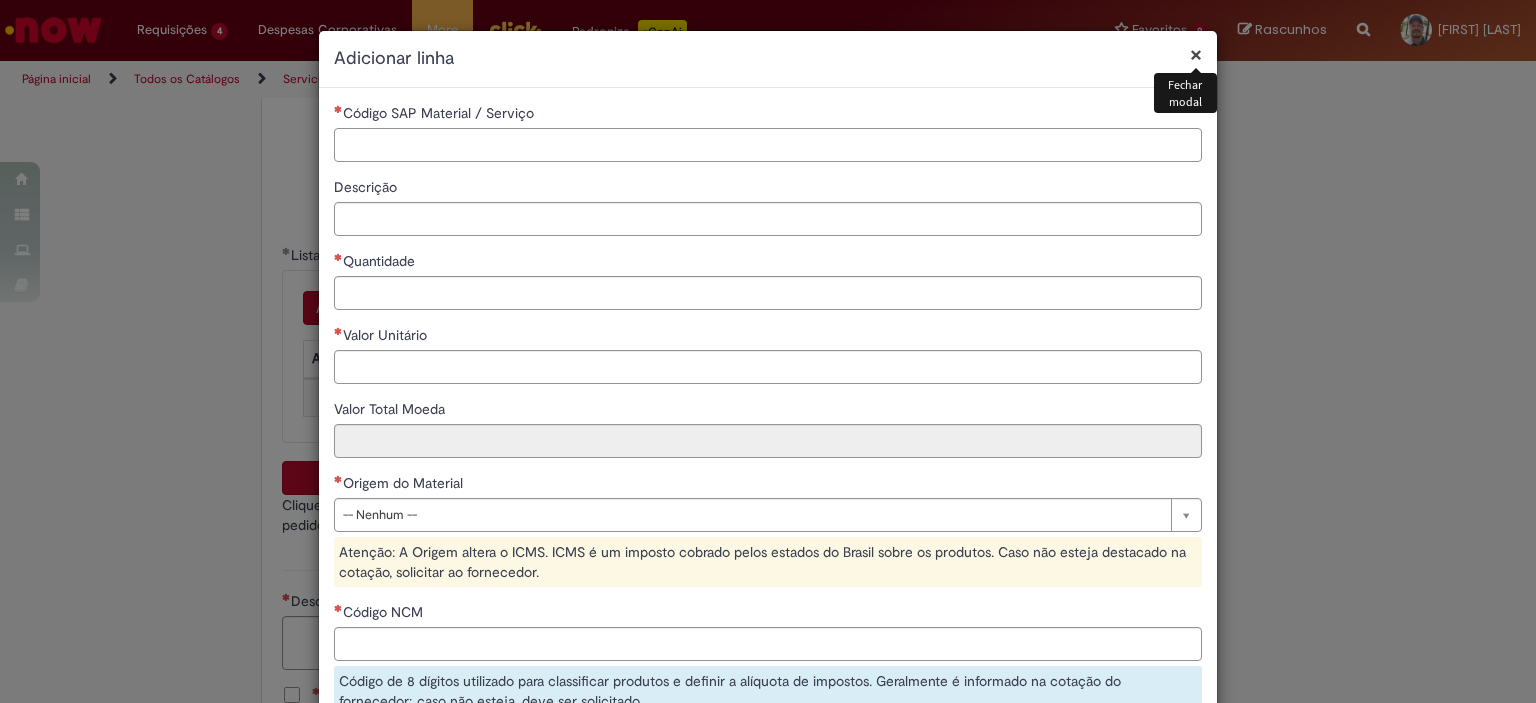 click on "Código SAP Material / Serviço" at bounding box center [768, 145] 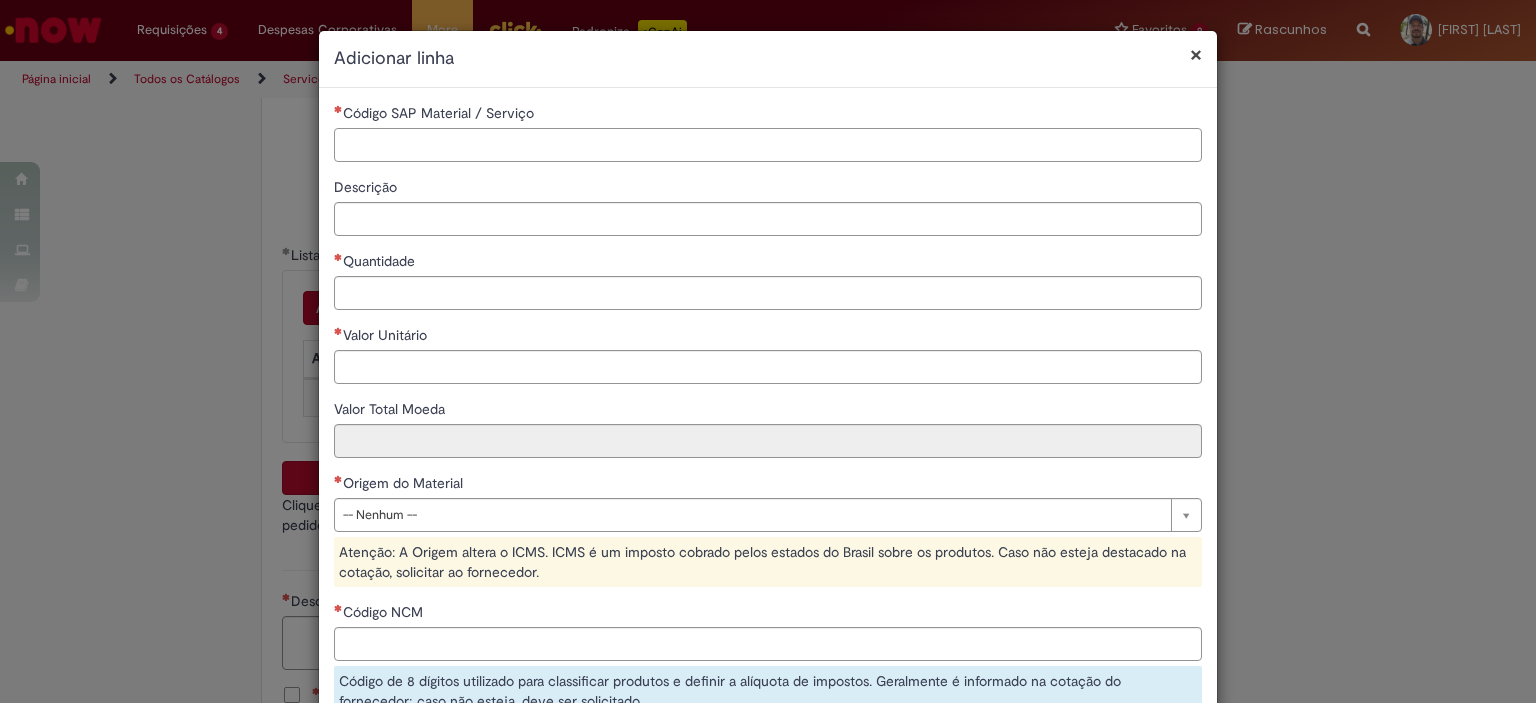 paste on "********" 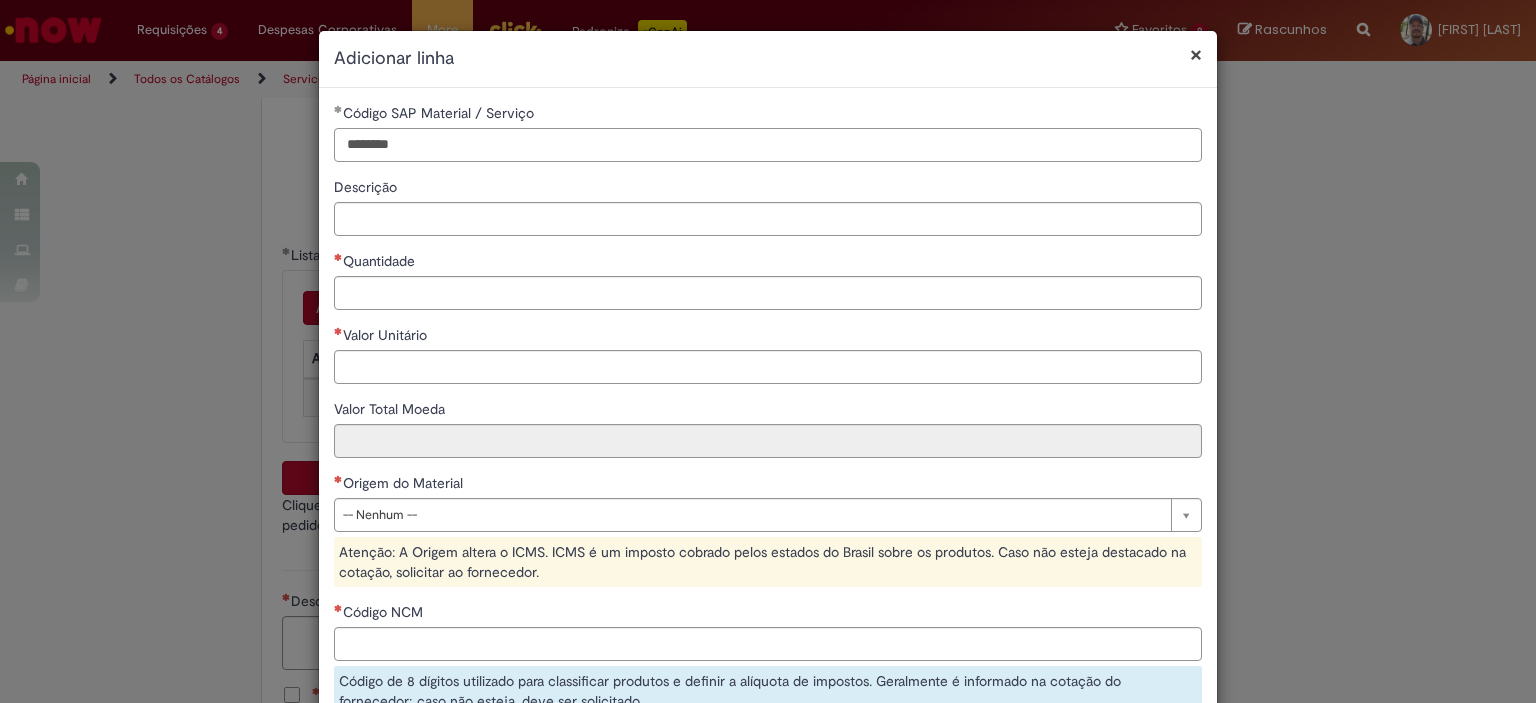 type on "********" 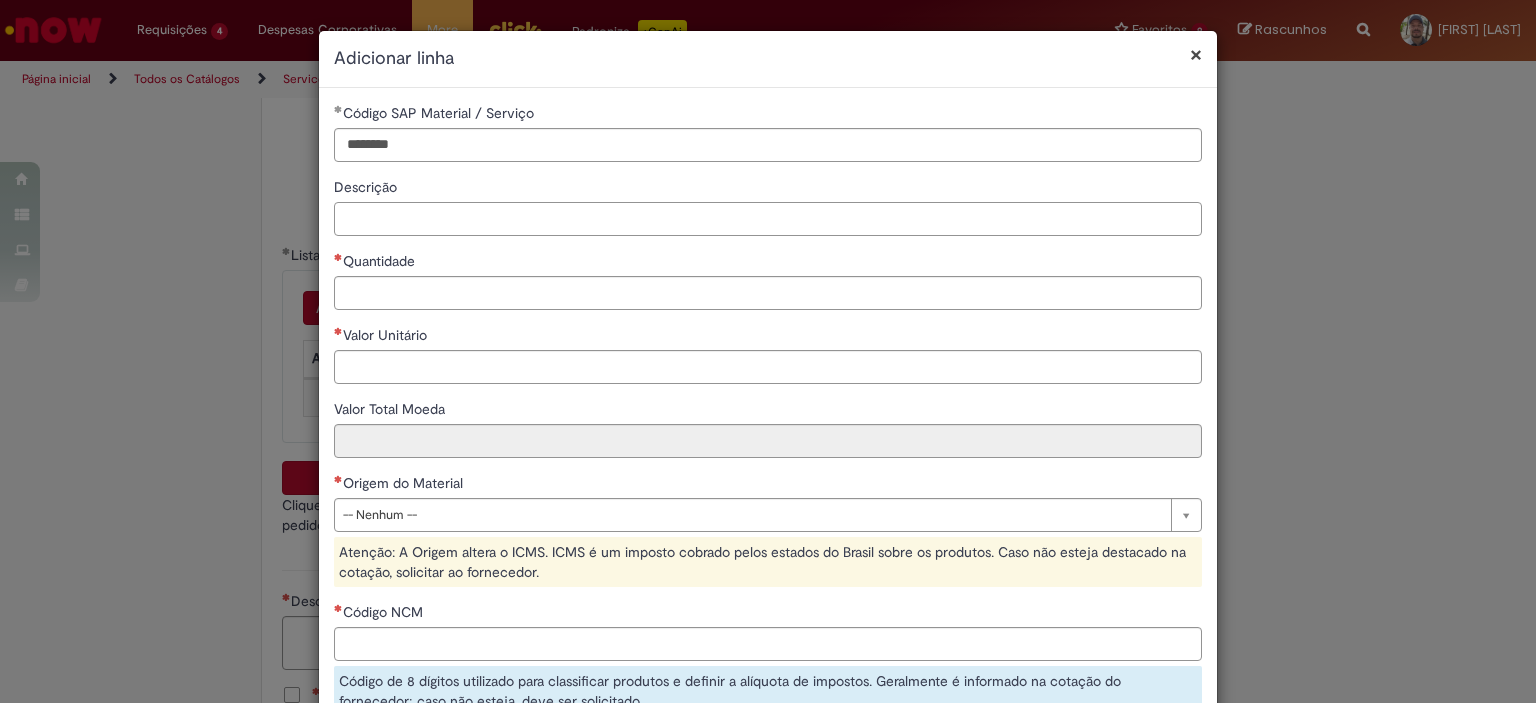 click on "Descrição" at bounding box center (768, 219) 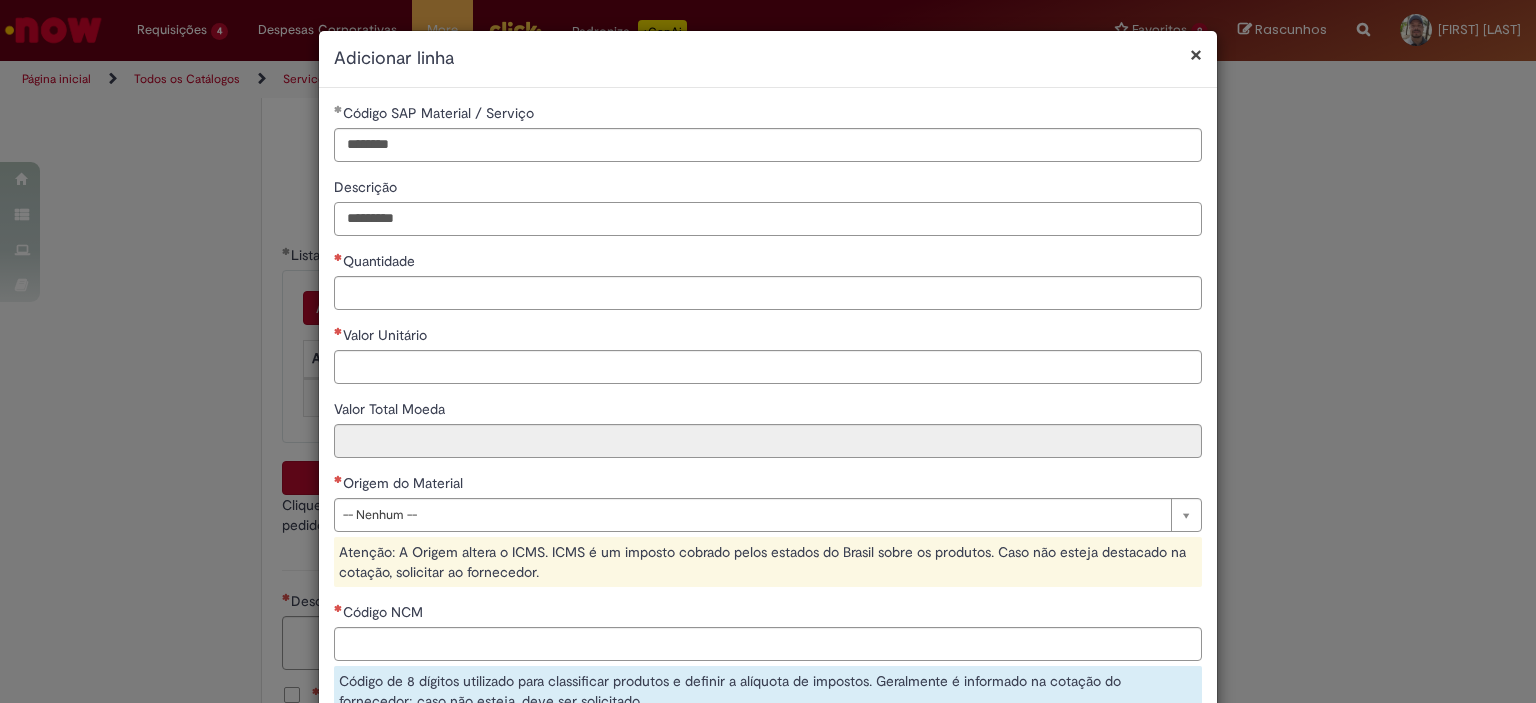 type on "*********" 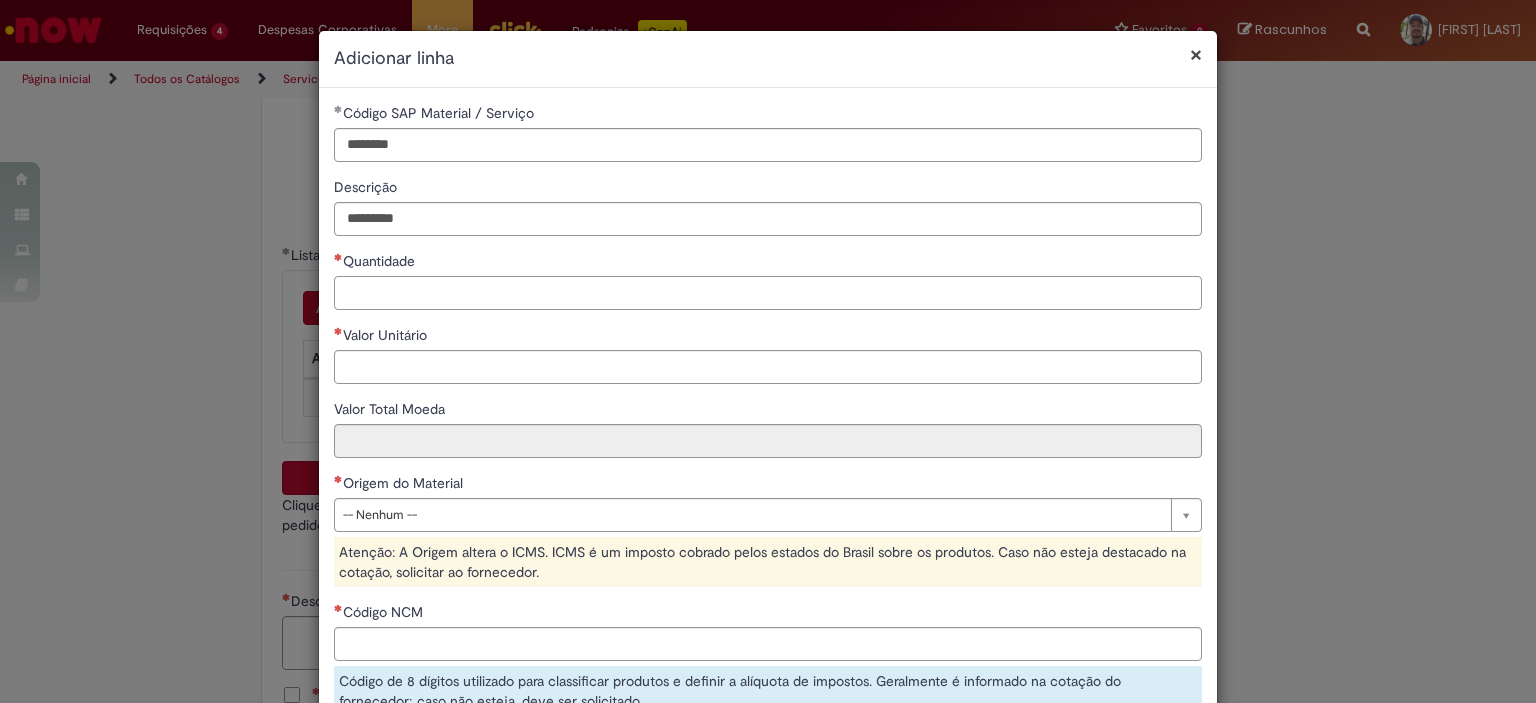click on "Quantidade" at bounding box center [768, 293] 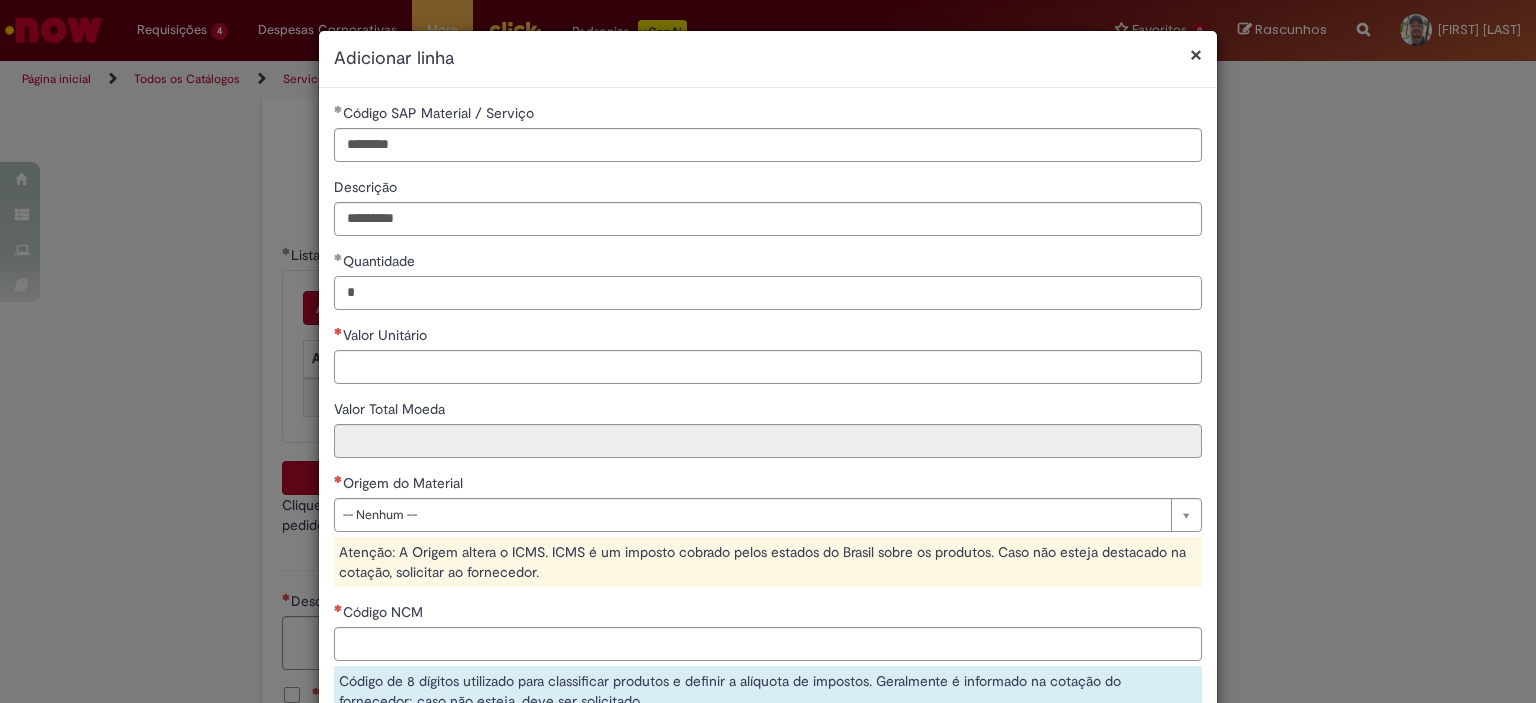 type on "*" 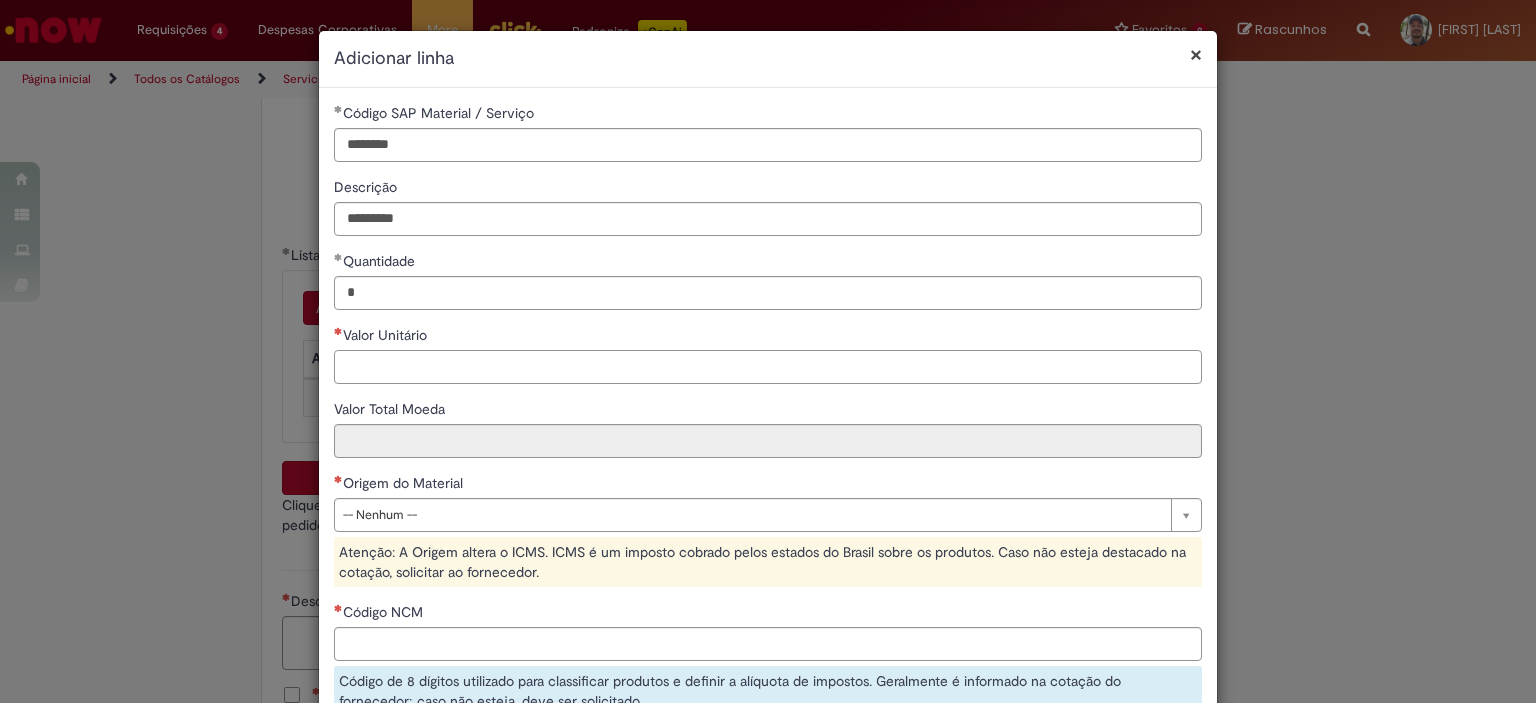 click on "Valor Unitário" at bounding box center (768, 367) 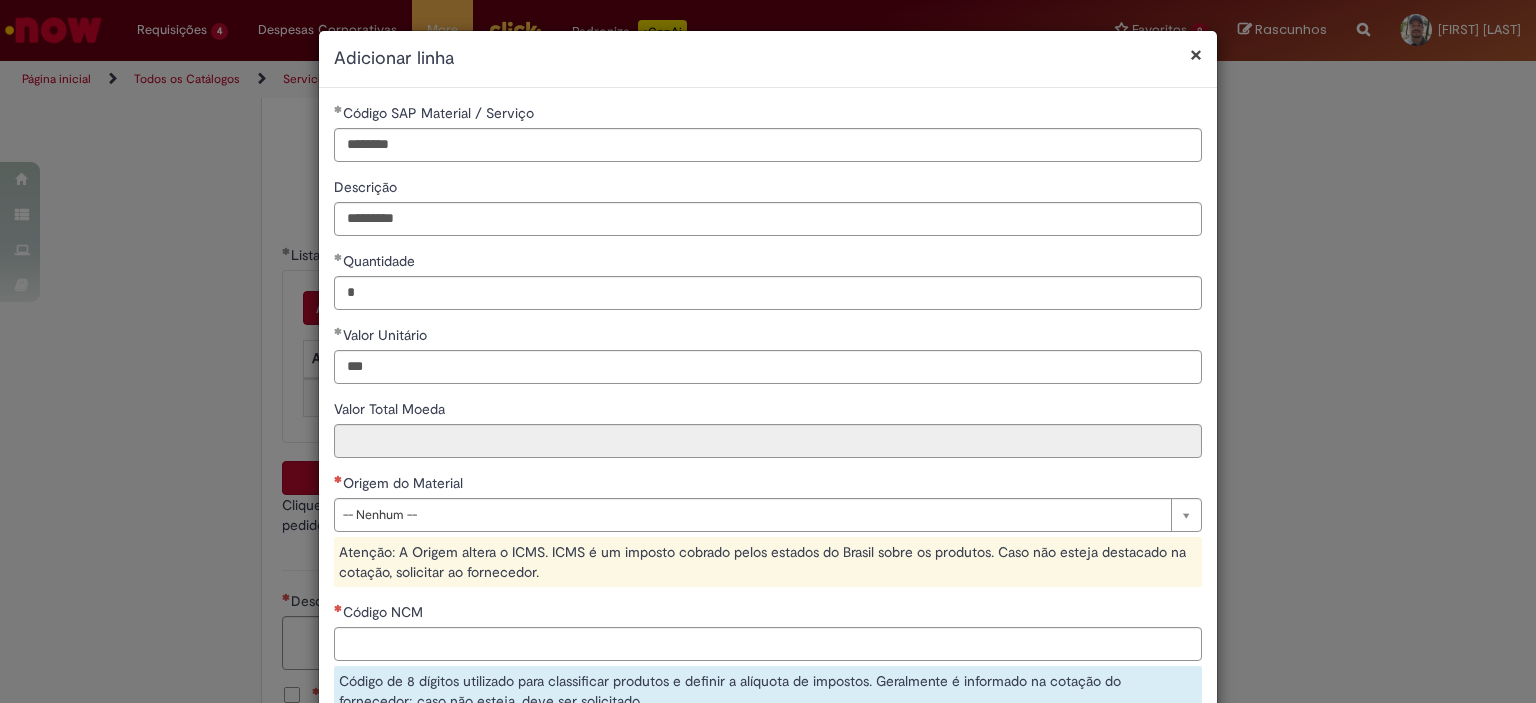 type on "******" 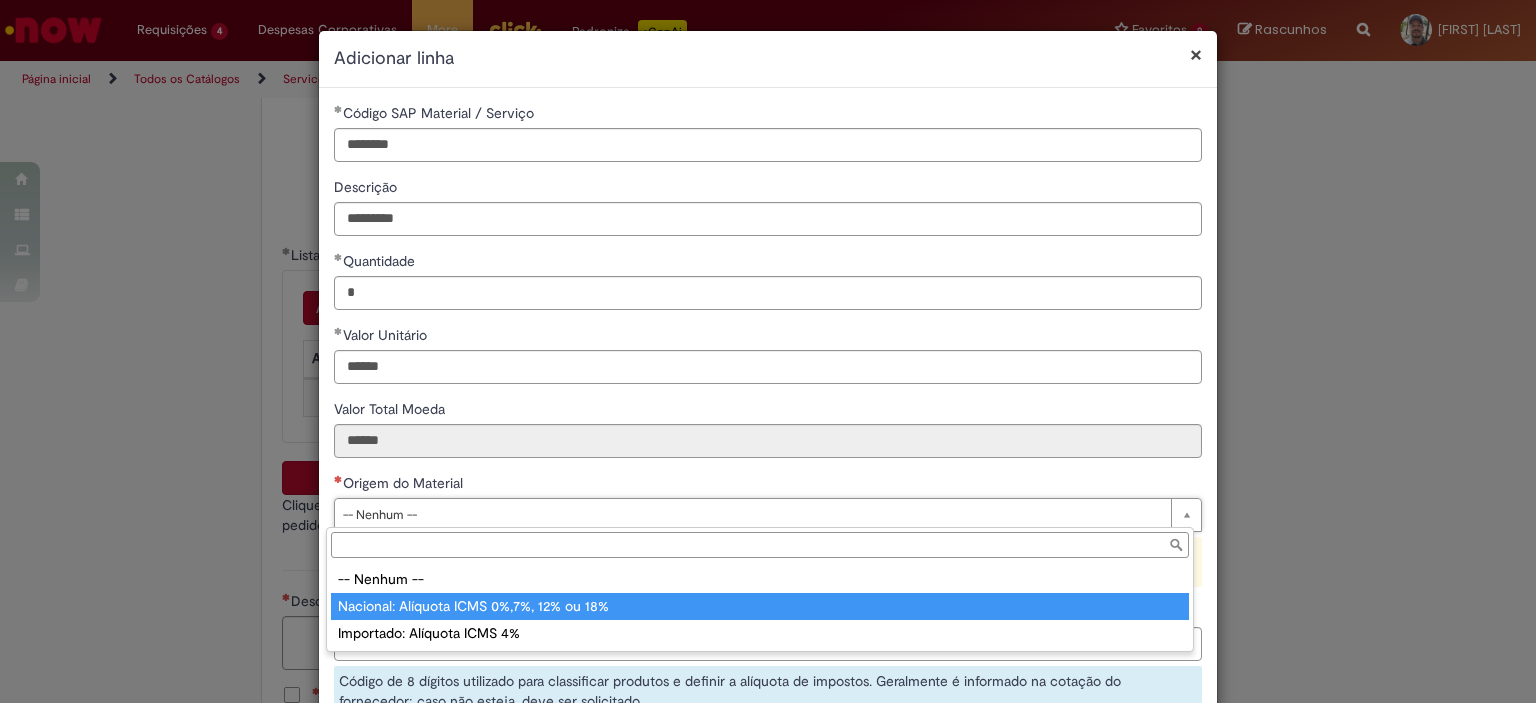 type on "**********" 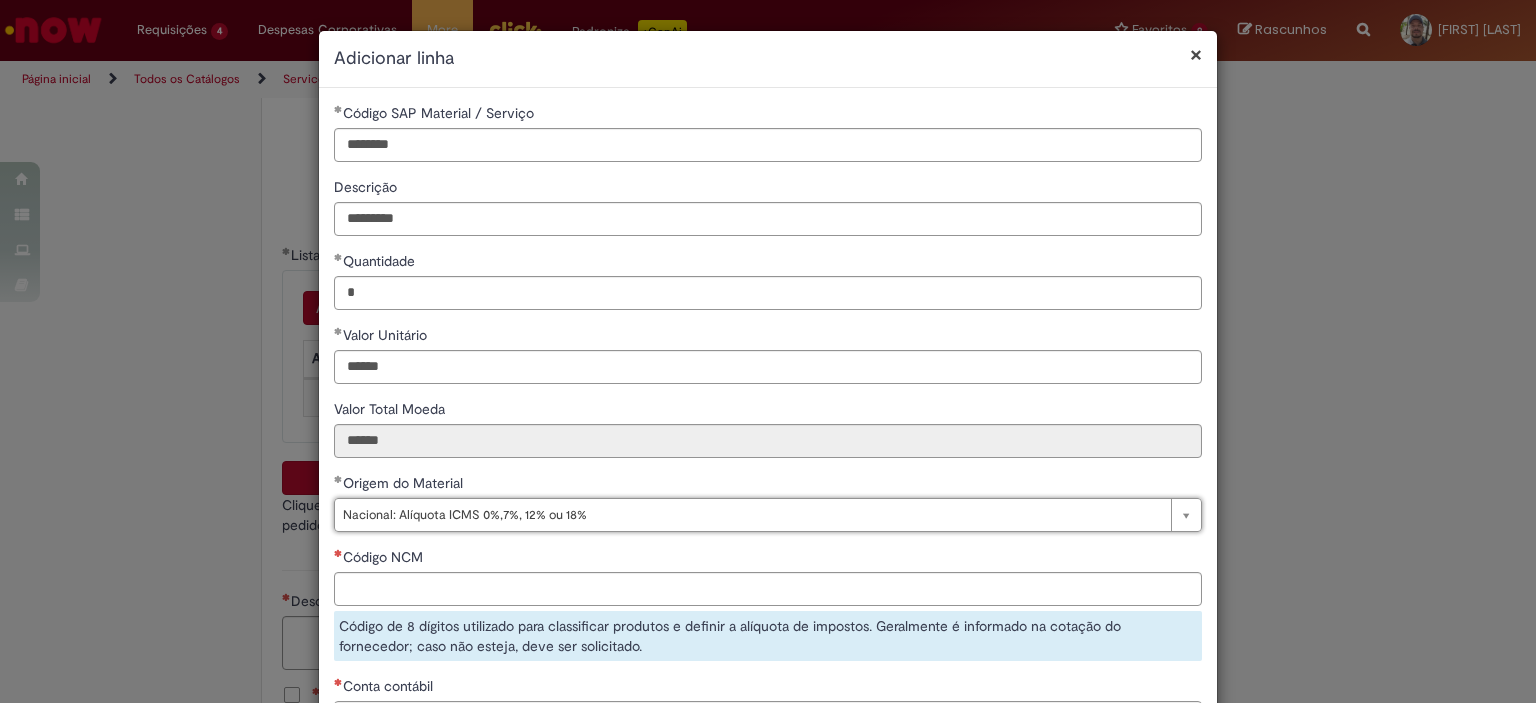 scroll, scrollTop: 230, scrollLeft: 0, axis: vertical 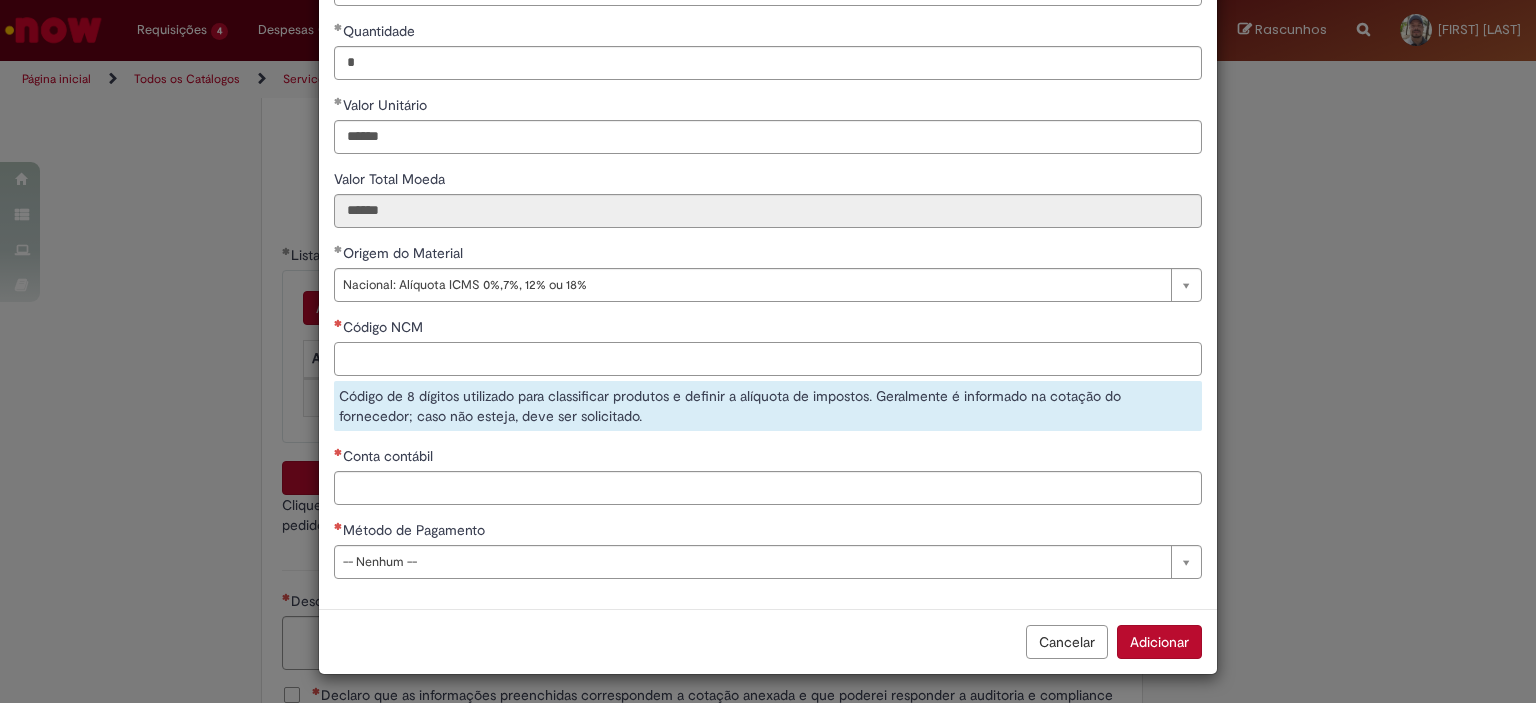 click on "Código NCM" at bounding box center (768, 359) 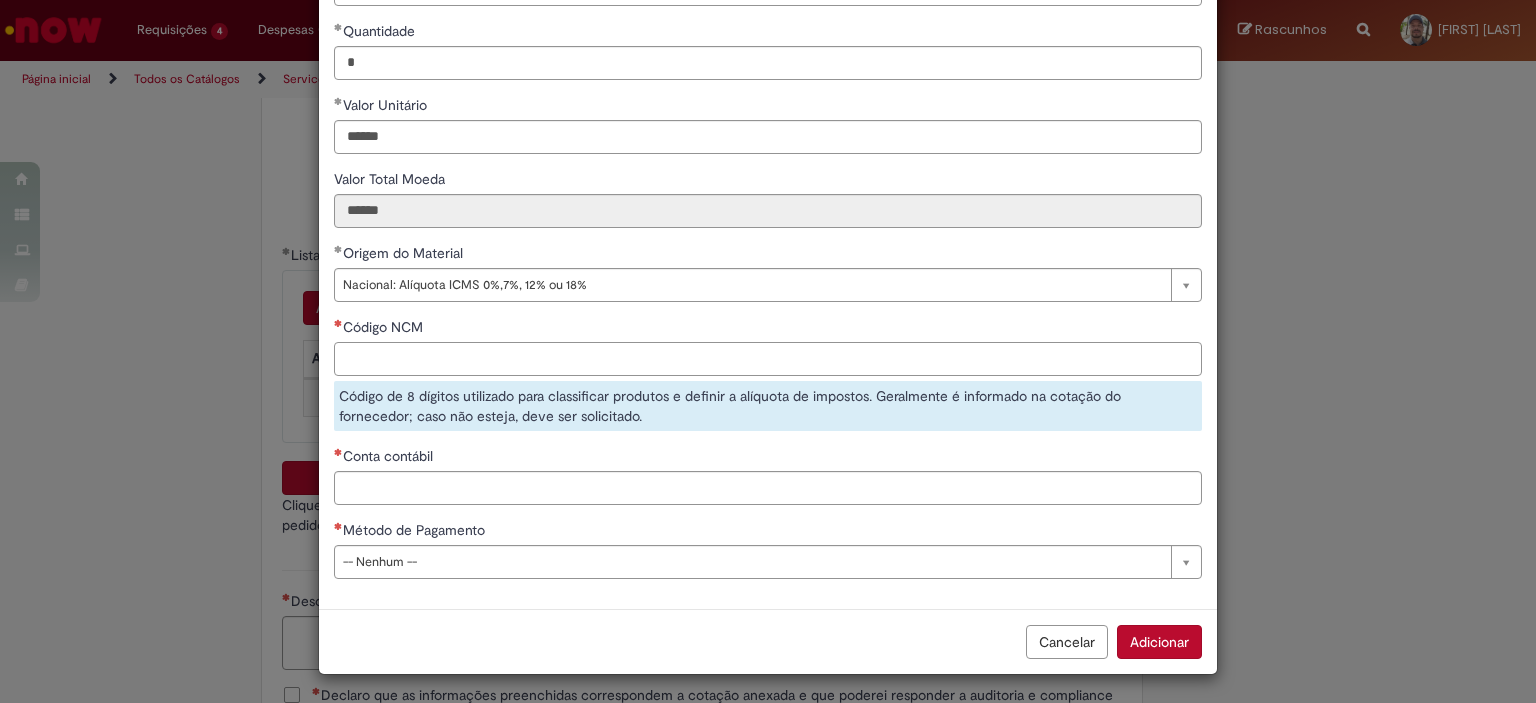 paste on "**********" 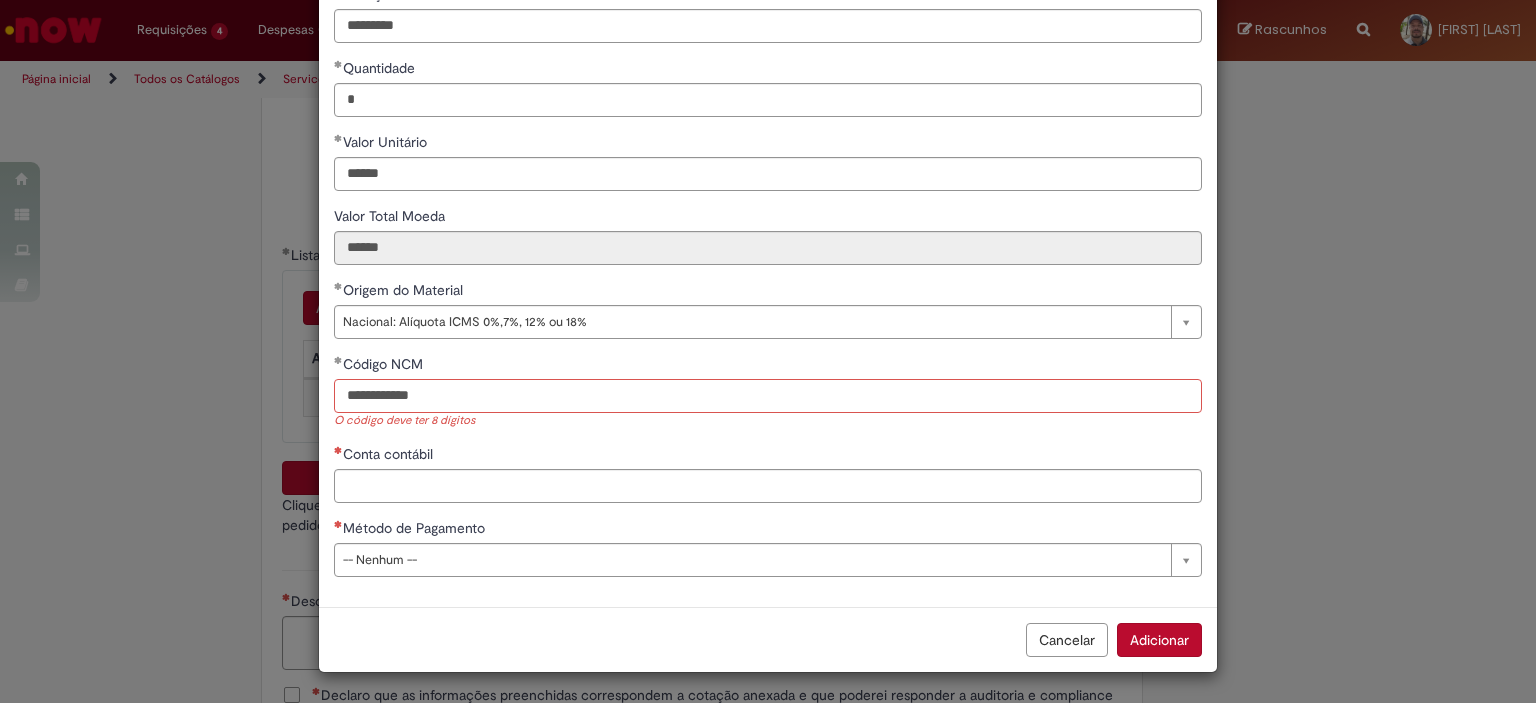 scroll, scrollTop: 192, scrollLeft: 0, axis: vertical 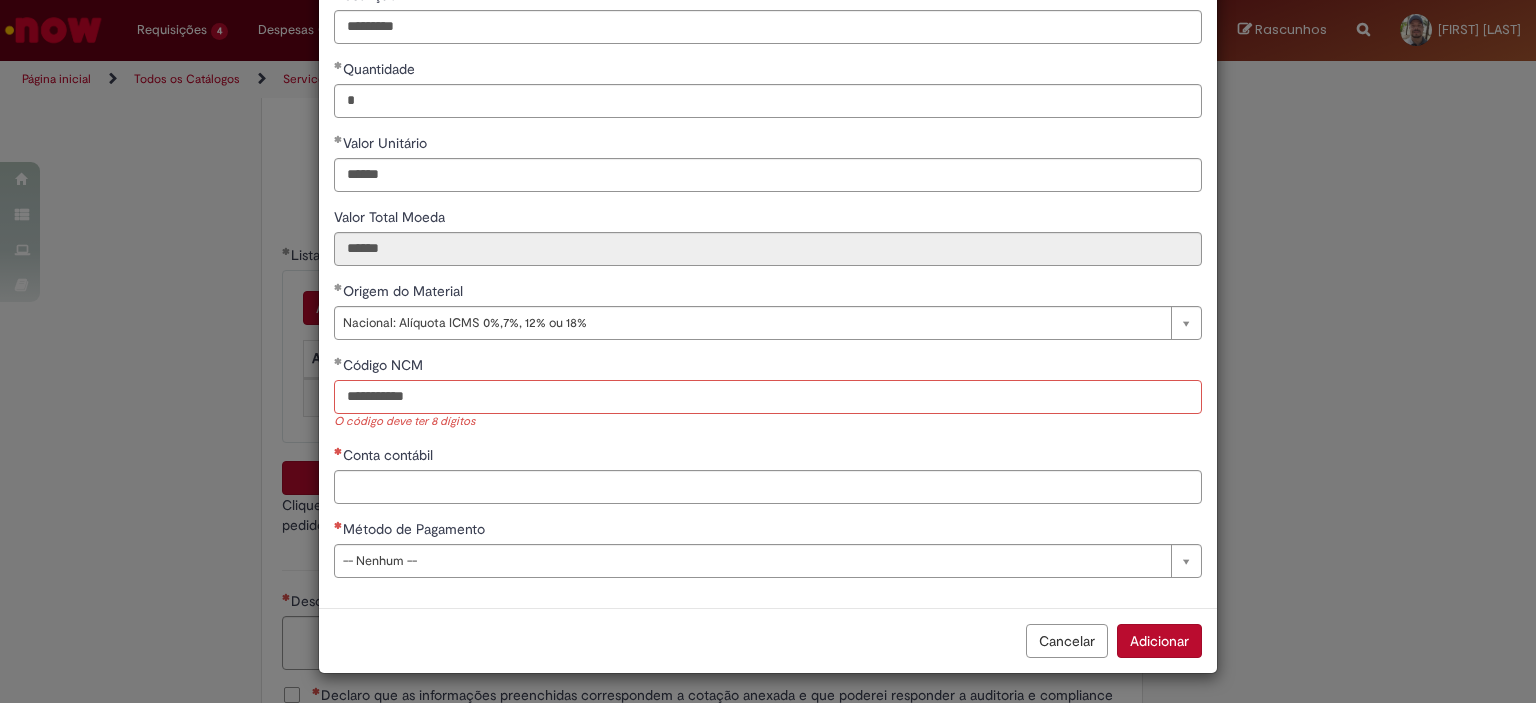 click on "**********" at bounding box center (768, 397) 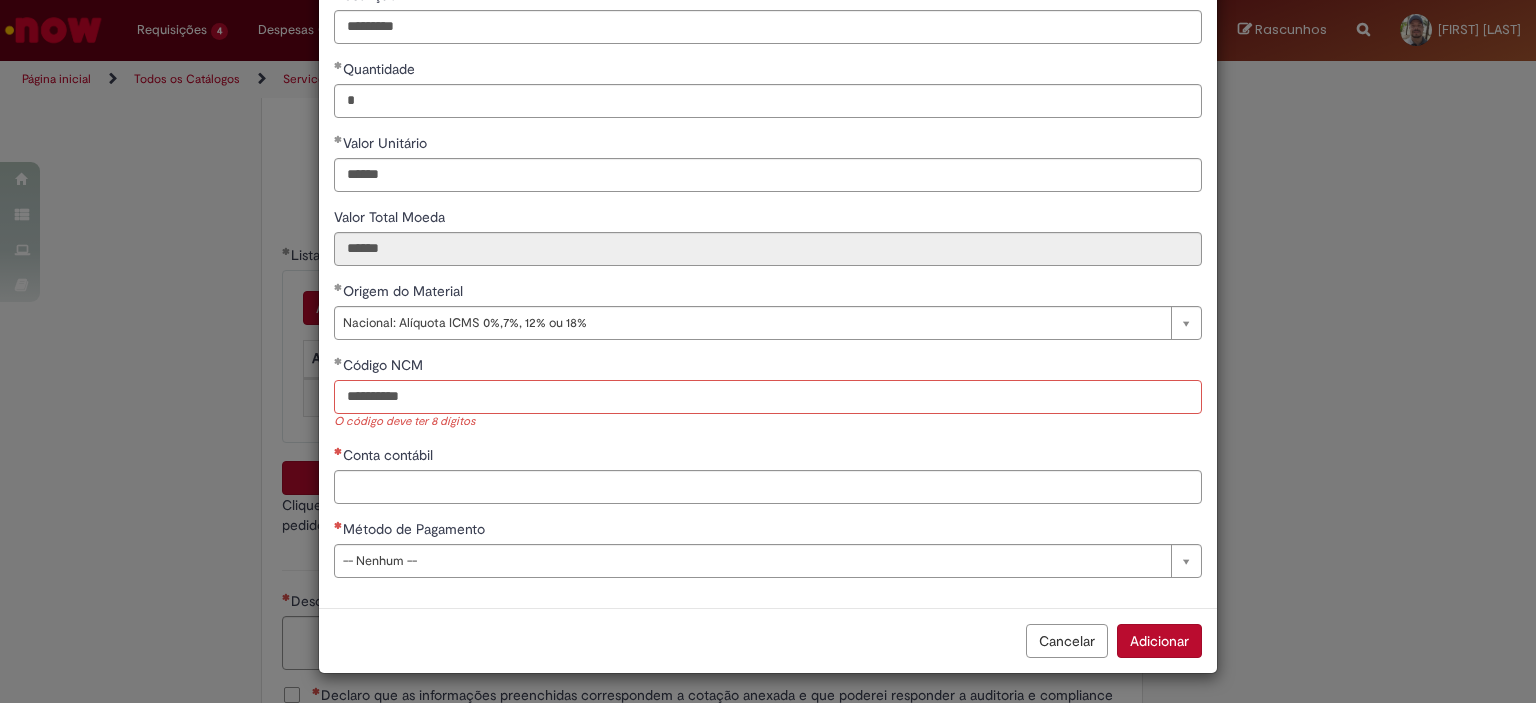 click on "*********" at bounding box center (768, 397) 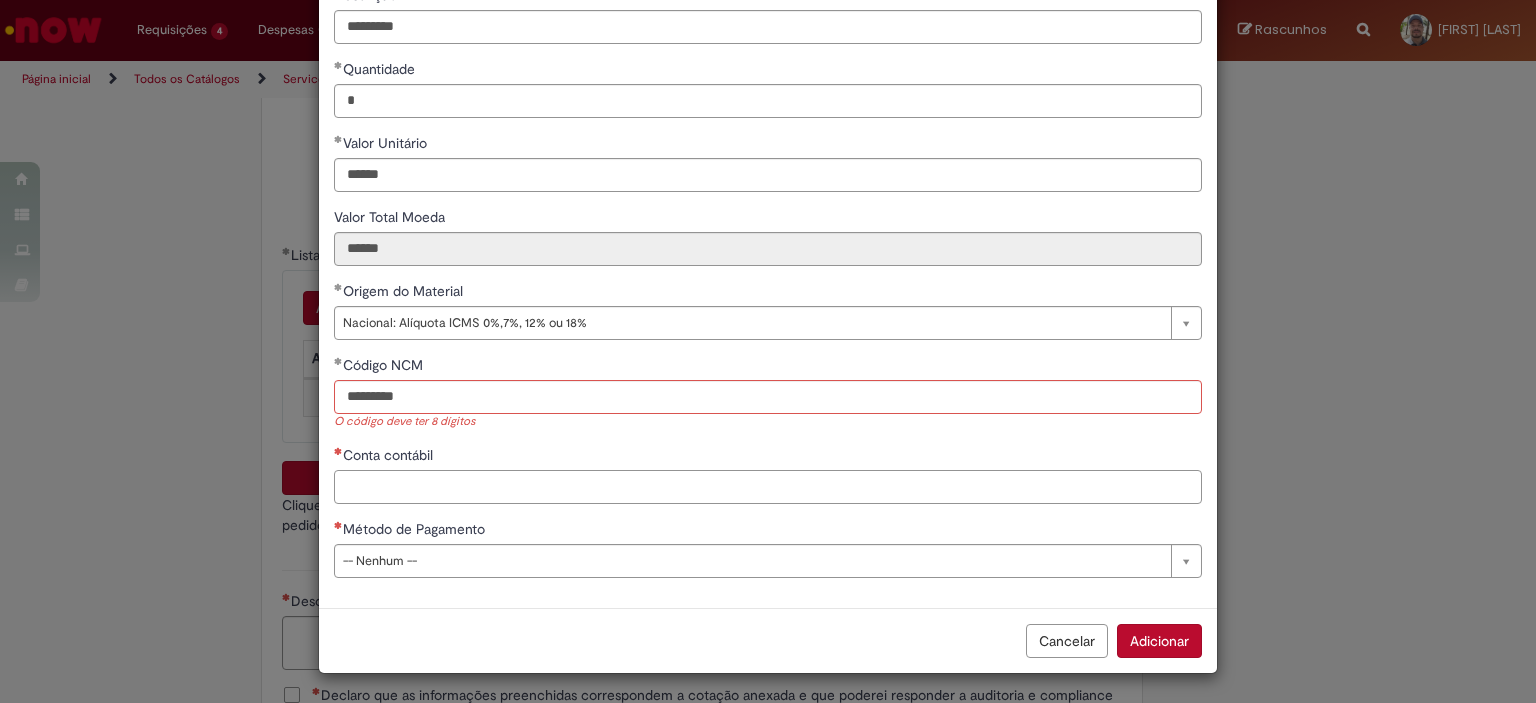 click on "Conta contábil" at bounding box center (768, 474) 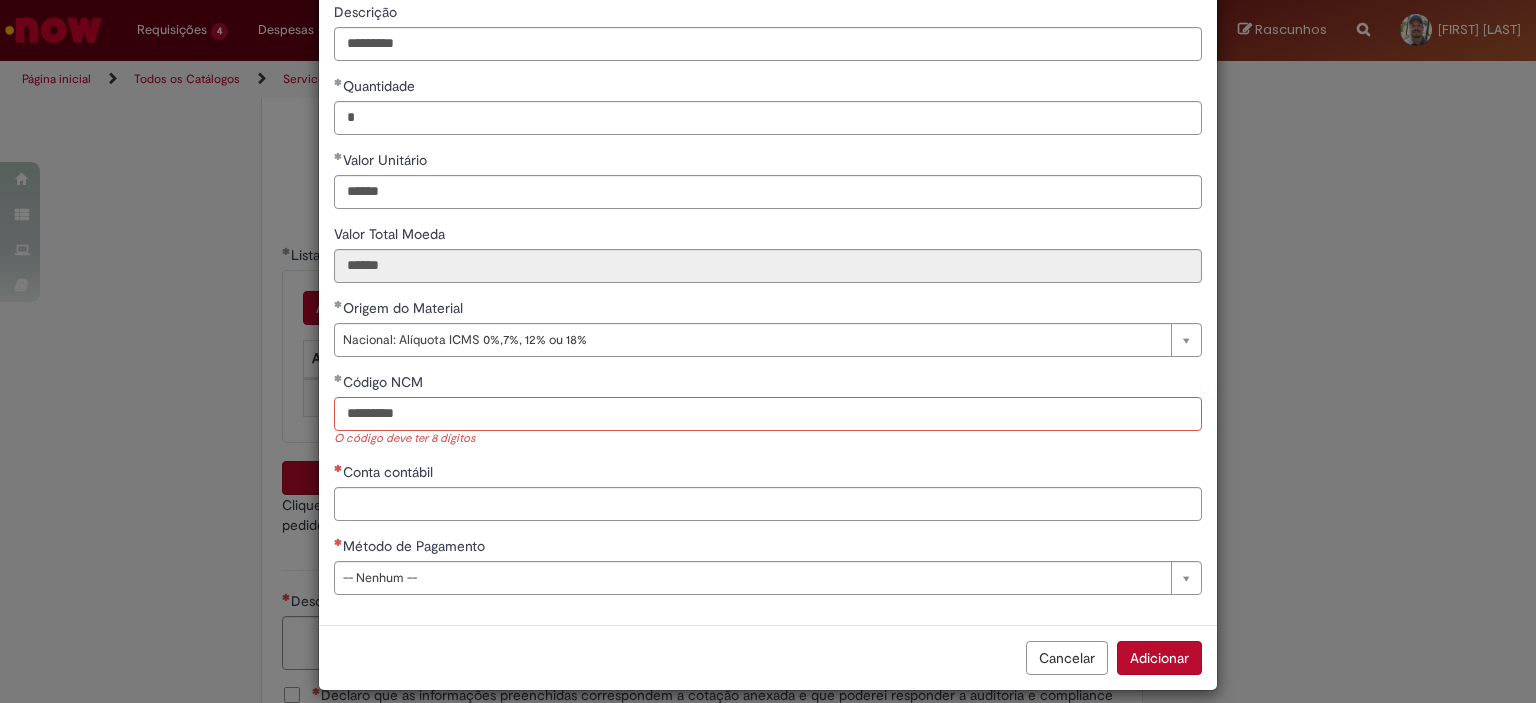 click on "********" at bounding box center (768, 414) 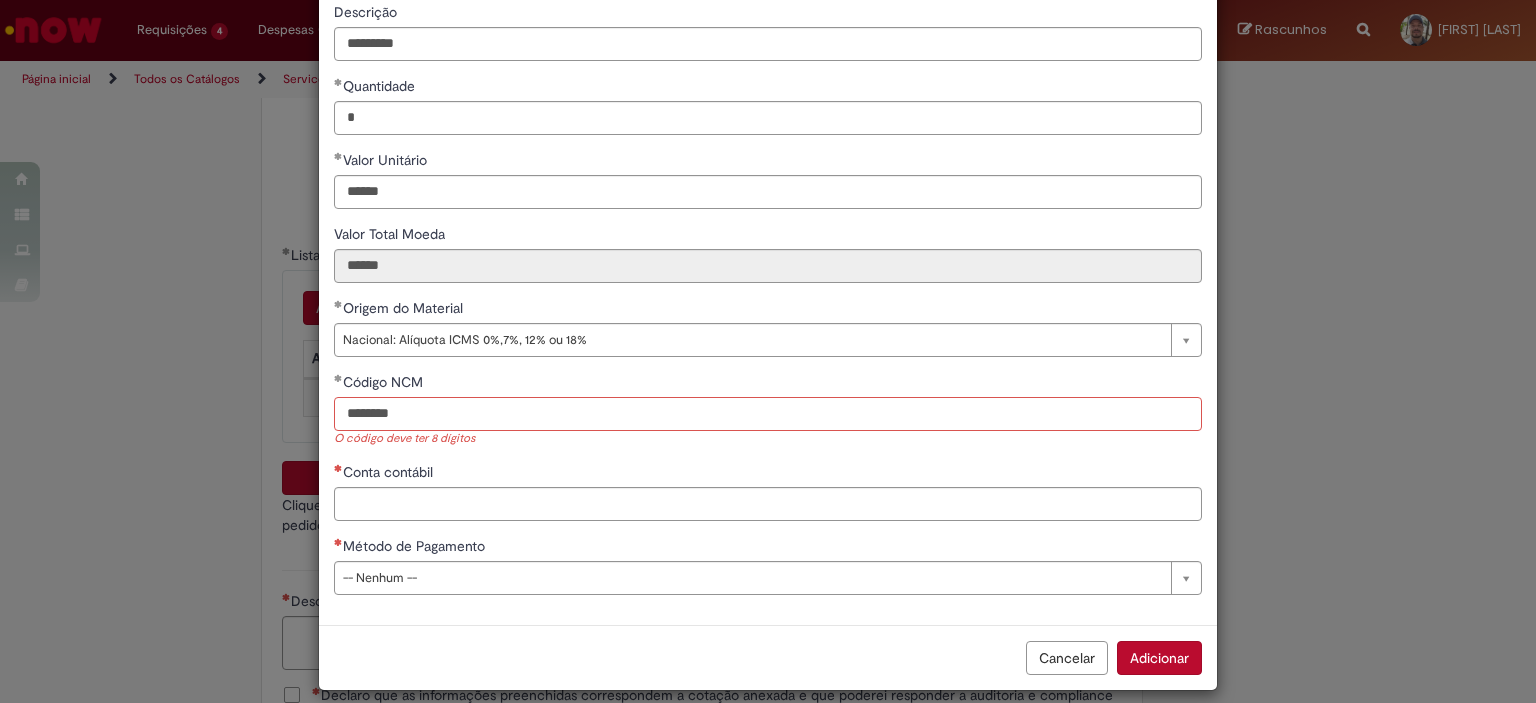 type on "********" 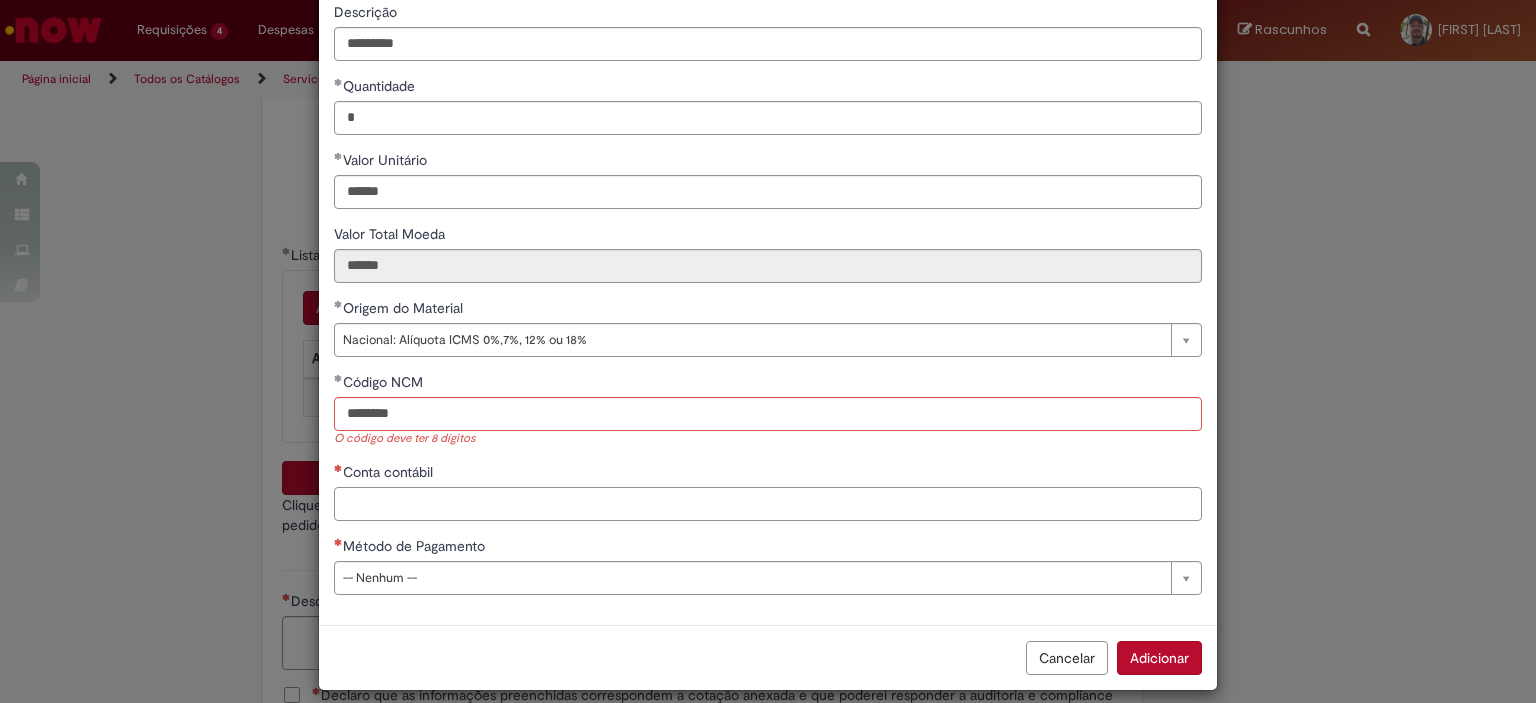 click on "Conta contábil" at bounding box center [768, 504] 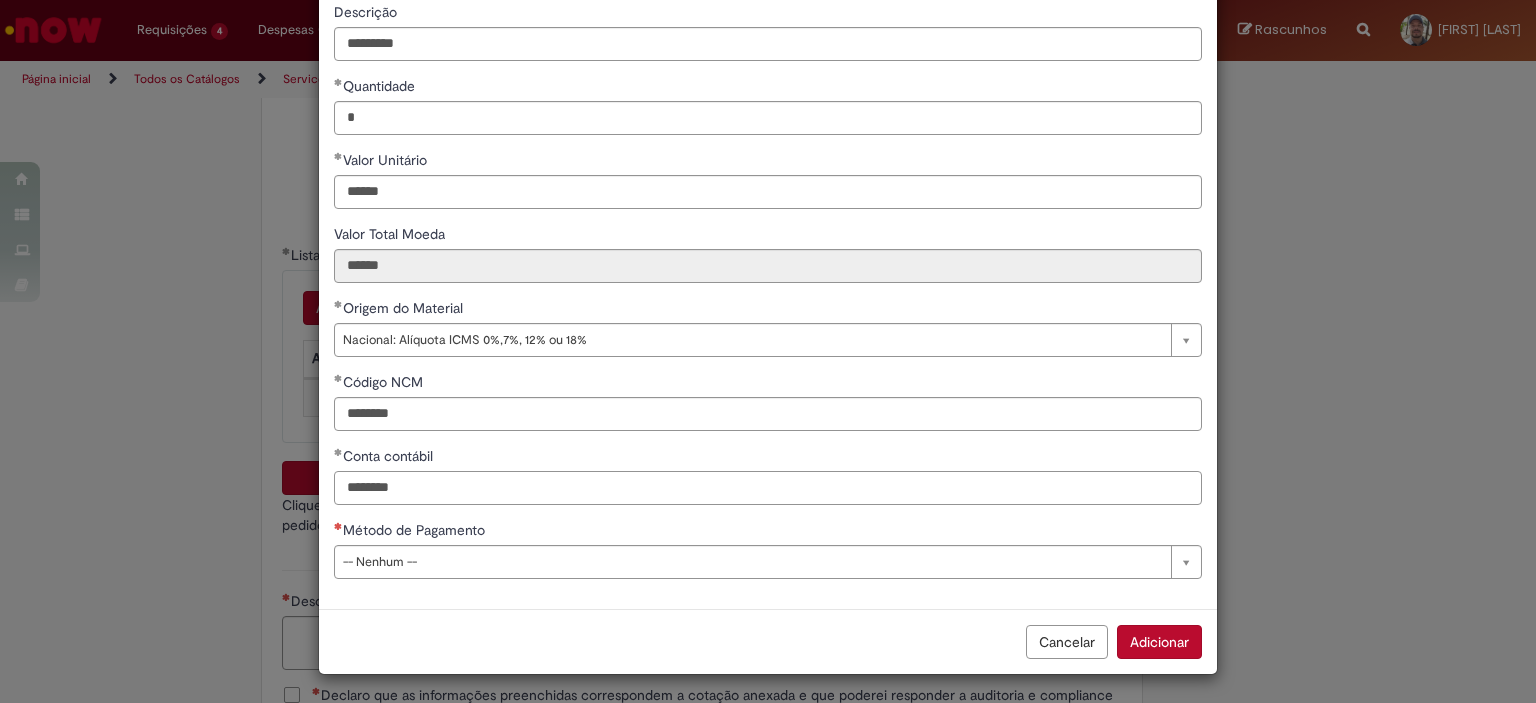 type on "********" 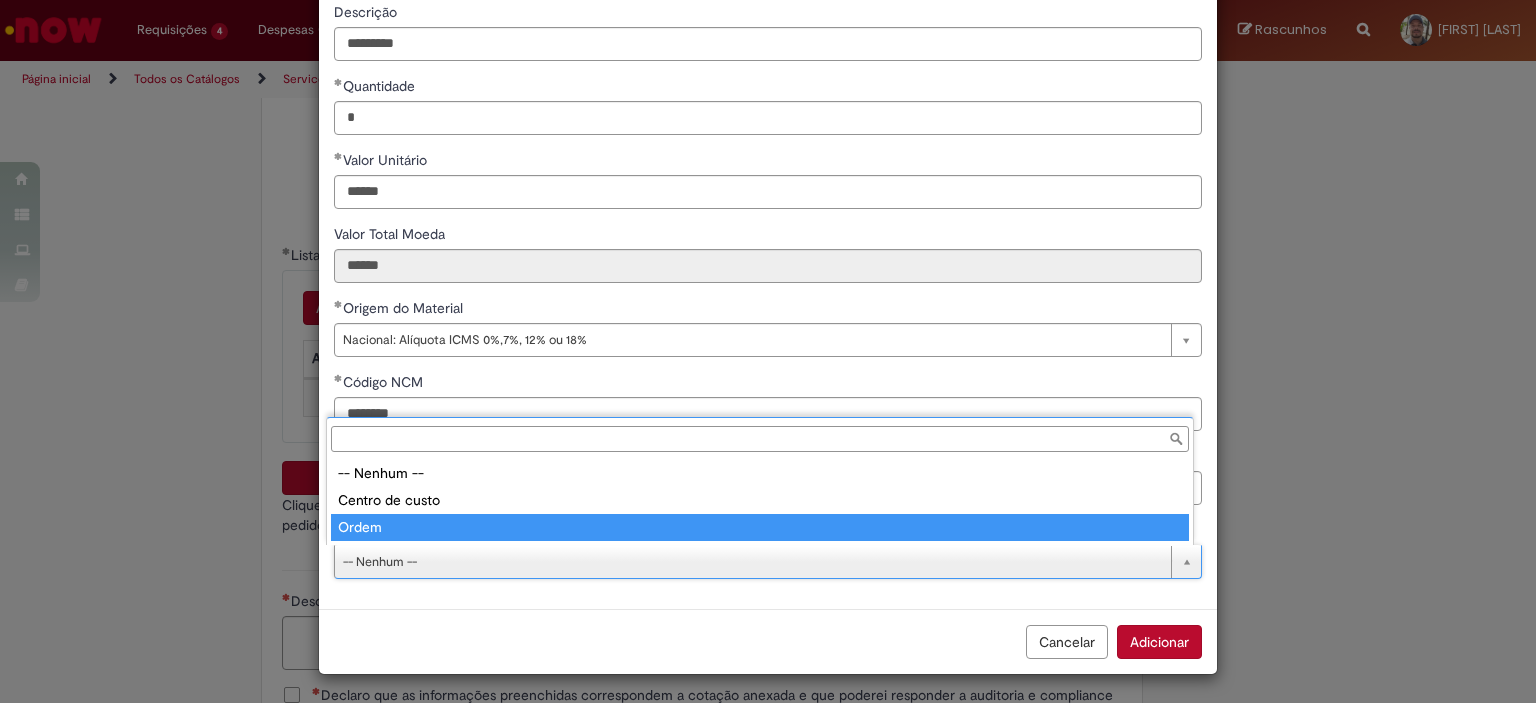 type on "*****" 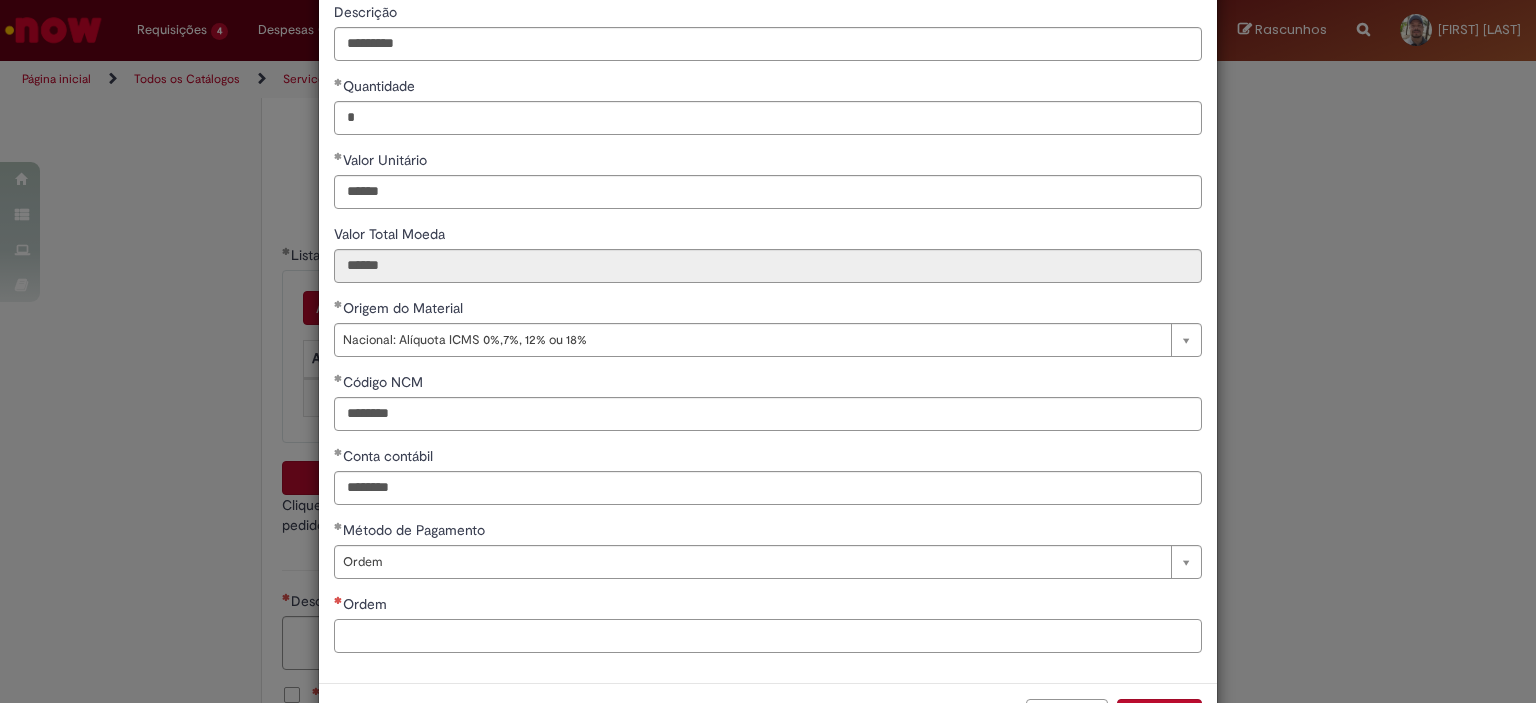 click on "Ordem" at bounding box center [768, 636] 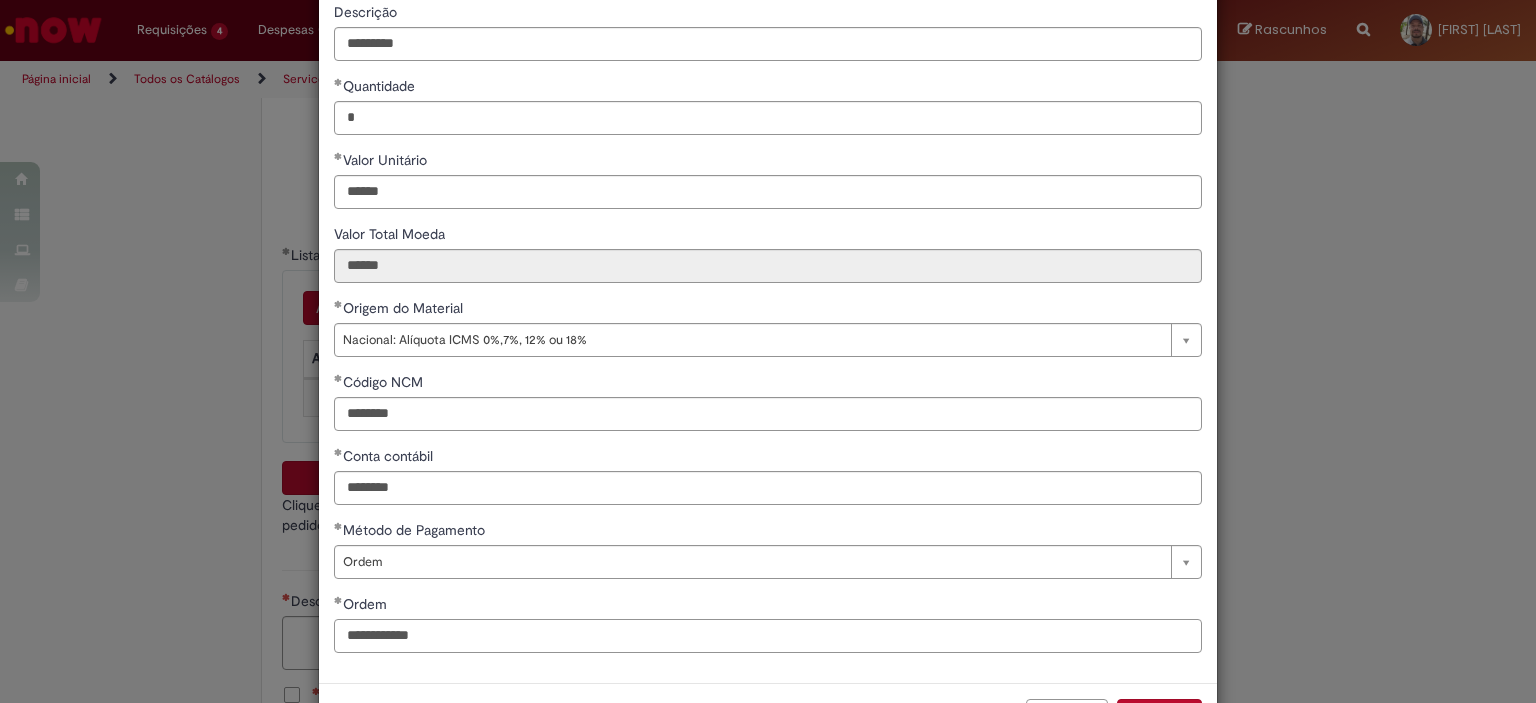 scroll, scrollTop: 249, scrollLeft: 0, axis: vertical 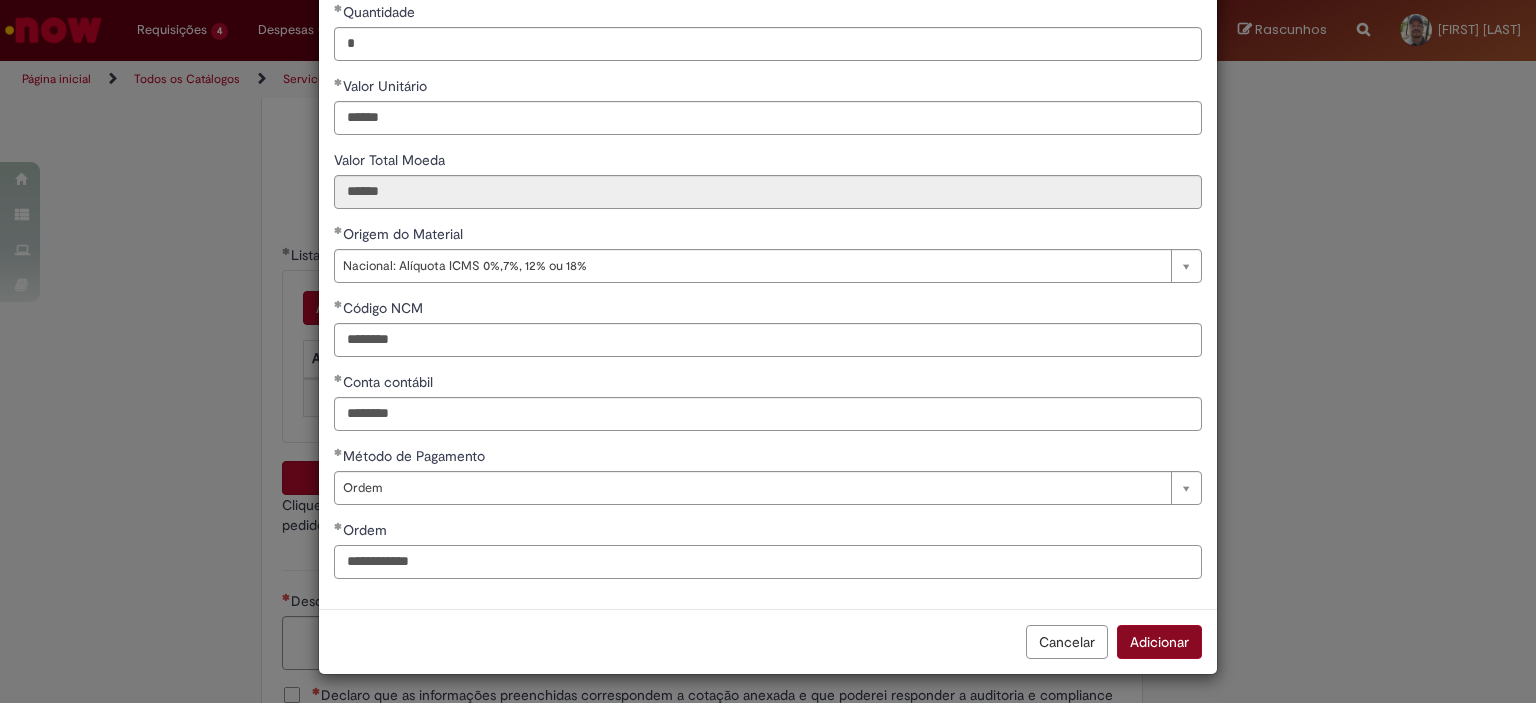 type on "**********" 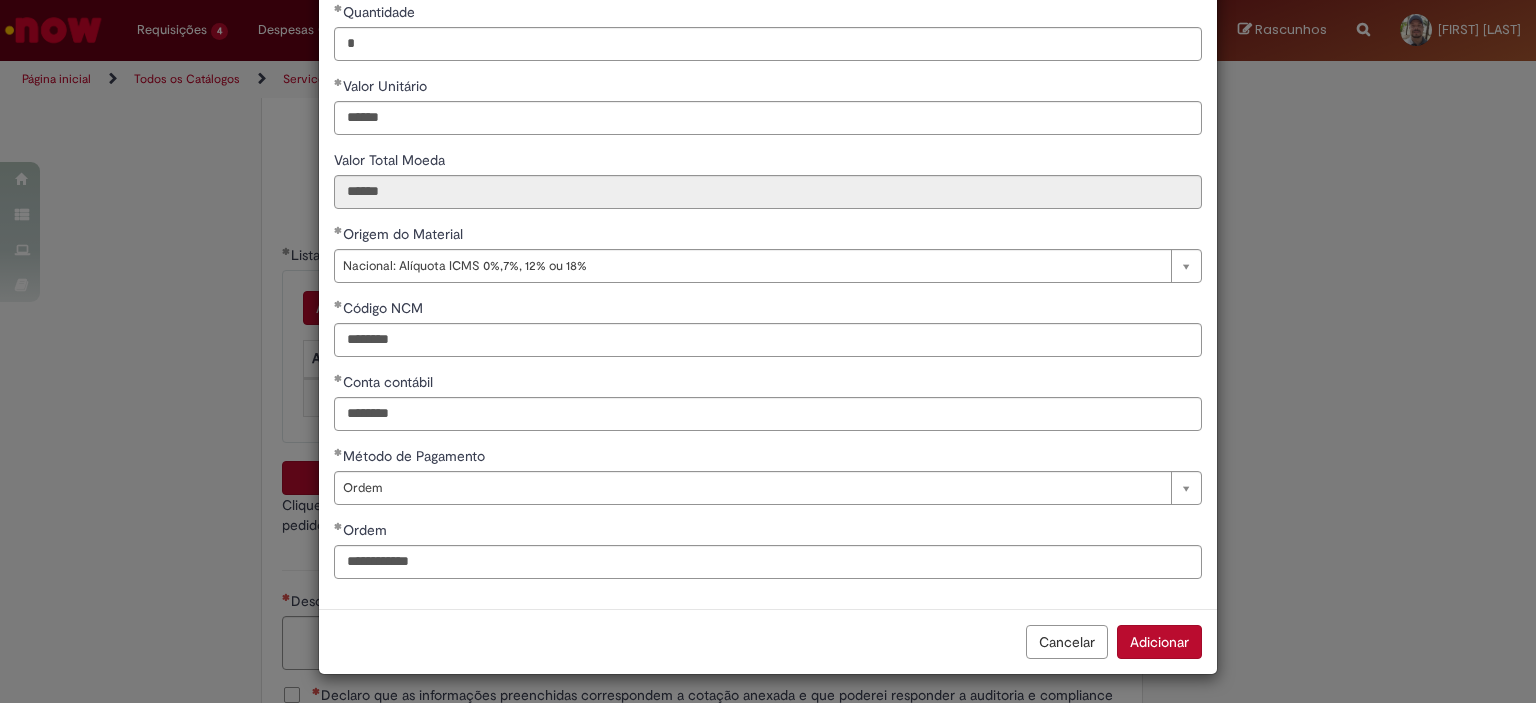 click on "Adicionar" at bounding box center (1159, 642) 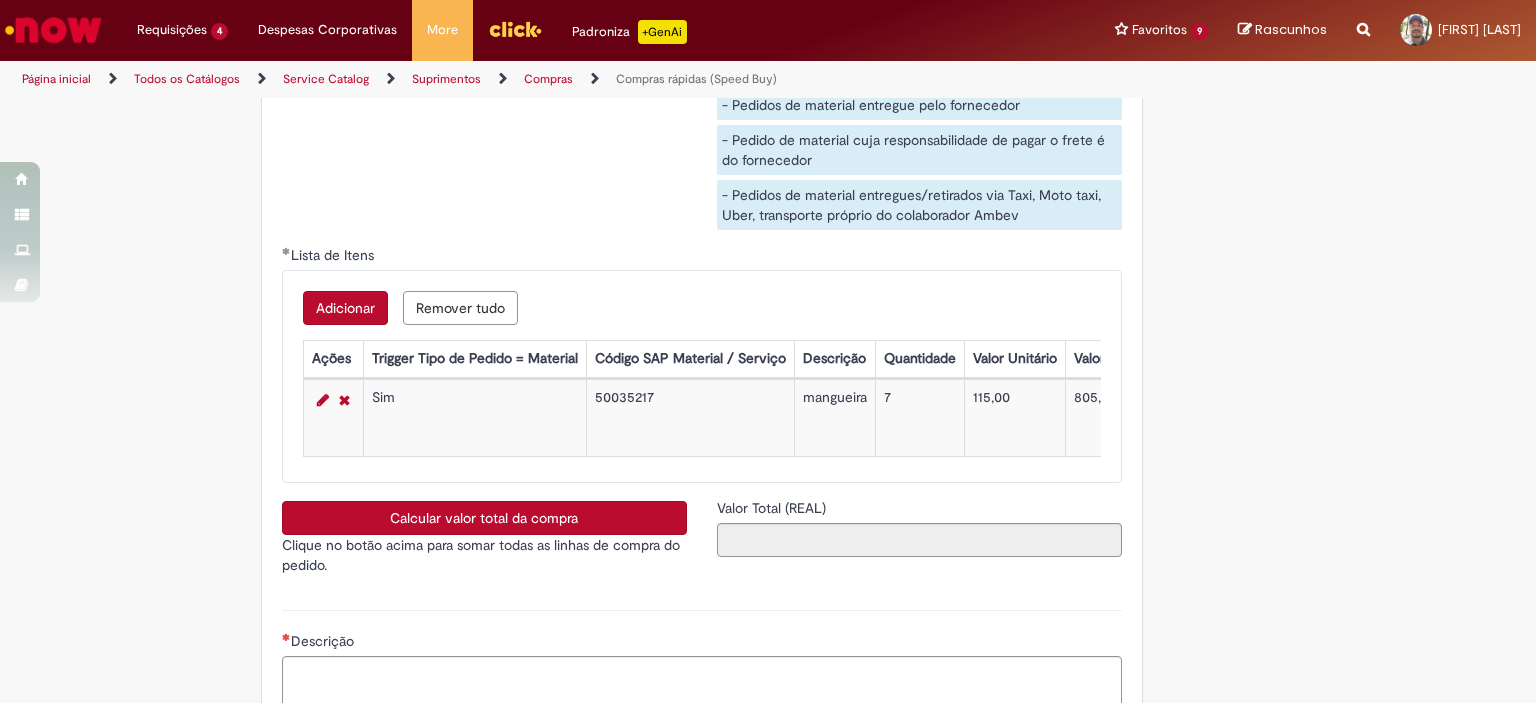 click on "Adicionar" at bounding box center (345, 308) 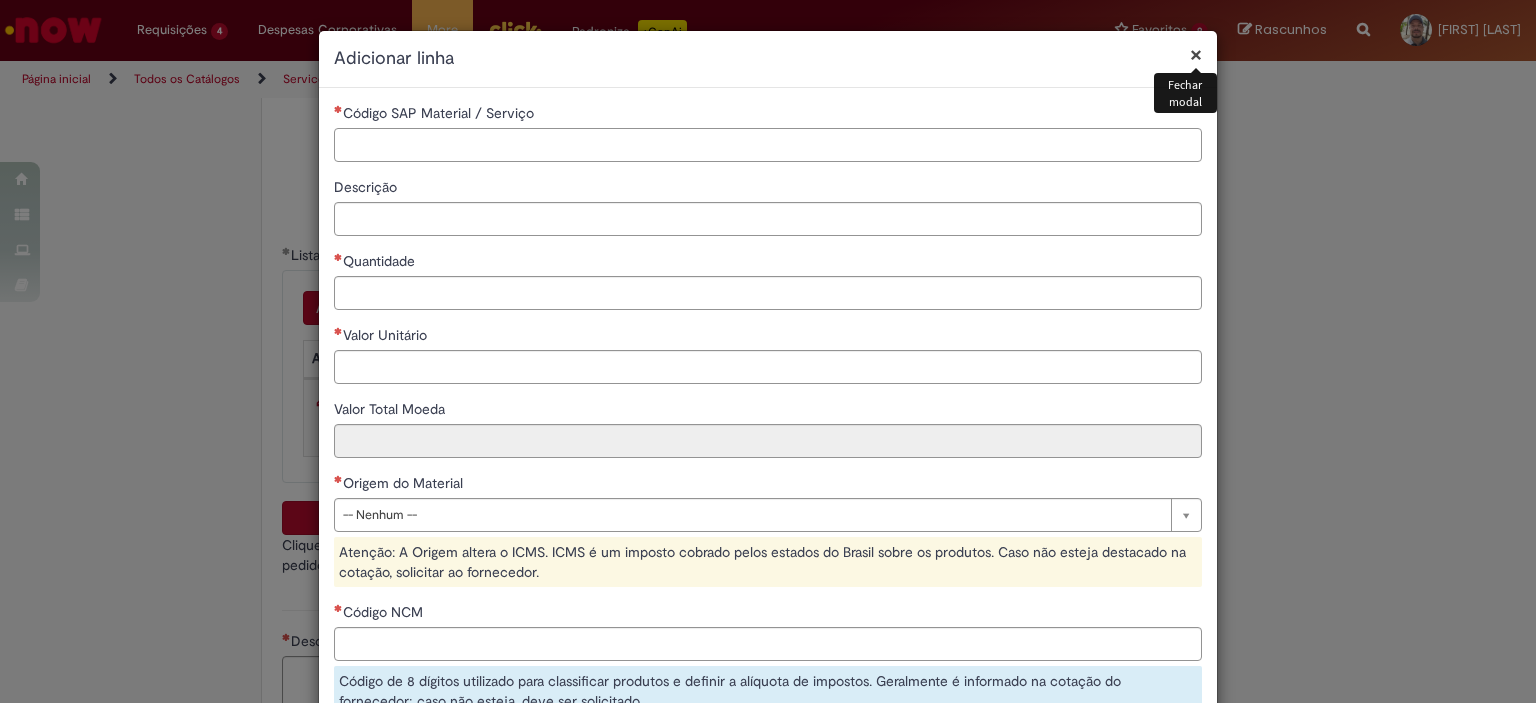 click on "Código SAP Material / Serviço" at bounding box center (768, 145) 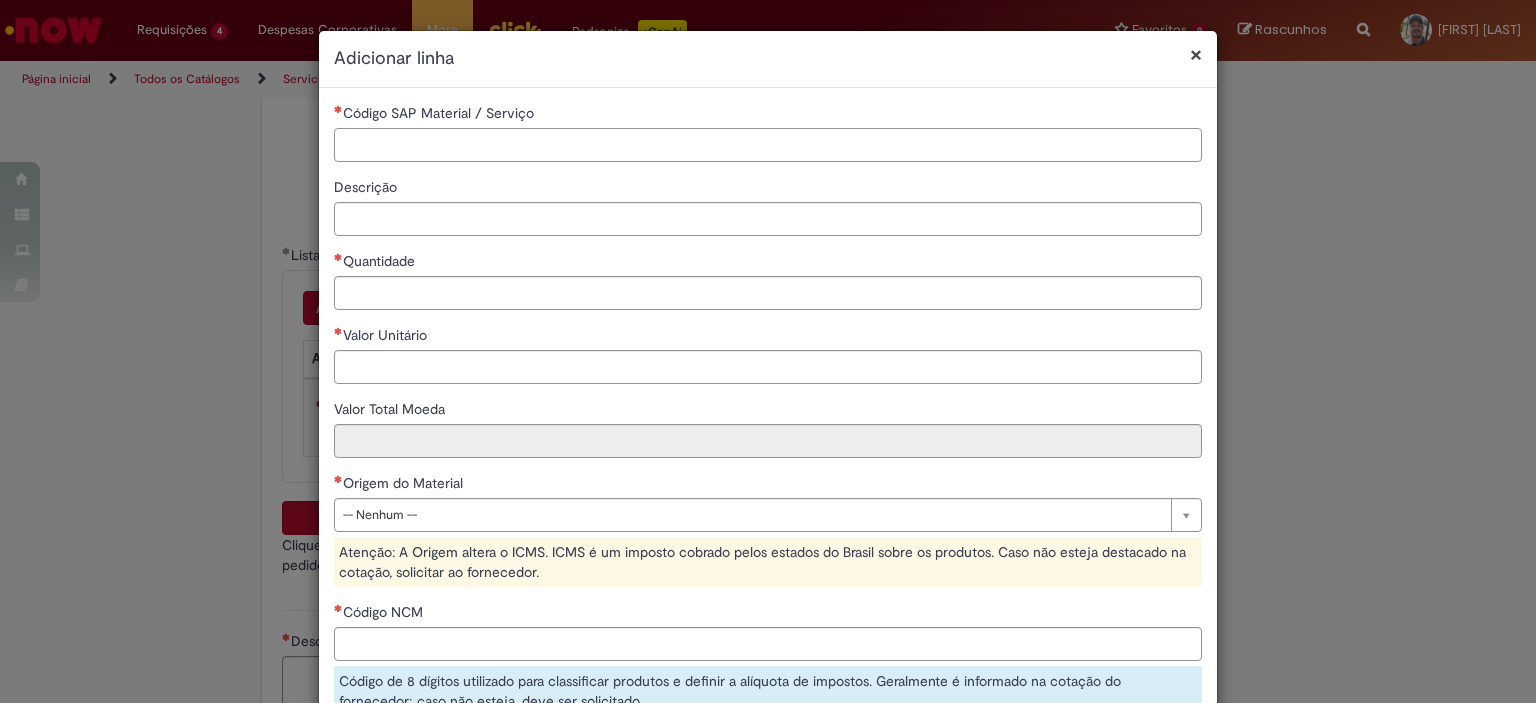paste on "********" 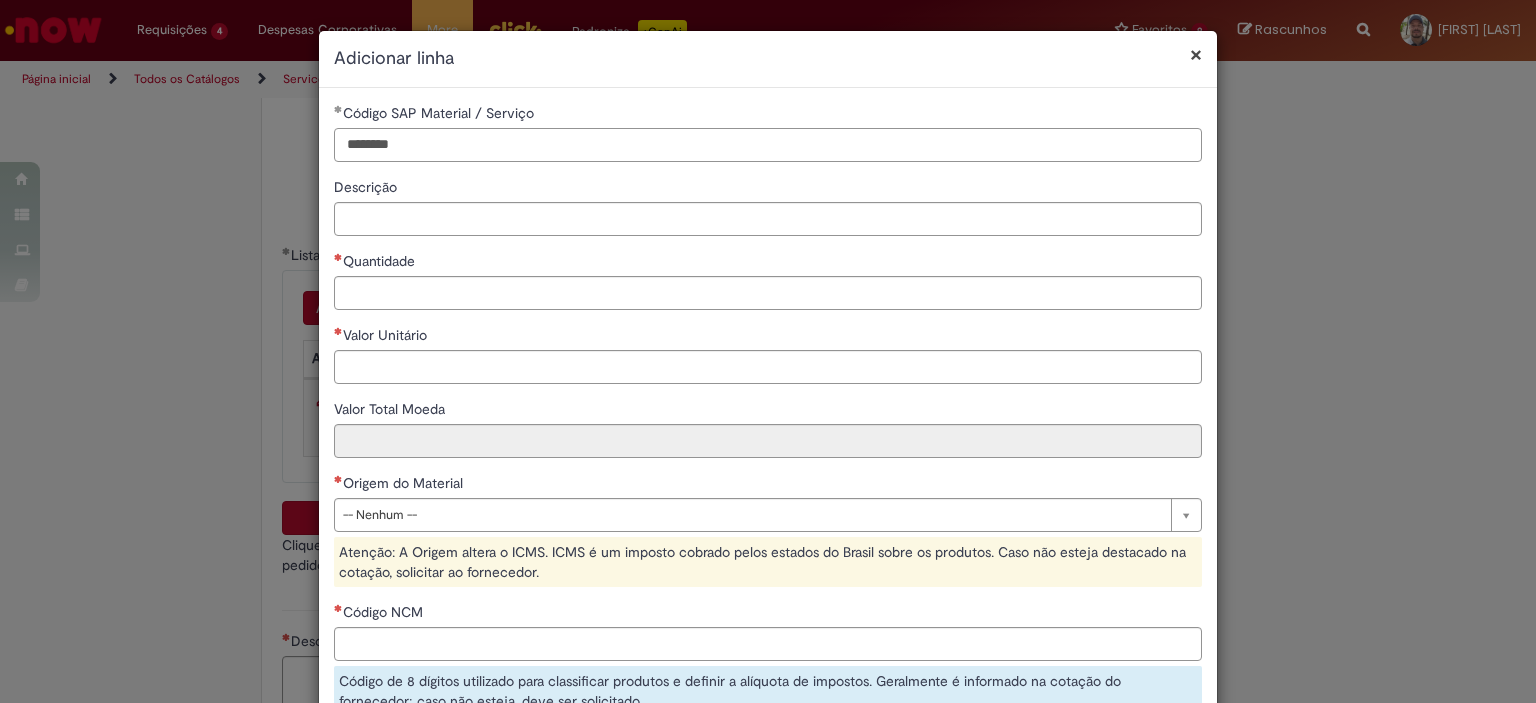 type on "********" 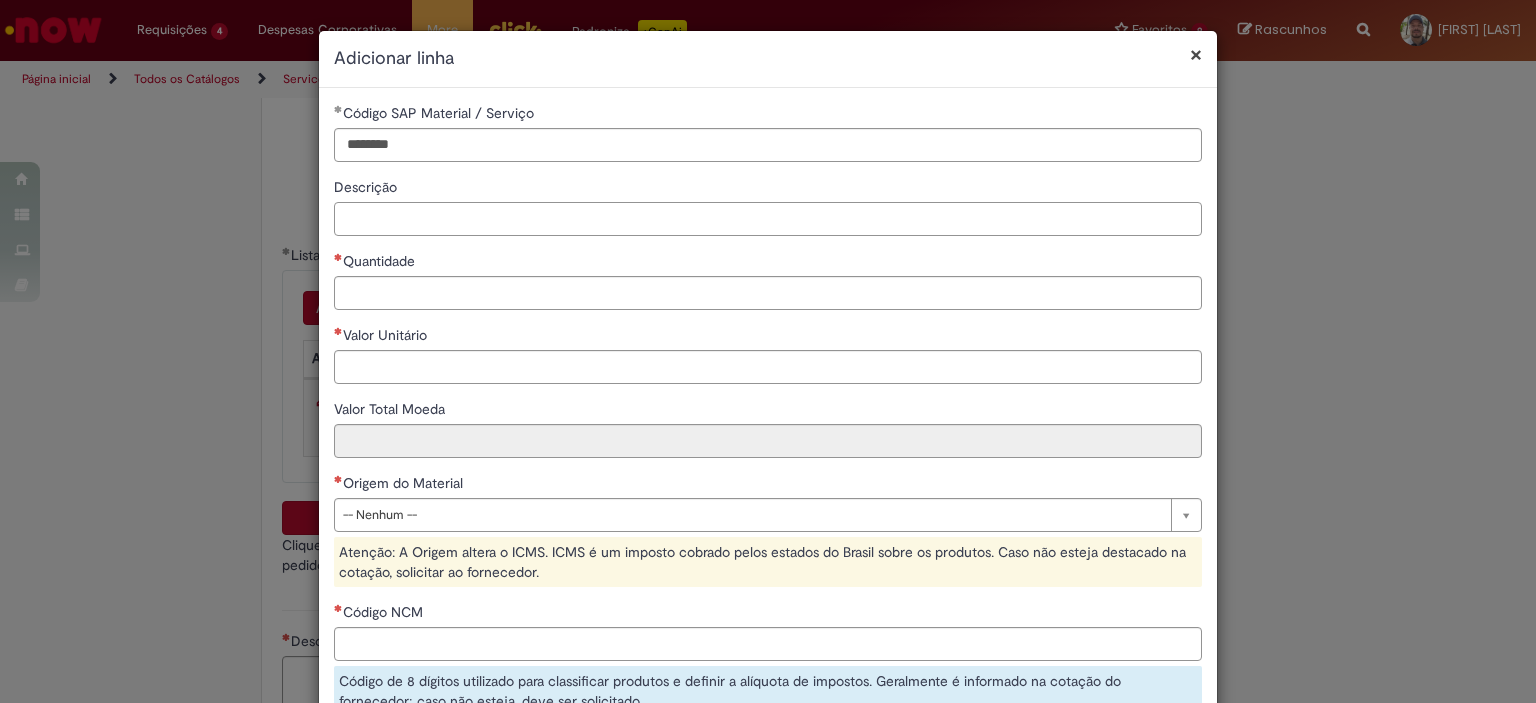 click on "Descrição" at bounding box center [768, 219] 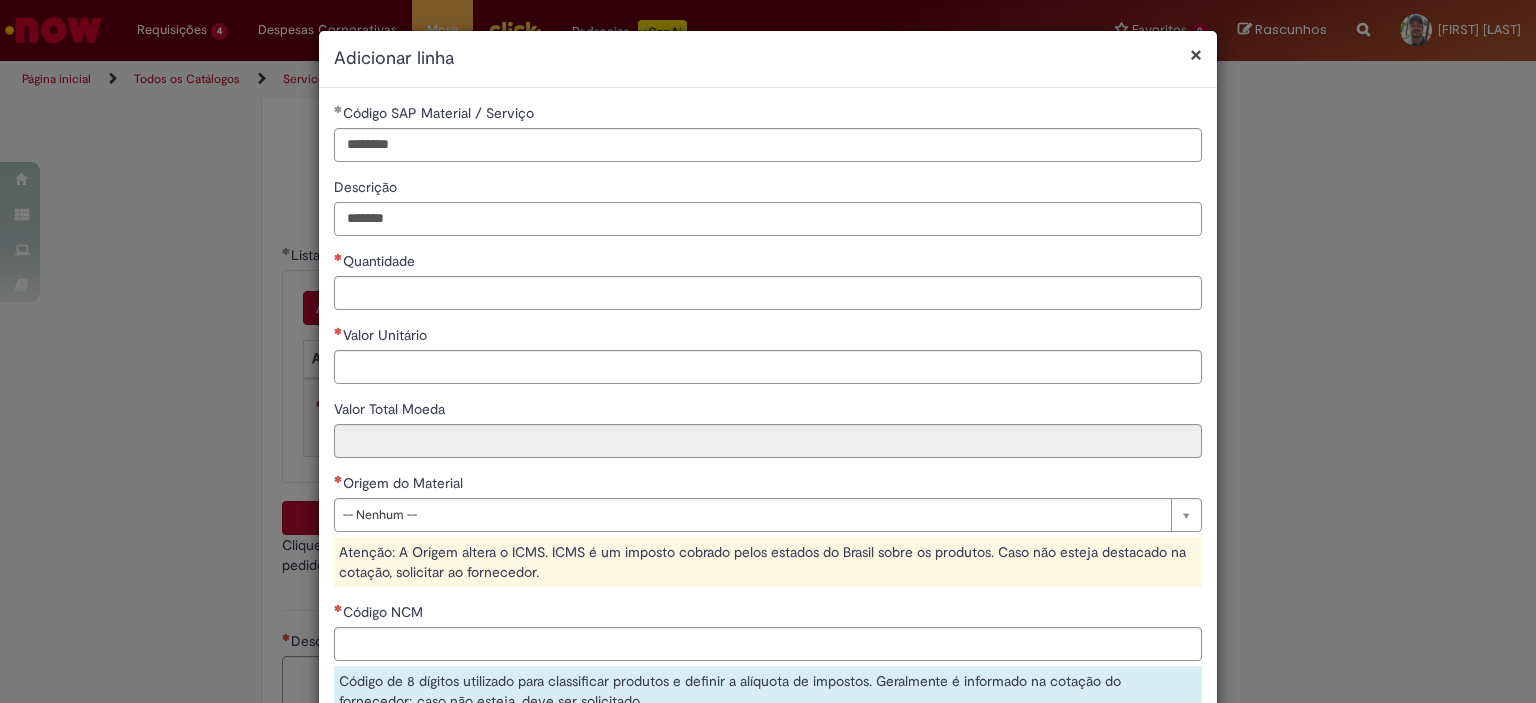 type on "*******" 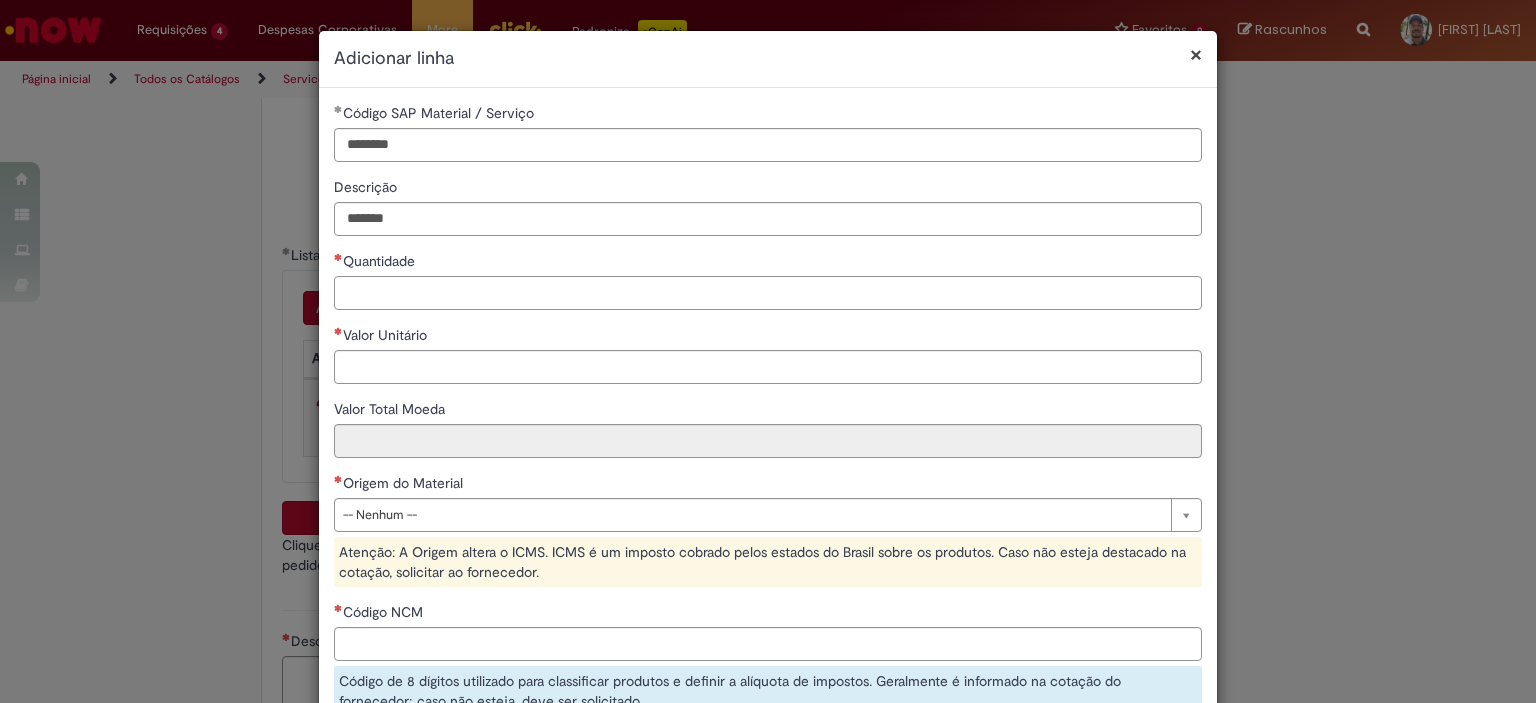 click on "Quantidade" at bounding box center [768, 293] 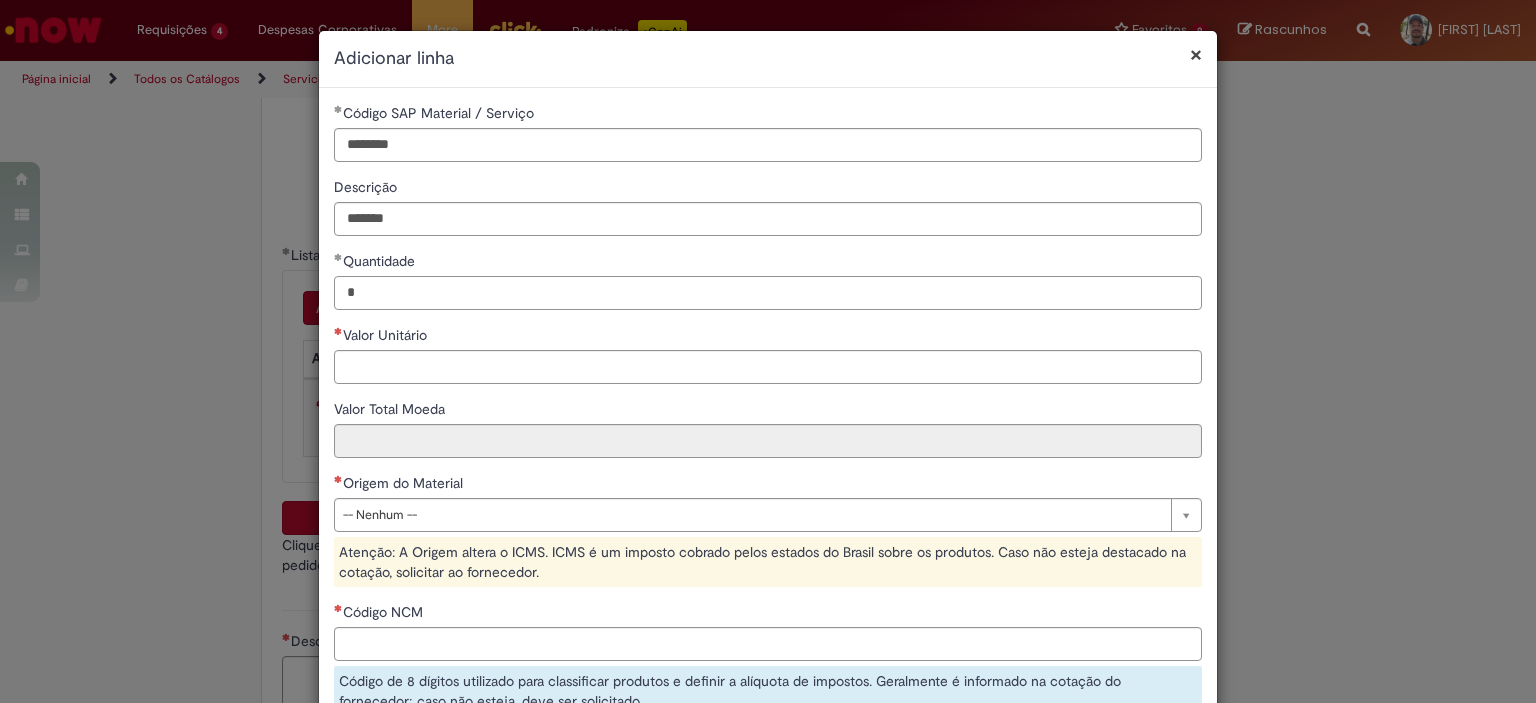 type on "*" 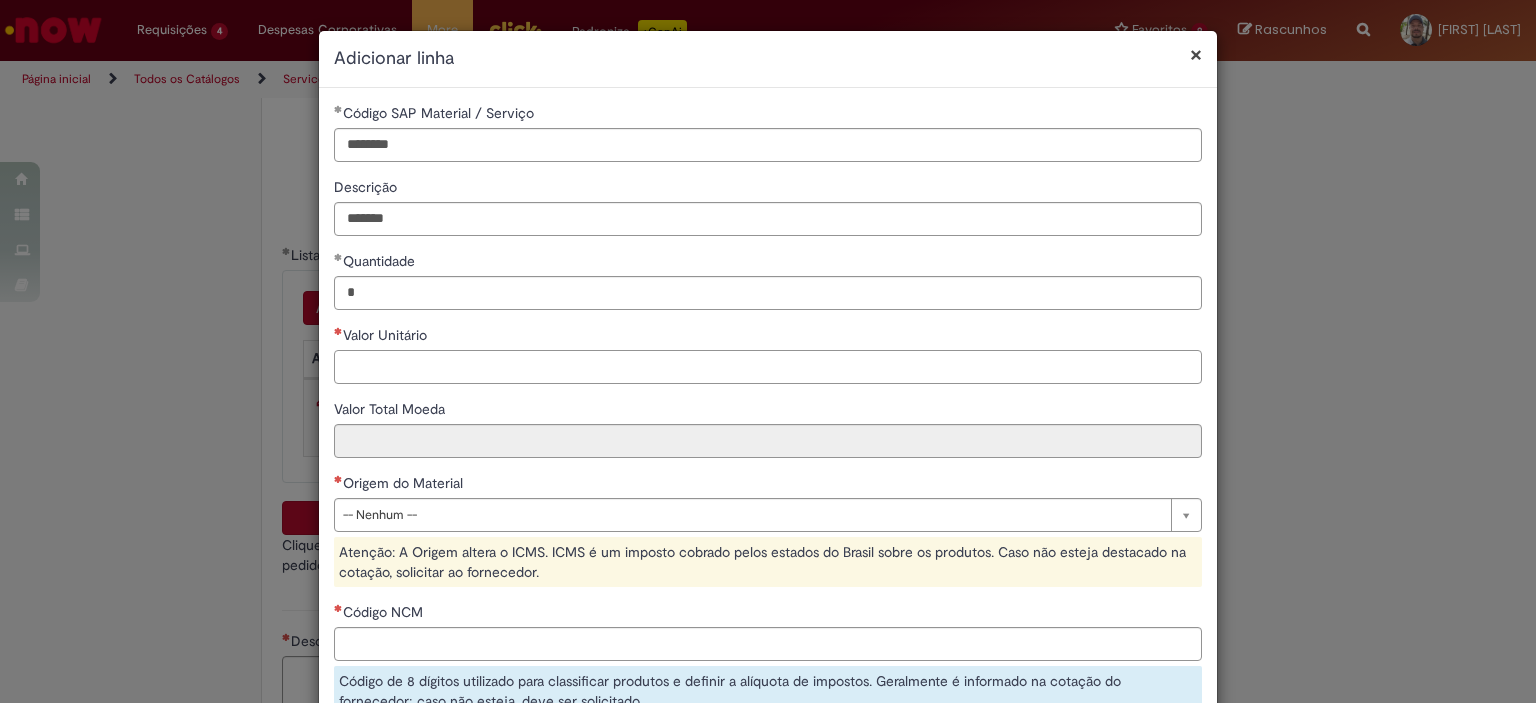 click on "Valor Unitário" at bounding box center [768, 367] 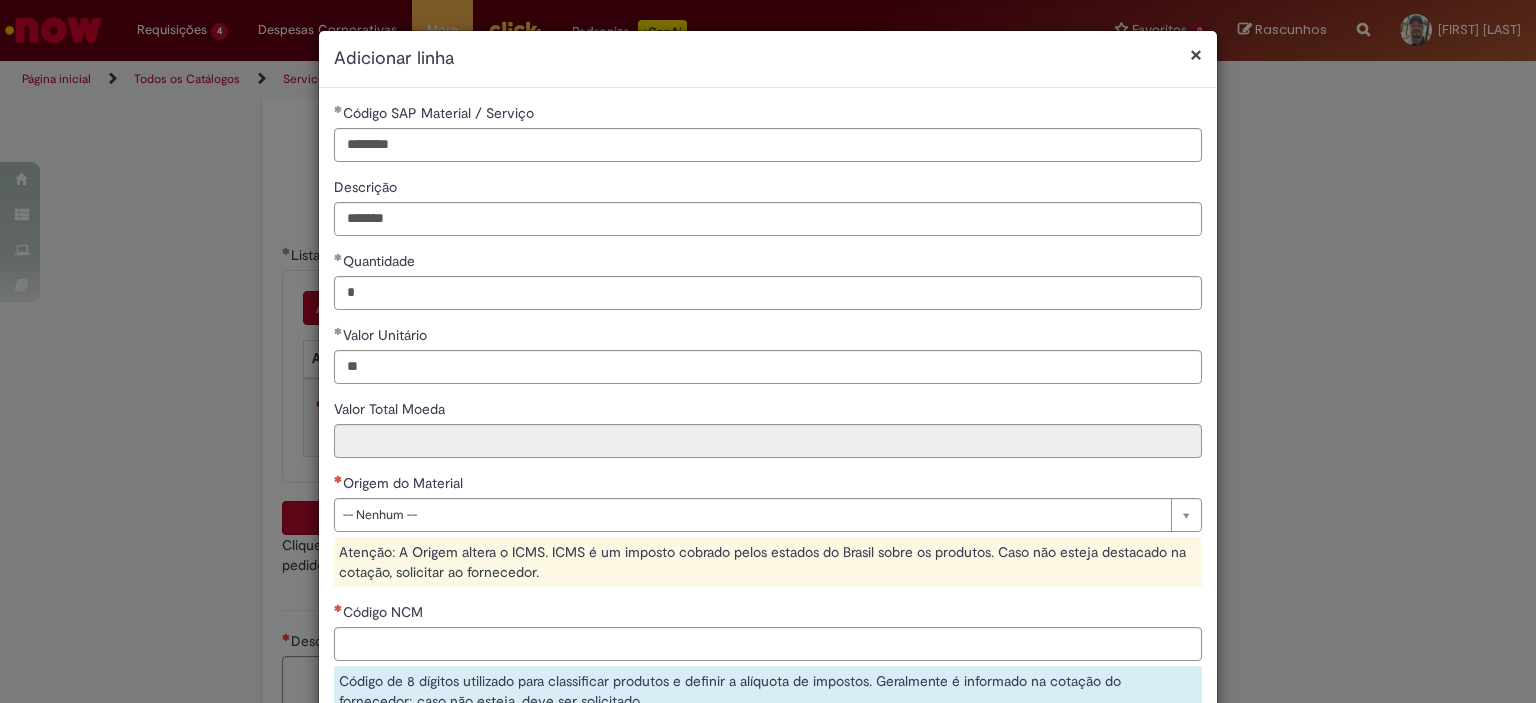 type on "*****" 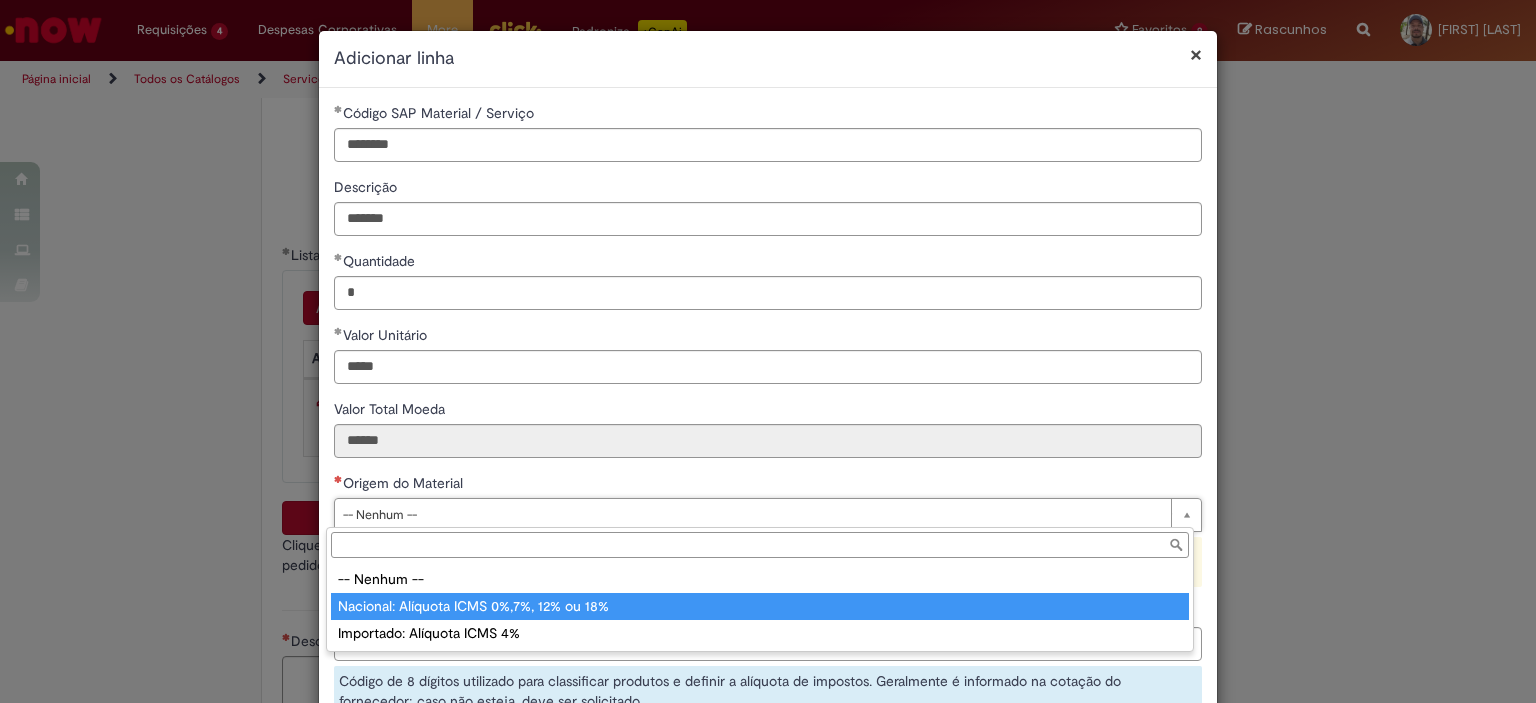type on "**********" 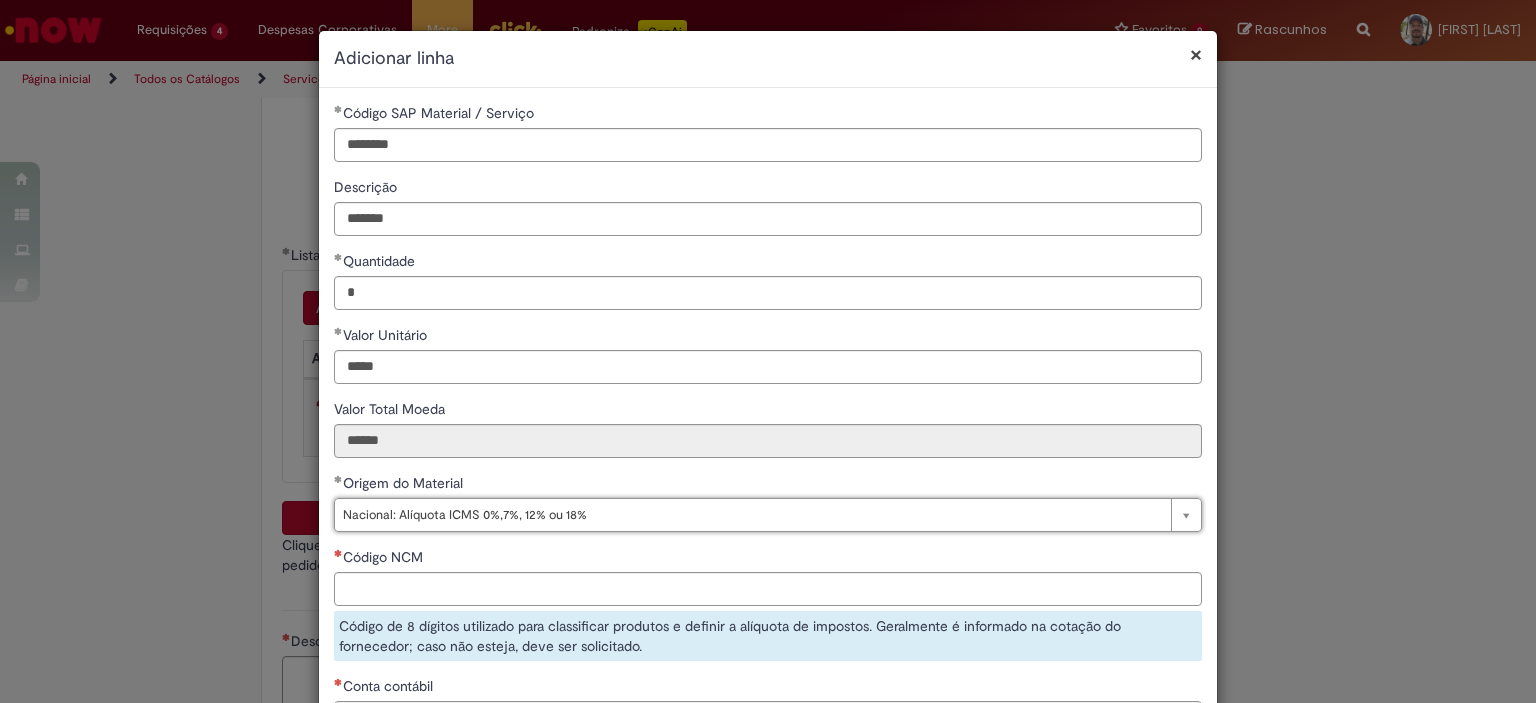 scroll, scrollTop: 230, scrollLeft: 0, axis: vertical 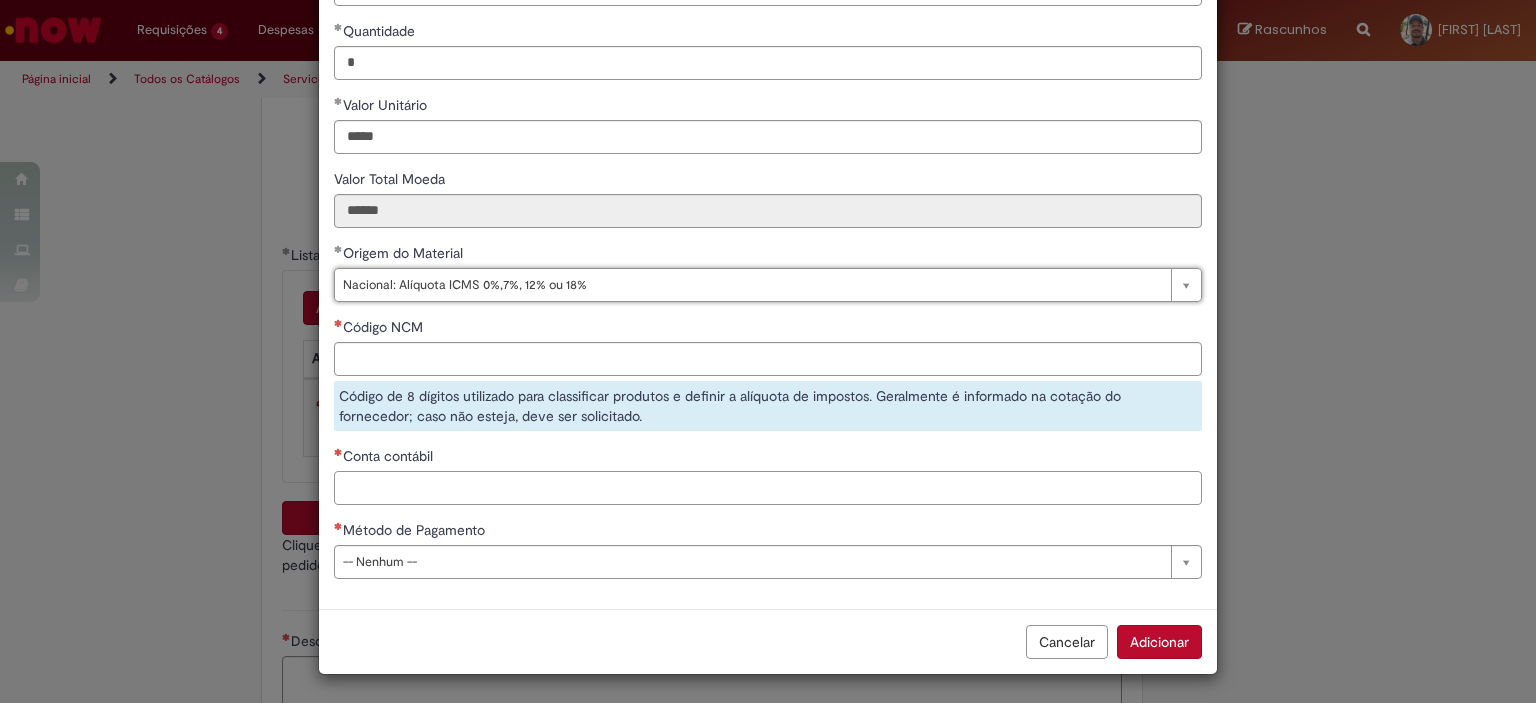 click on "Conta contábil" at bounding box center [768, 488] 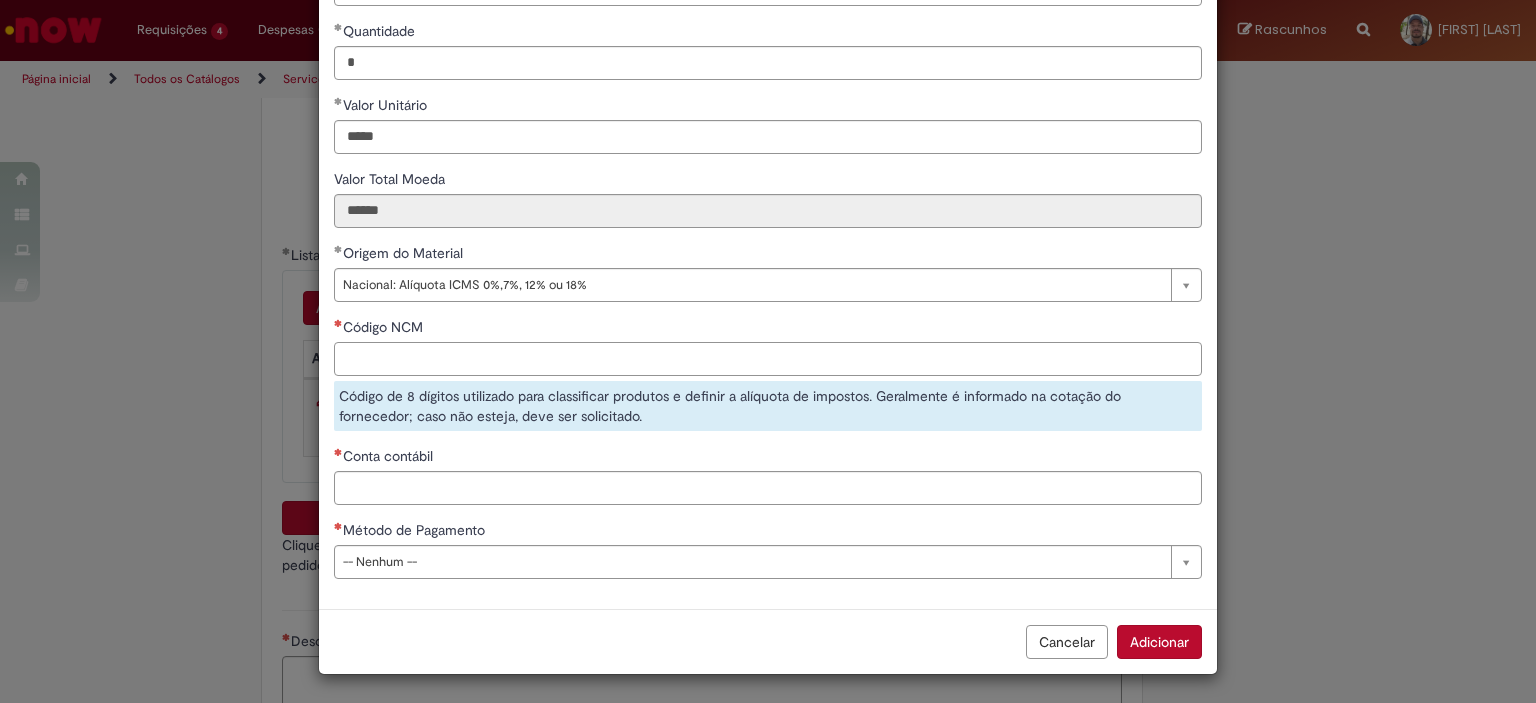 click on "Código NCM" at bounding box center [768, 359] 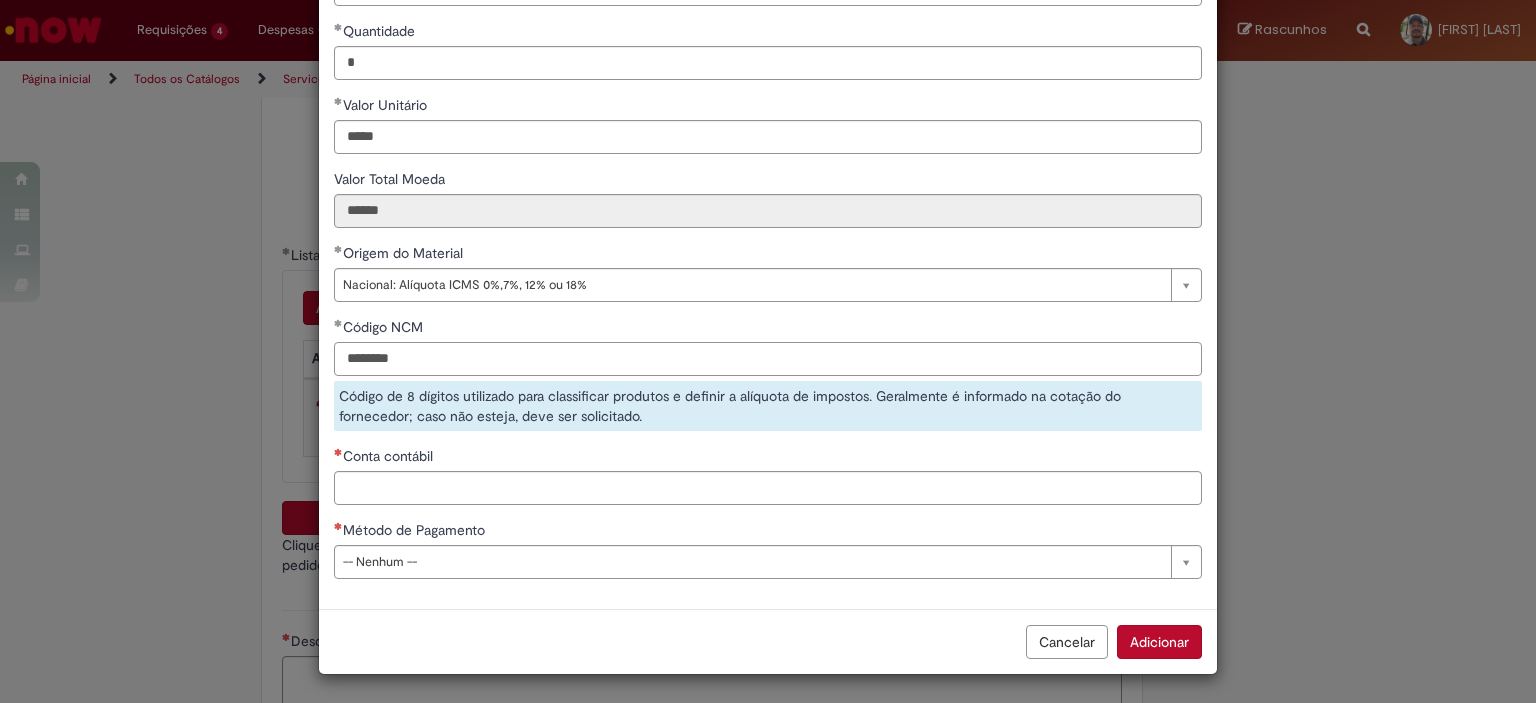 type on "********" 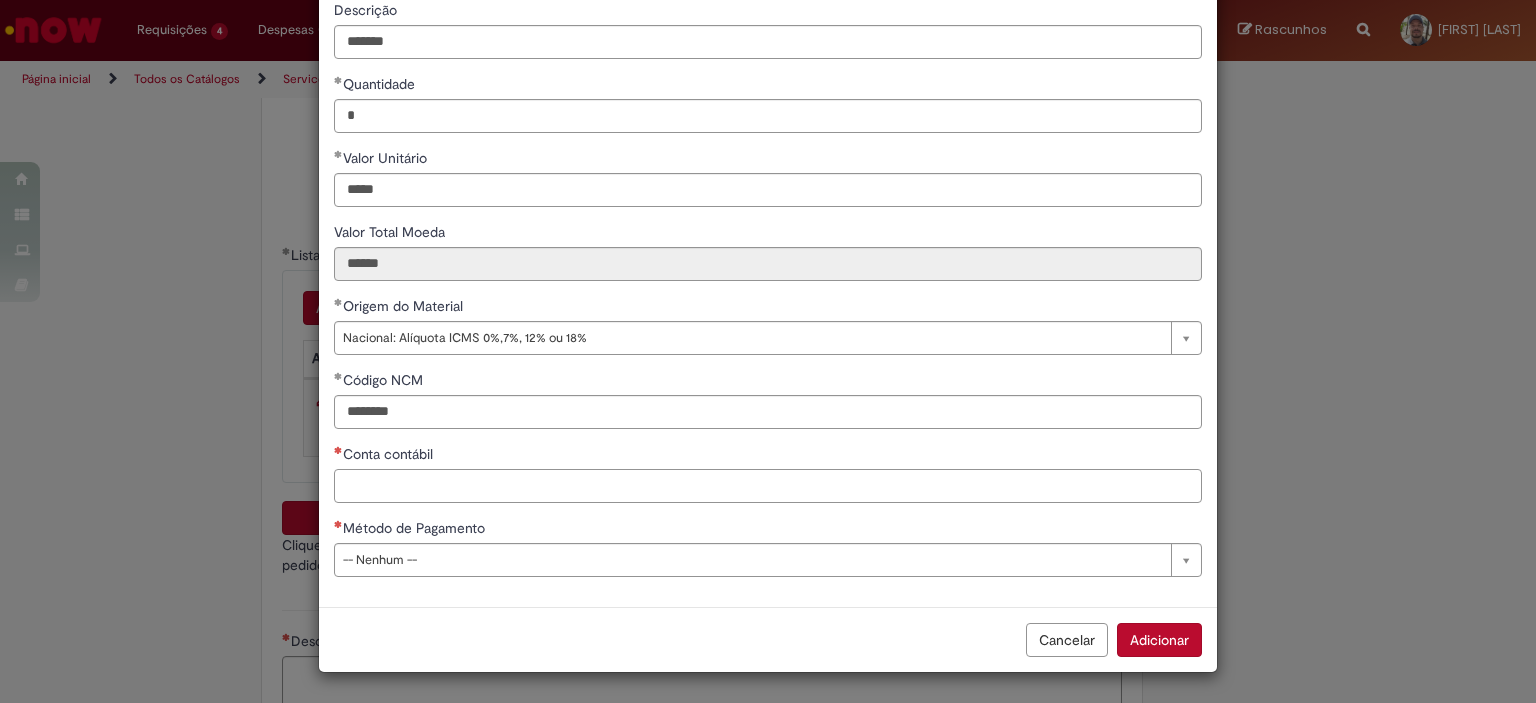 click on "Conta contábil" at bounding box center (768, 486) 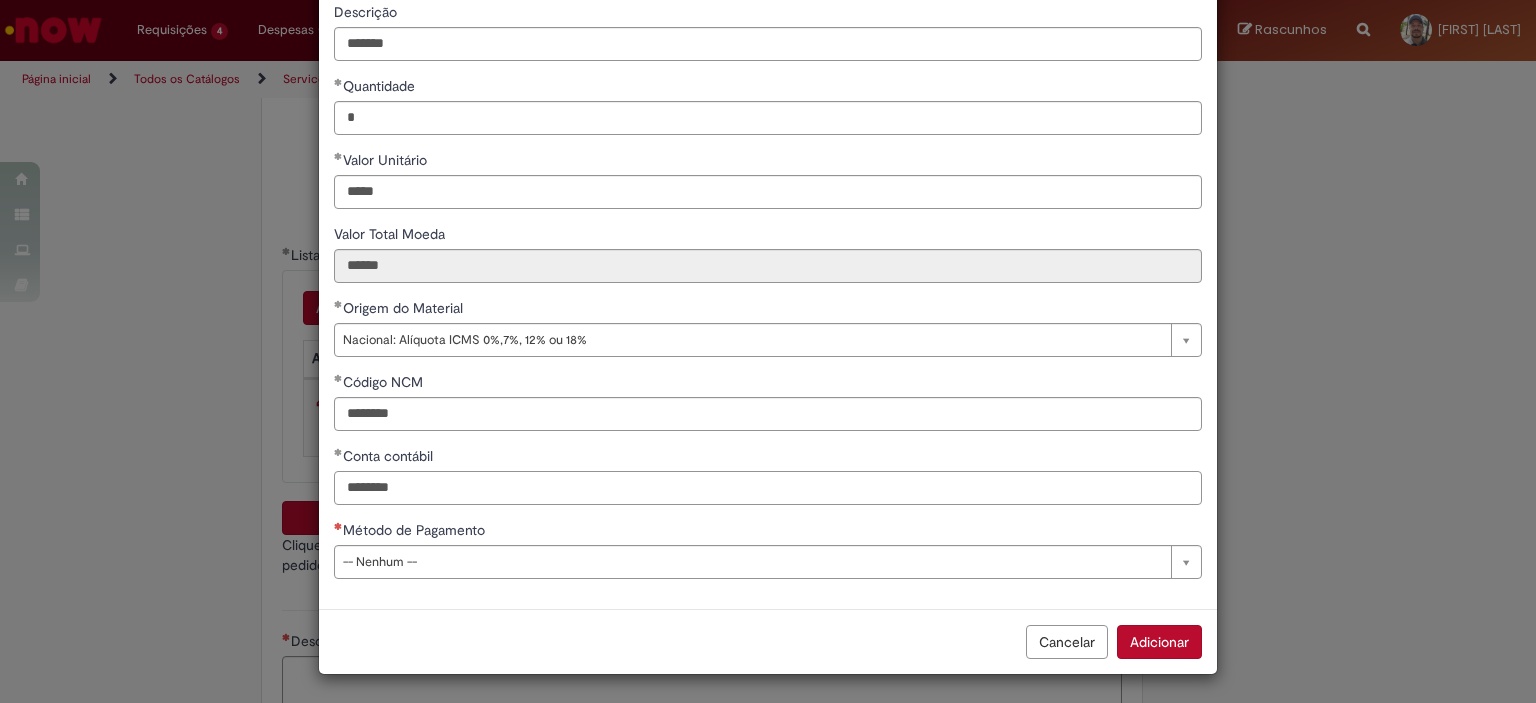 type on "********" 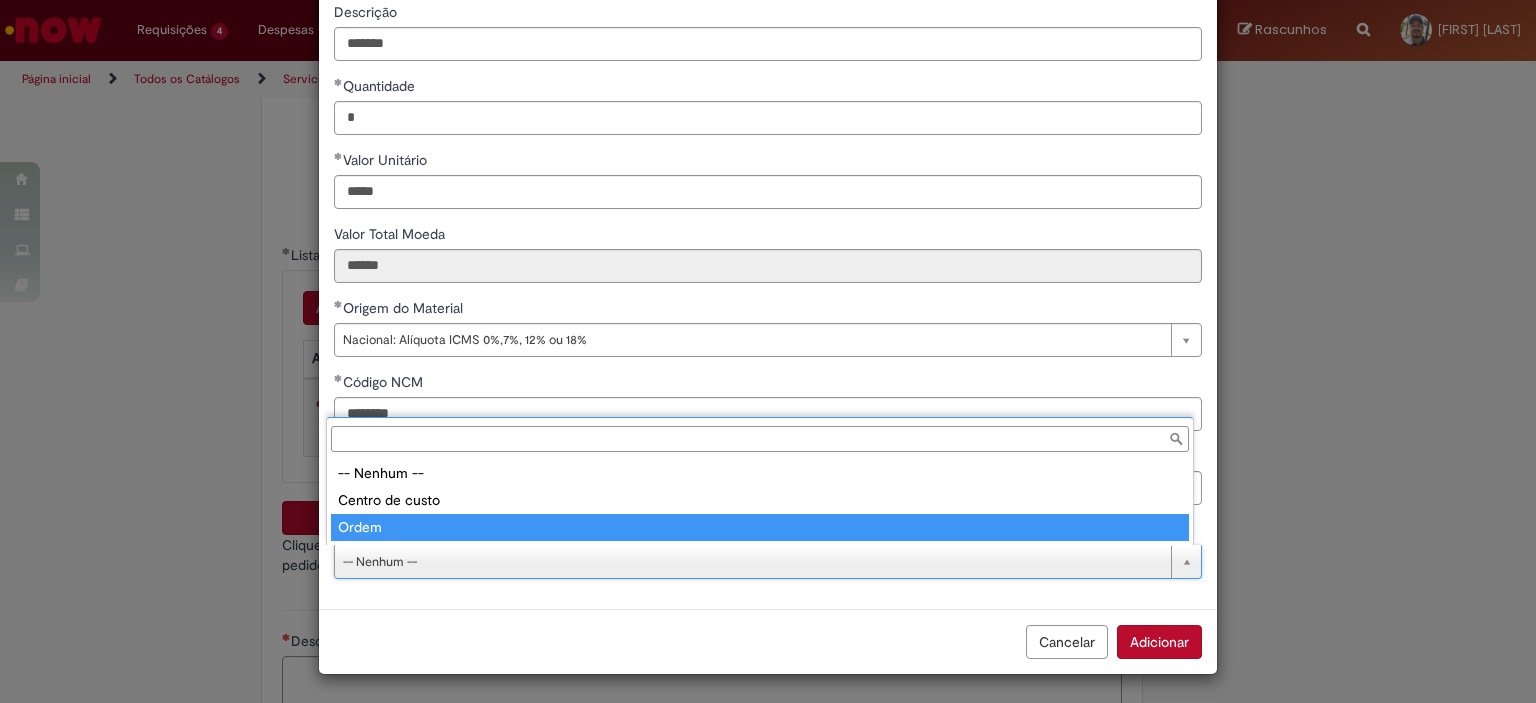 type on "*****" 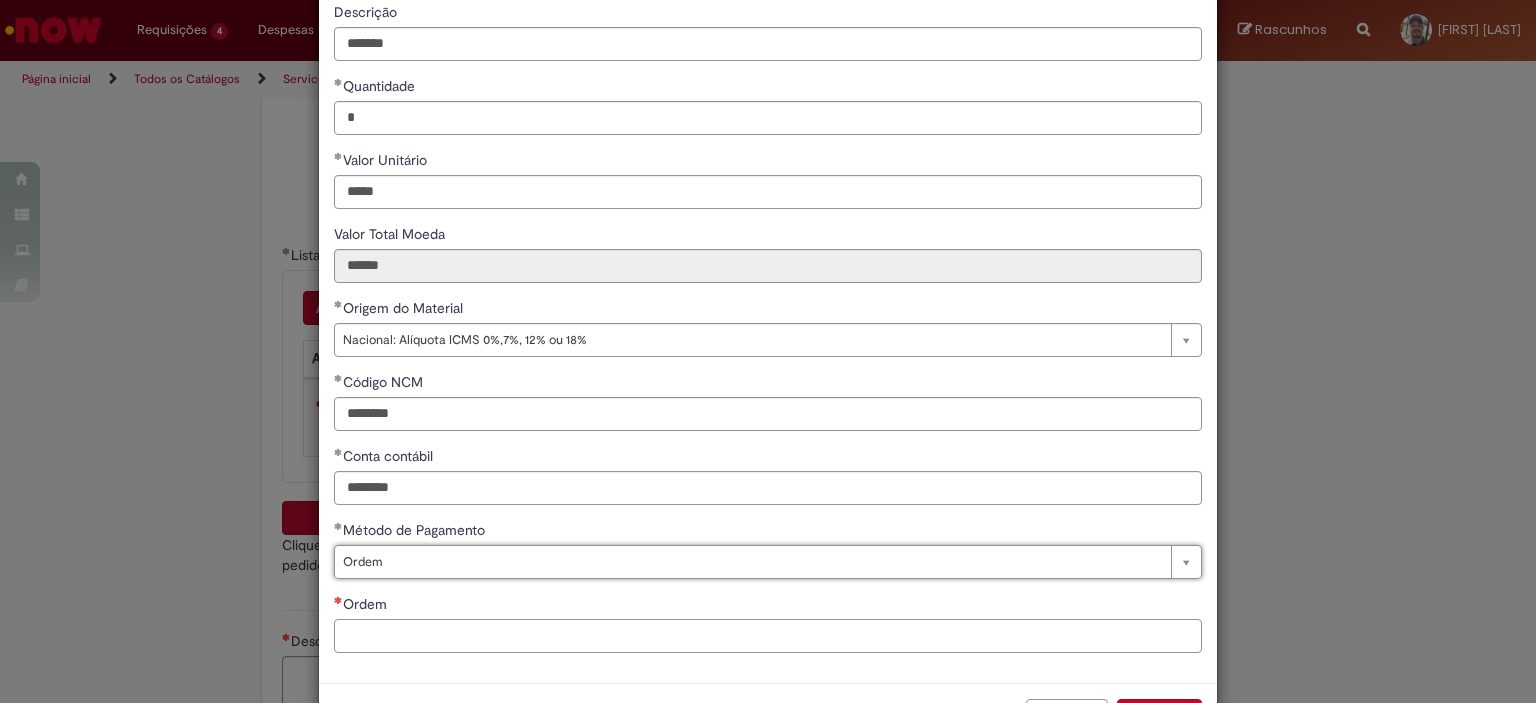 click on "Ordem" at bounding box center [768, 636] 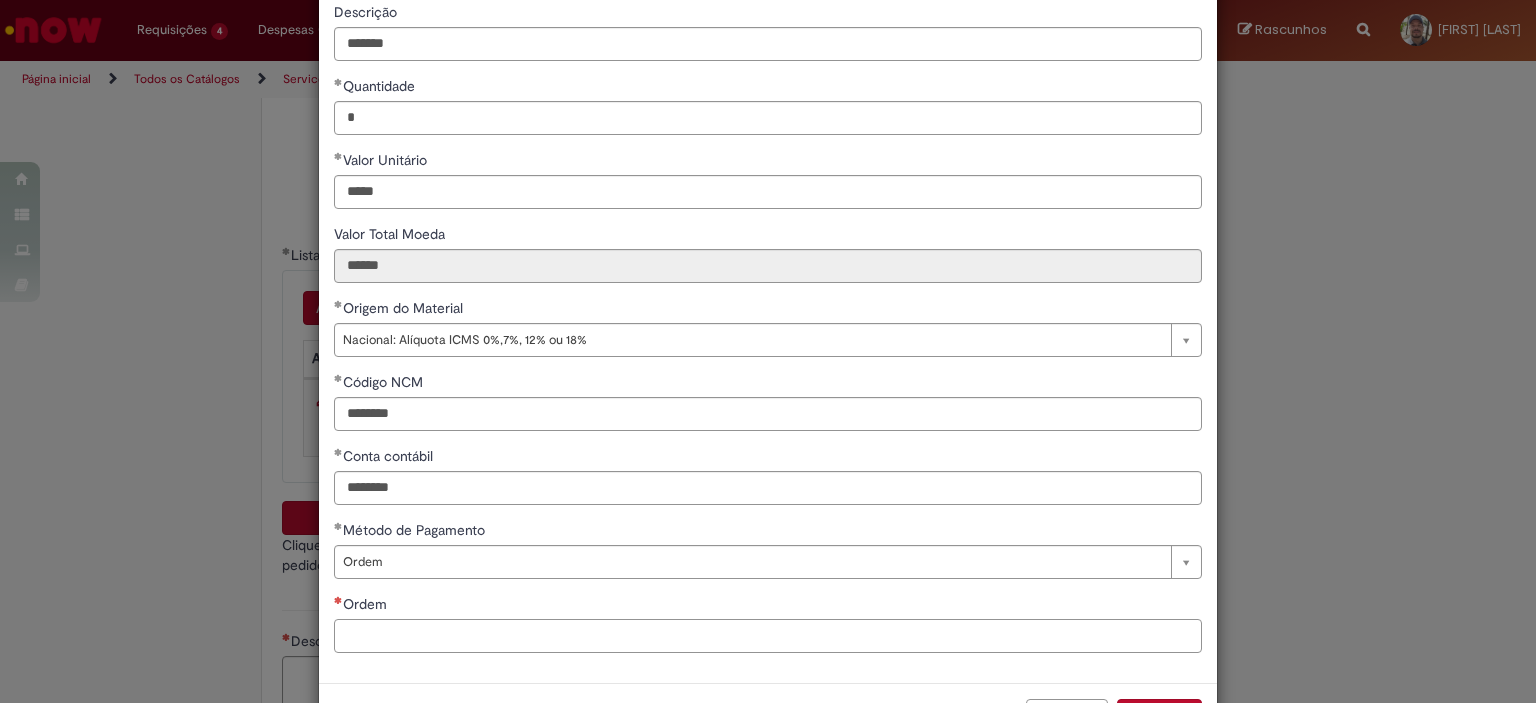 paste on "**********" 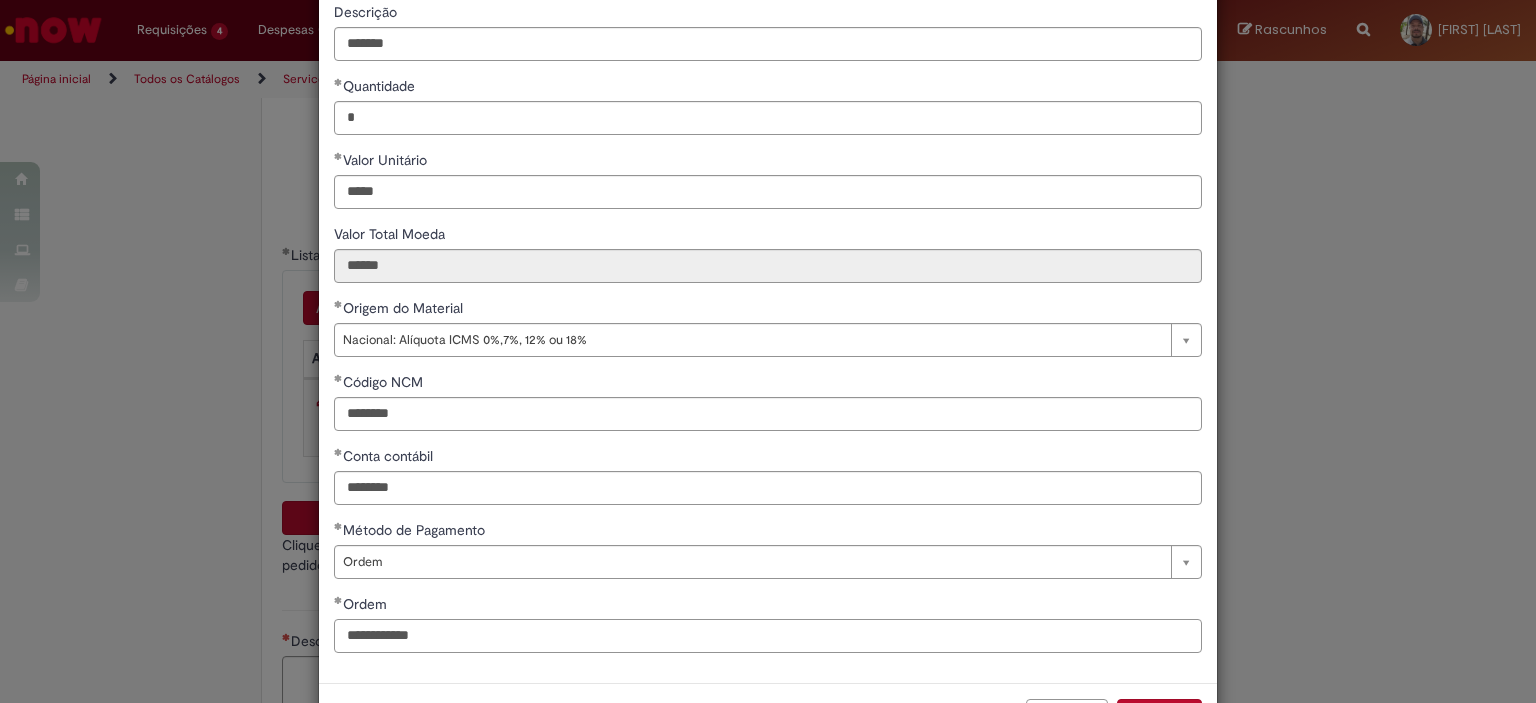 scroll, scrollTop: 249, scrollLeft: 0, axis: vertical 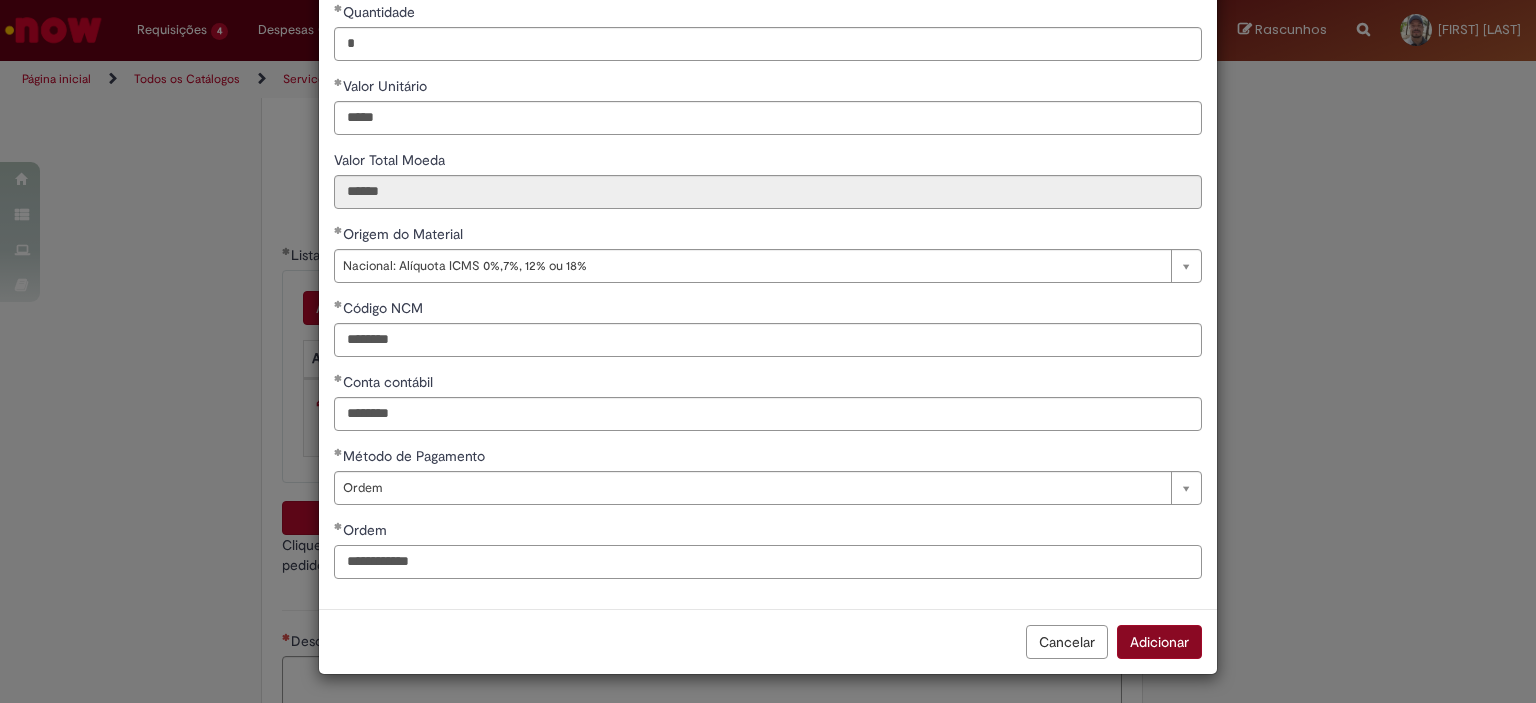 type on "**********" 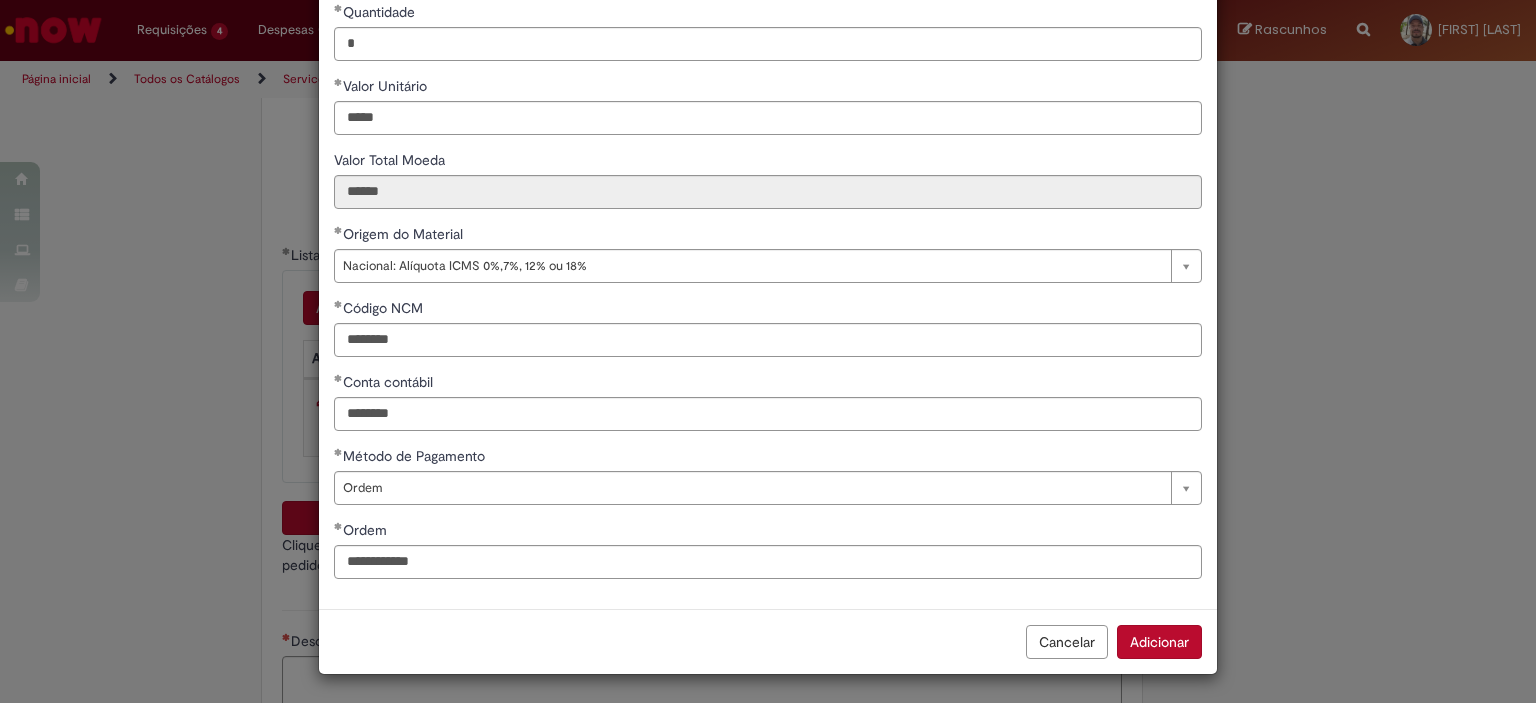 click on "Adicionar" at bounding box center (1159, 642) 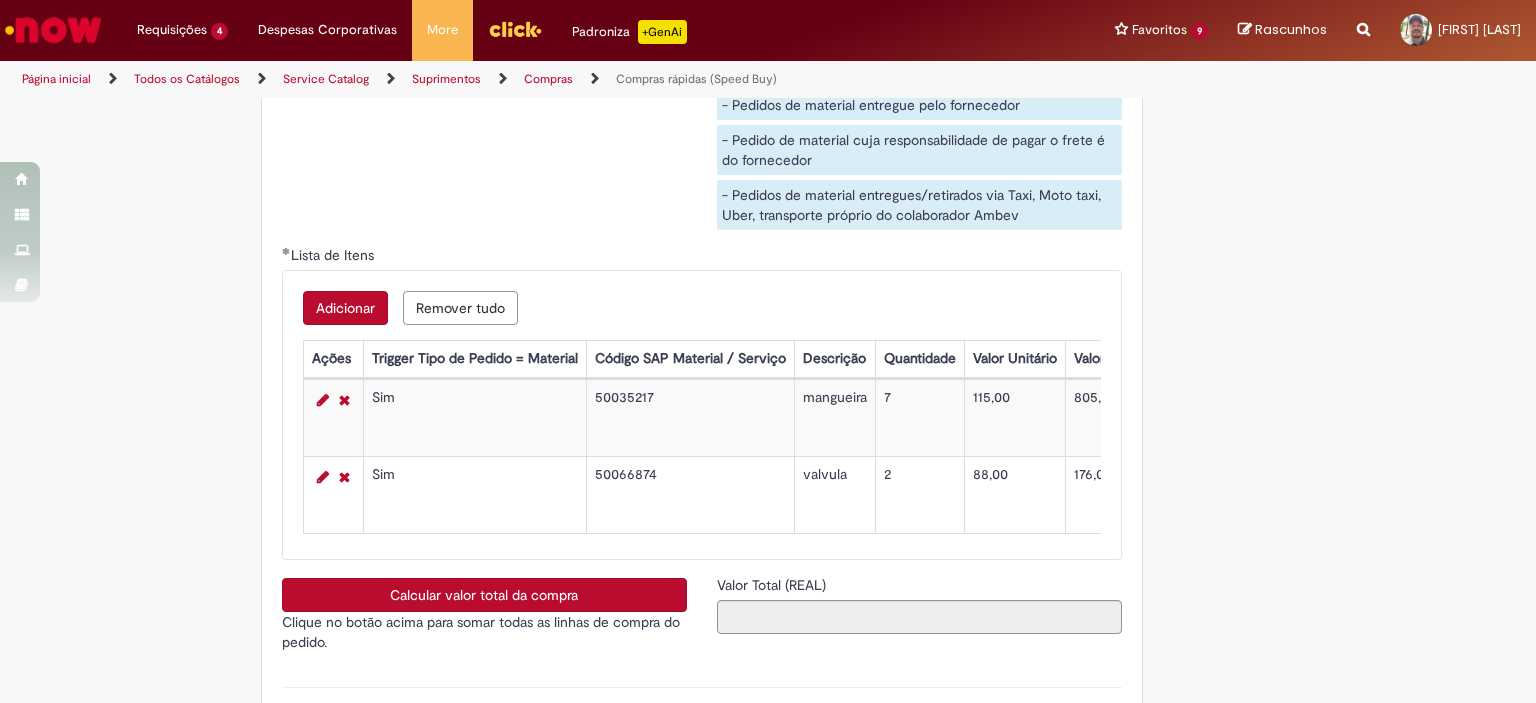 click on "Calcular valor total da compra" at bounding box center [484, 595] 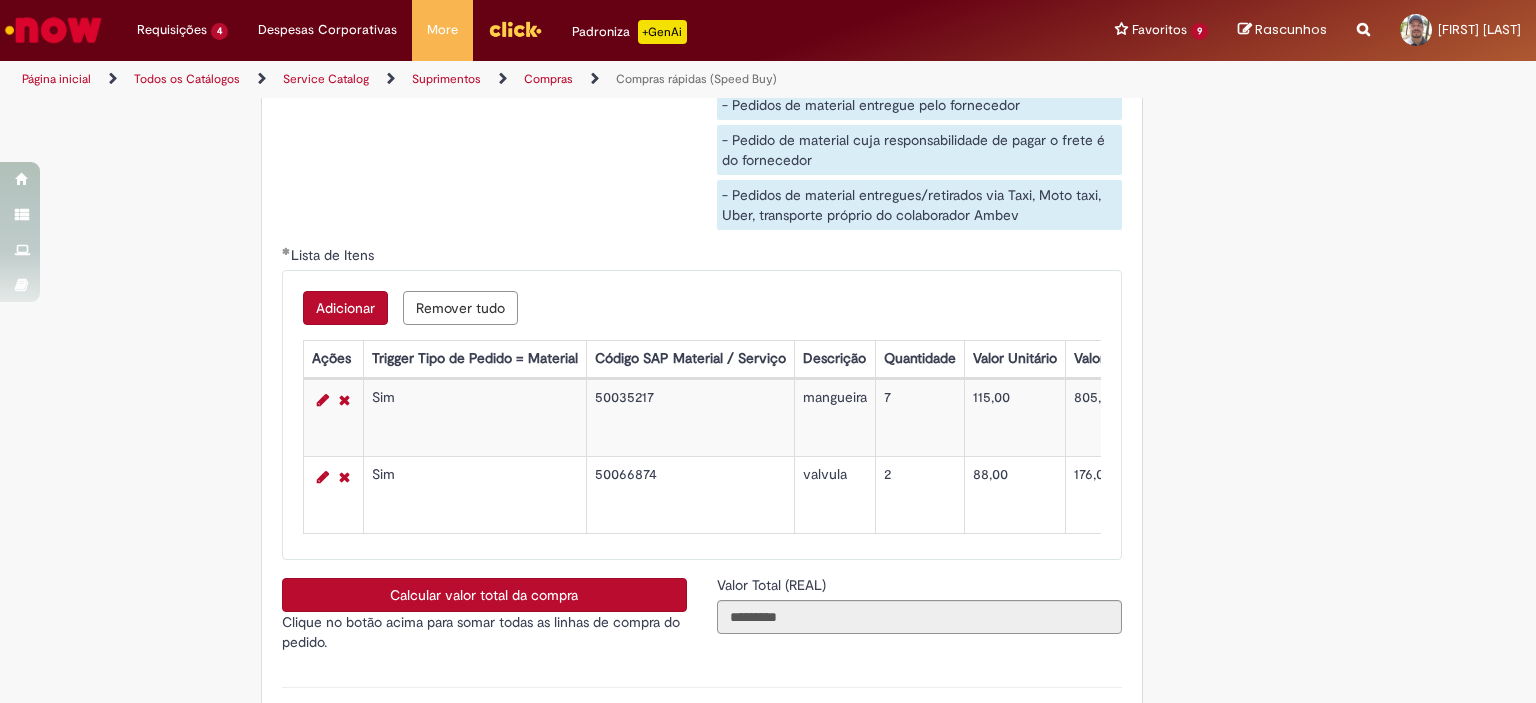 scroll, scrollTop: 3500, scrollLeft: 0, axis: vertical 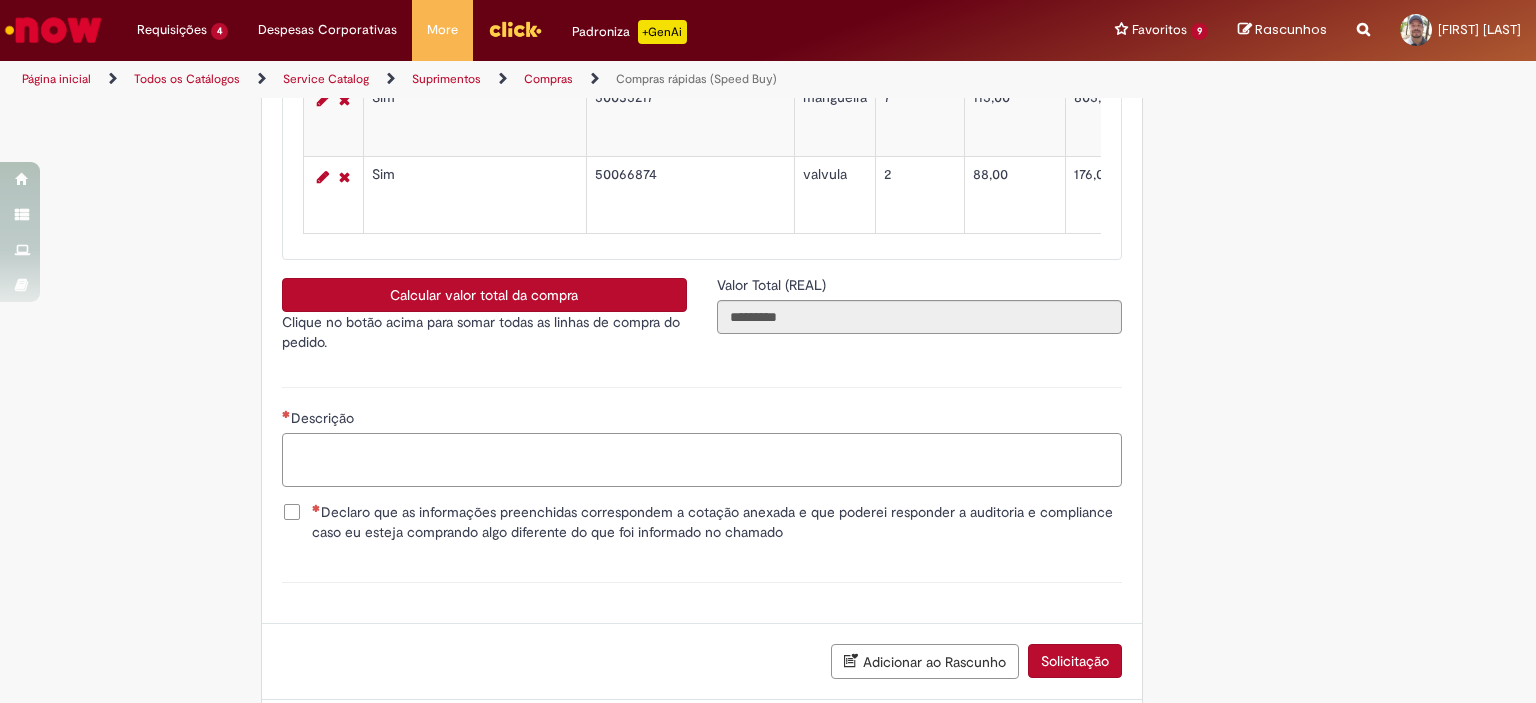 click on "Descrição" at bounding box center [702, 460] 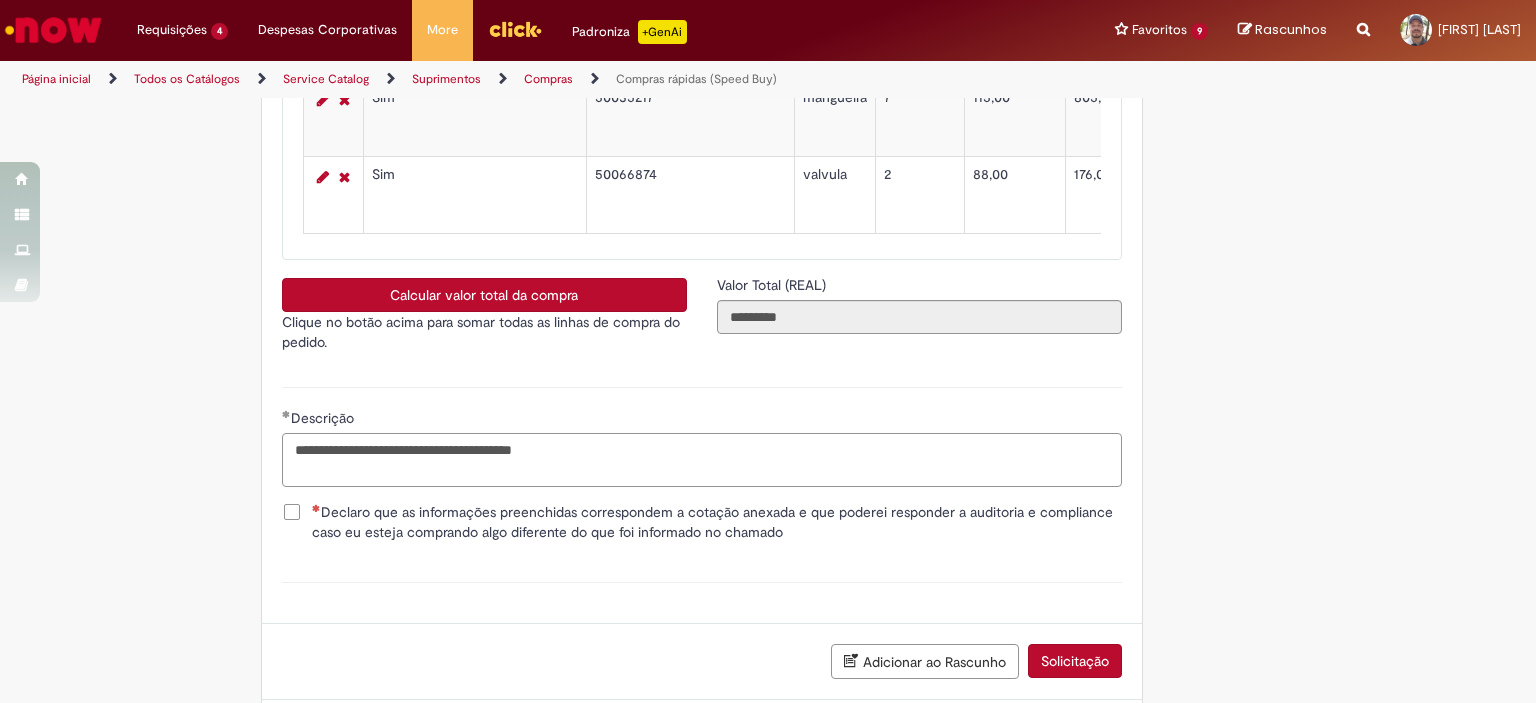 type on "**********" 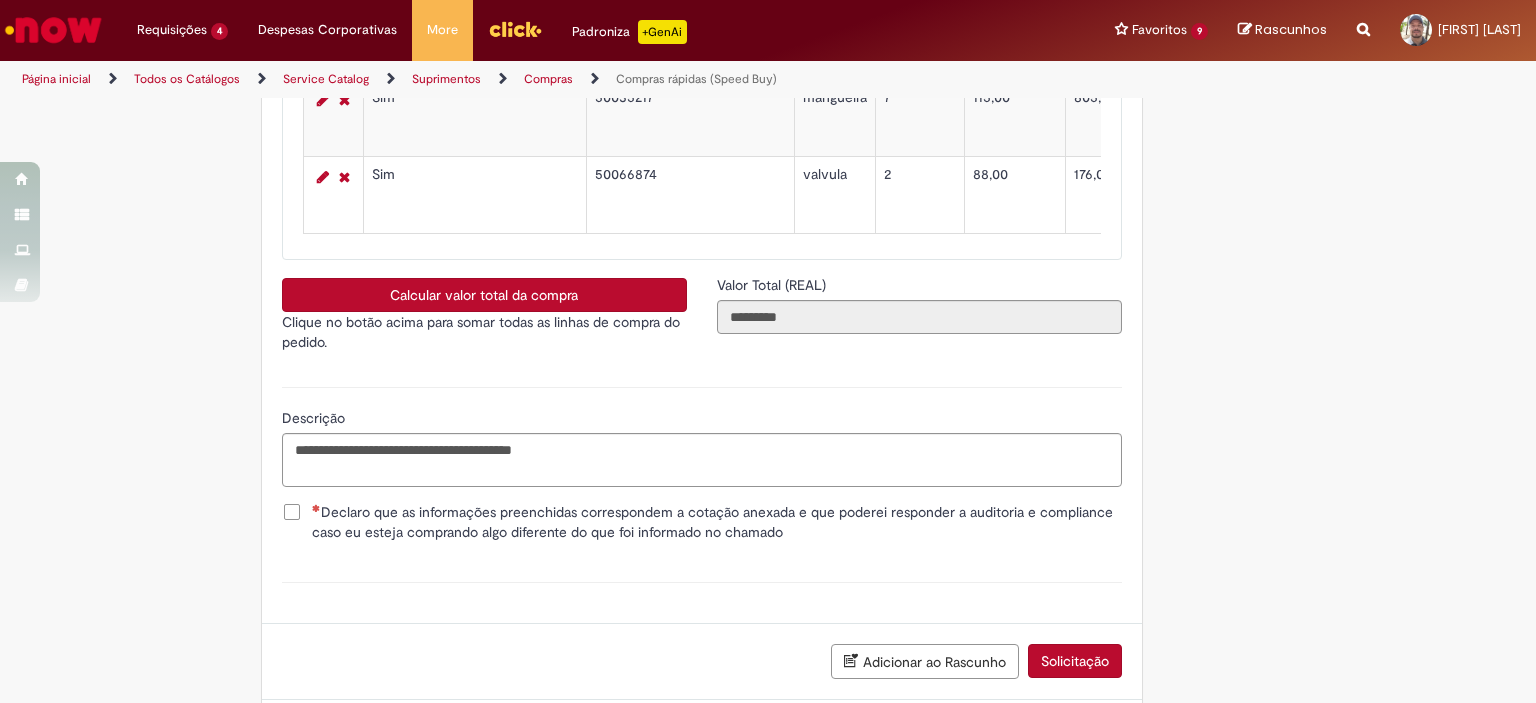 click on "Declaro que as informações preenchidas correspondem a cotação anexada e que poderei responder a auditoria e compliance caso eu esteja comprando algo diferente do que foi informado no chamado" at bounding box center (717, 522) 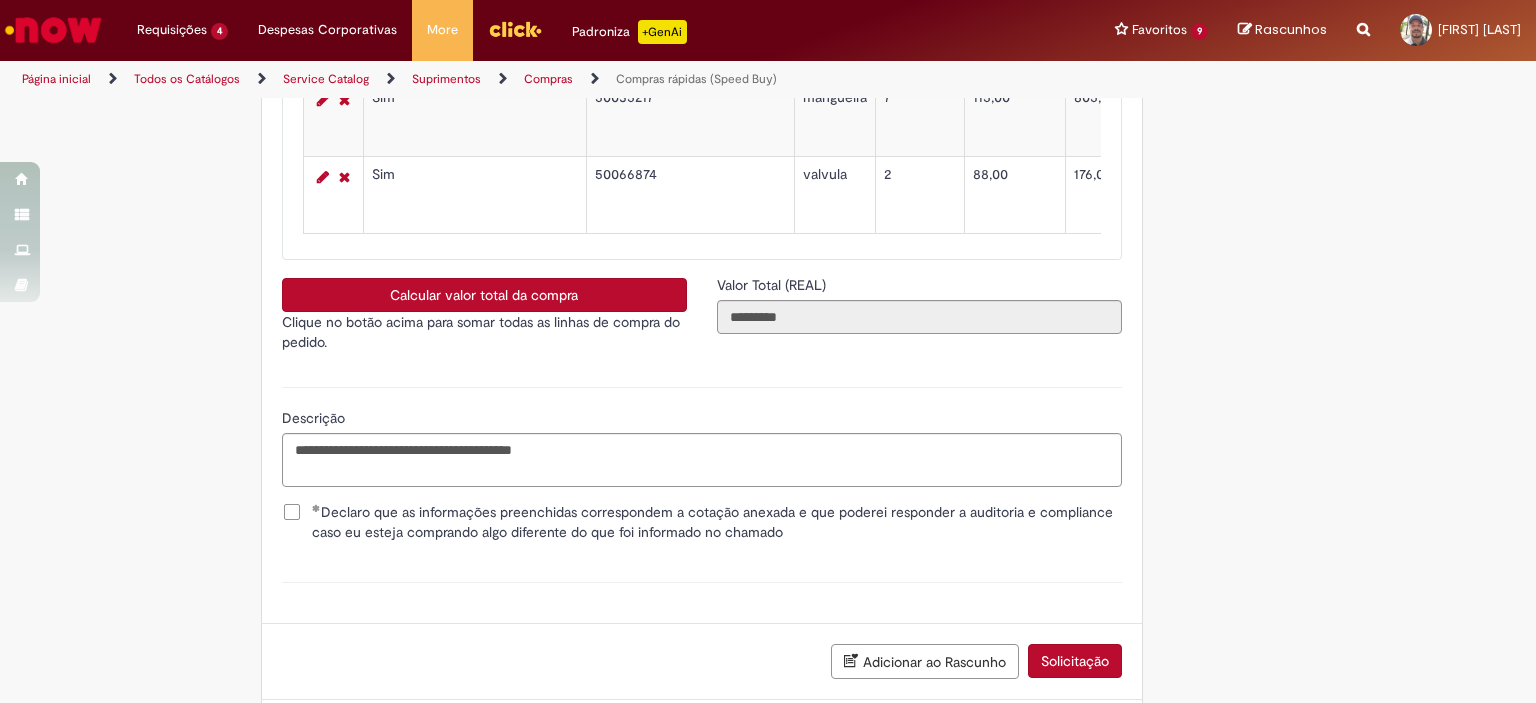 scroll, scrollTop: 3618, scrollLeft: 0, axis: vertical 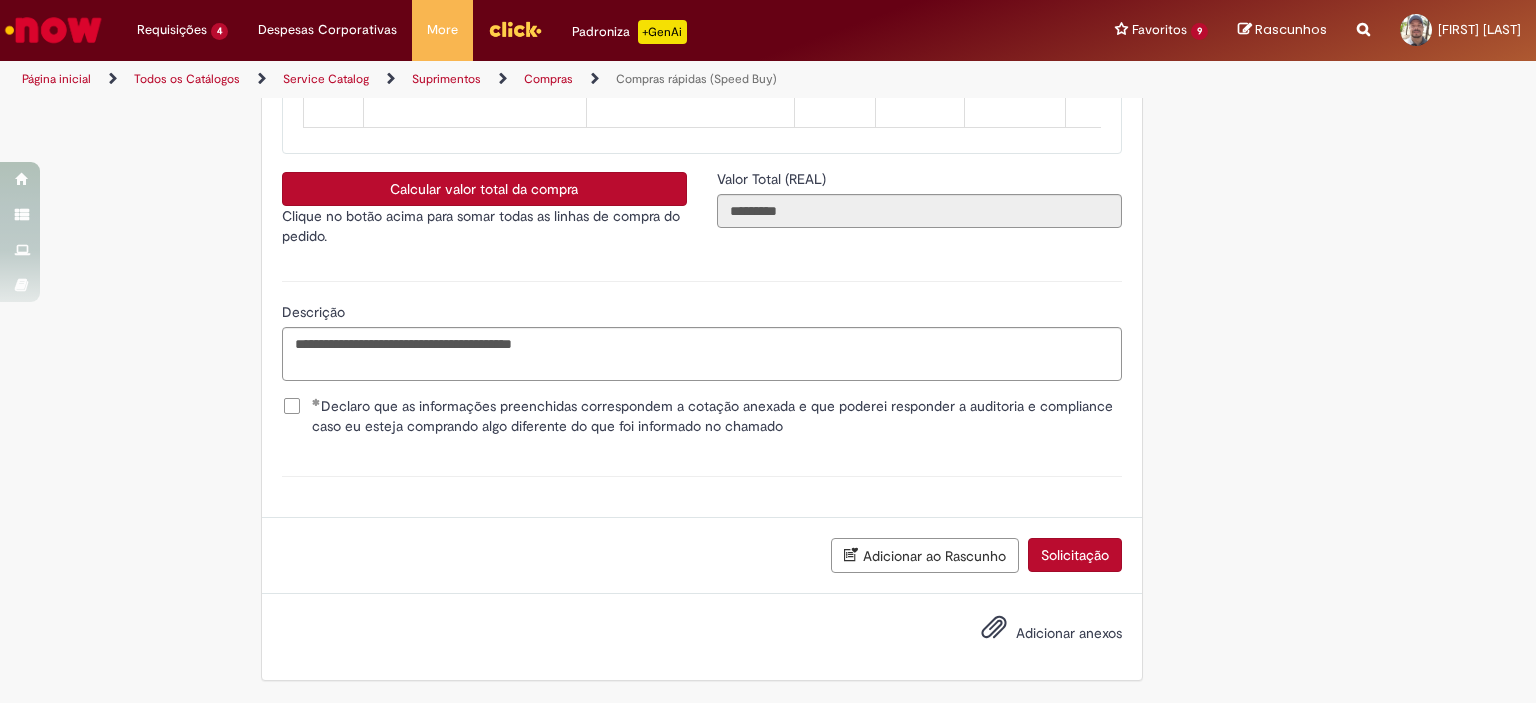 click on "Adicionar anexos" at bounding box center (1069, 633) 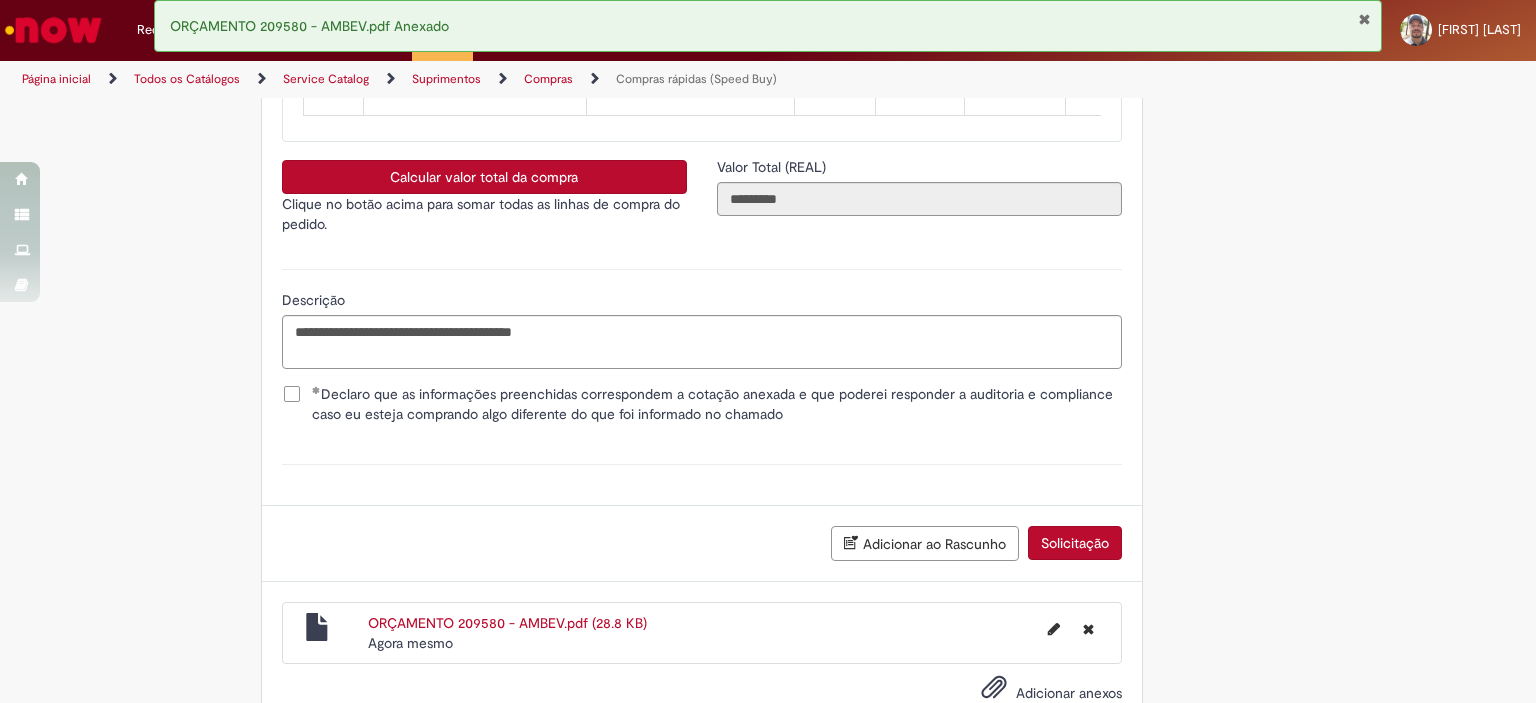 click on "Solicitação" at bounding box center (1075, 543) 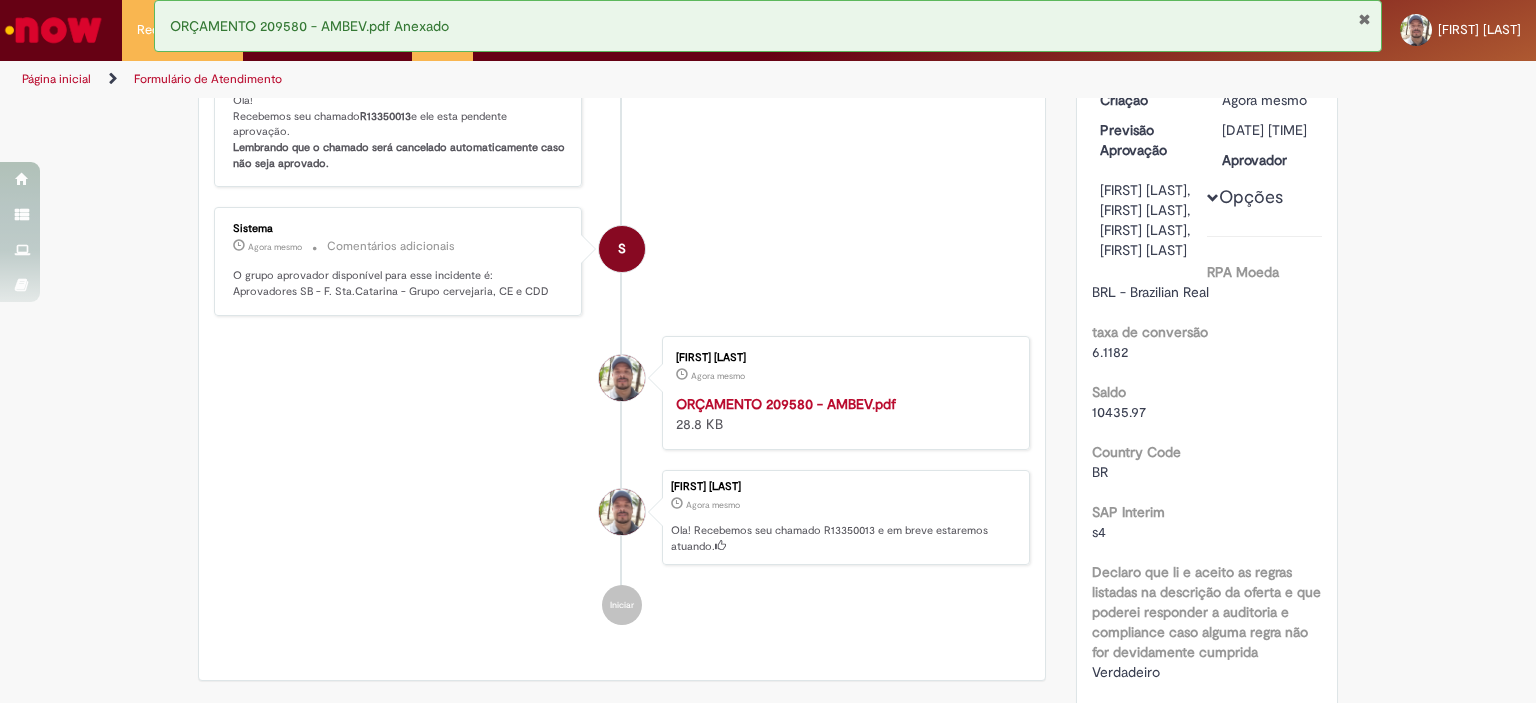 scroll, scrollTop: 0, scrollLeft: 0, axis: both 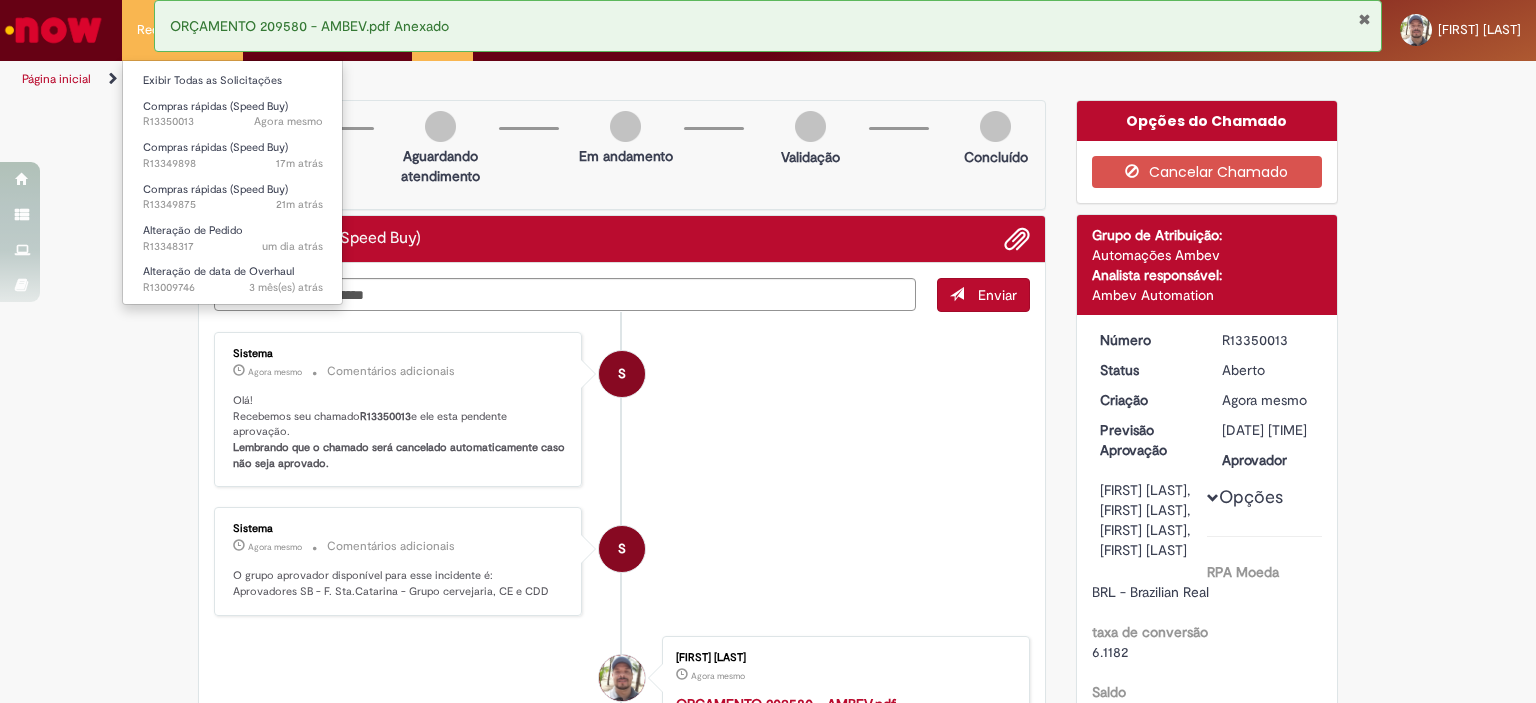 click on "Requisições   5
Exibir Todas as Solicitações
Compras rápidas (Speed Buy)
Agora mesmo Agora mesmo  R13350013
Compras rápidas (Speed Buy)
17m atrás 17 minutos atrás  R13349898
Compras rápidas (Speed Buy)
21m atrás 21 minutos atrás  R13349875
Alteração de Pedido
um dia atrás um dia atrás  R13348317
Alteração de data de Overhaul
3 mês(es) atrás 3 meses atrás  R13009746" at bounding box center [182, 30] 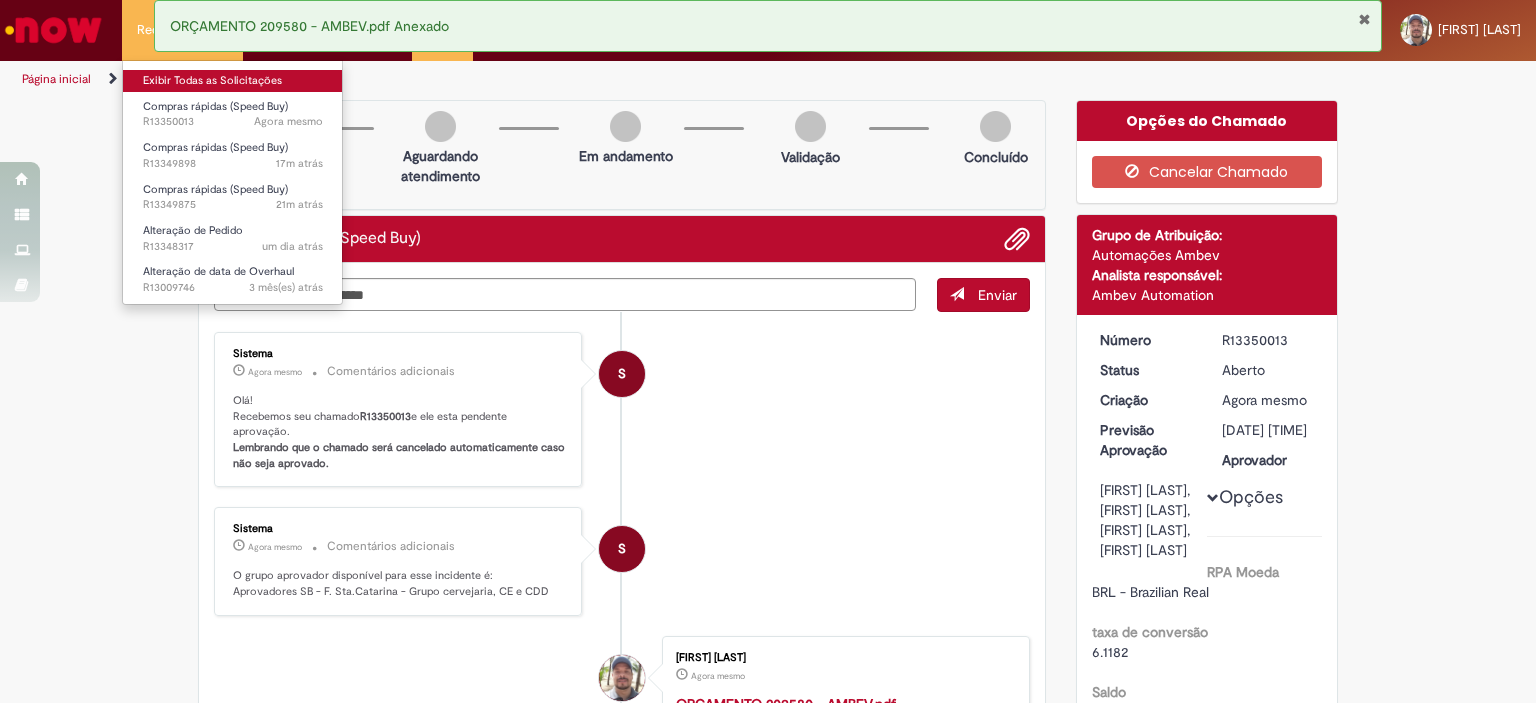 click on "Exibir Todas as Solicitações" at bounding box center [233, 81] 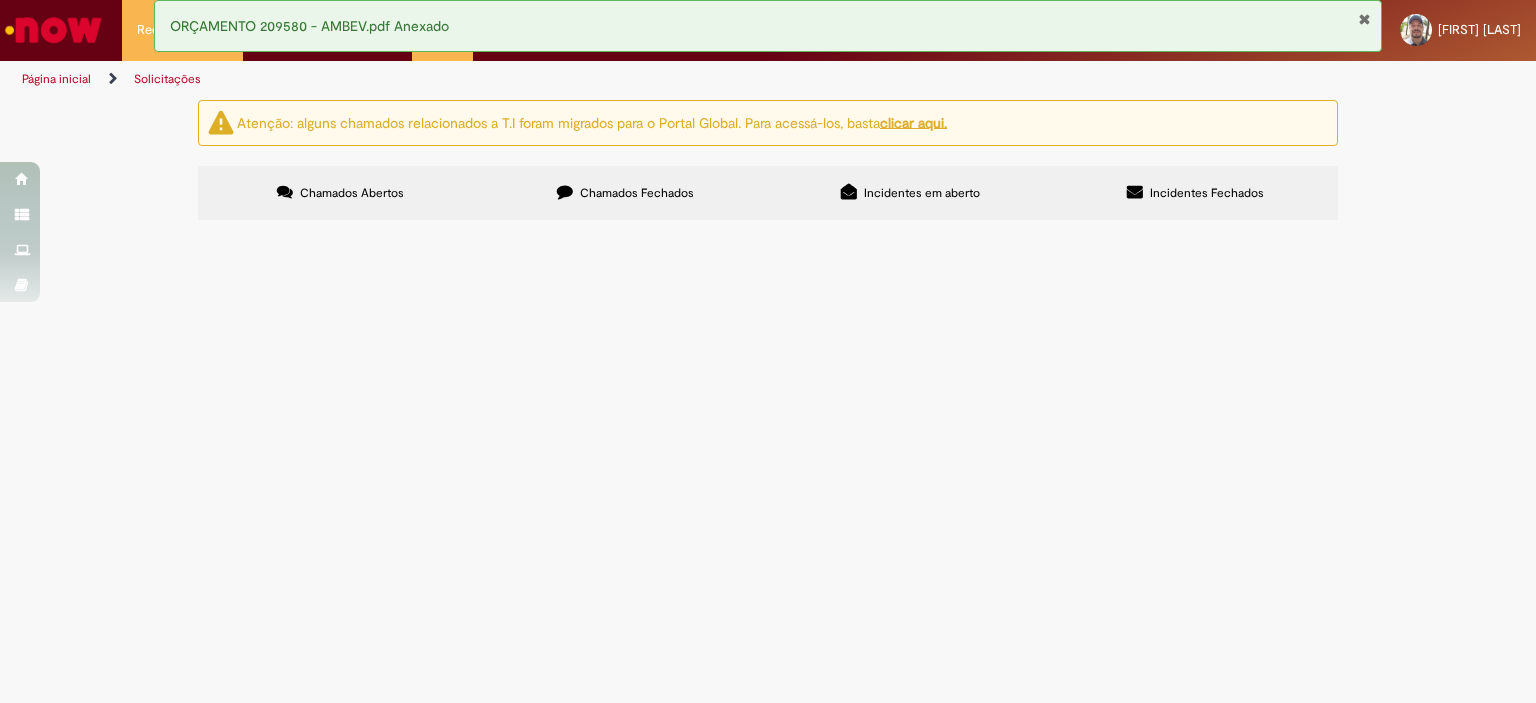 click at bounding box center [1364, 19] 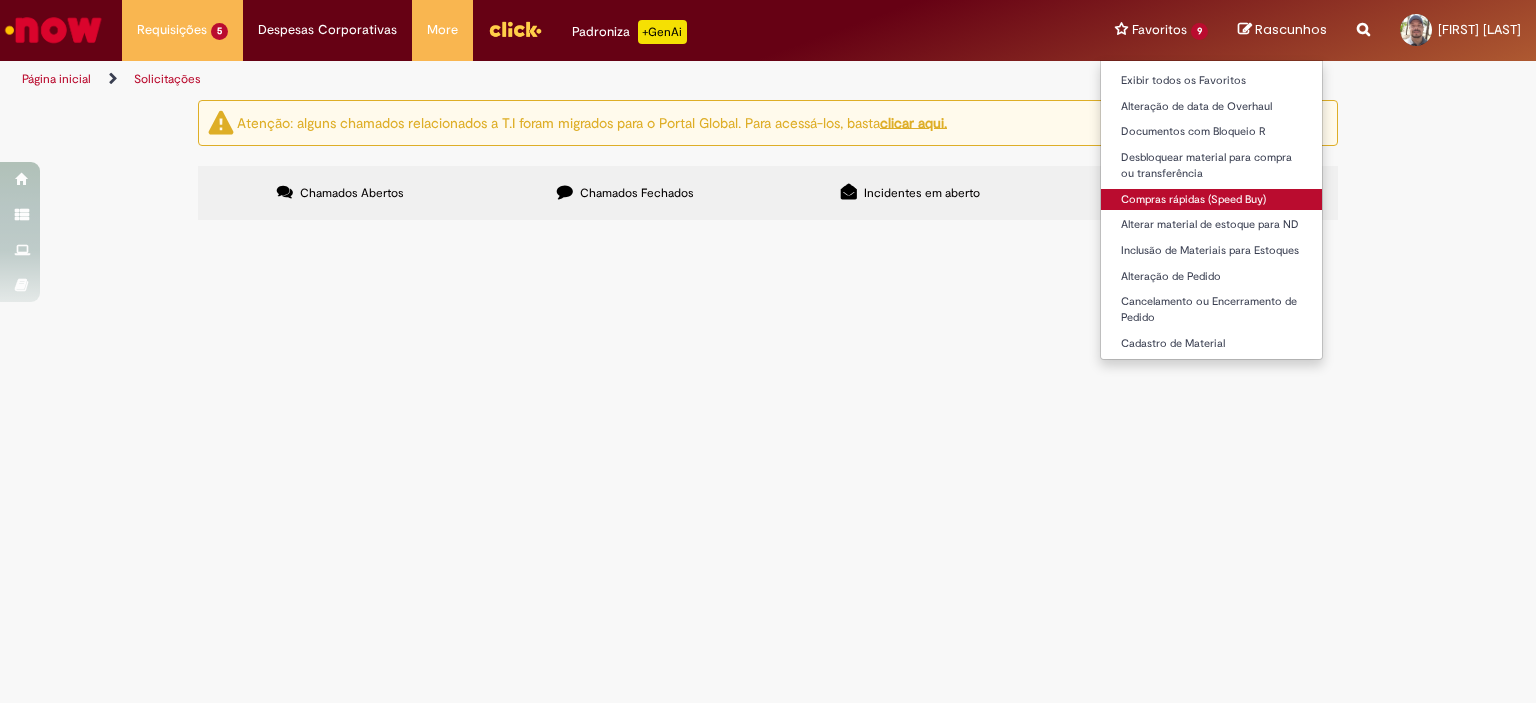 click on "Compras rápidas (Speed Buy)" at bounding box center [1211, 200] 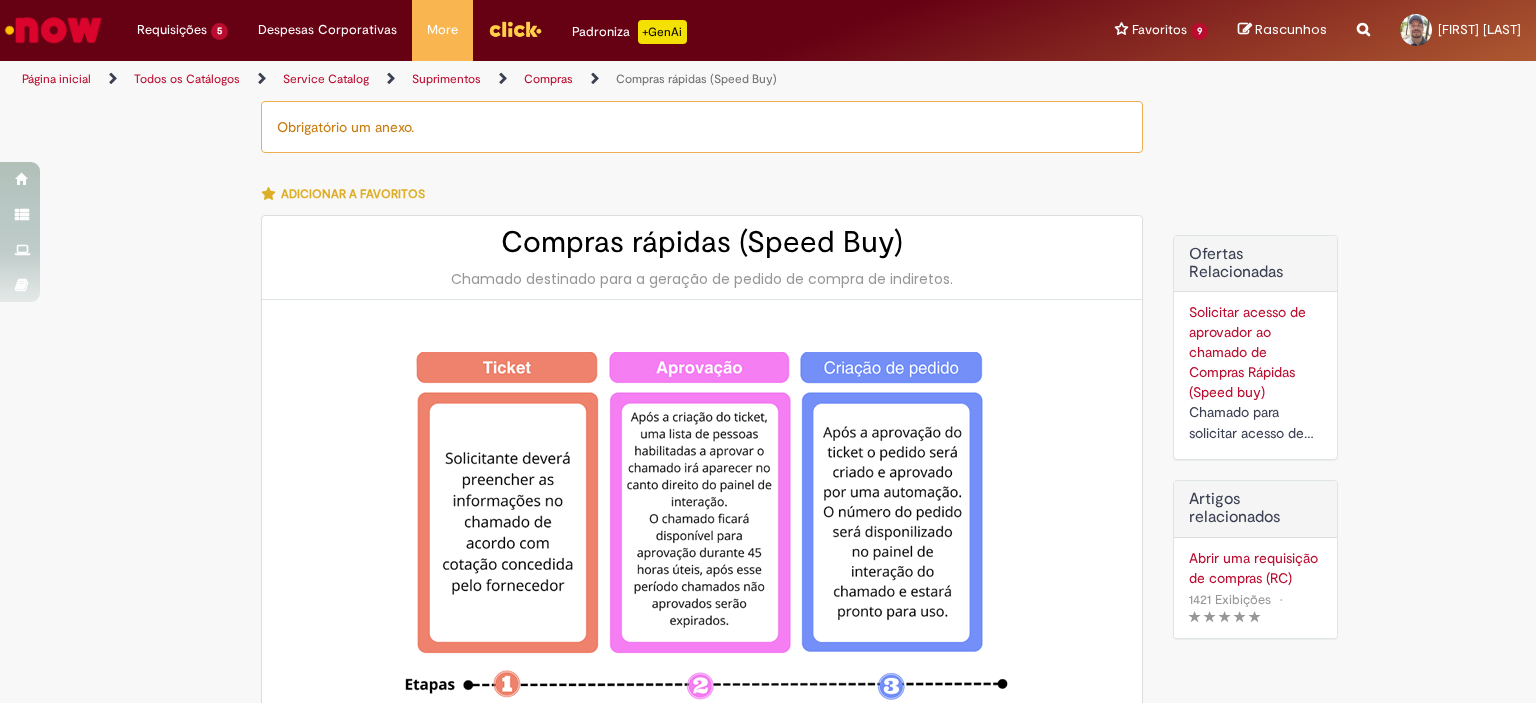 type on "********" 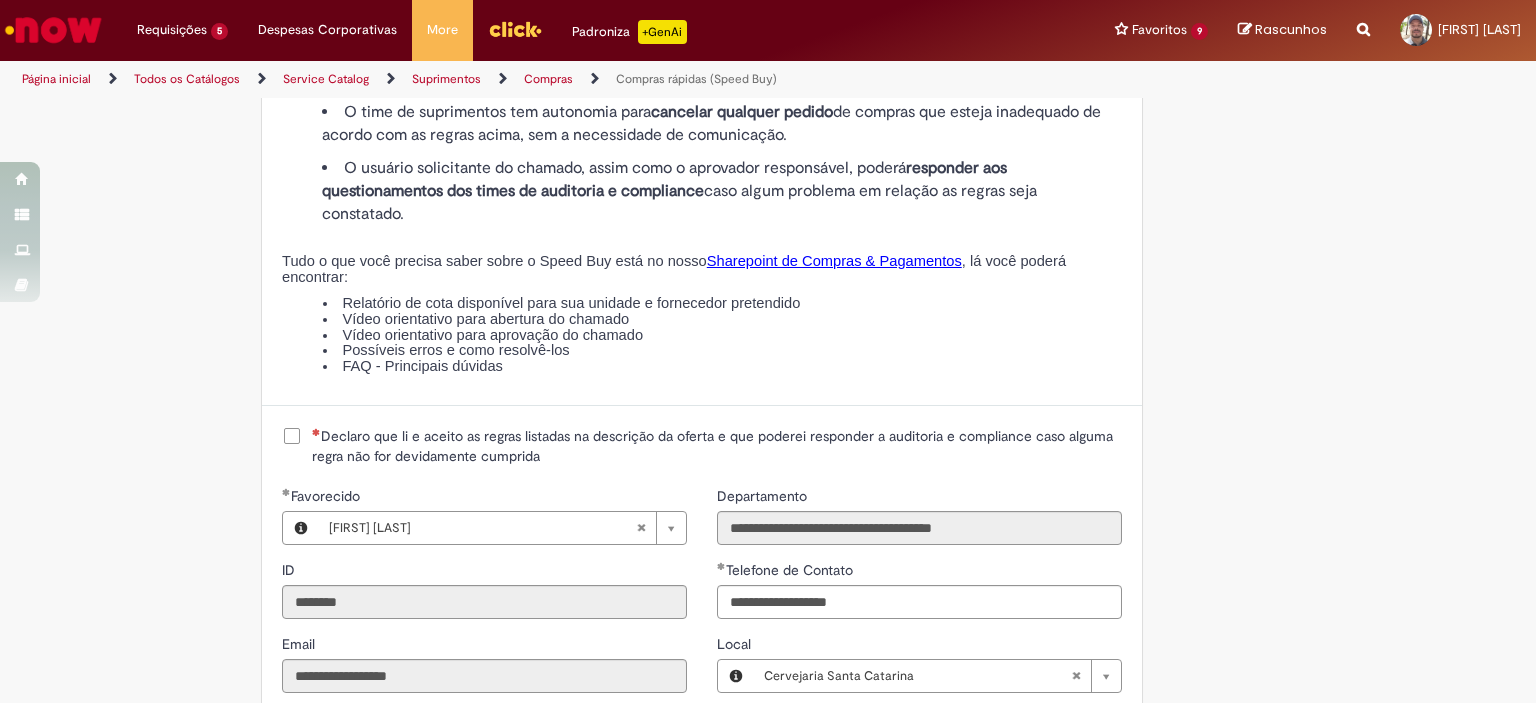 scroll, scrollTop: 2300, scrollLeft: 0, axis: vertical 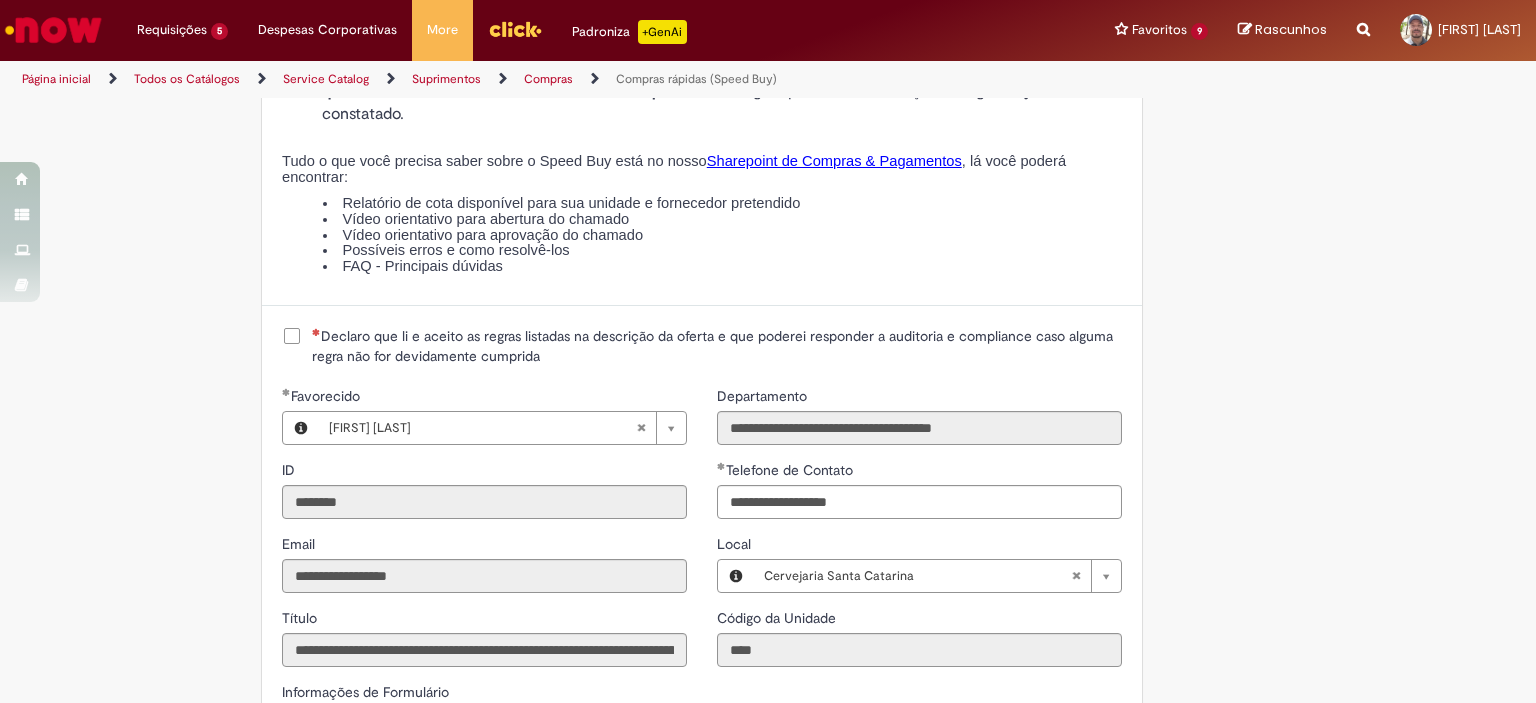 click on "Declaro que li e aceito as regras listadas na descrição da oferta e que poderei responder a auditoria e compliance caso alguma regra não for devidamente cumprida" at bounding box center [717, 346] 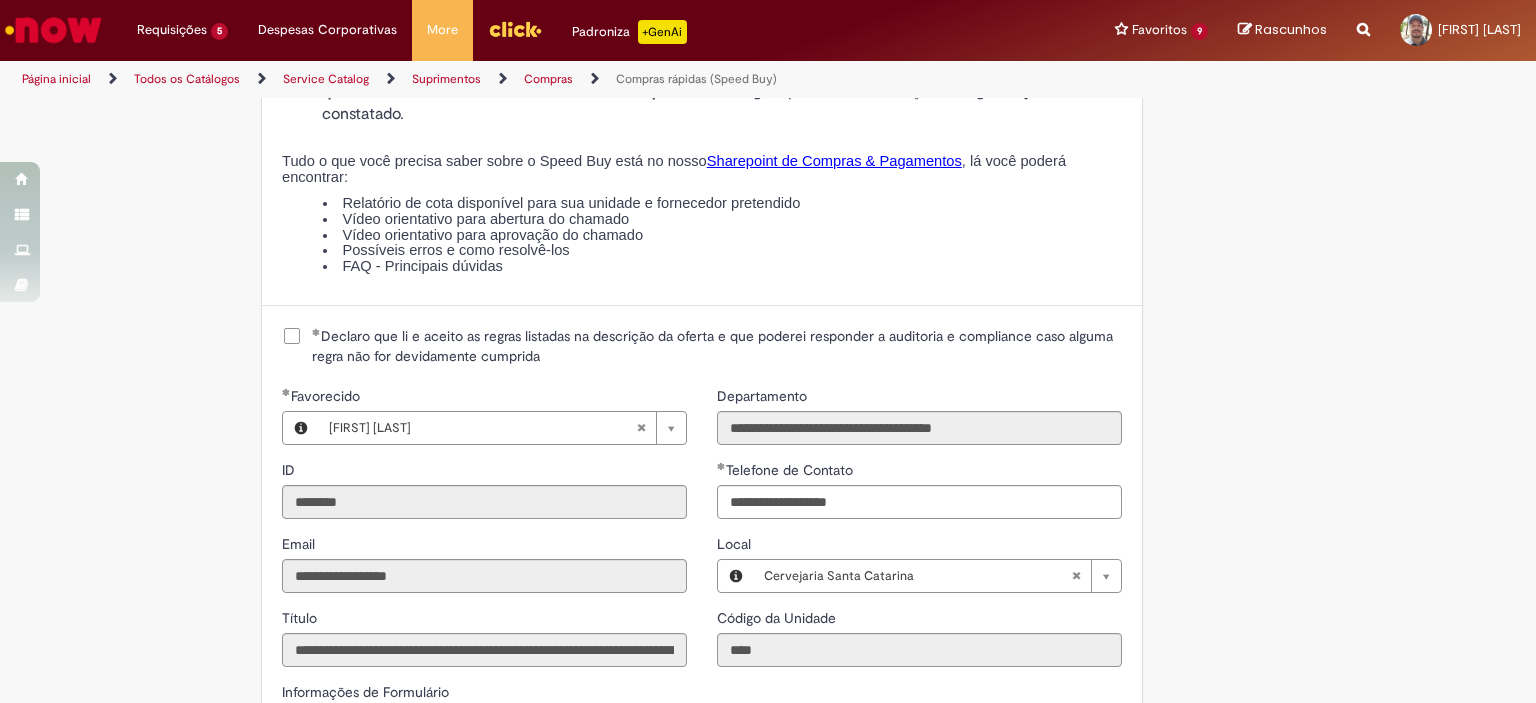 scroll, scrollTop: 2600, scrollLeft: 0, axis: vertical 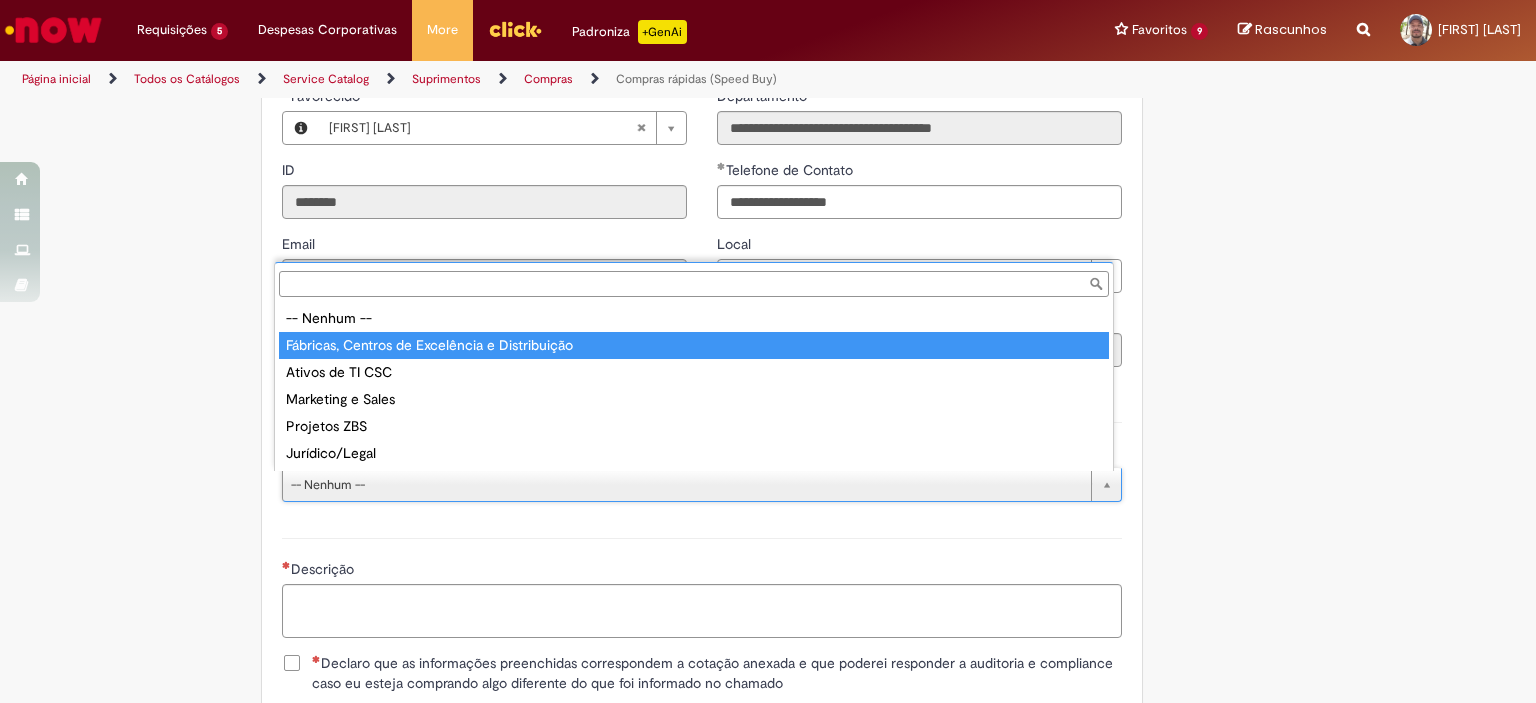 type on "**********" 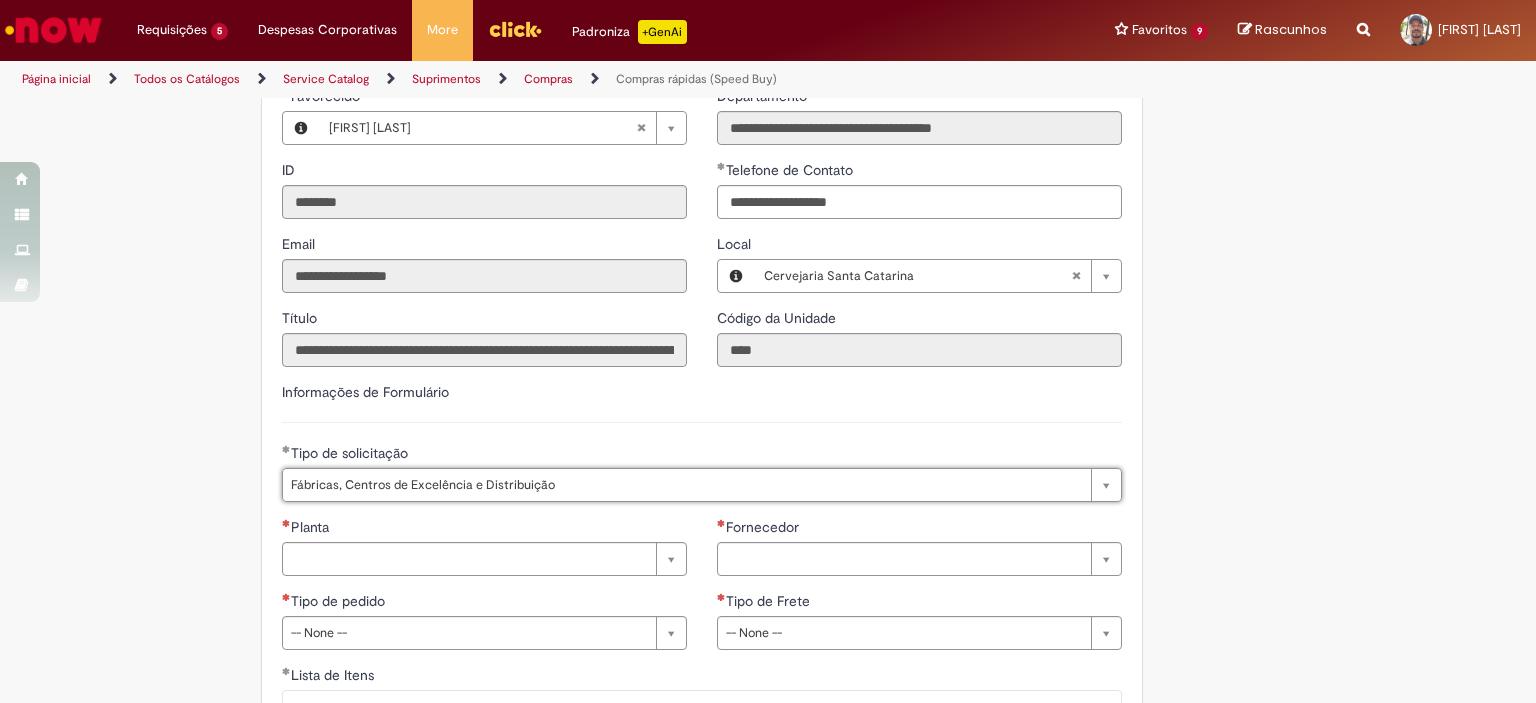 scroll, scrollTop: 2800, scrollLeft: 0, axis: vertical 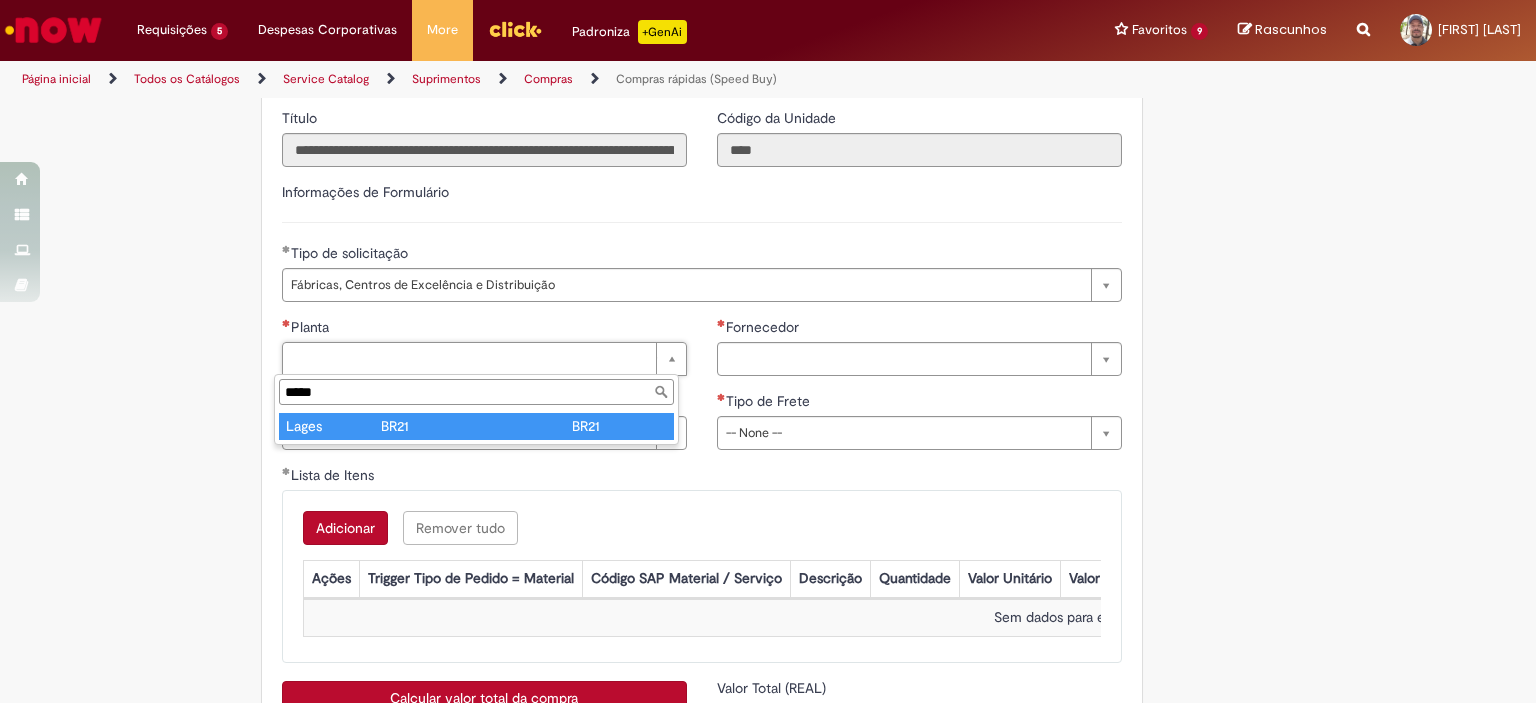 type on "*****" 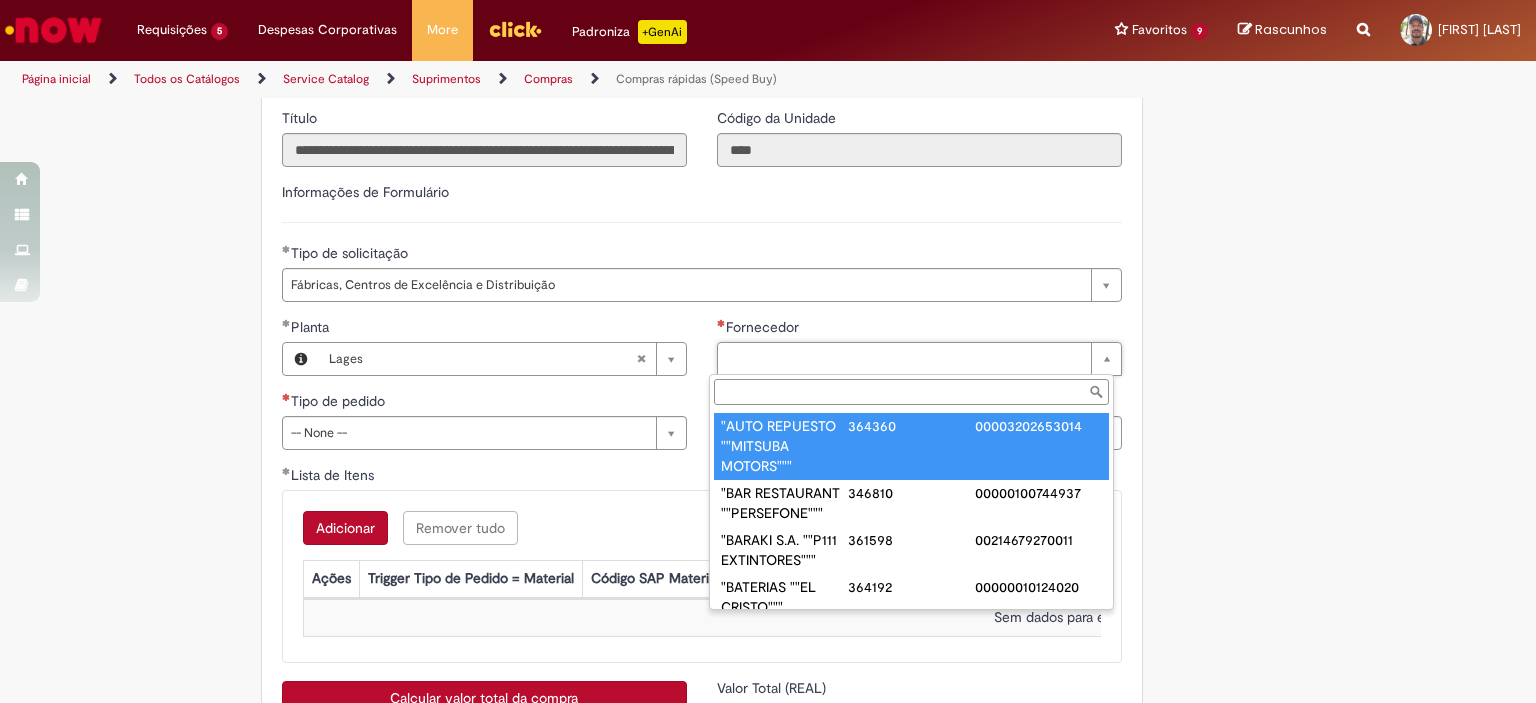 paste on "**********" 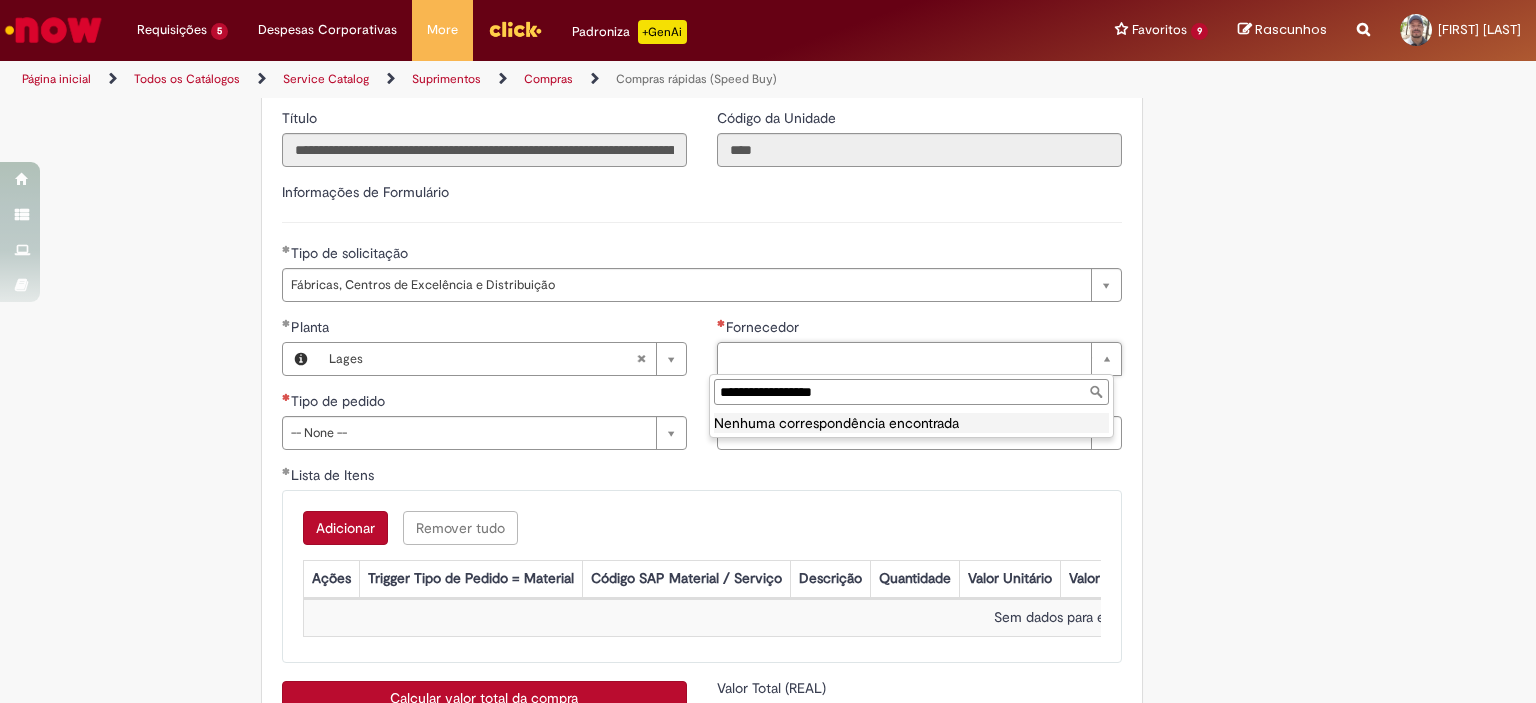 click on "**********" at bounding box center [911, 392] 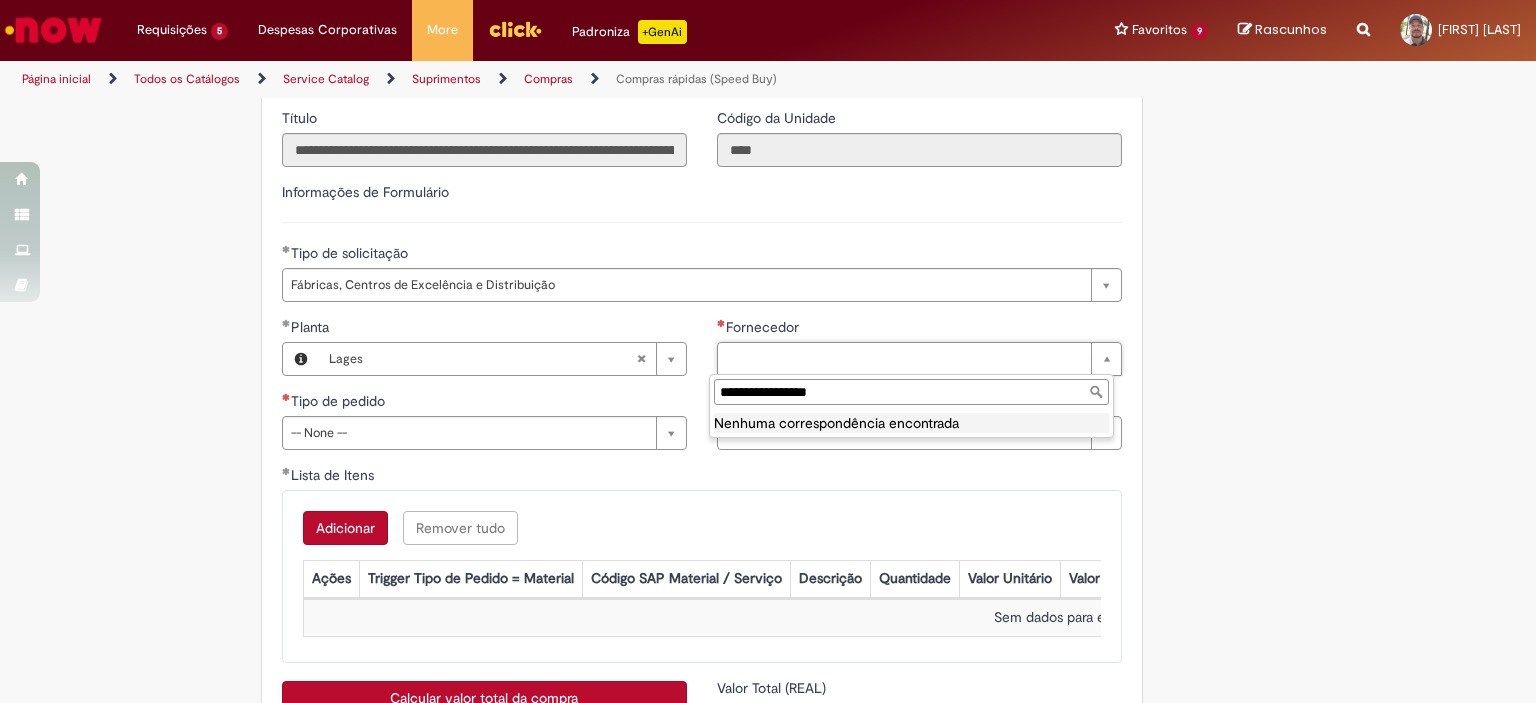 click on "**********" at bounding box center [911, 392] 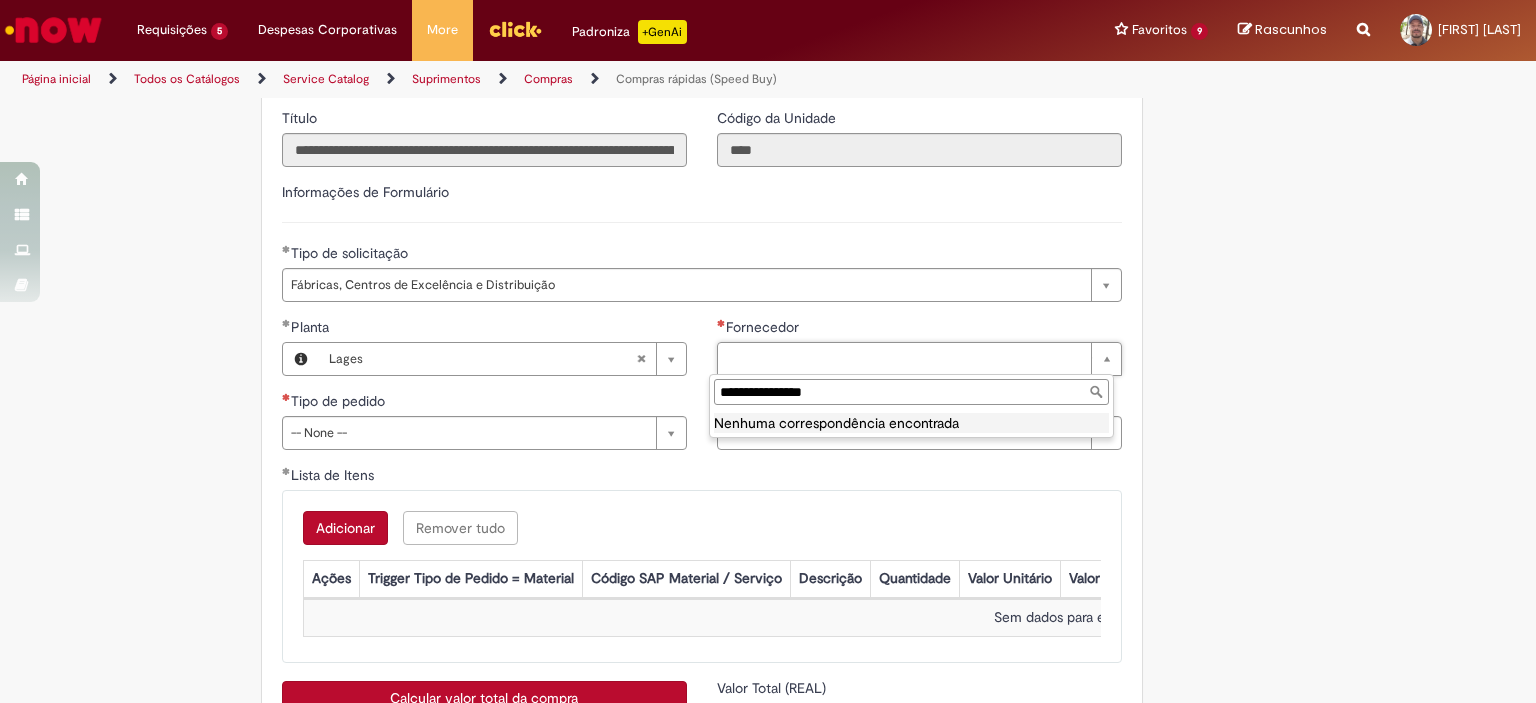 click on "**********" at bounding box center [911, 392] 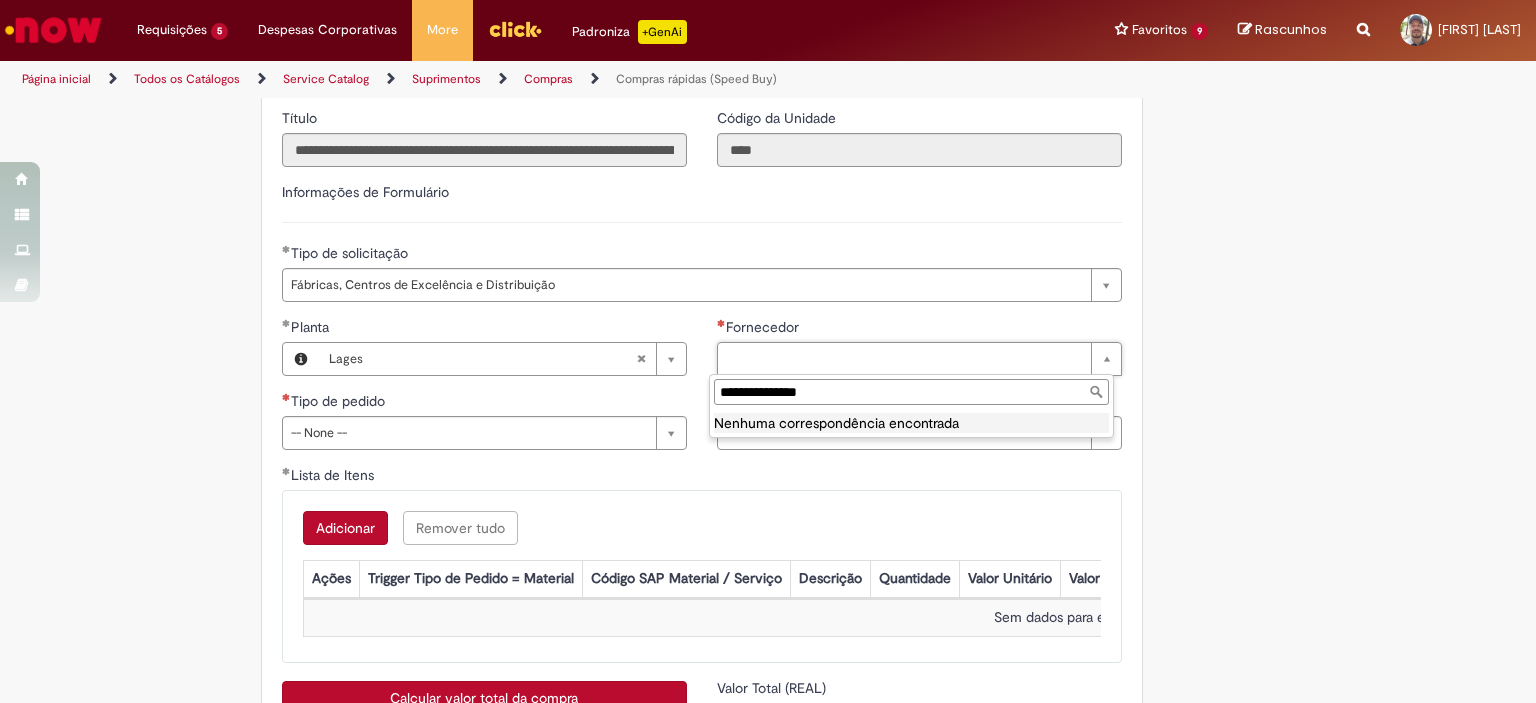 click on "**********" at bounding box center [911, 392] 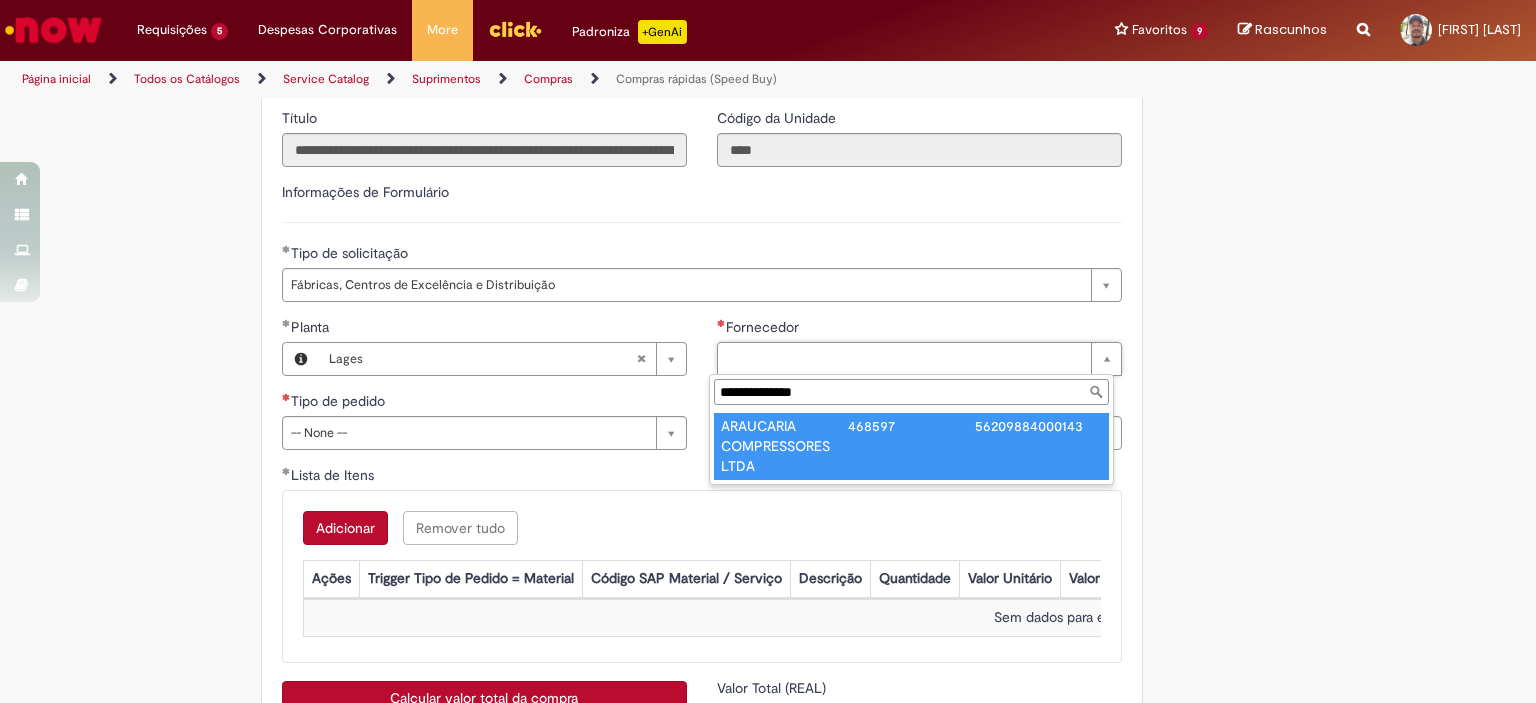 type on "**********" 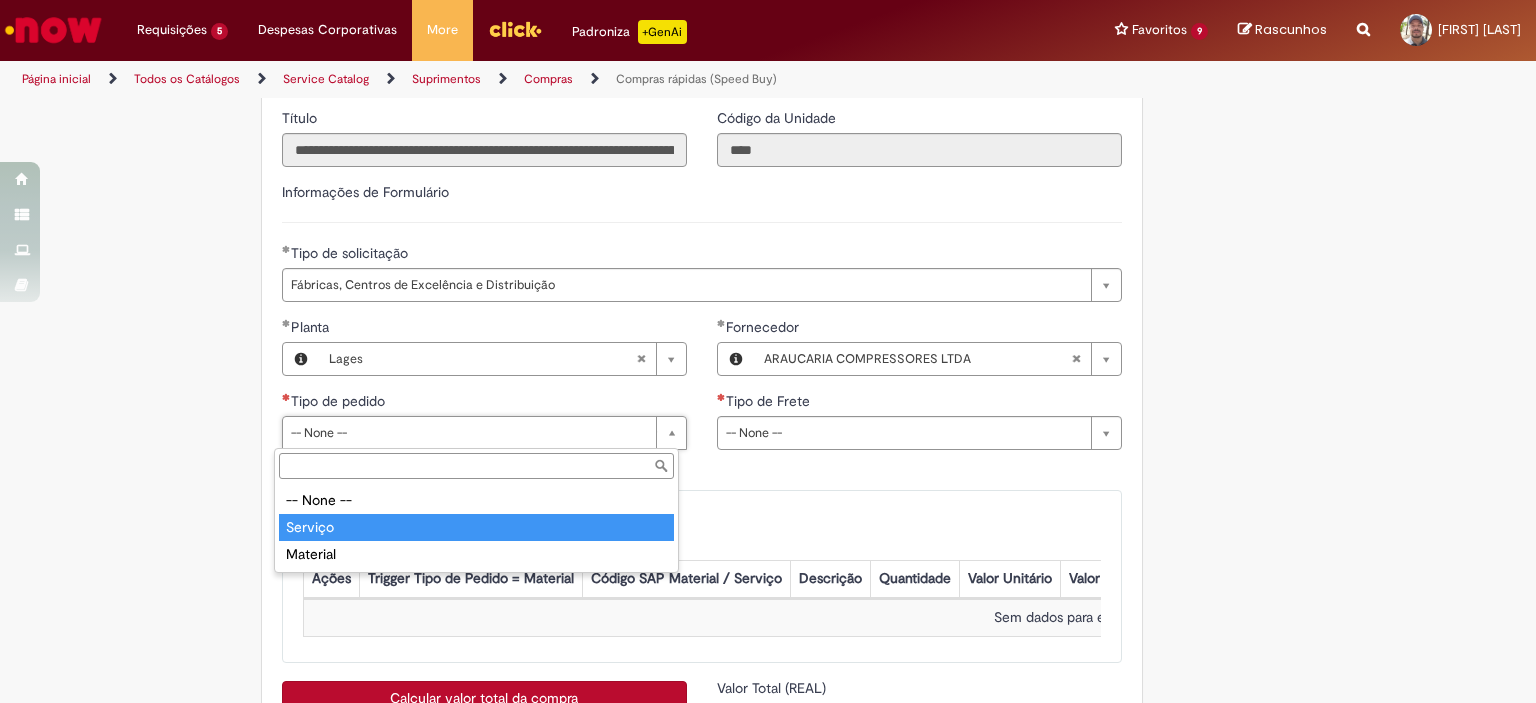 type on "*******" 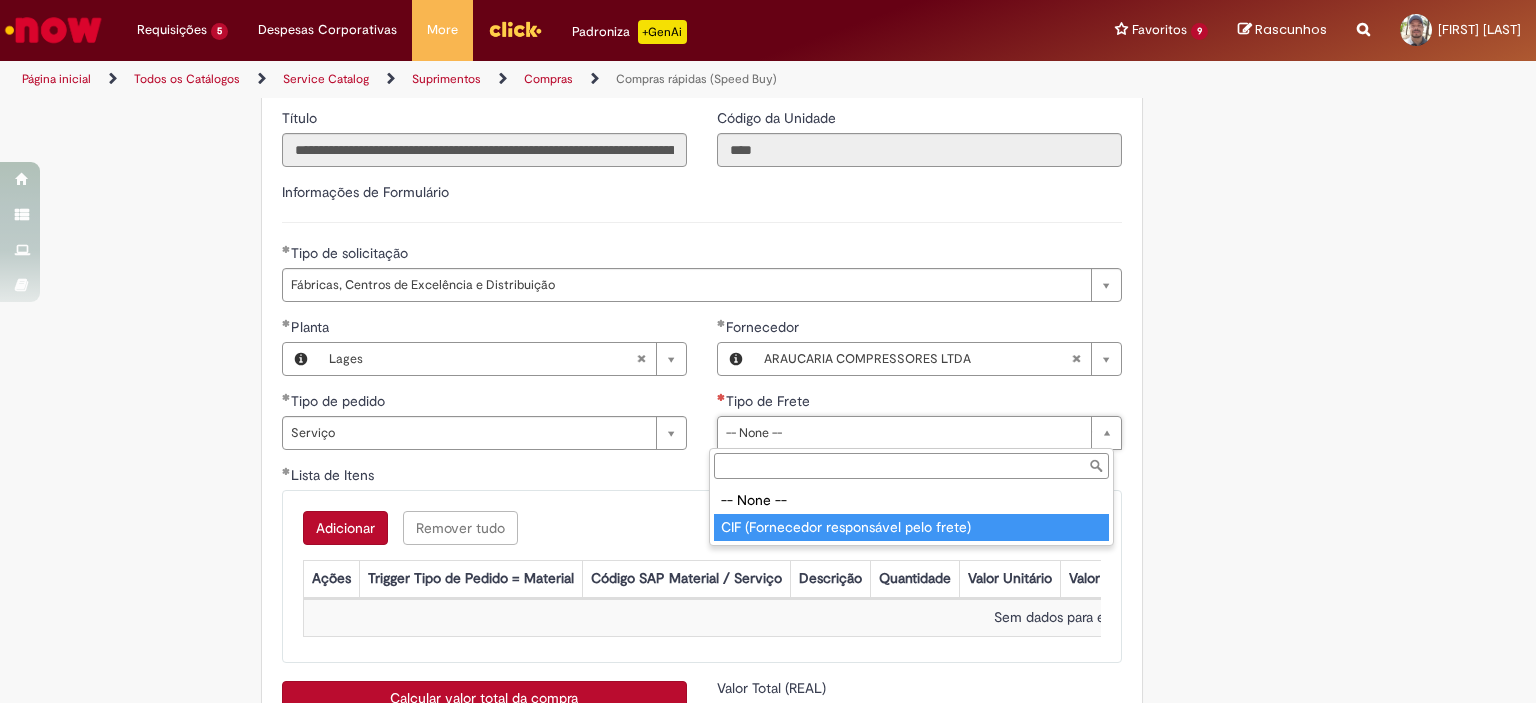 type on "**********" 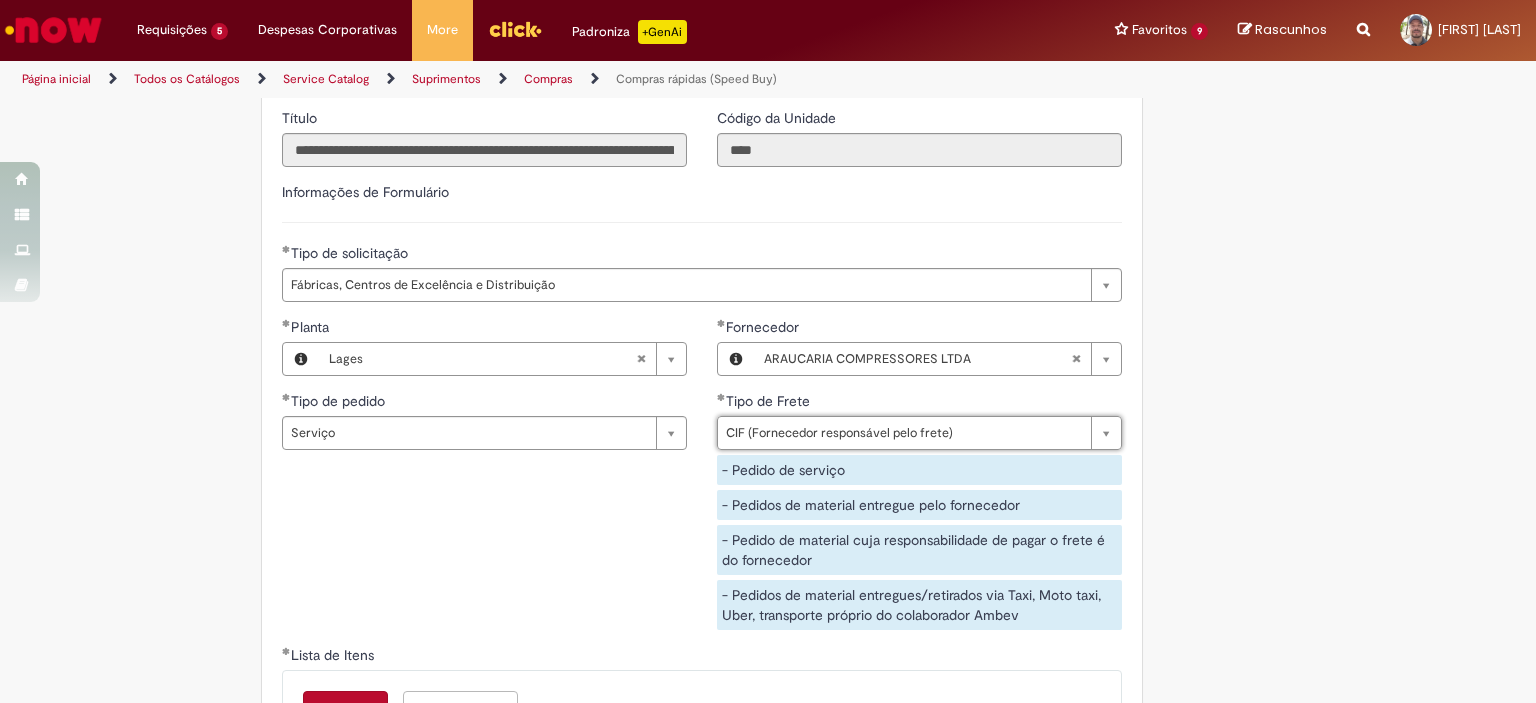 scroll, scrollTop: 3300, scrollLeft: 0, axis: vertical 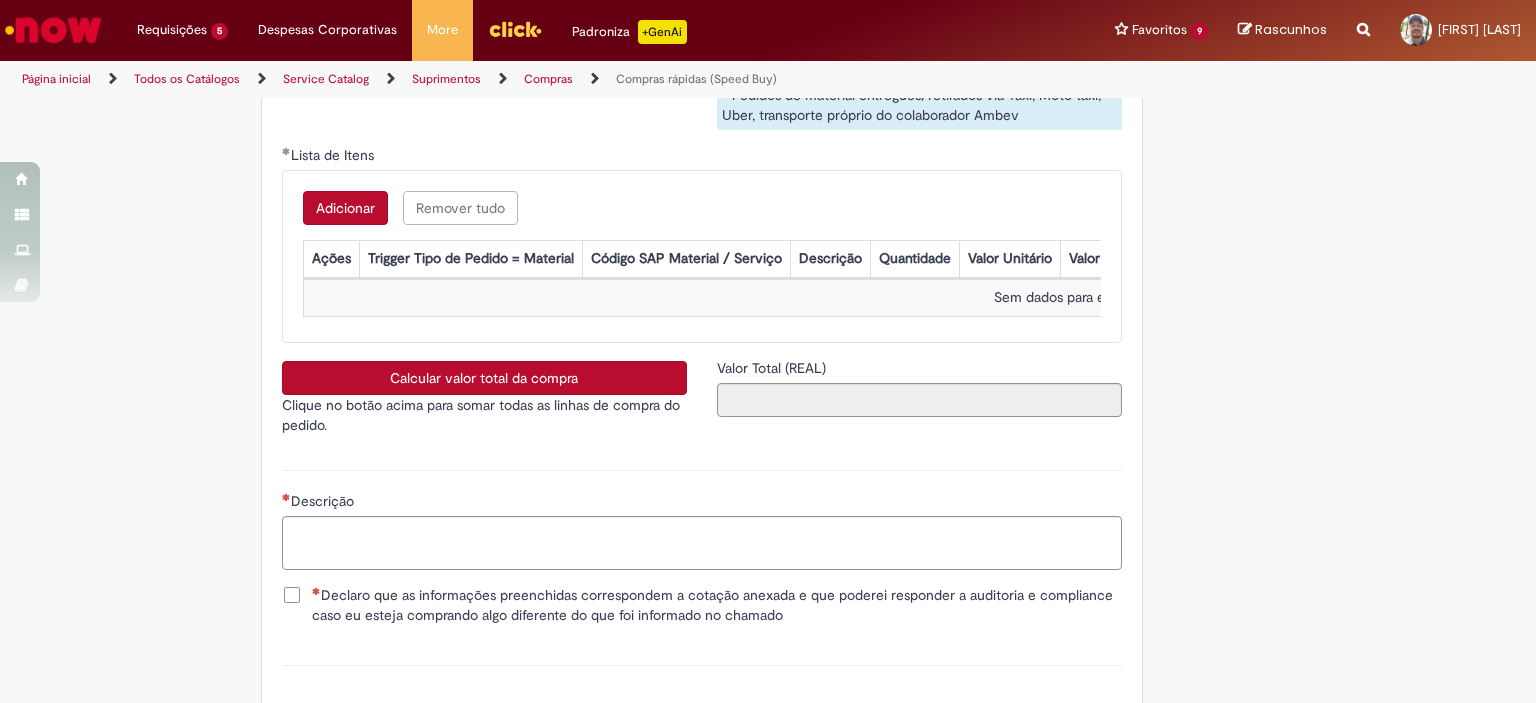 click on "Adicionar" at bounding box center [345, 208] 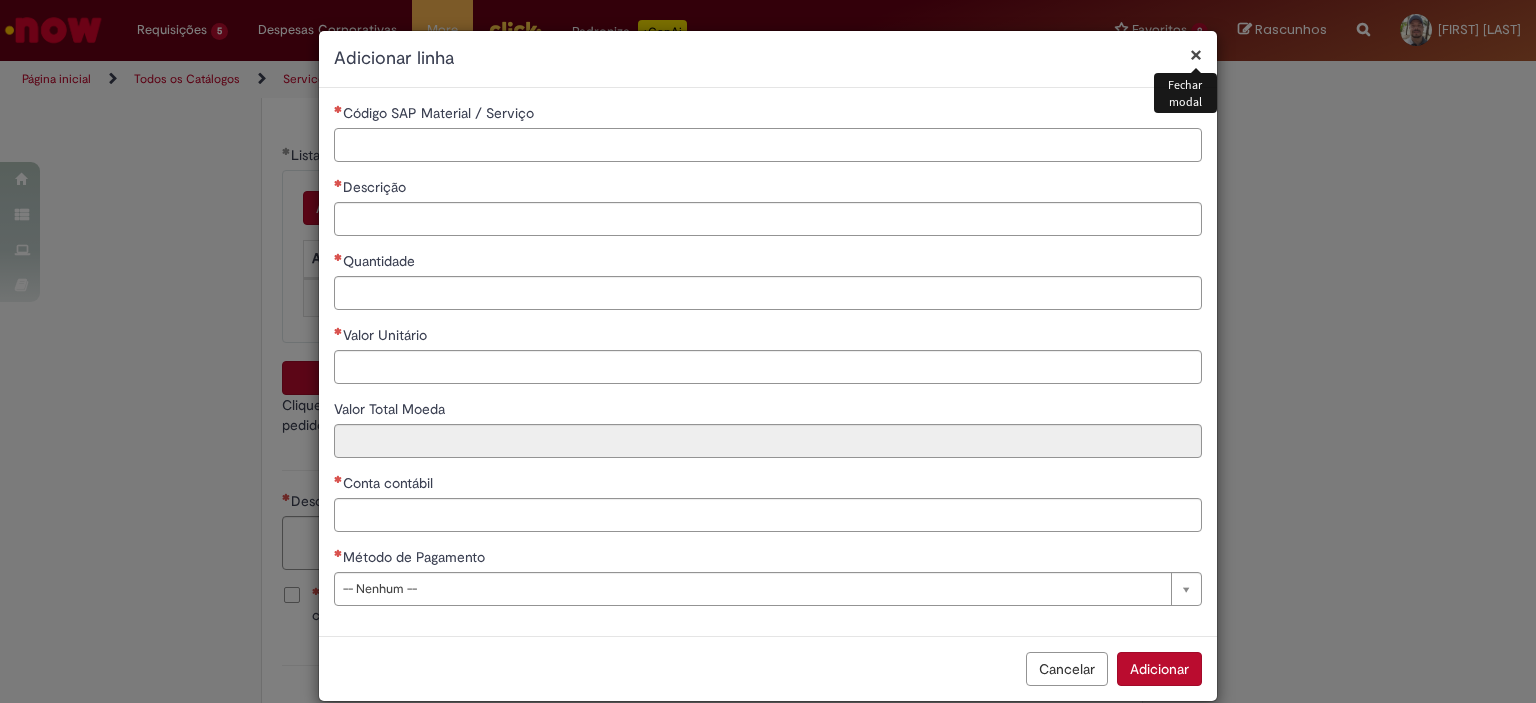 click on "Código SAP Material / Serviço" at bounding box center (768, 145) 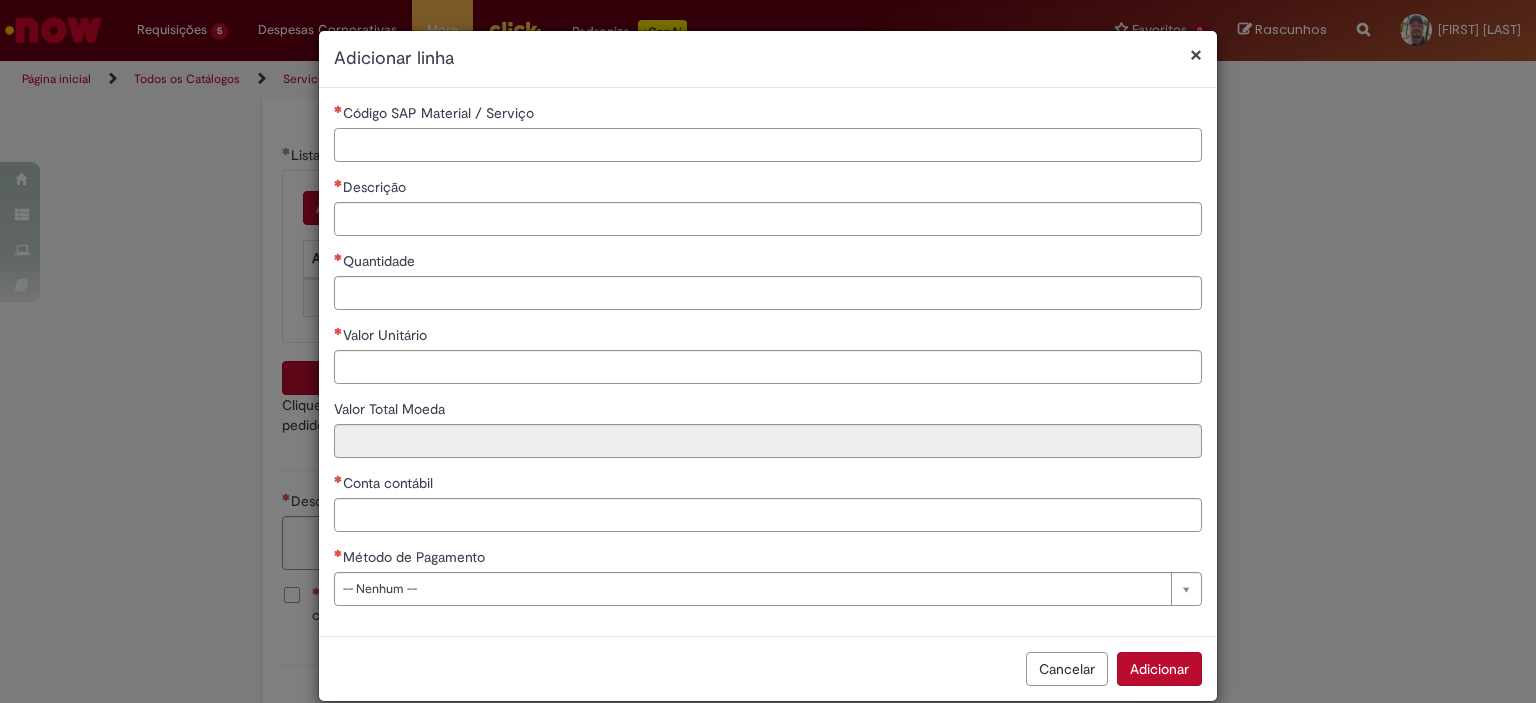 paste on "********" 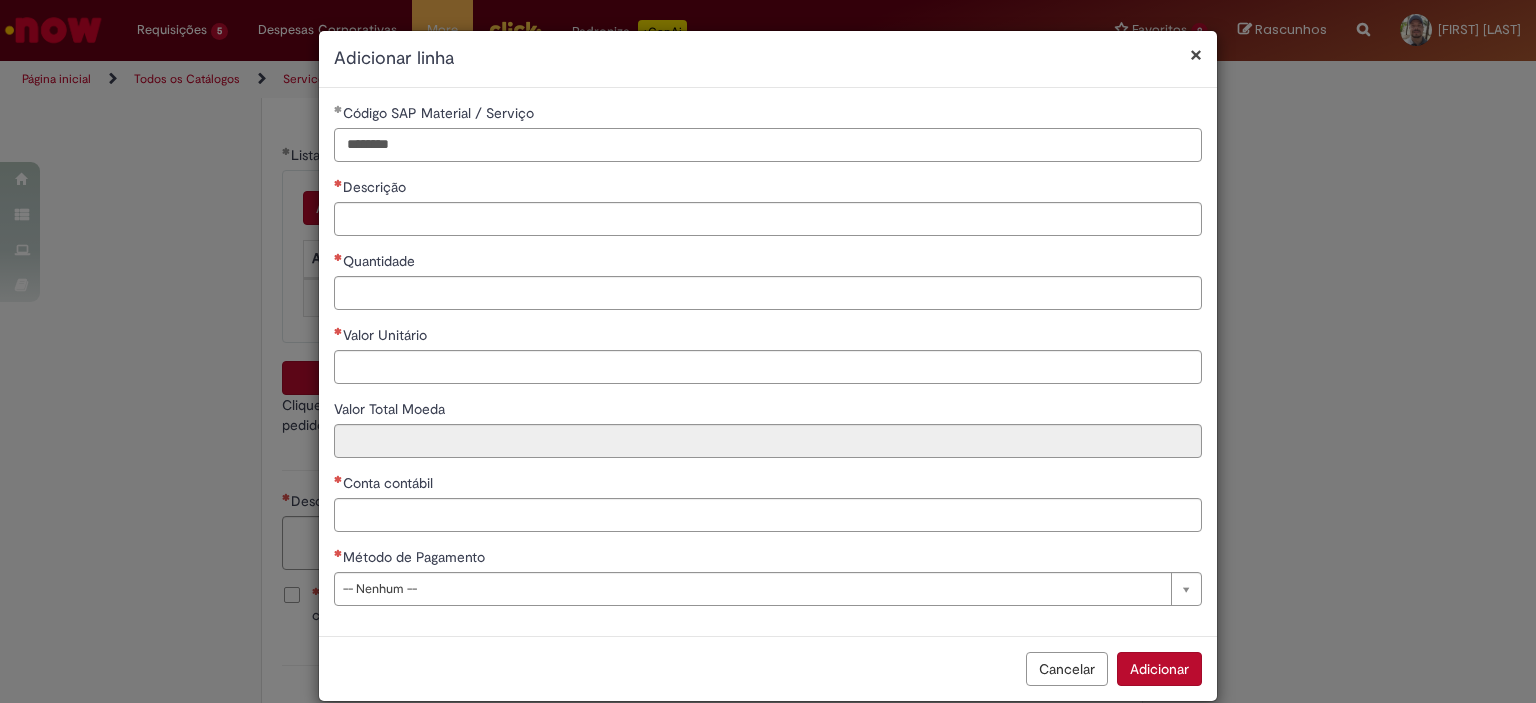 type on "********" 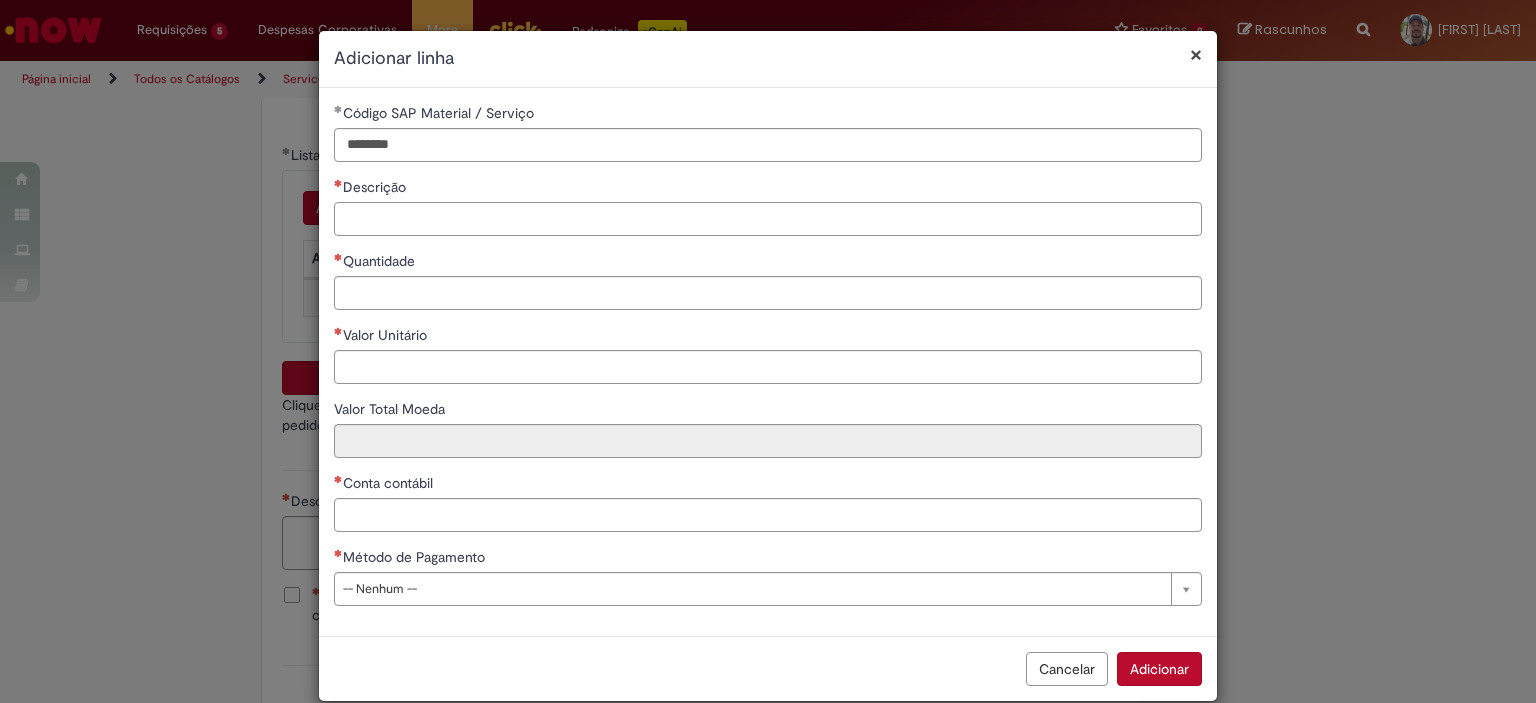 click on "Descrição" at bounding box center (768, 219) 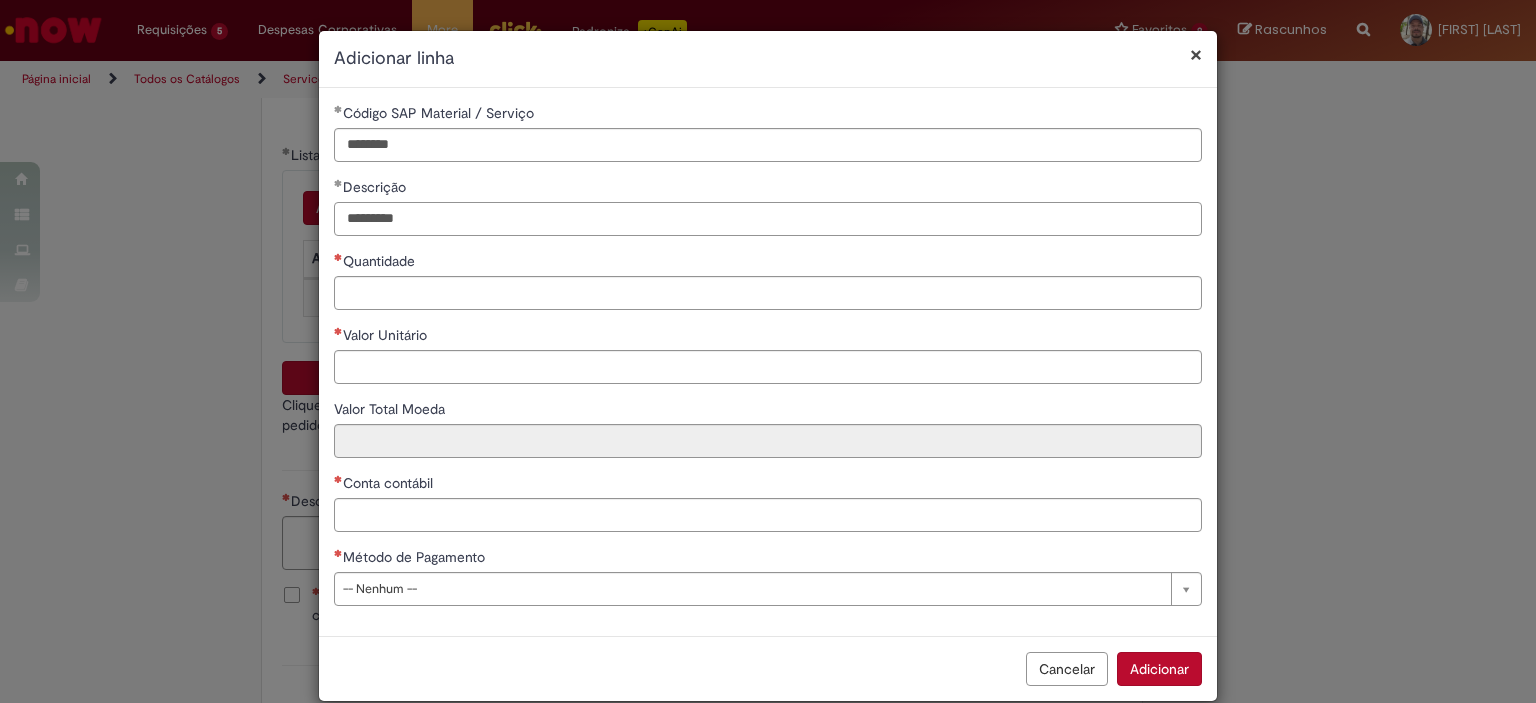 type on "*******" 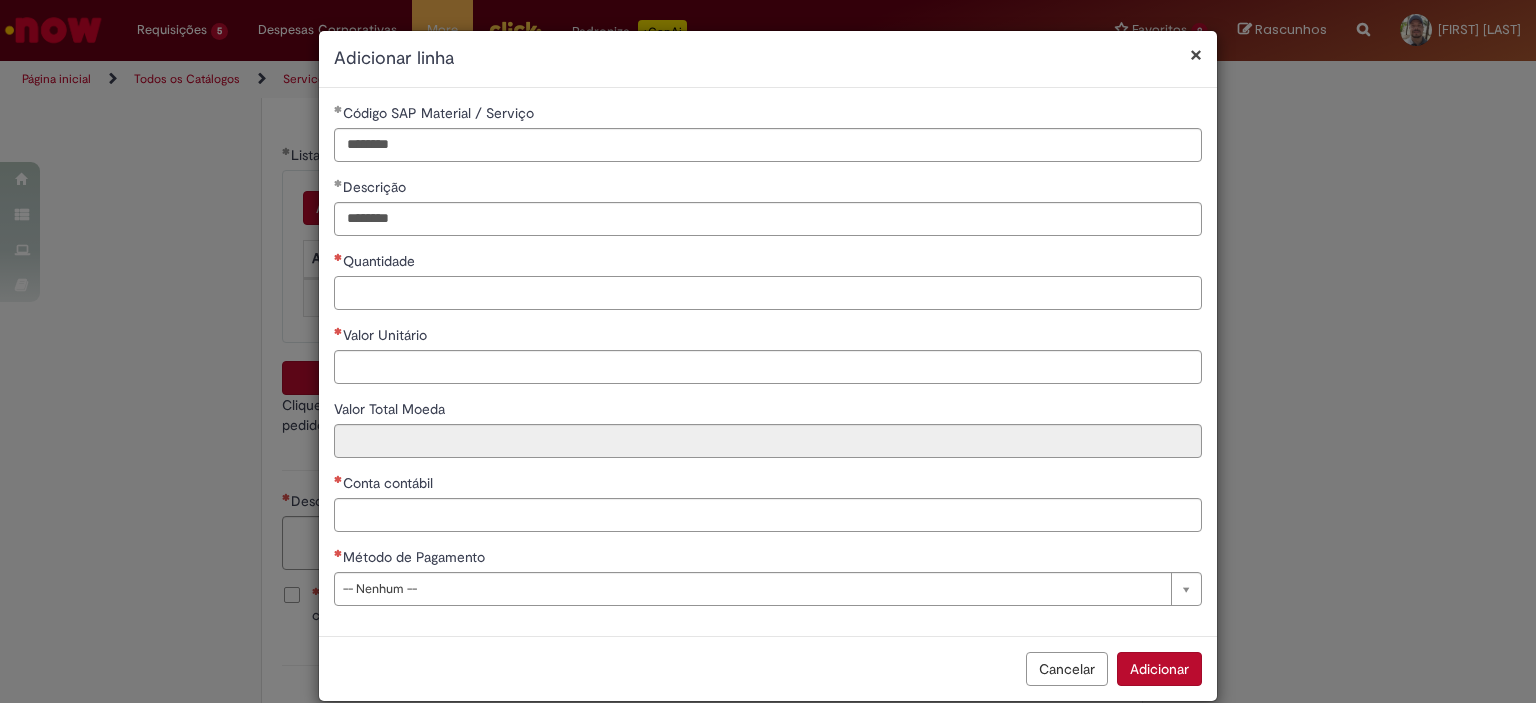 click on "Quantidade" at bounding box center (768, 293) 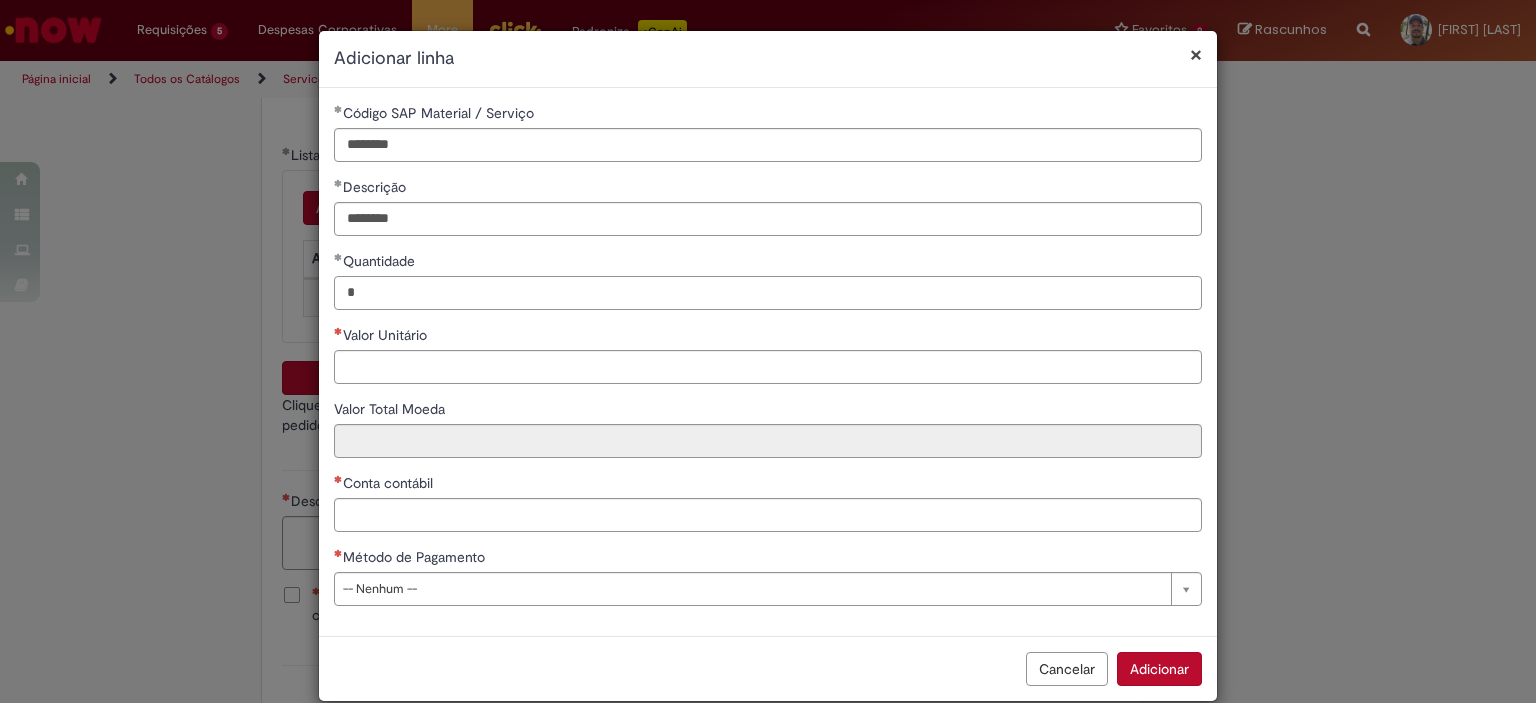 type on "*" 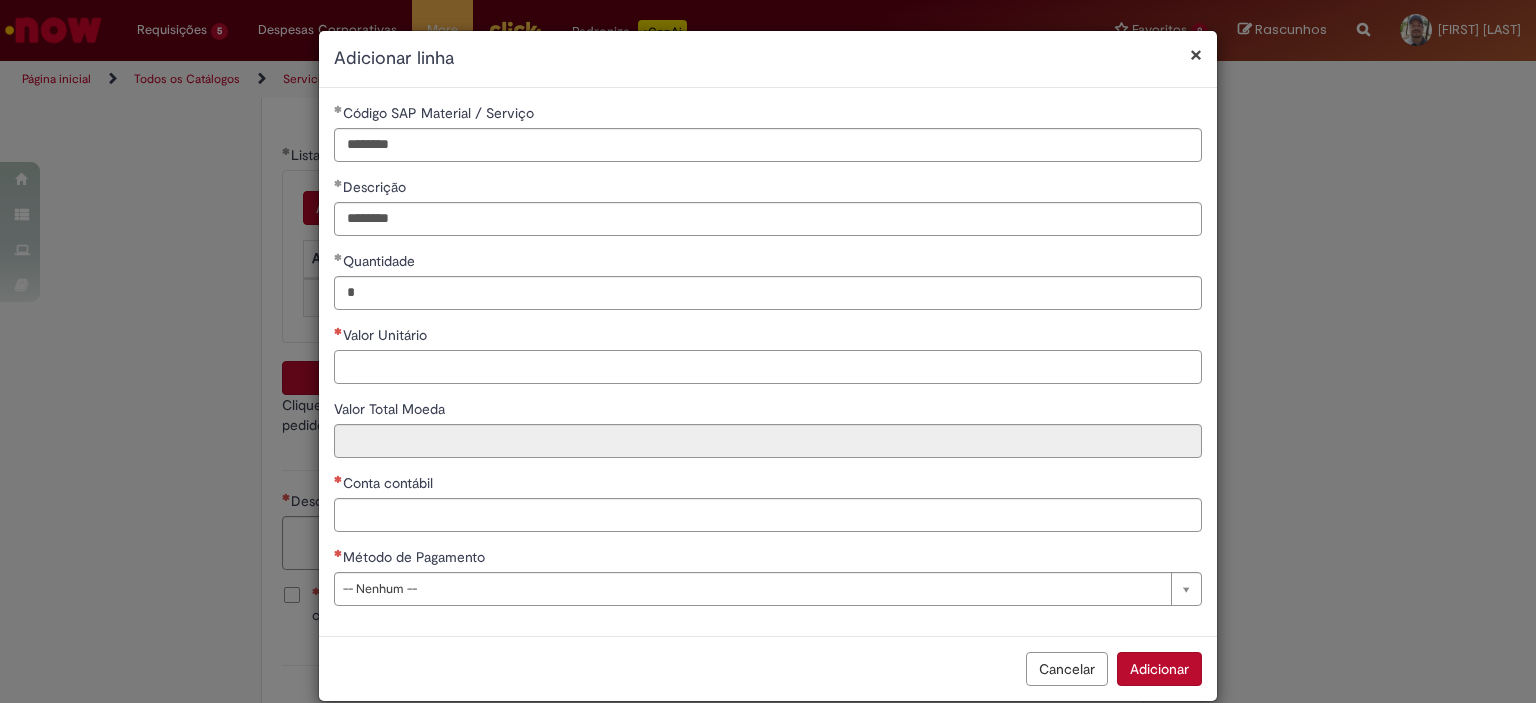 click on "Valor Unitário" at bounding box center [768, 367] 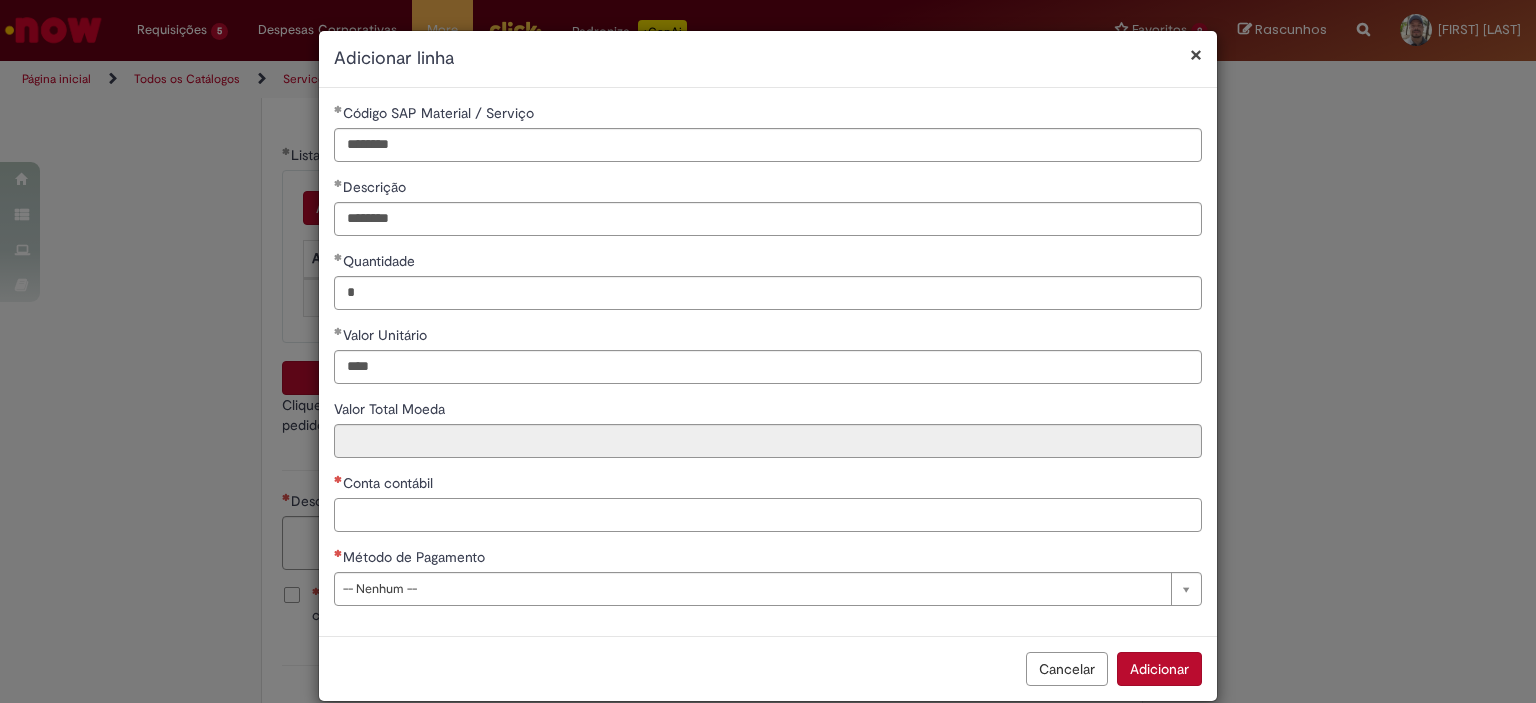 type on "********" 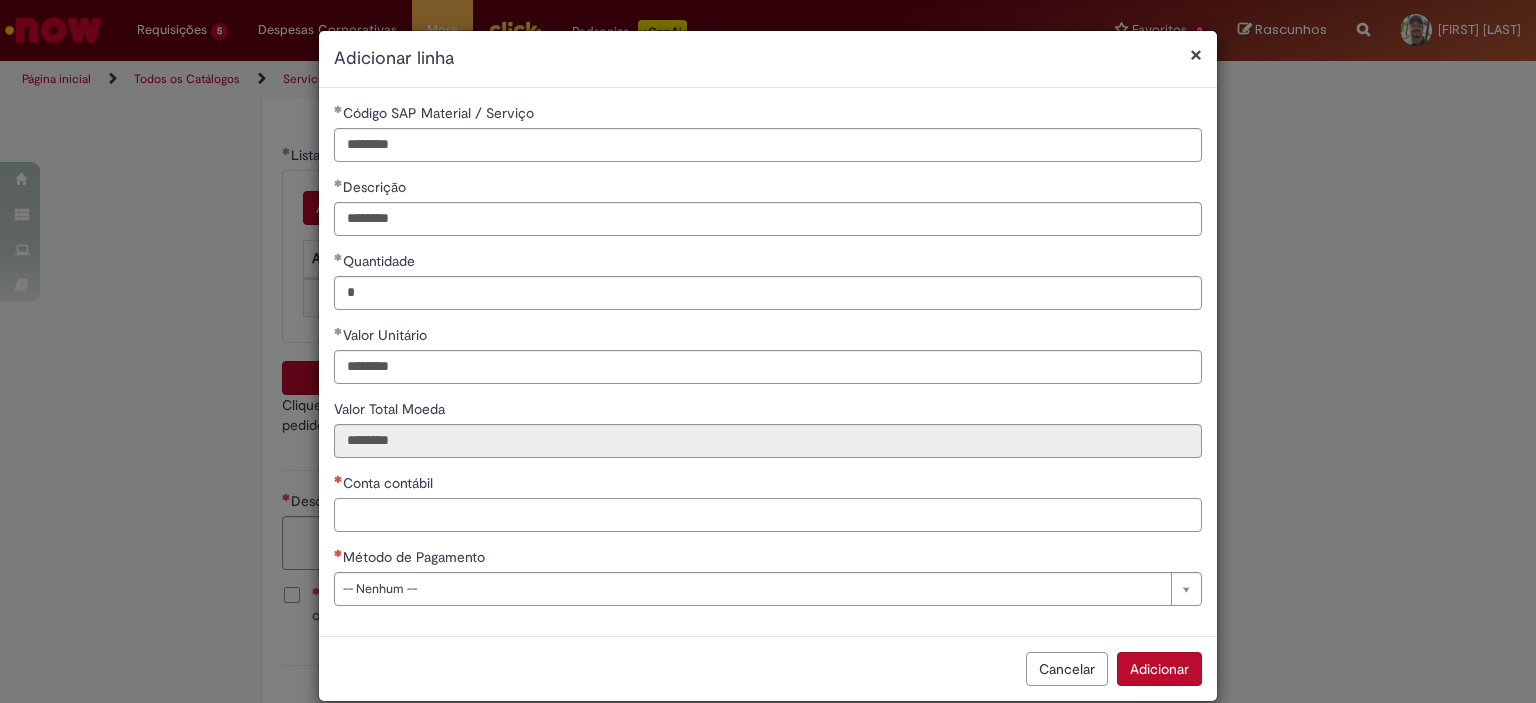 click on "Conta contábil" at bounding box center [768, 515] 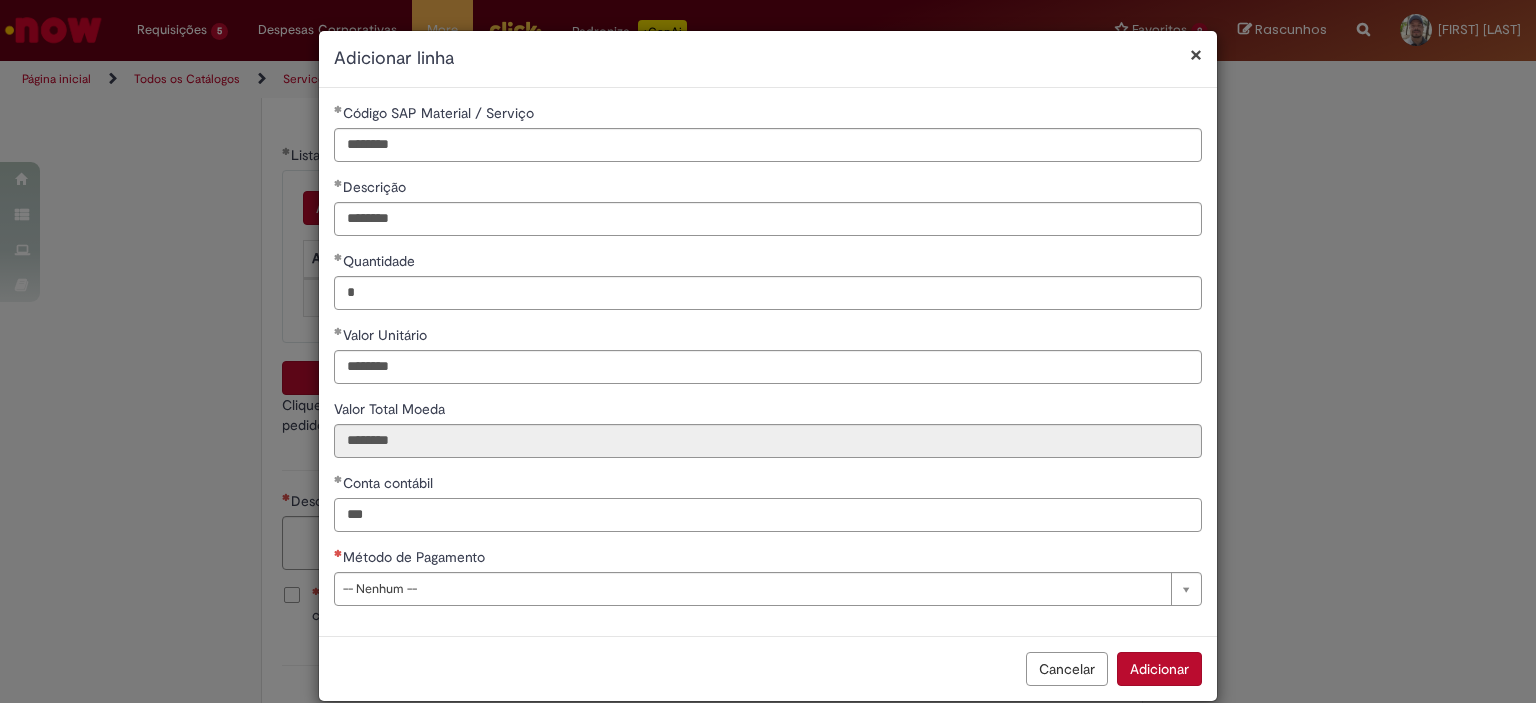 type on "***" 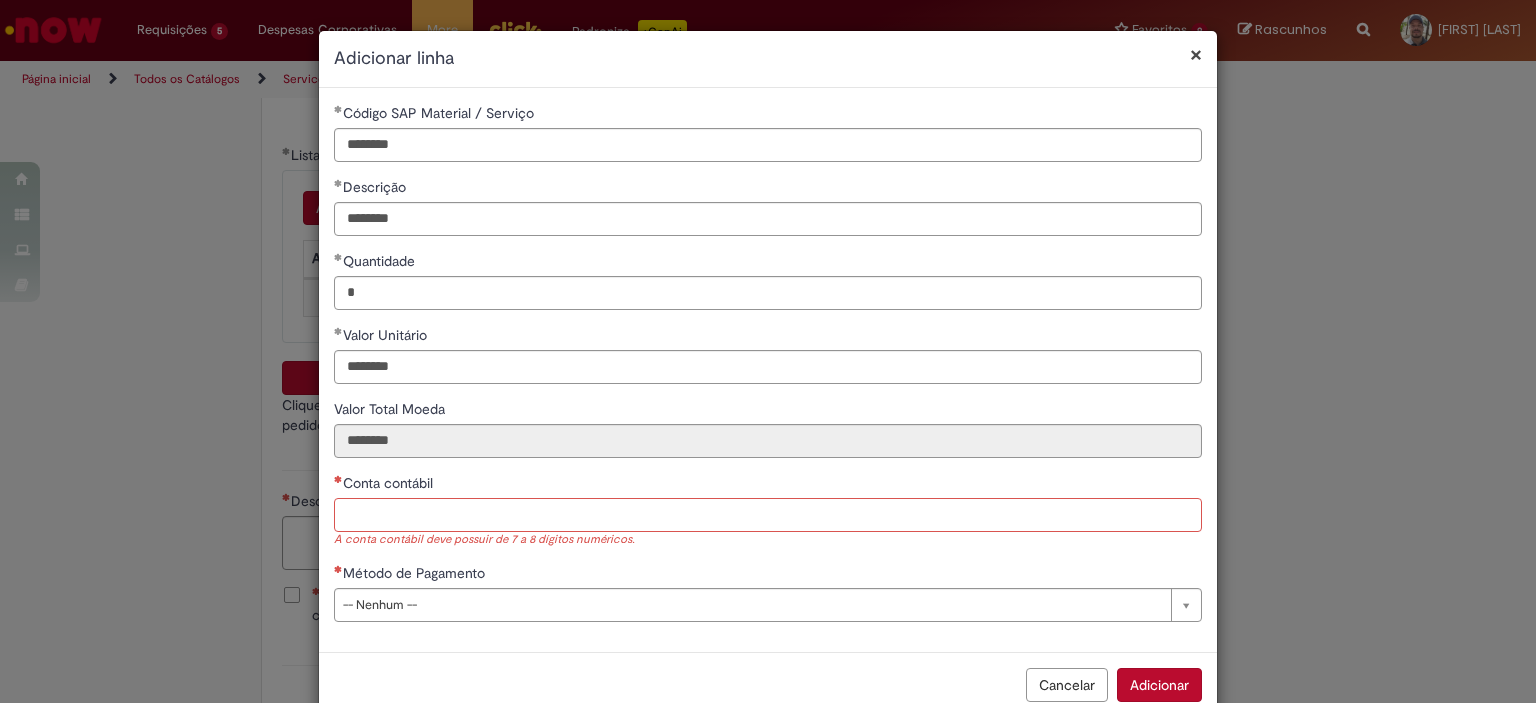 paste on "********" 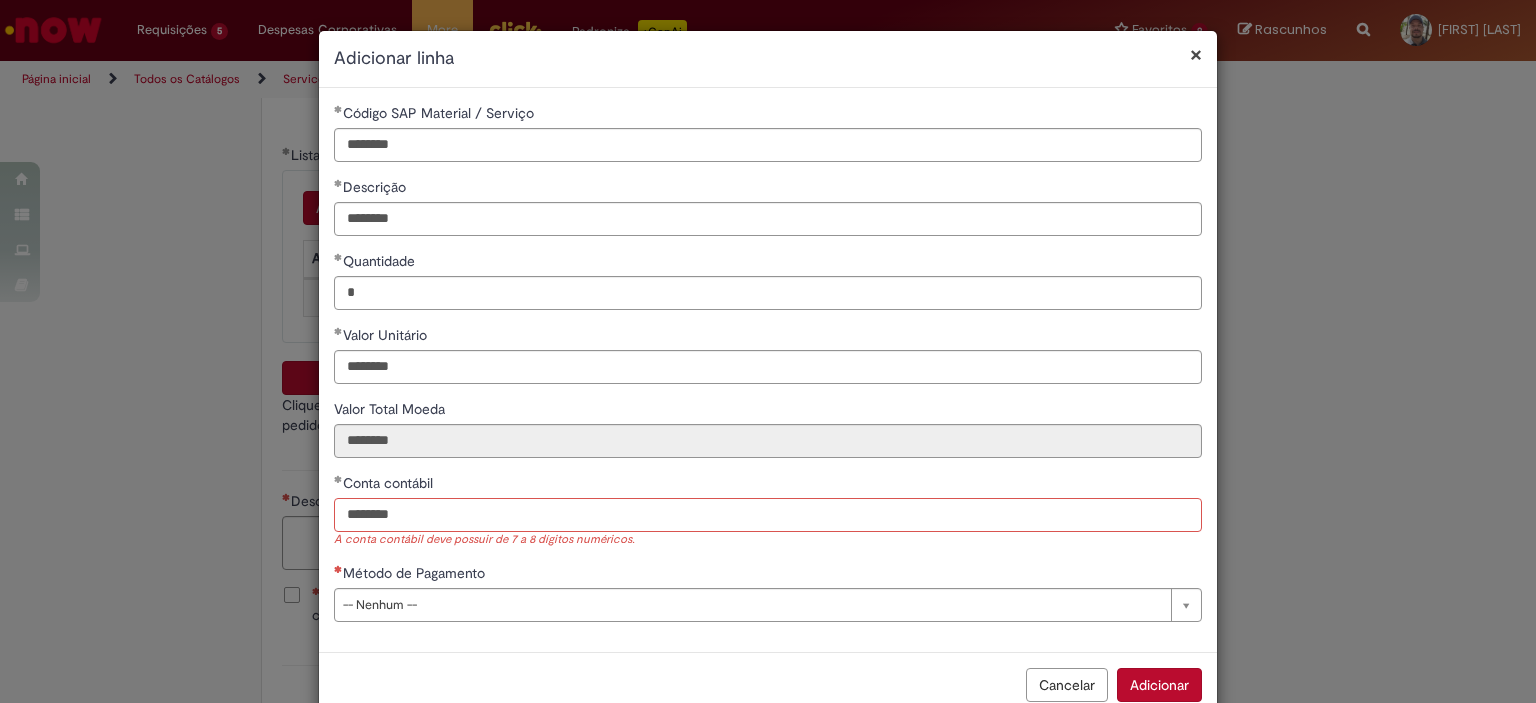 type on "********" 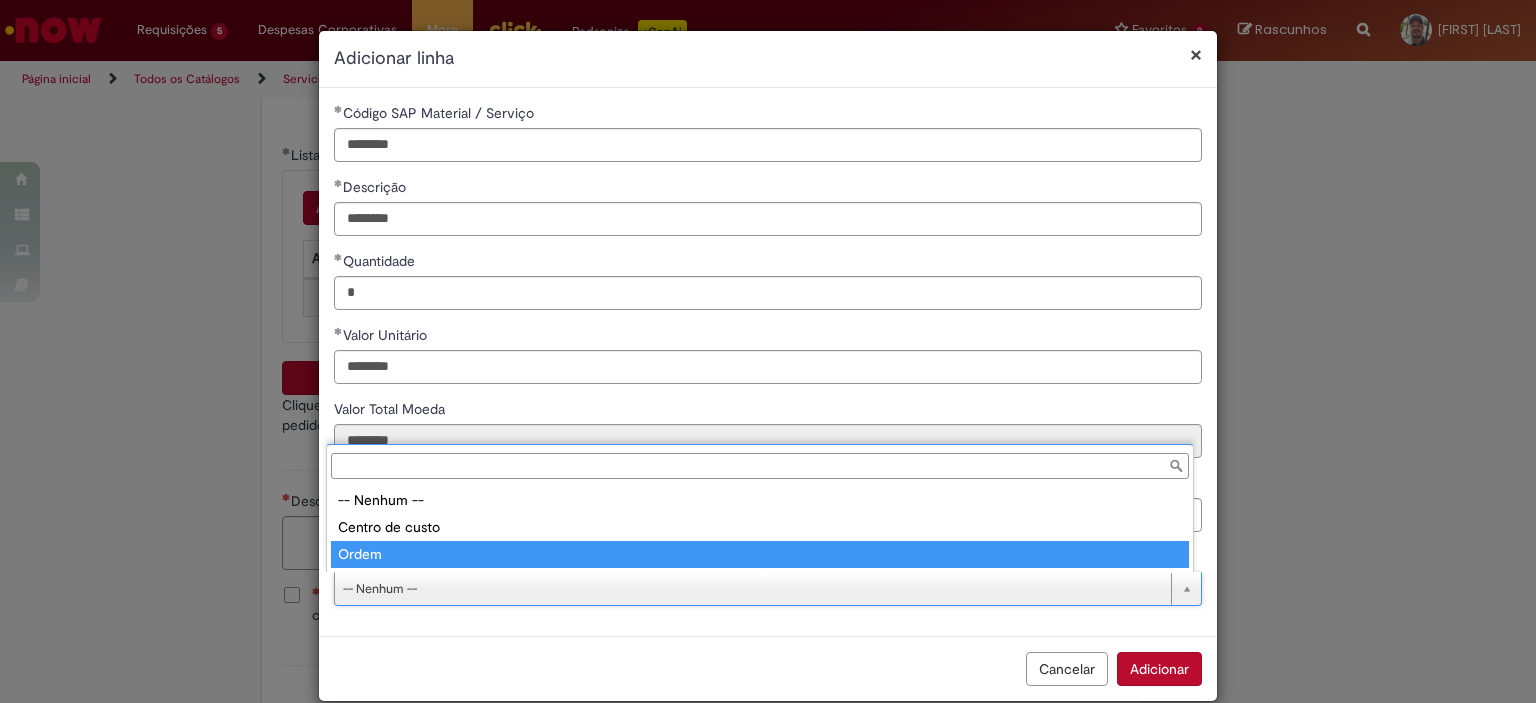 type on "*****" 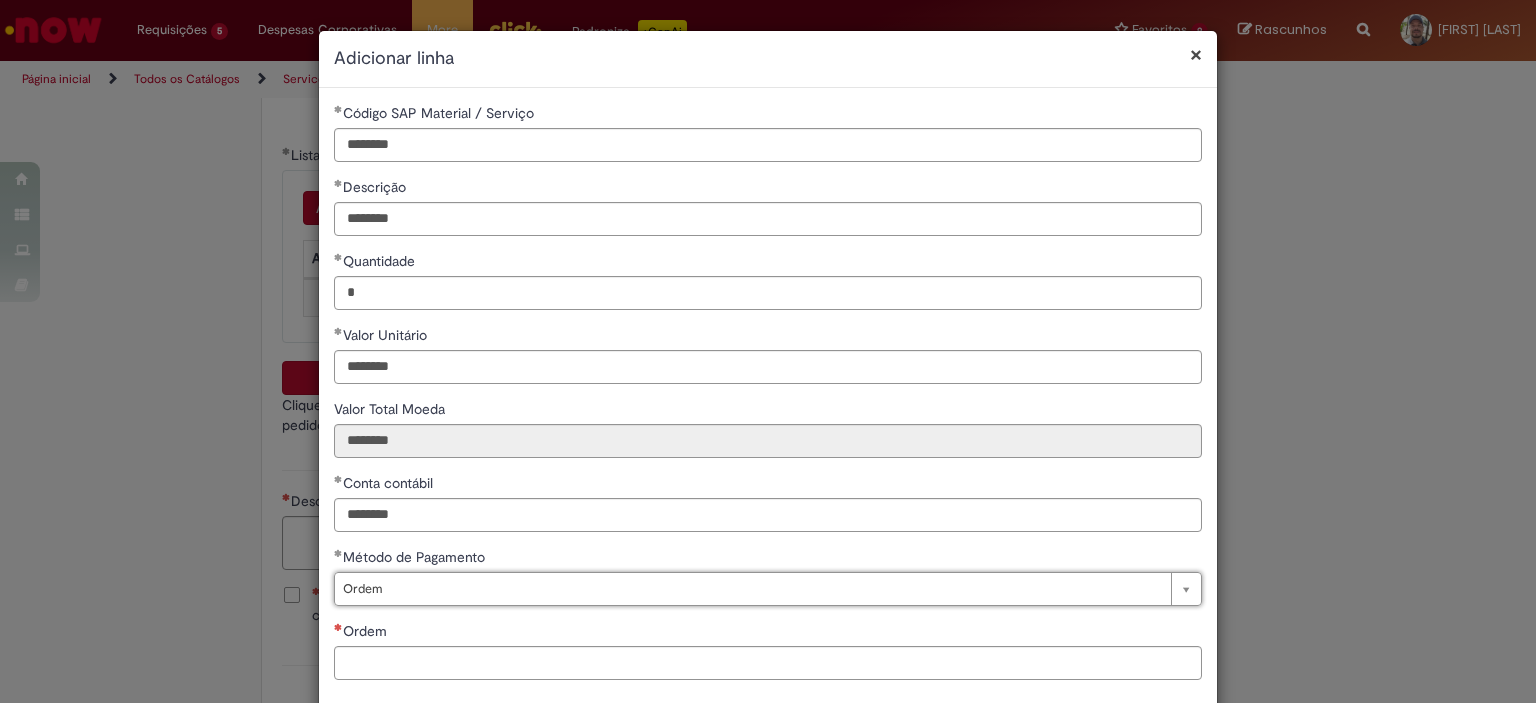 scroll, scrollTop: 101, scrollLeft: 0, axis: vertical 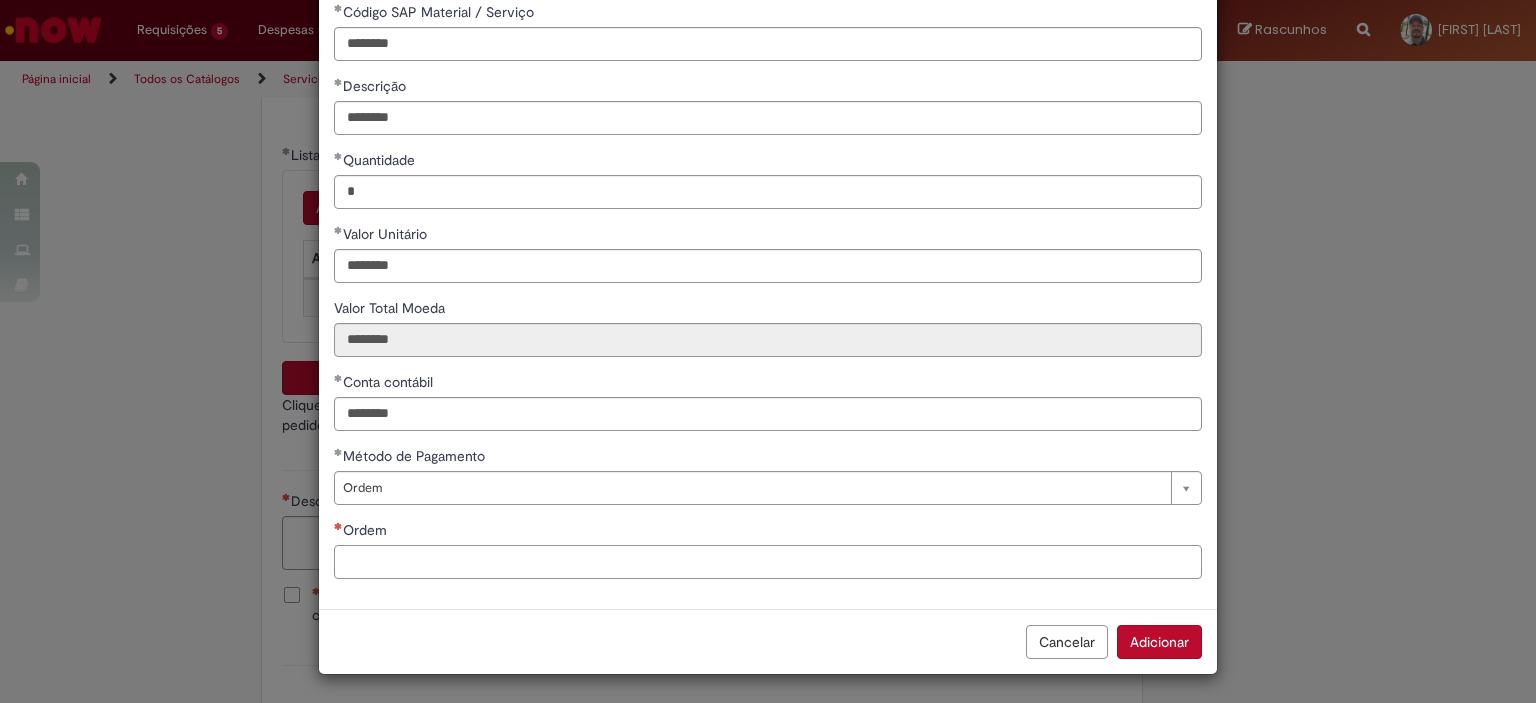 click on "Ordem" at bounding box center [768, 562] 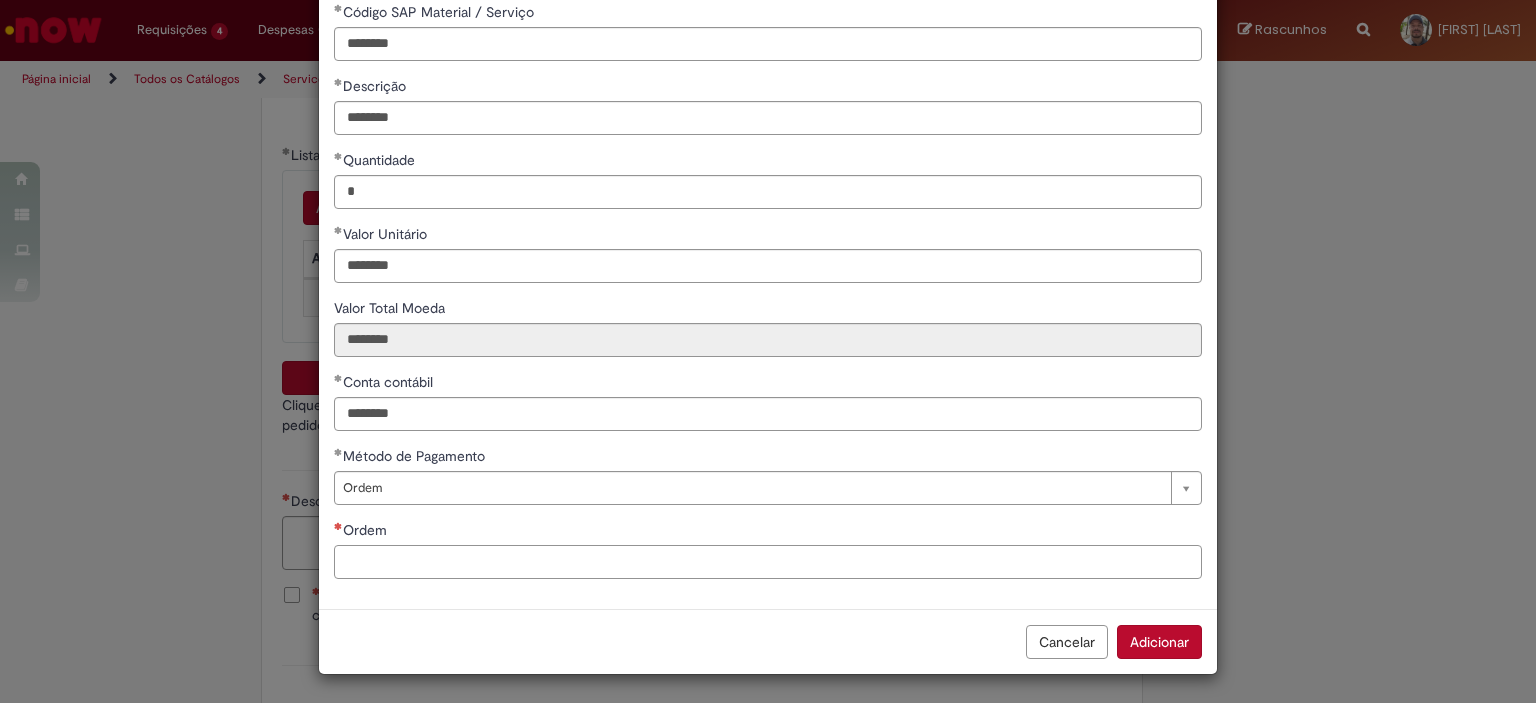 paste on "**********" 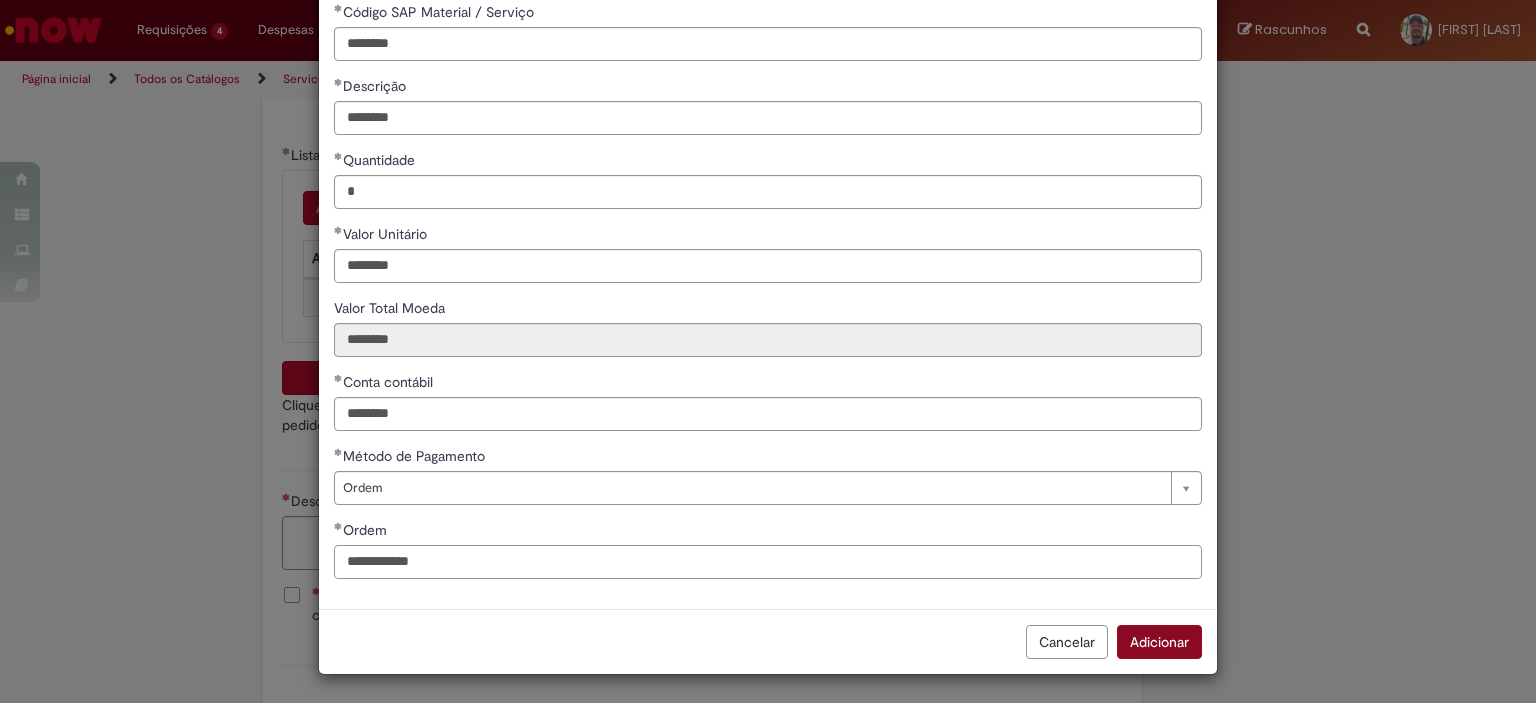 type on "**********" 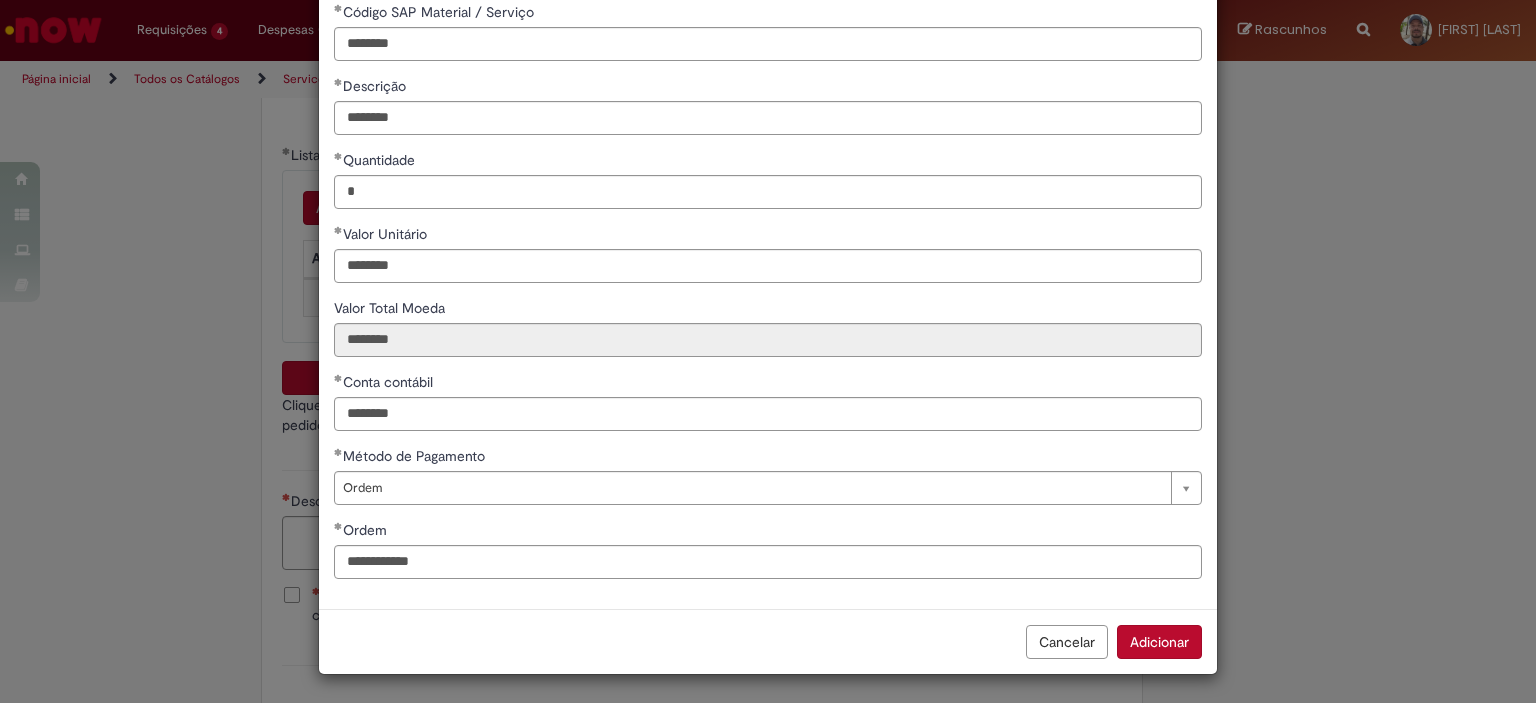 click on "Adicionar" at bounding box center (1159, 642) 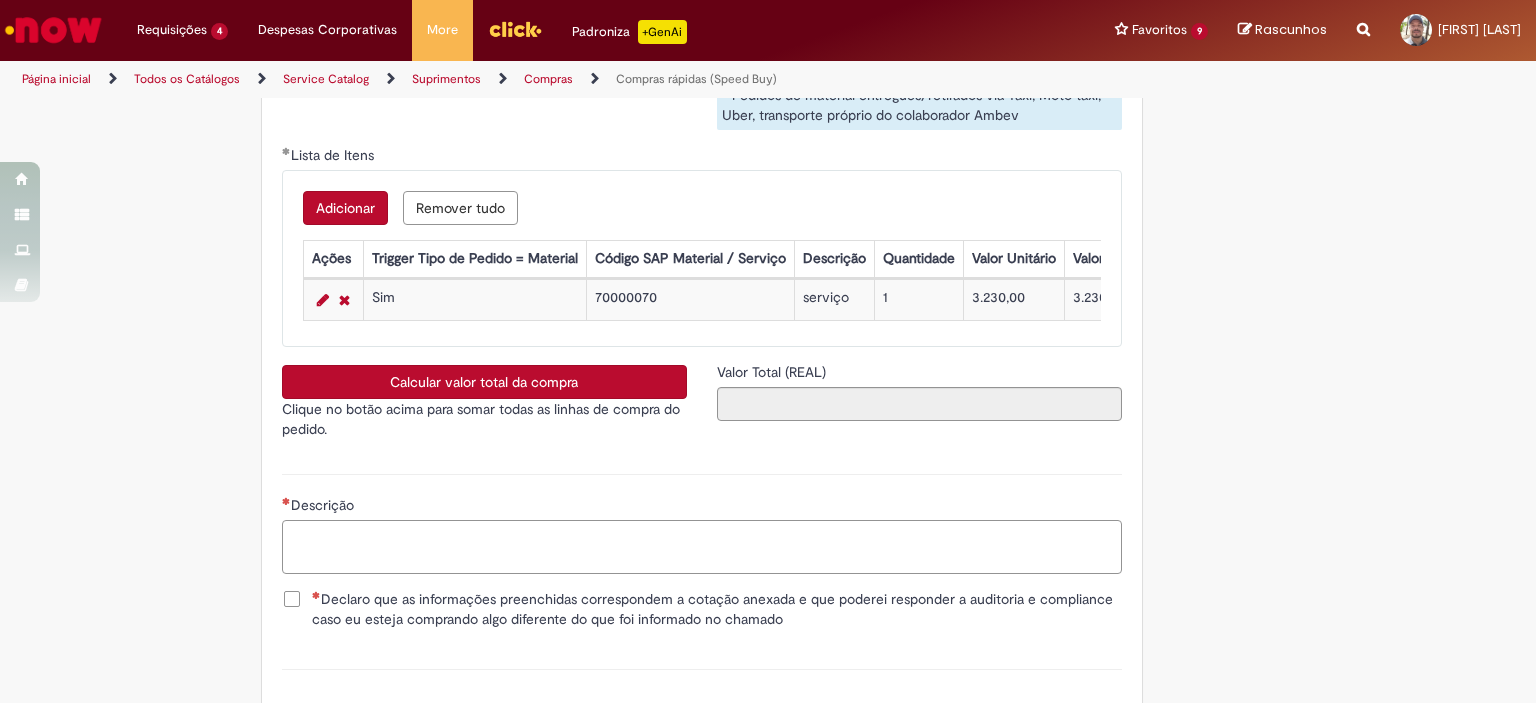 click on "Descrição" at bounding box center [702, 547] 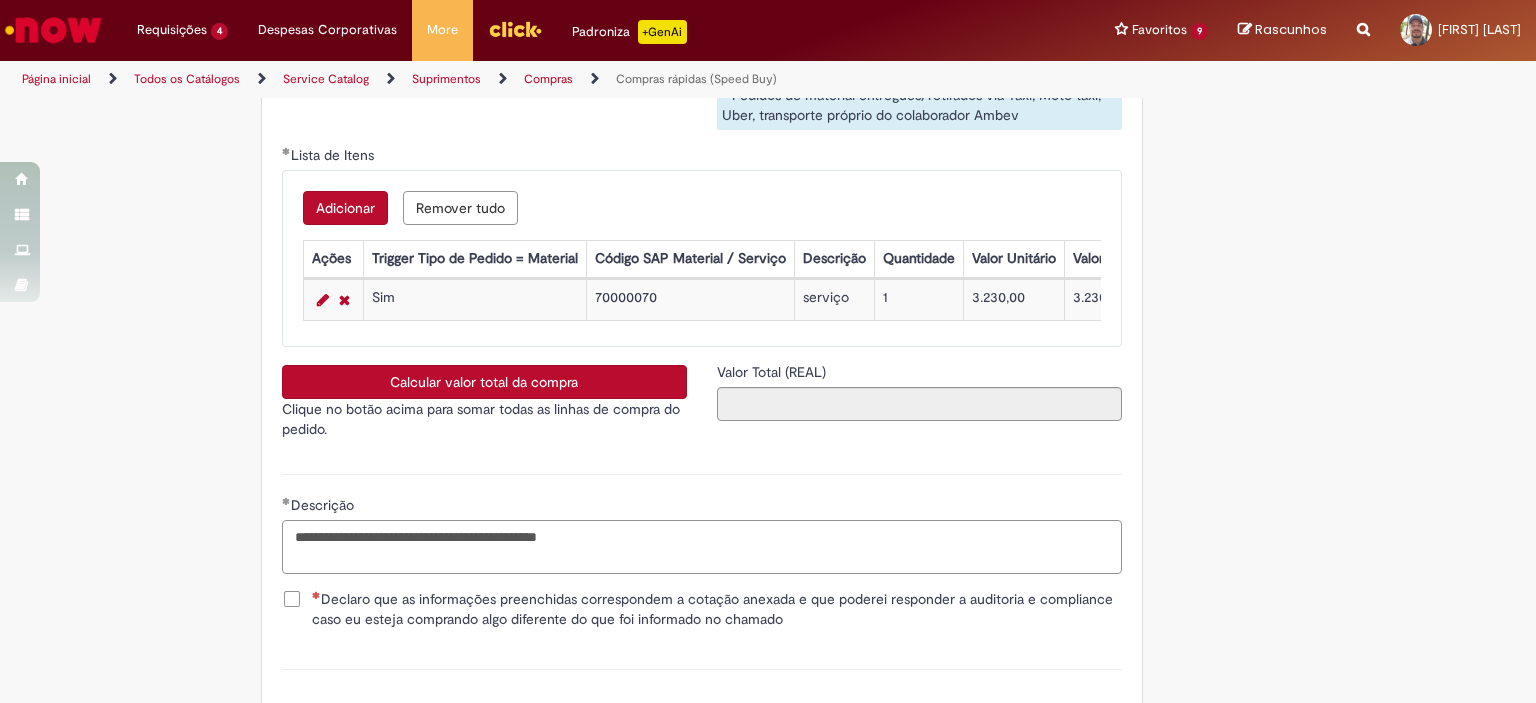 type on "**********" 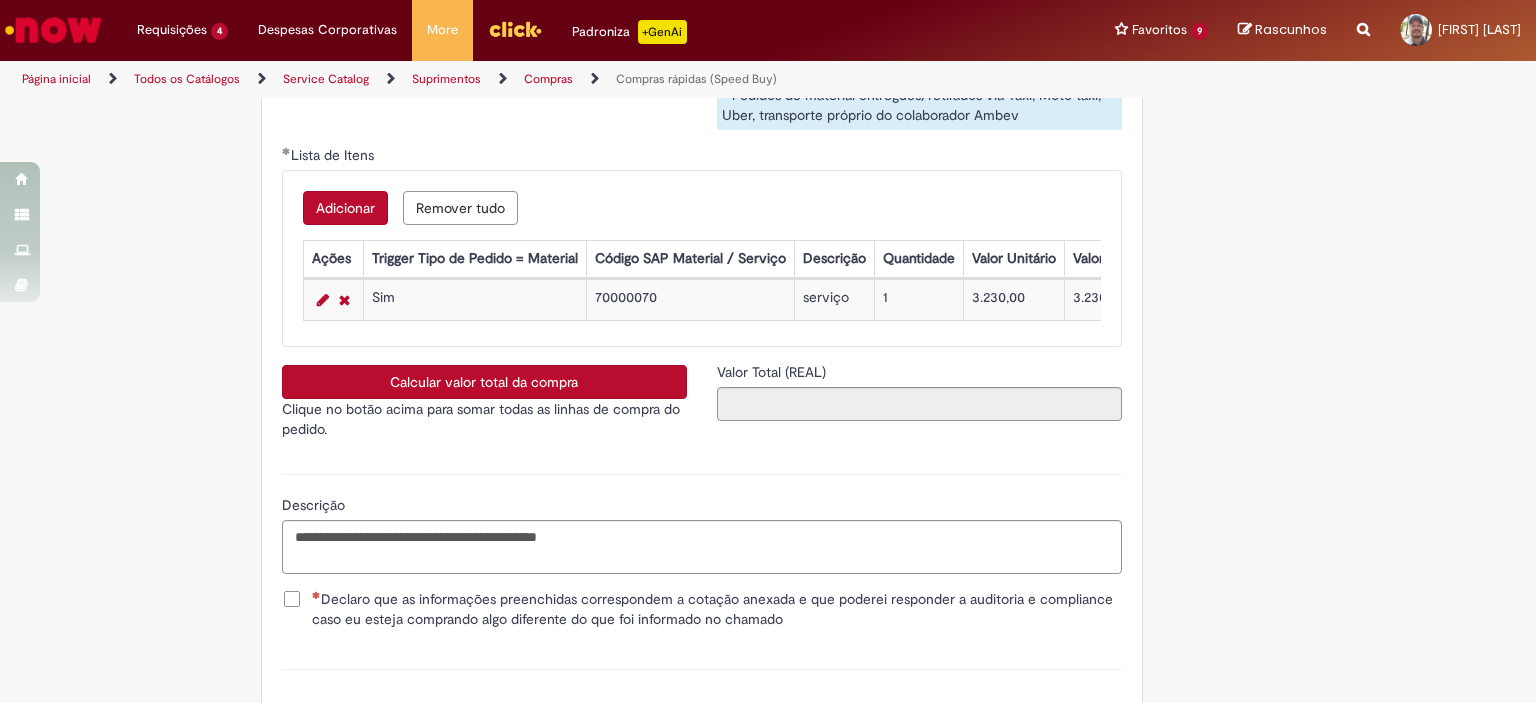 click on "Declaro que as informações preenchidas correspondem a cotação anexada e que poderei responder a auditoria e compliance caso eu esteja comprando algo diferente do que foi informado no chamado" at bounding box center (717, 609) 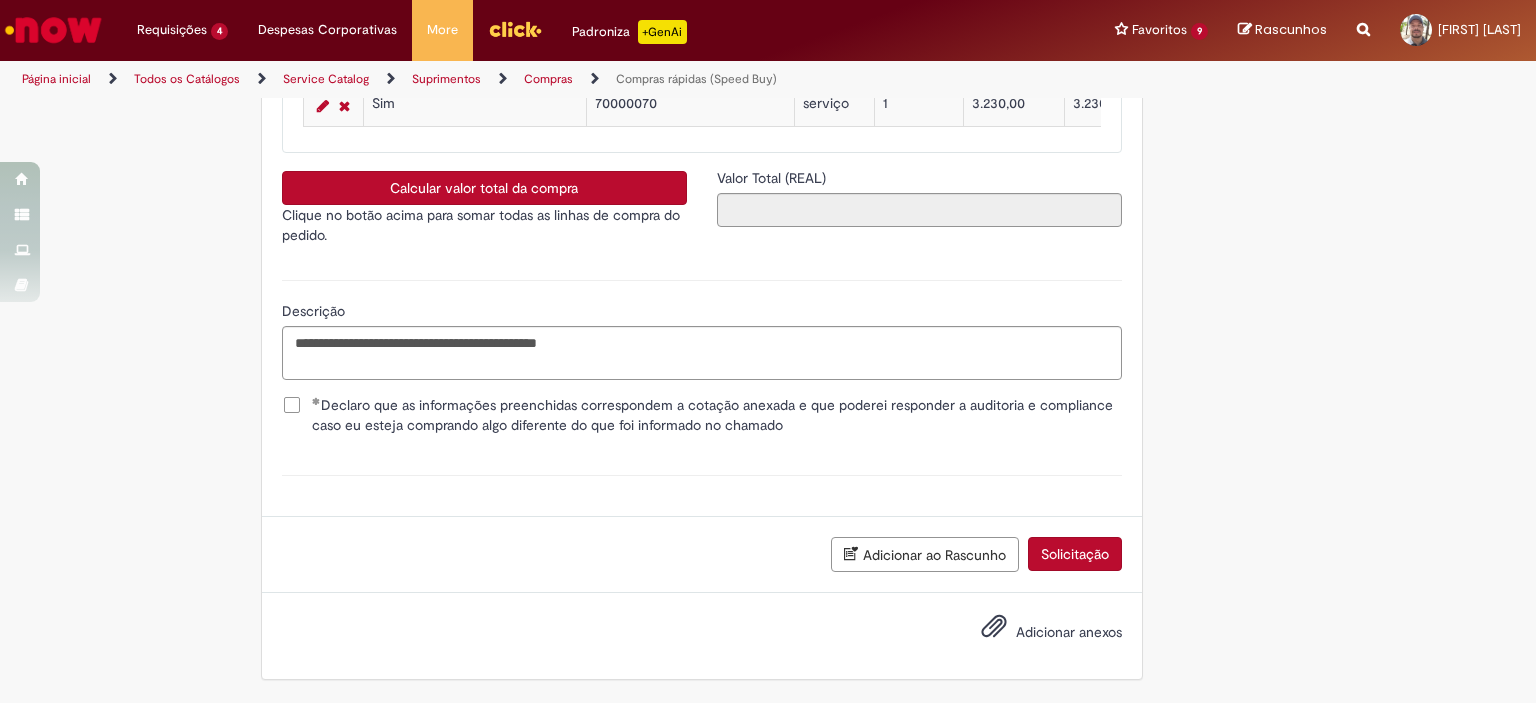 scroll, scrollTop: 3306, scrollLeft: 0, axis: vertical 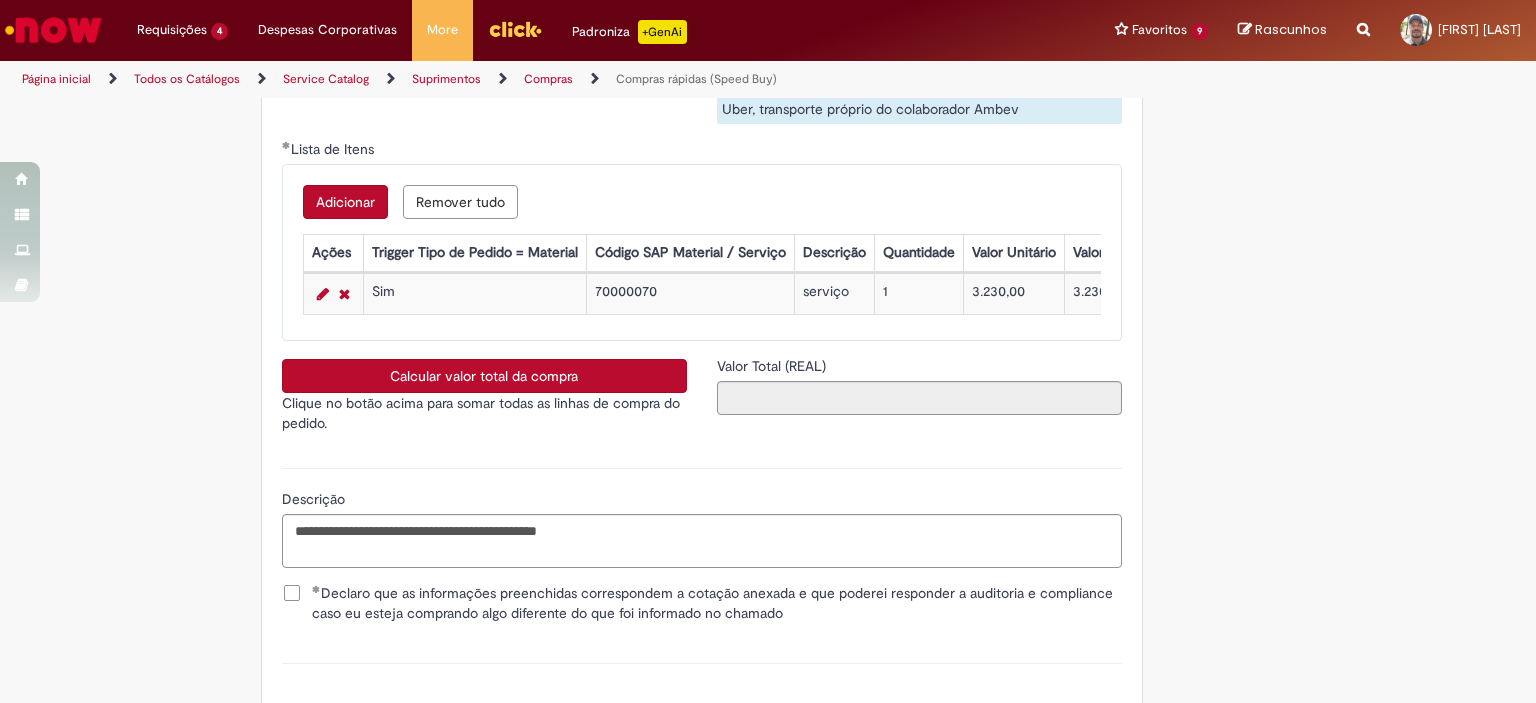 click on "Calcular valor total da compra" at bounding box center [484, 376] 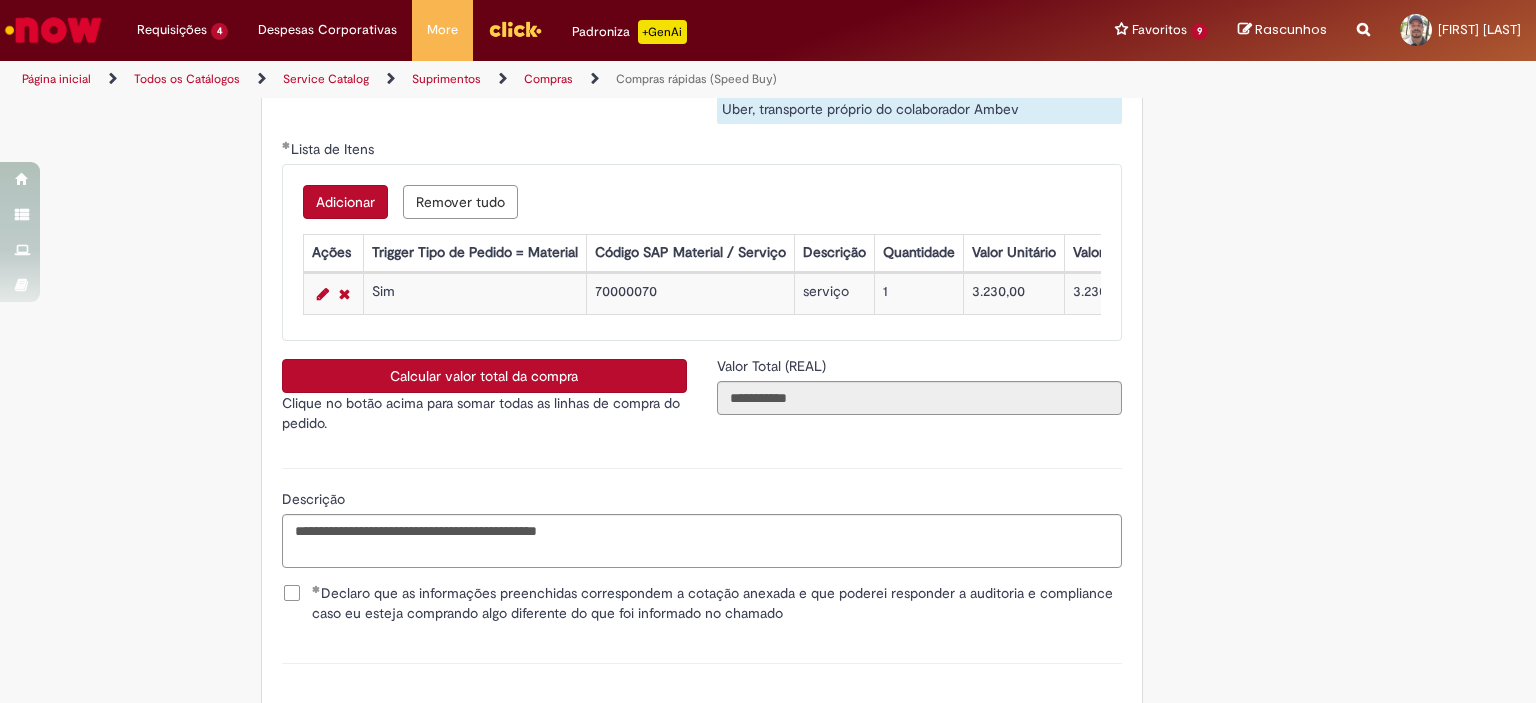 scroll, scrollTop: 3506, scrollLeft: 0, axis: vertical 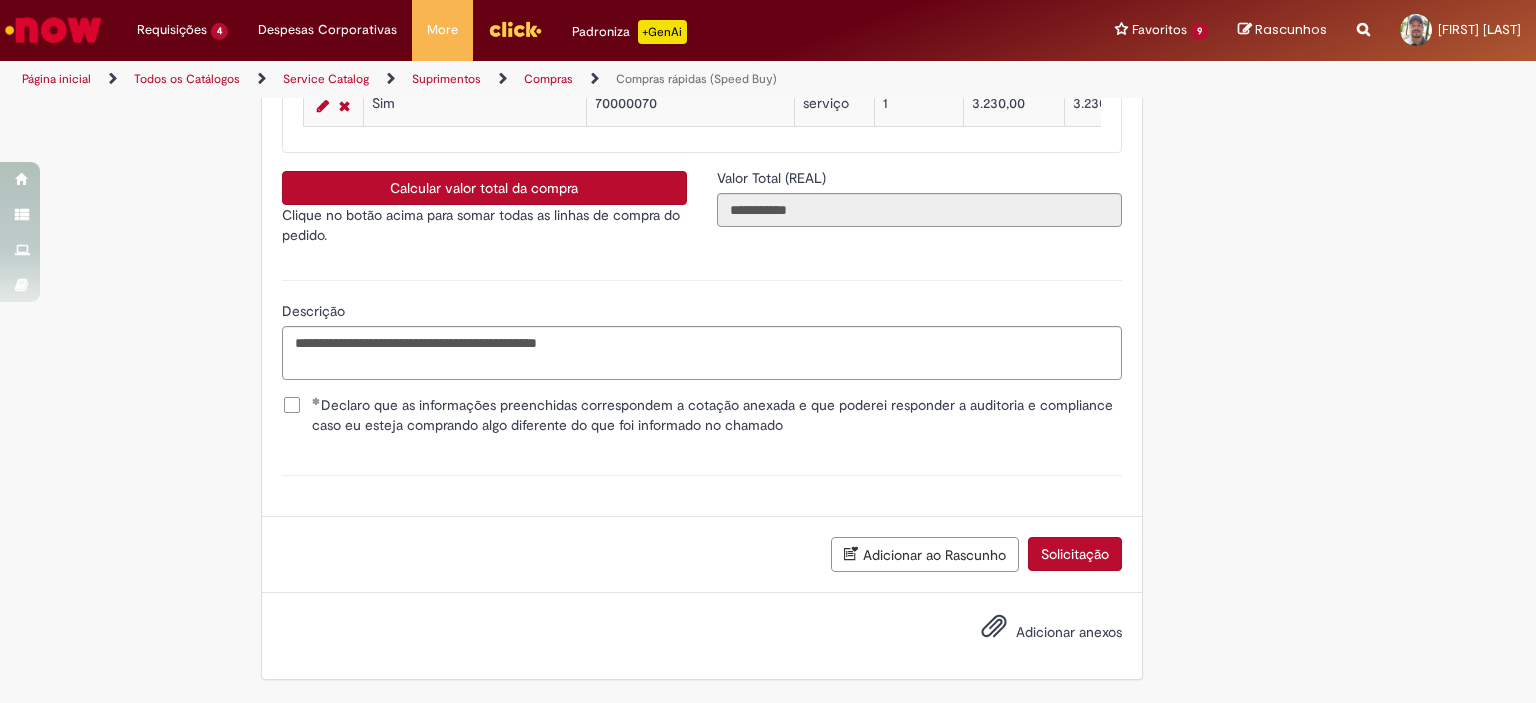 click on "Adicionar anexos" at bounding box center [1069, 632] 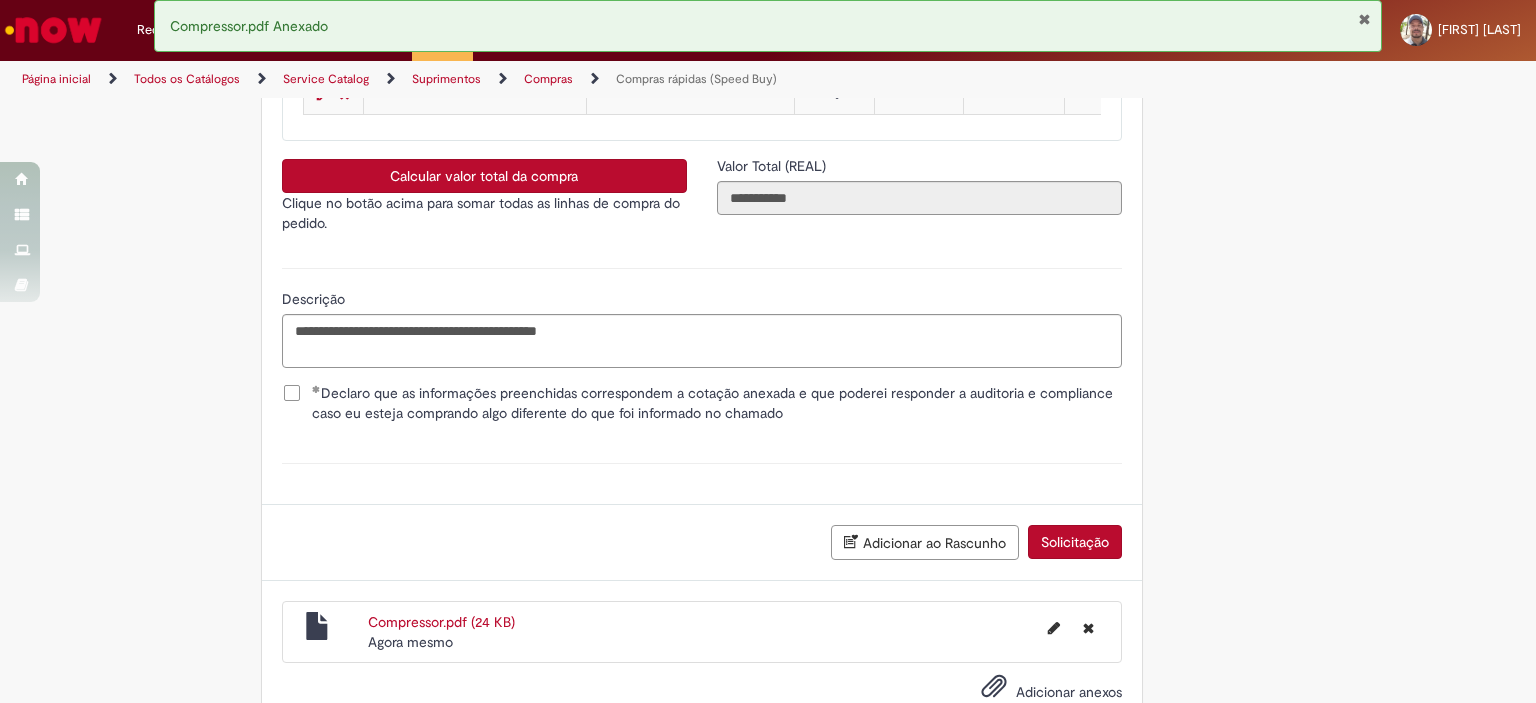 click on "Solicitação" at bounding box center [1075, 542] 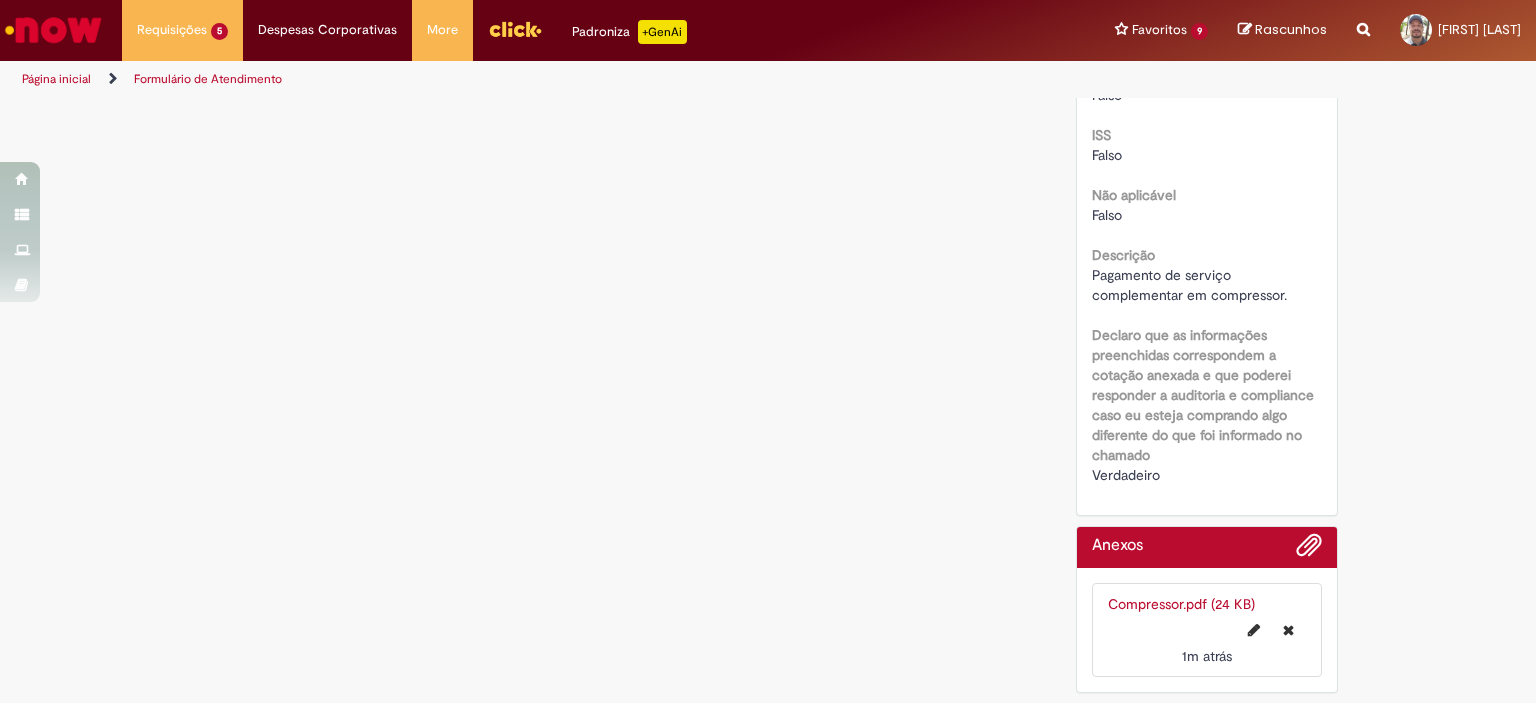 scroll, scrollTop: 0, scrollLeft: 0, axis: both 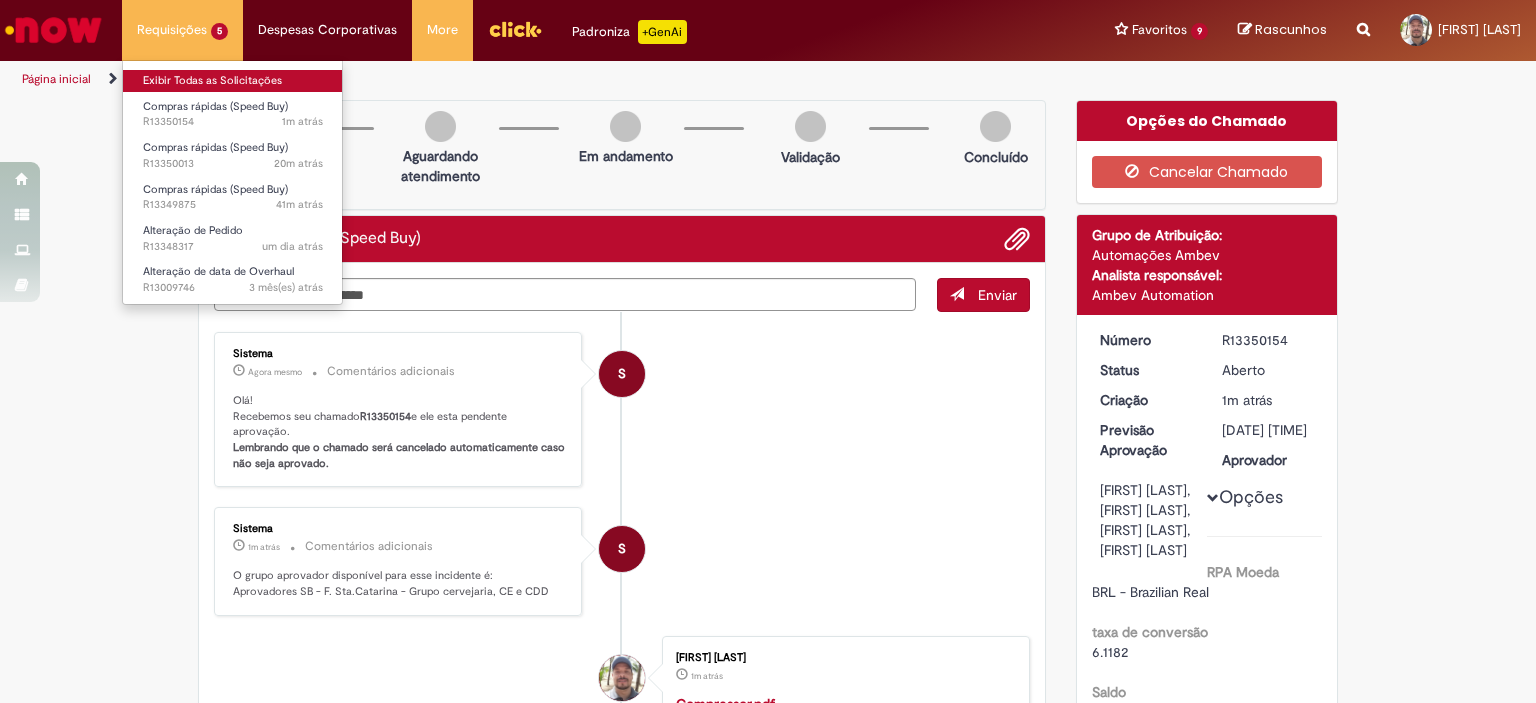 click on "Exibir Todas as Solicitações" at bounding box center [233, 81] 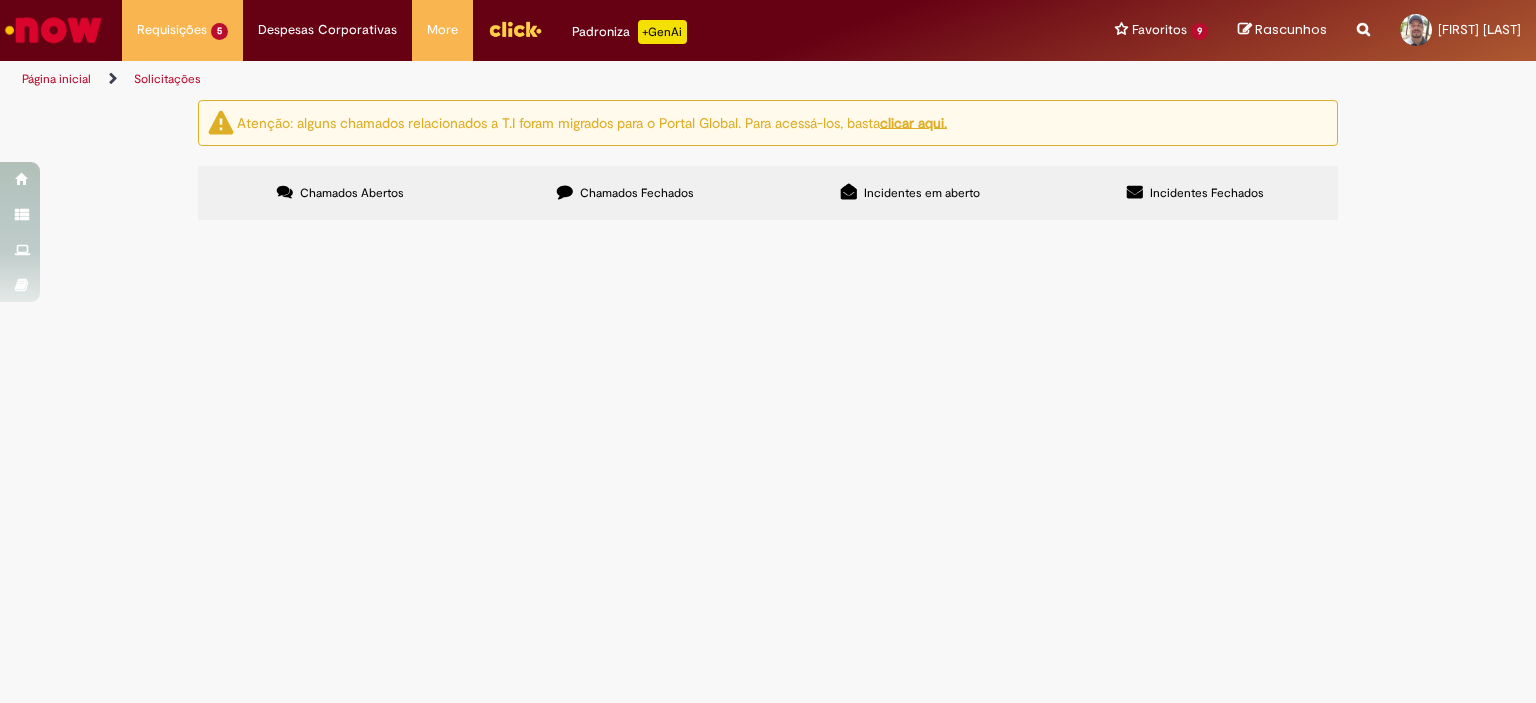 click on "Chamados Fechados" at bounding box center (637, 193) 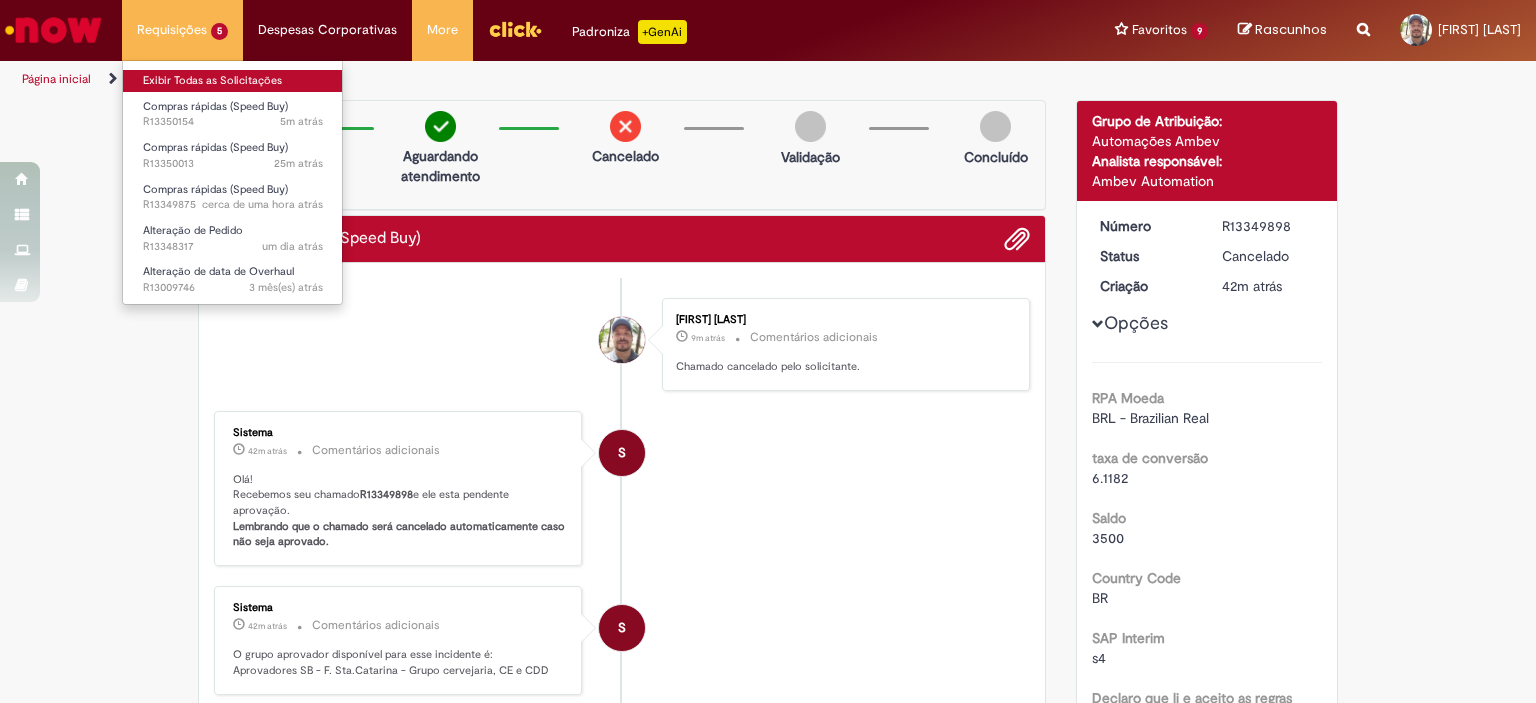 click on "Exibir Todas as Solicitações" at bounding box center [233, 81] 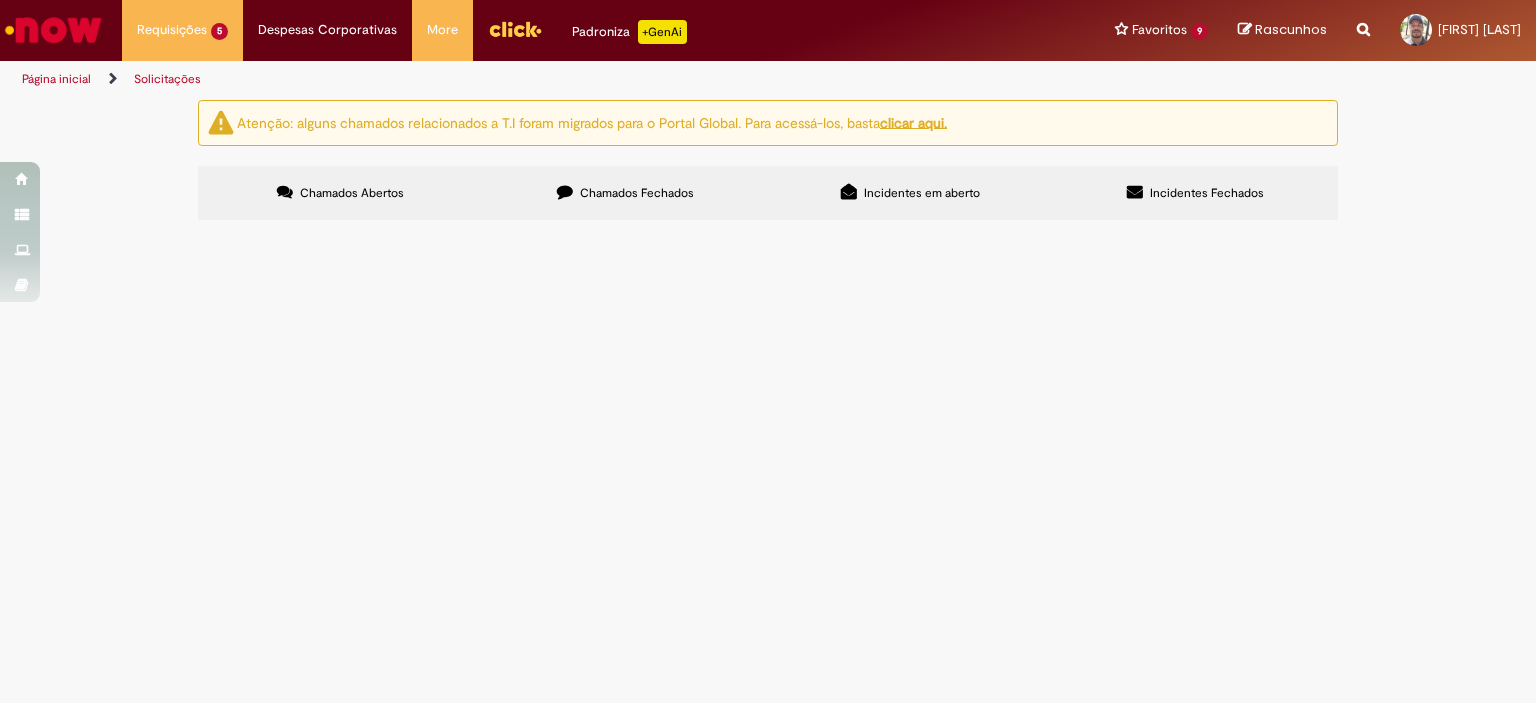 click on "Chamados Fechados" at bounding box center [637, 193] 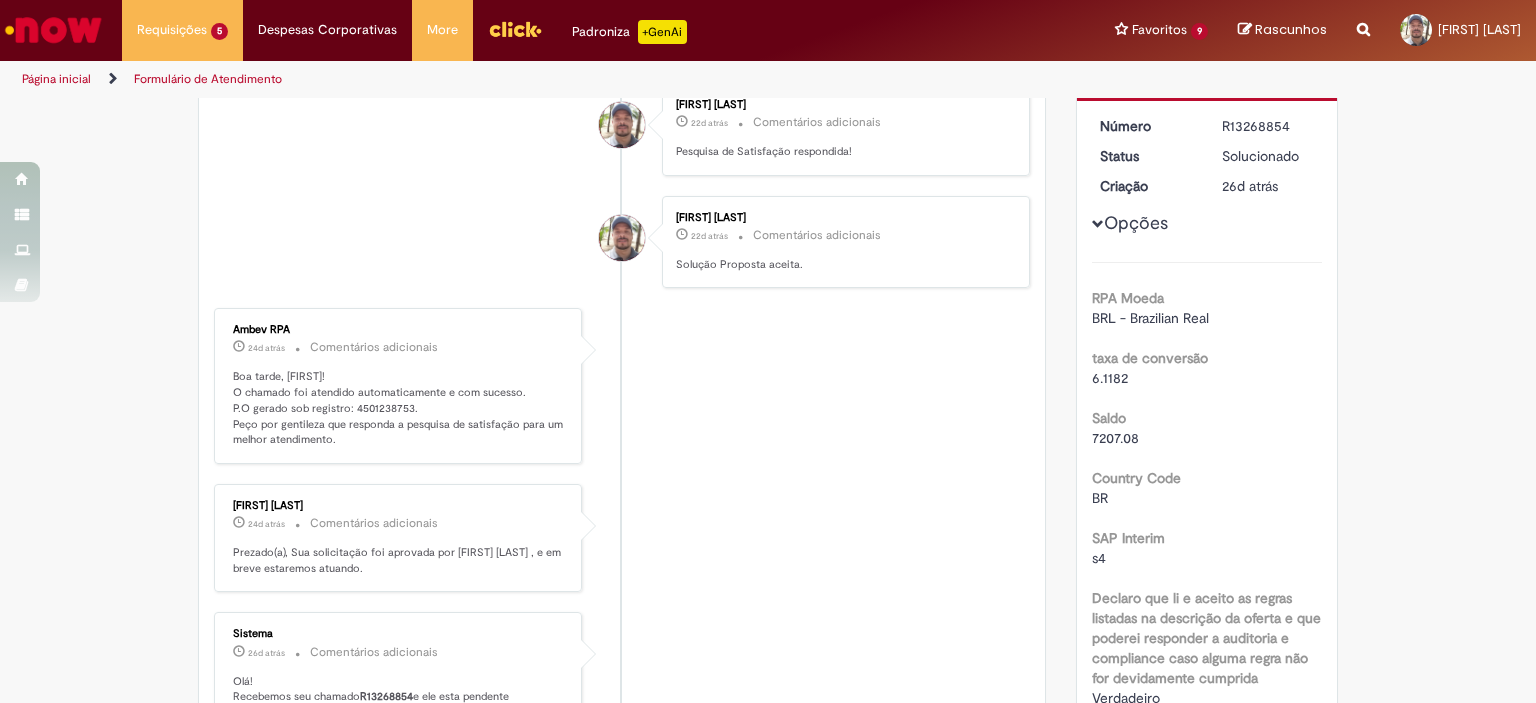 scroll, scrollTop: 0, scrollLeft: 0, axis: both 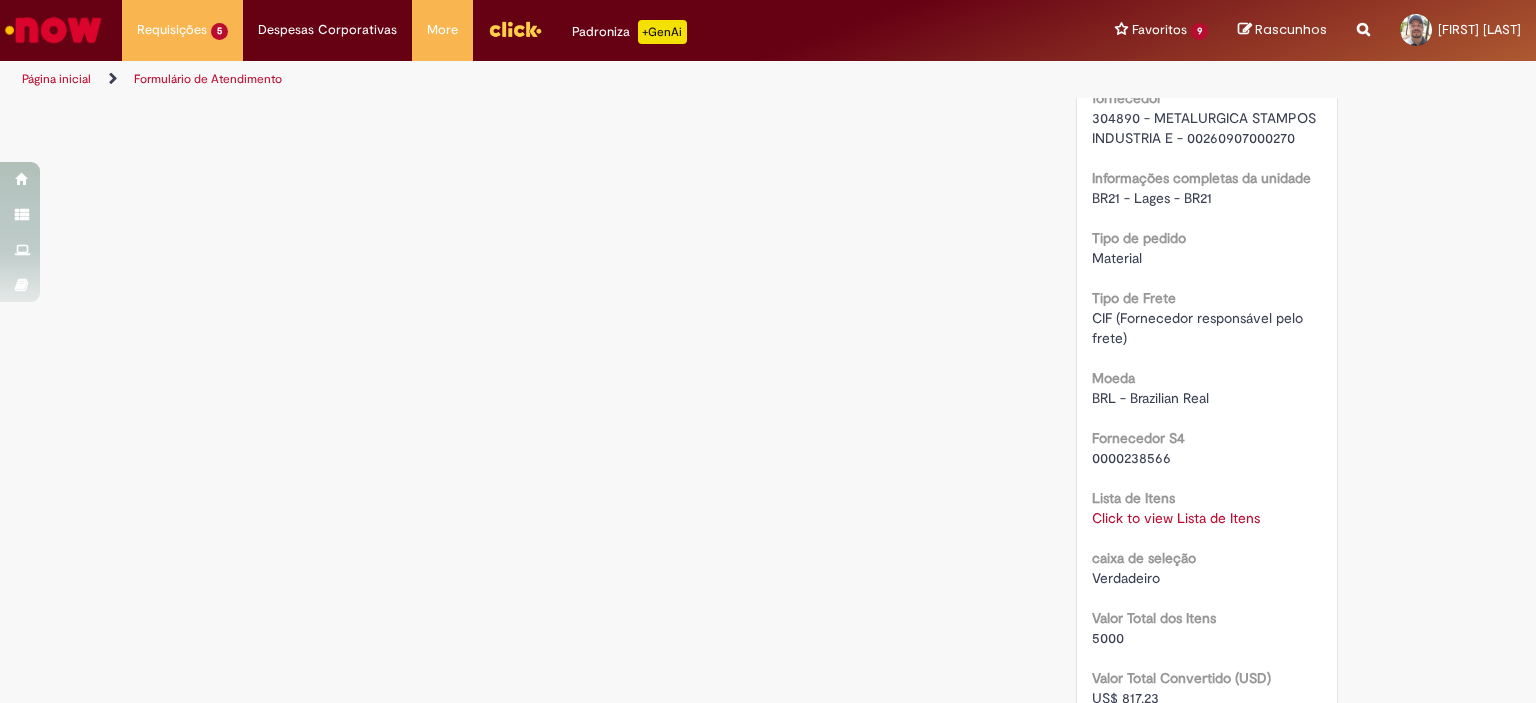 click on "Click to view Lista de Itens" at bounding box center [1176, 518] 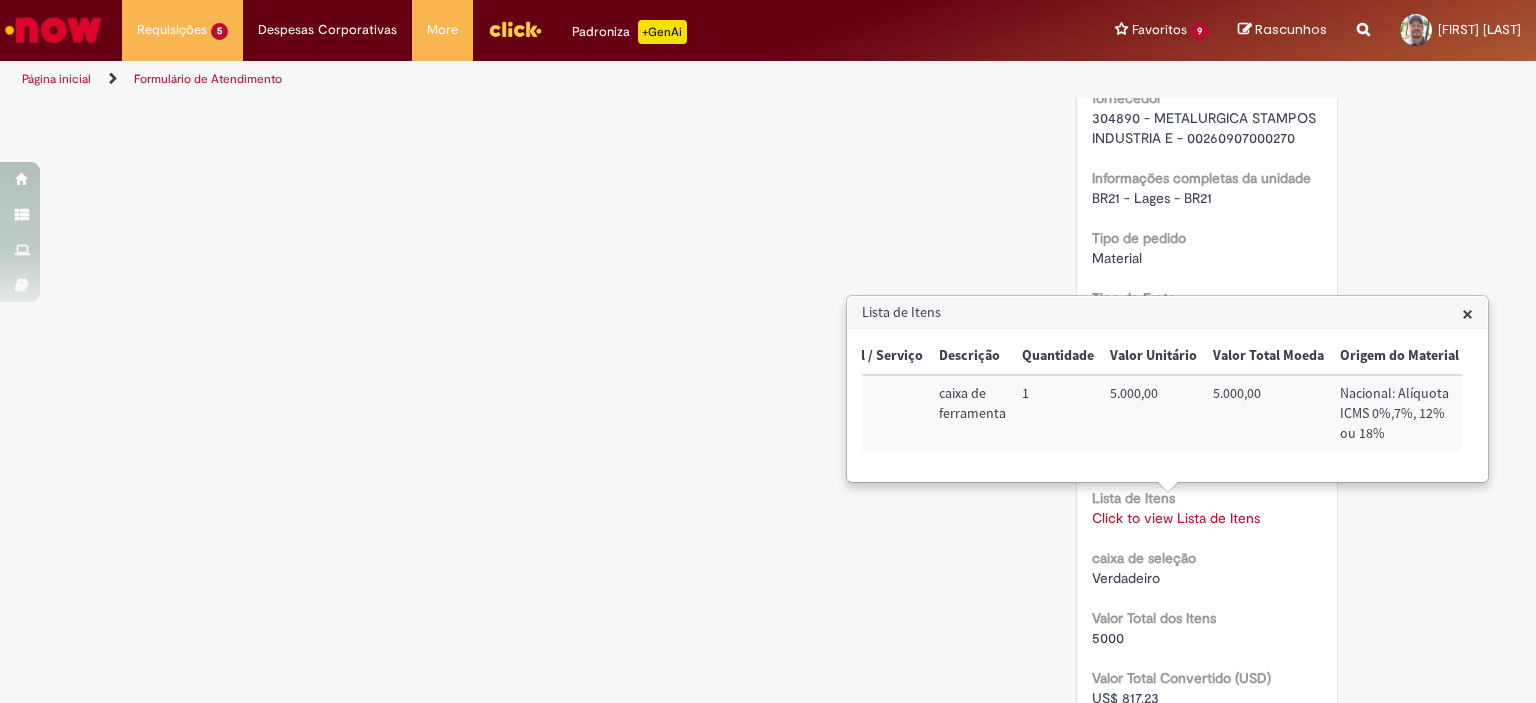scroll, scrollTop: 0, scrollLeft: 0, axis: both 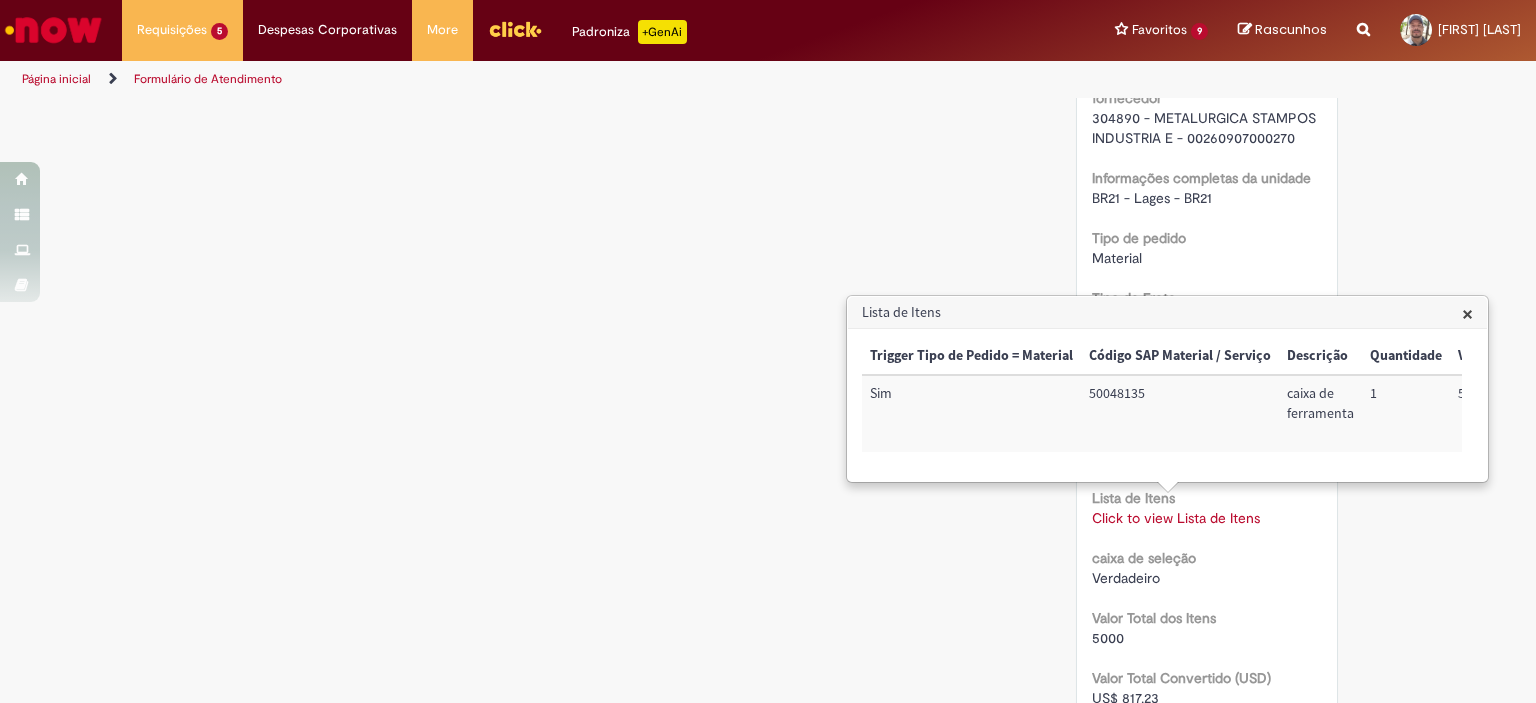 click on "×" at bounding box center [1467, 313] 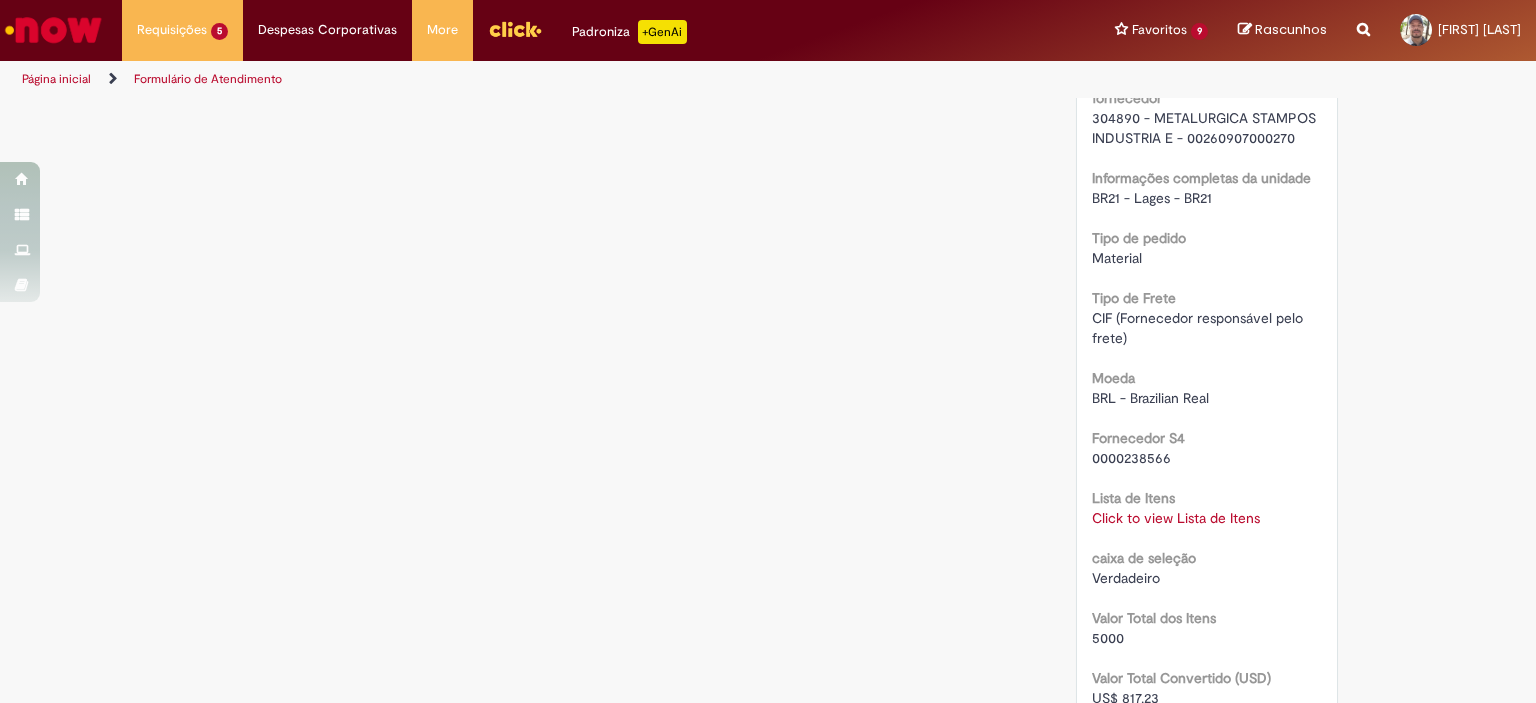 click on "Click to view Lista de Itens" at bounding box center [1176, 518] 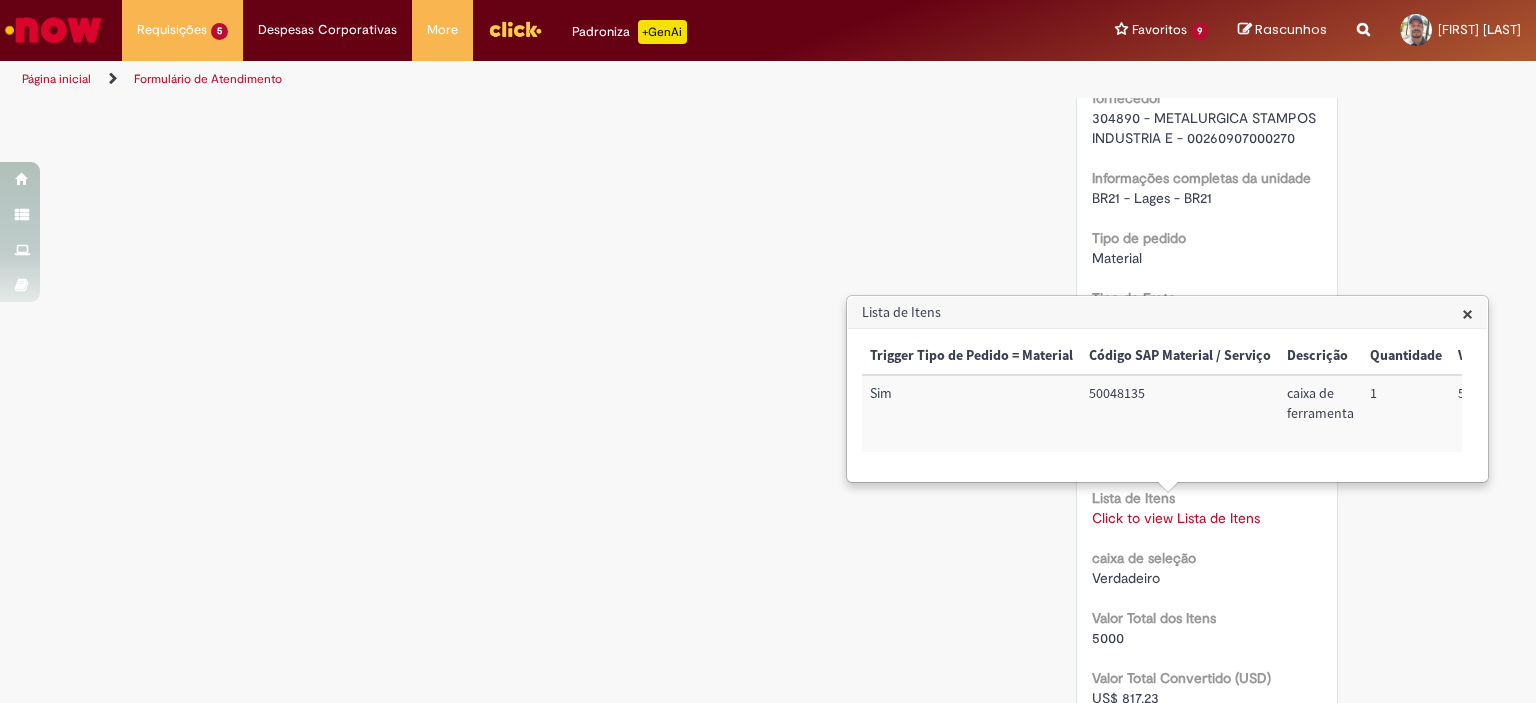 click on "×" at bounding box center [1467, 313] 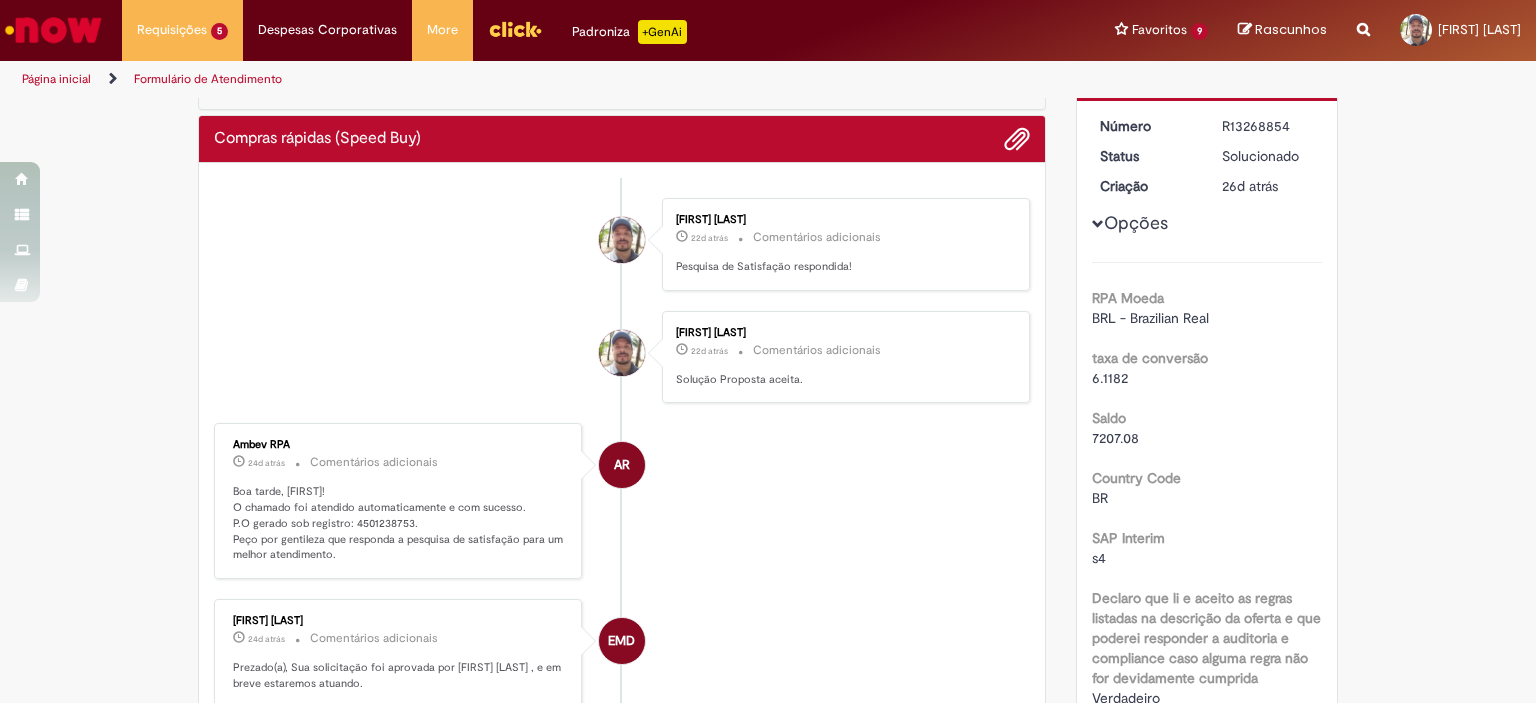scroll, scrollTop: 0, scrollLeft: 0, axis: both 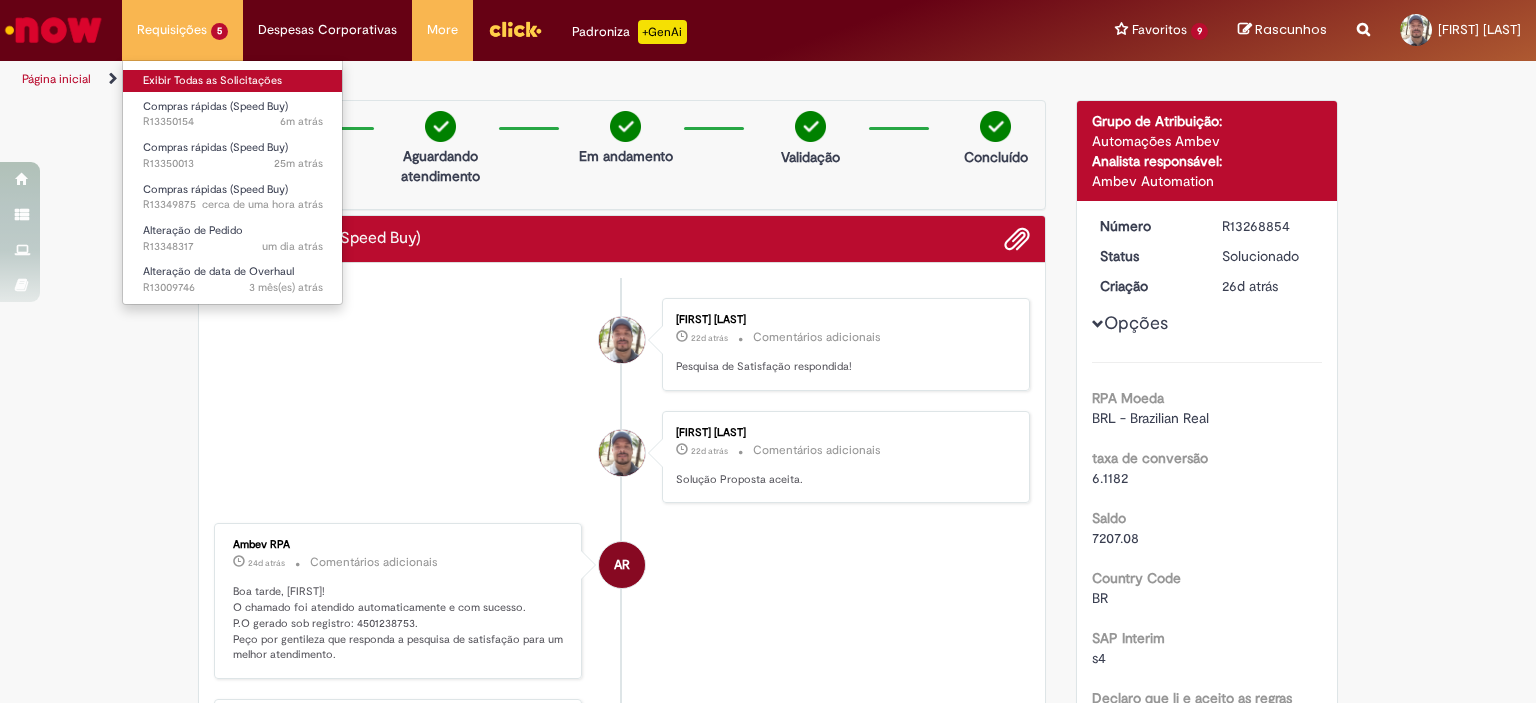 click on "Exibir Todas as Solicitações" at bounding box center (233, 81) 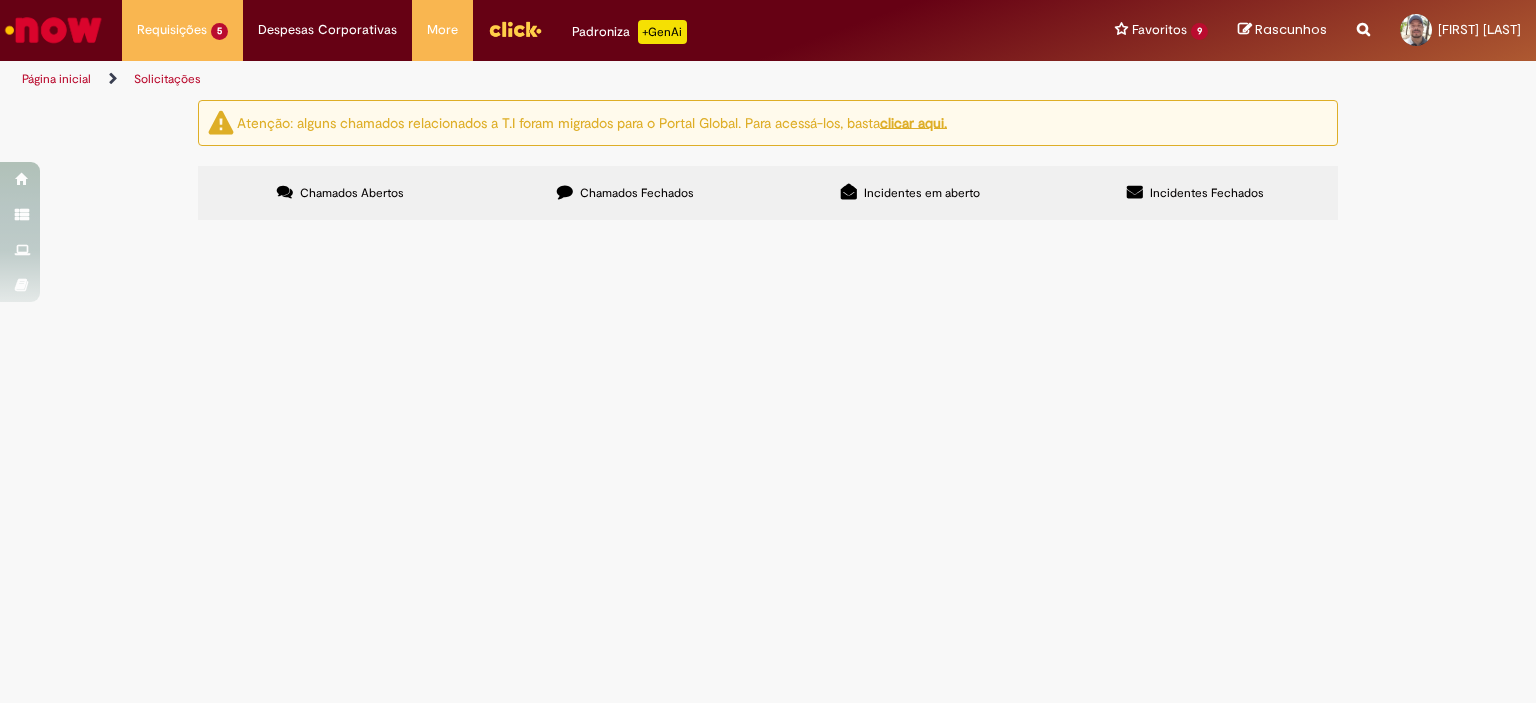 click on "Chamados Fechados" at bounding box center (637, 193) 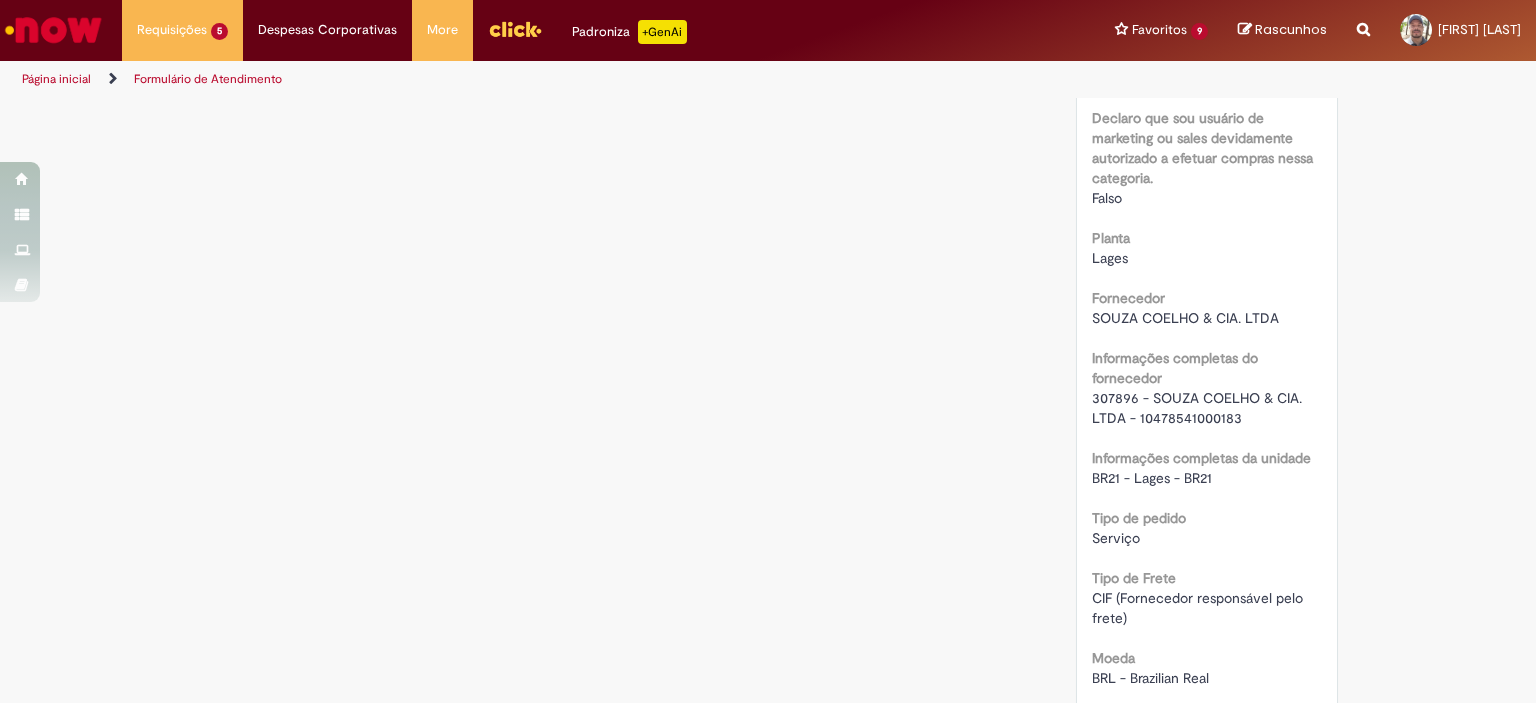 scroll, scrollTop: 1400, scrollLeft: 0, axis: vertical 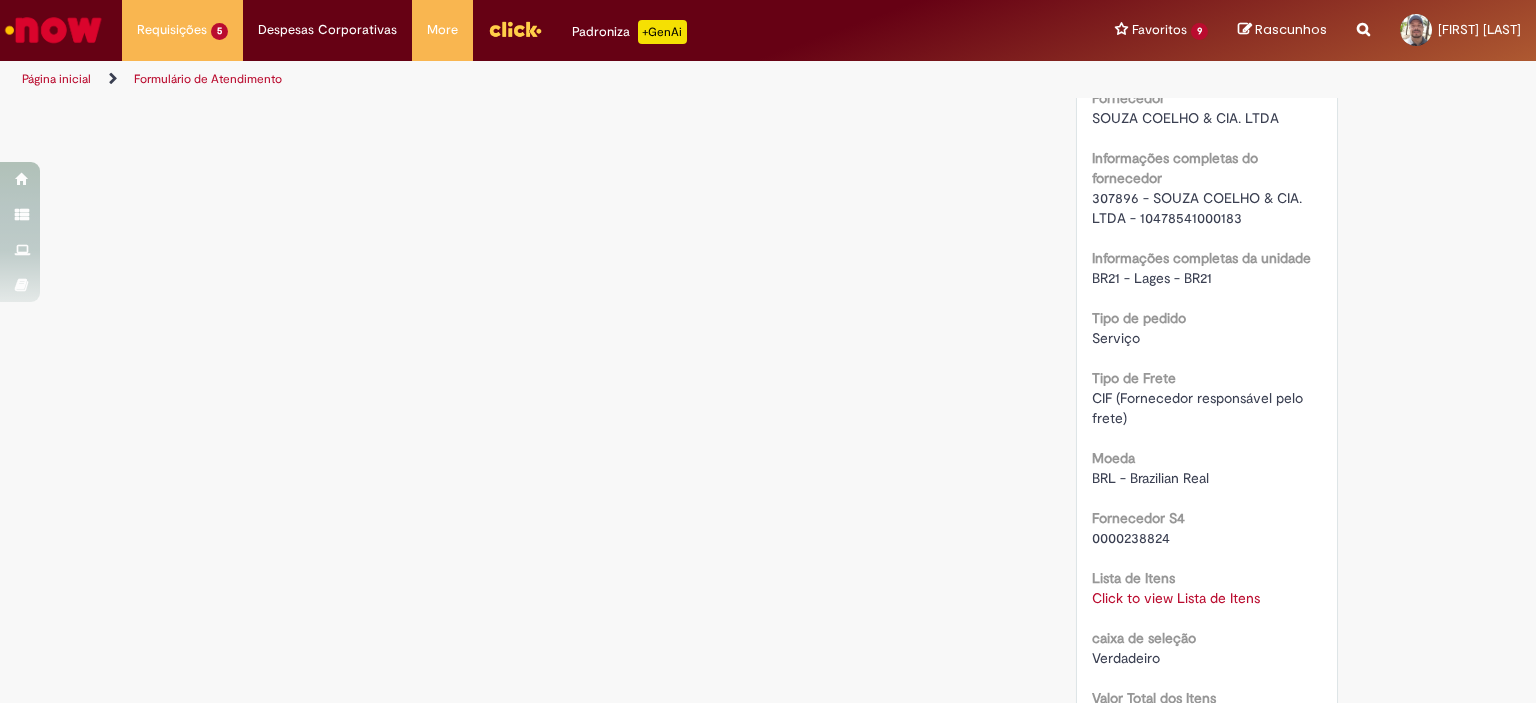 drag, startPoint x: 1140, startPoint y: 598, endPoint x: 1134, endPoint y: 589, distance: 10.816654 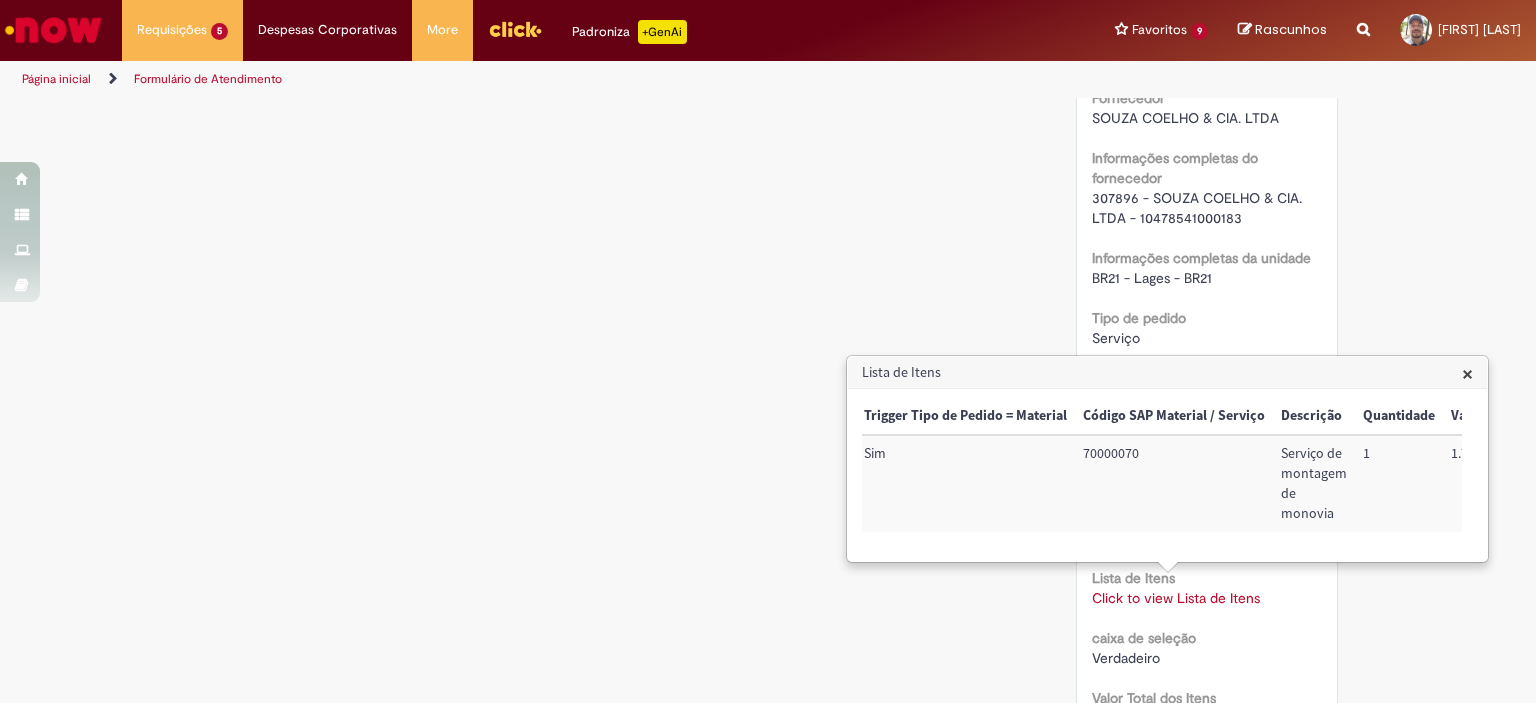 scroll, scrollTop: 0, scrollLeft: 0, axis: both 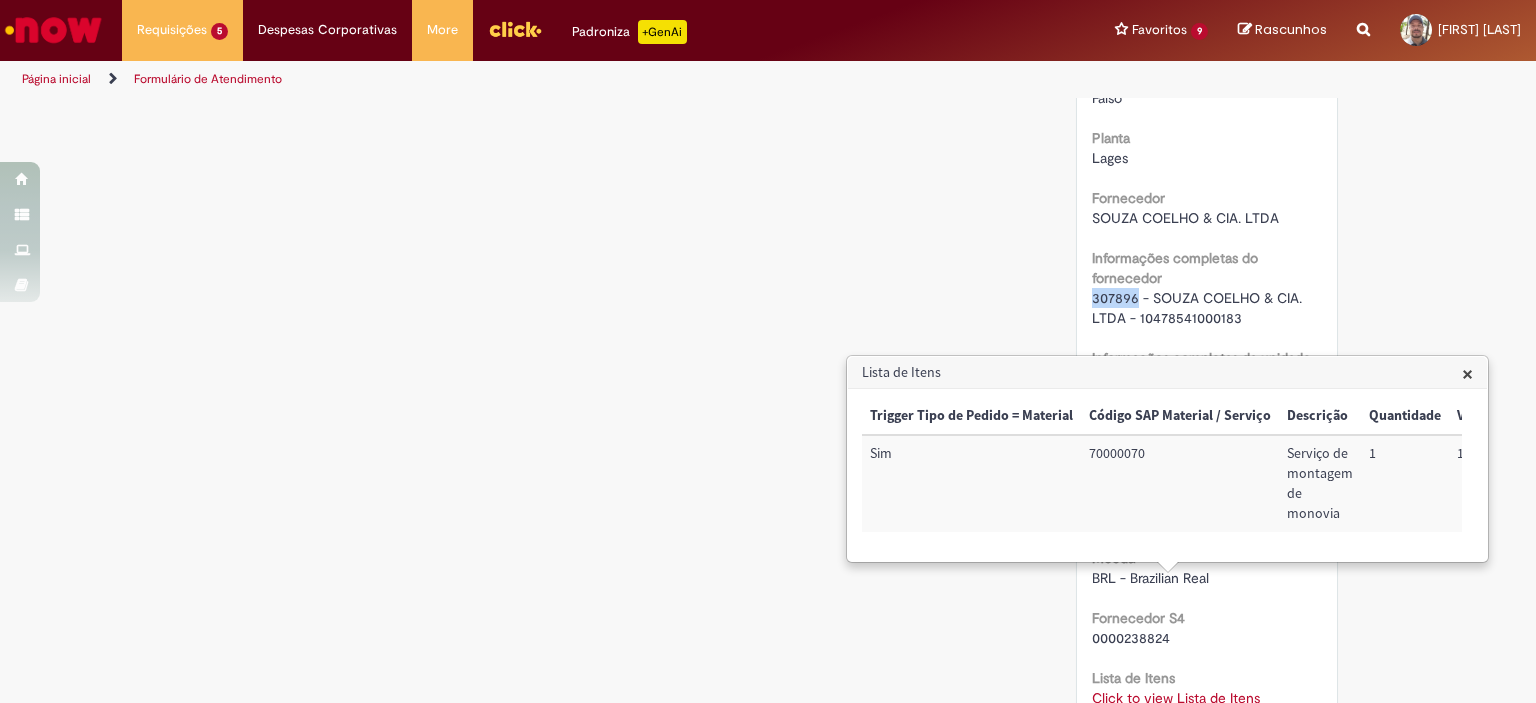 drag, startPoint x: 1126, startPoint y: 294, endPoint x: 1064, endPoint y: 295, distance: 62.008064 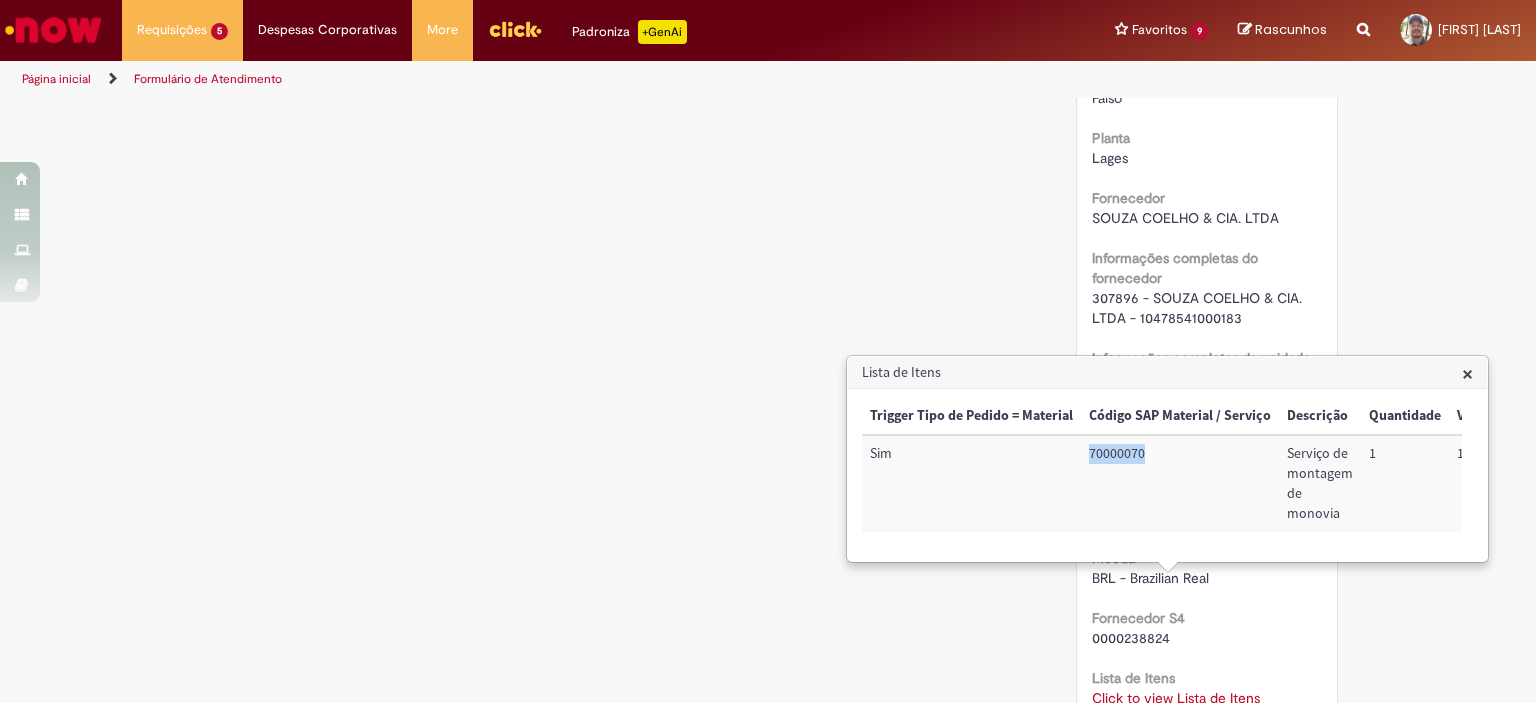 drag, startPoint x: 1146, startPoint y: 454, endPoint x: 1080, endPoint y: 455, distance: 66.007576 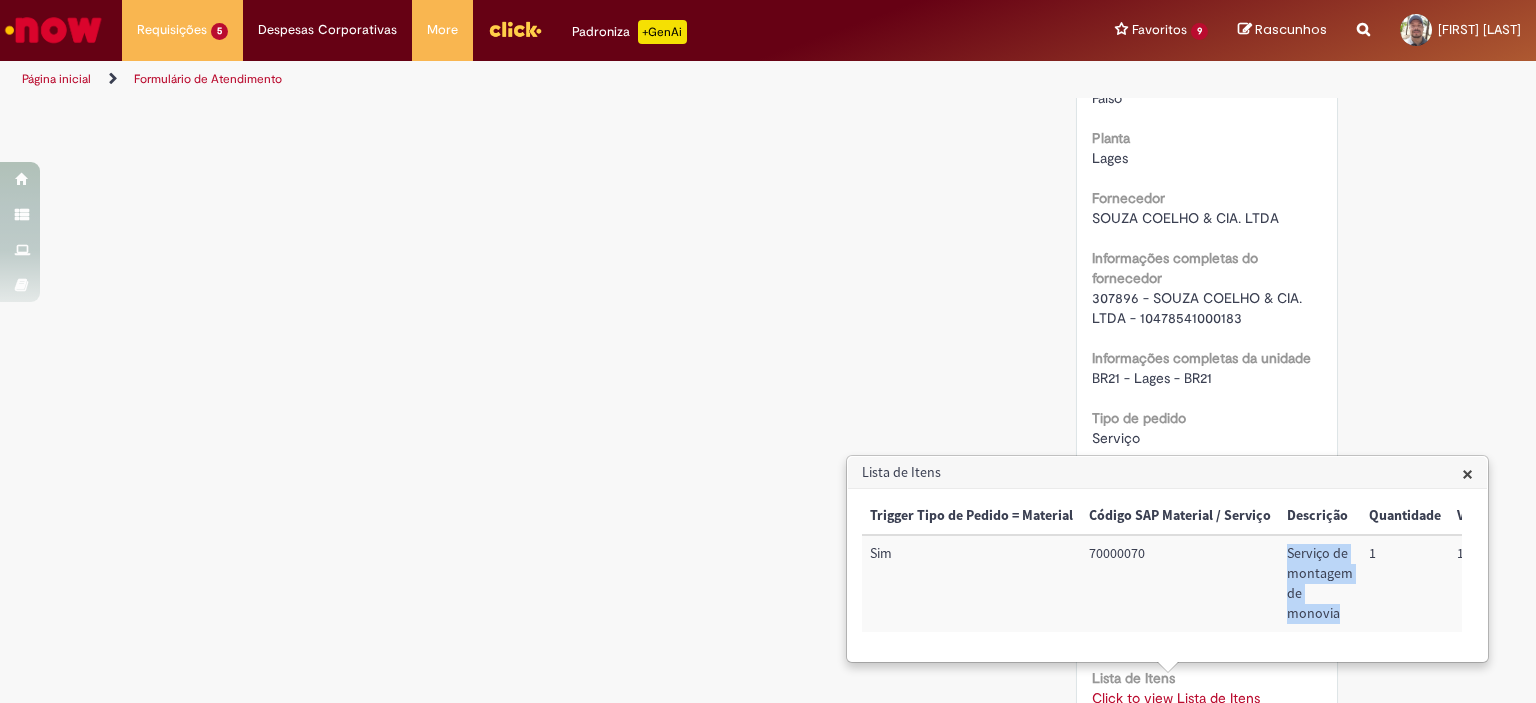 drag, startPoint x: 1335, startPoint y: 613, endPoint x: 1283, endPoint y: 547, distance: 84.0238 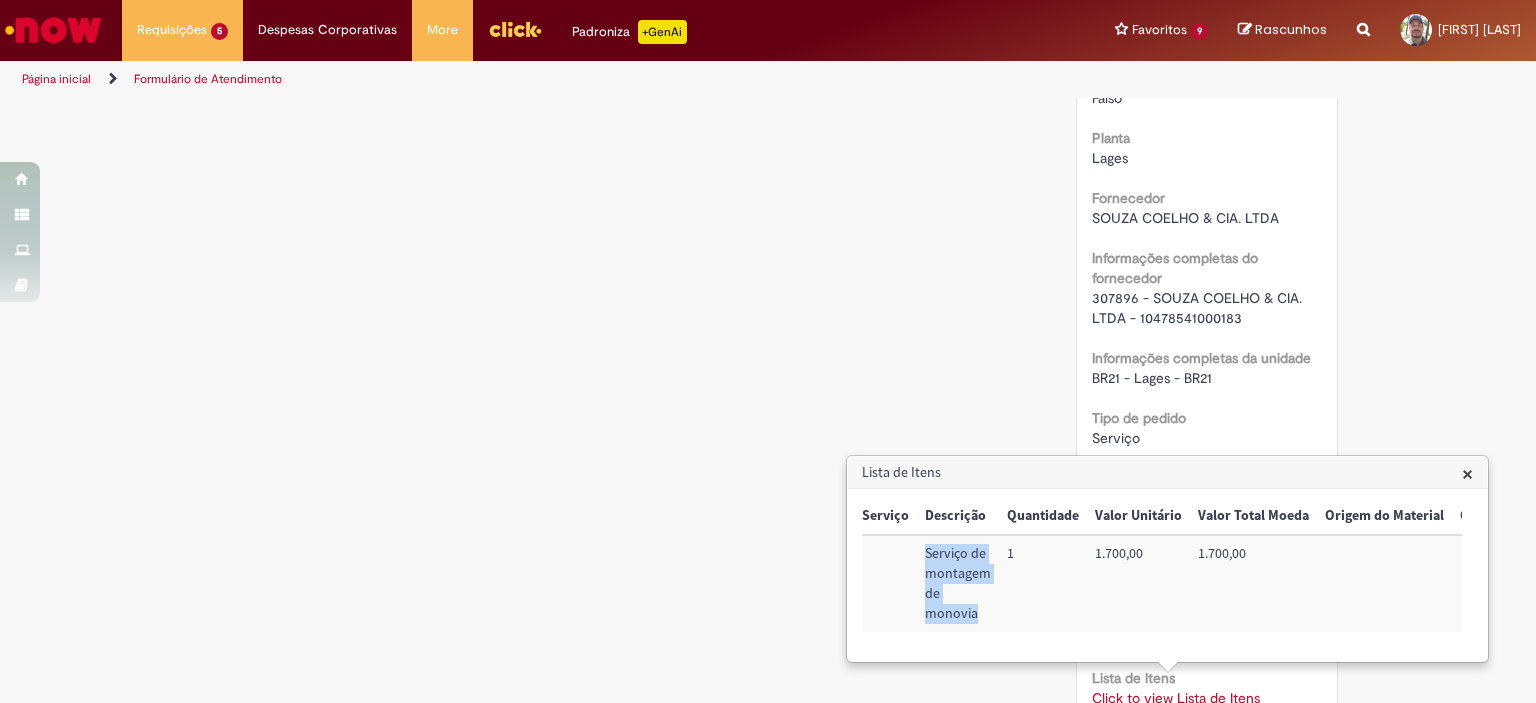 scroll, scrollTop: 0, scrollLeft: 366, axis: horizontal 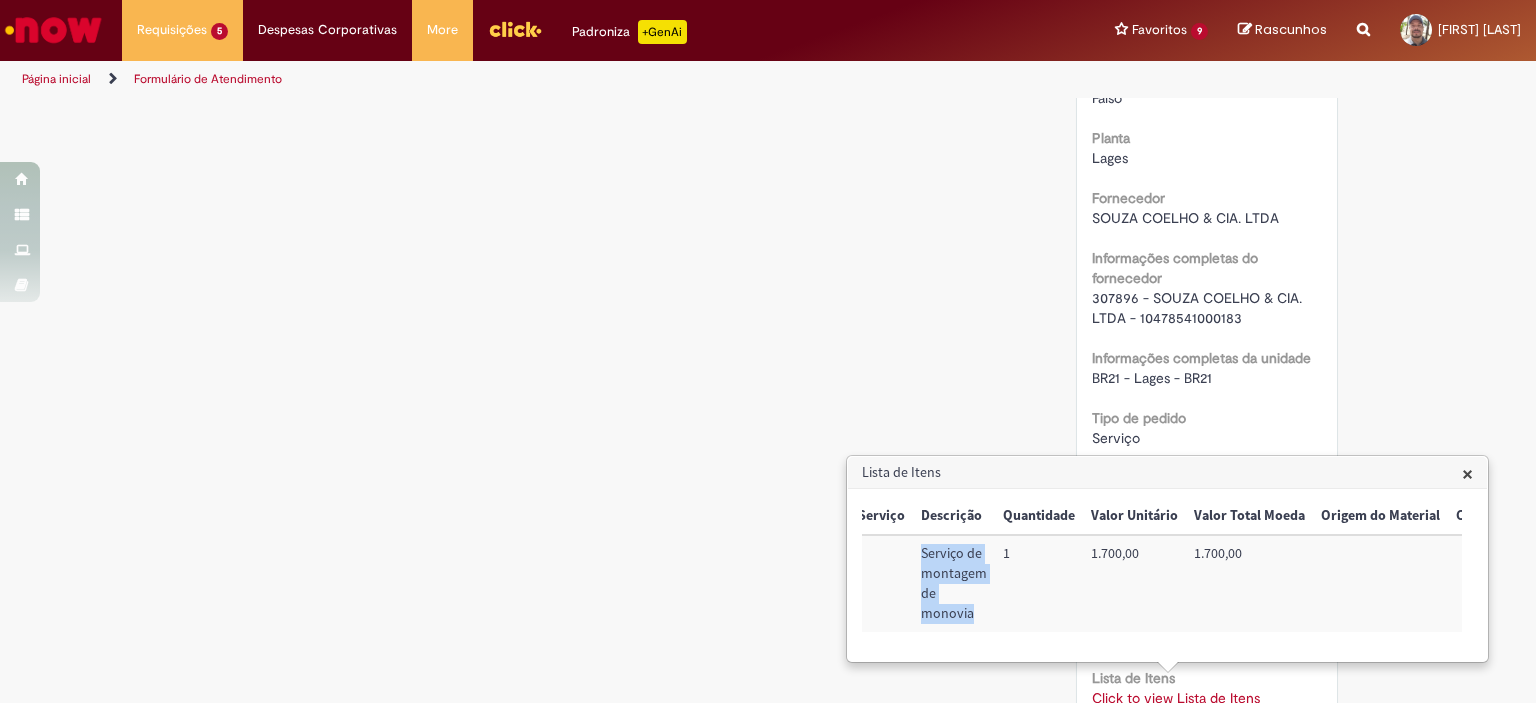click on "×" at bounding box center [1467, 473] 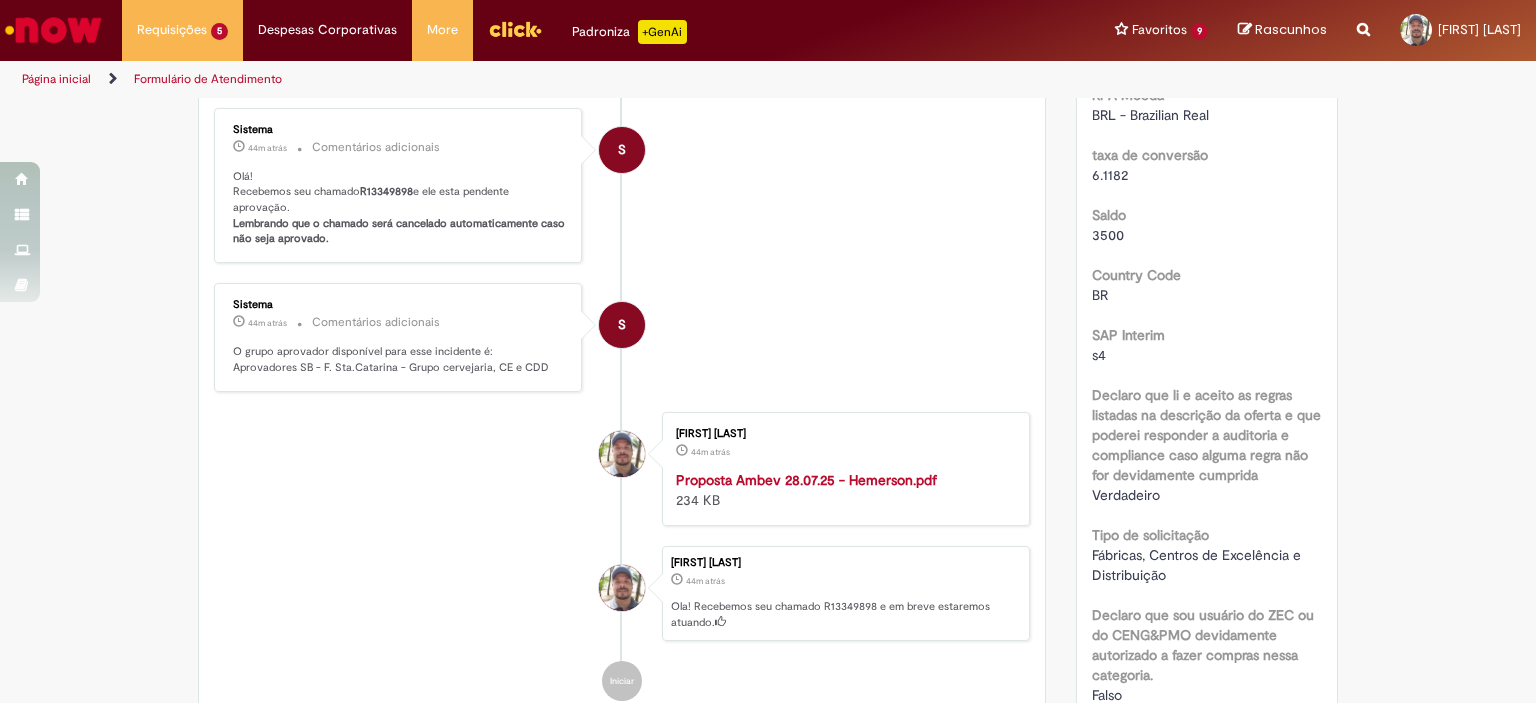 scroll, scrollTop: 3, scrollLeft: 0, axis: vertical 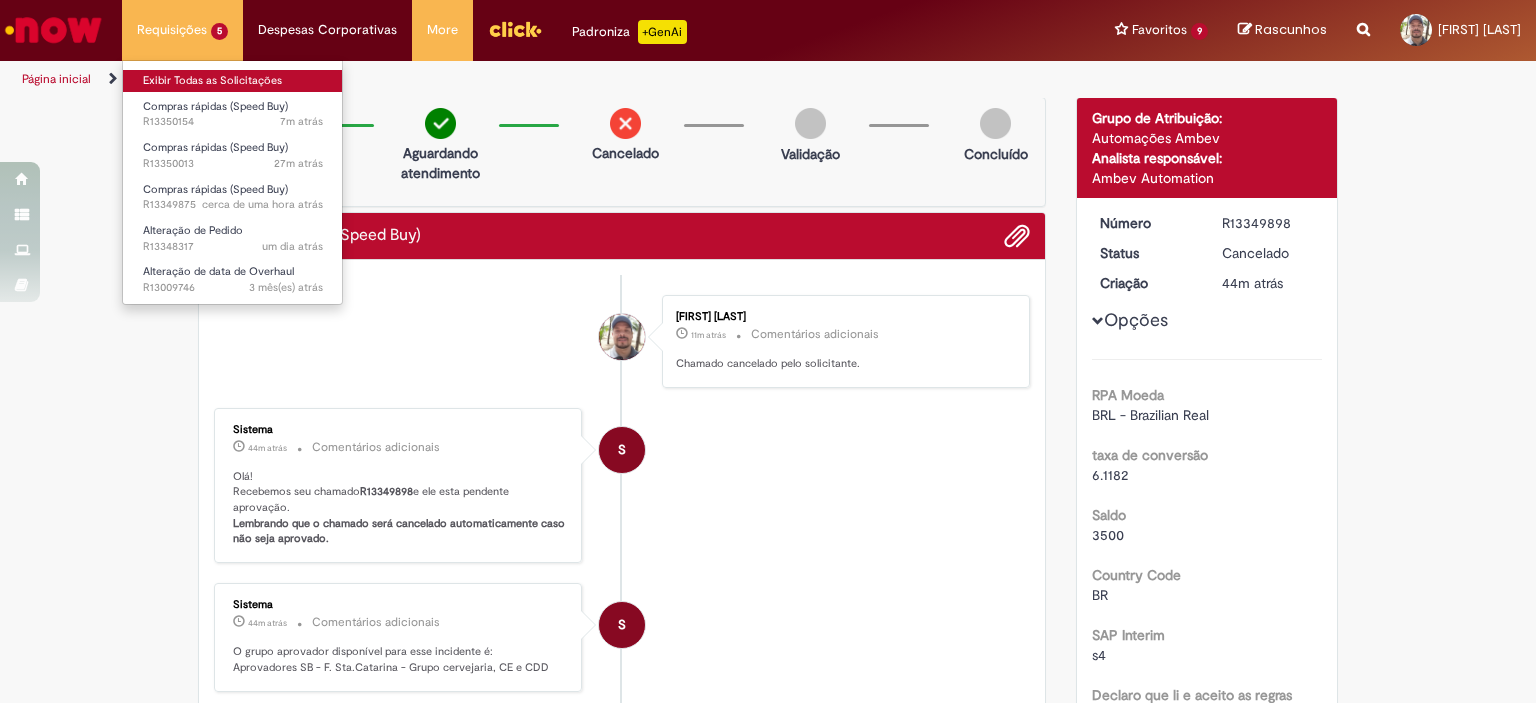 click on "Exibir Todas as Solicitações" at bounding box center (233, 81) 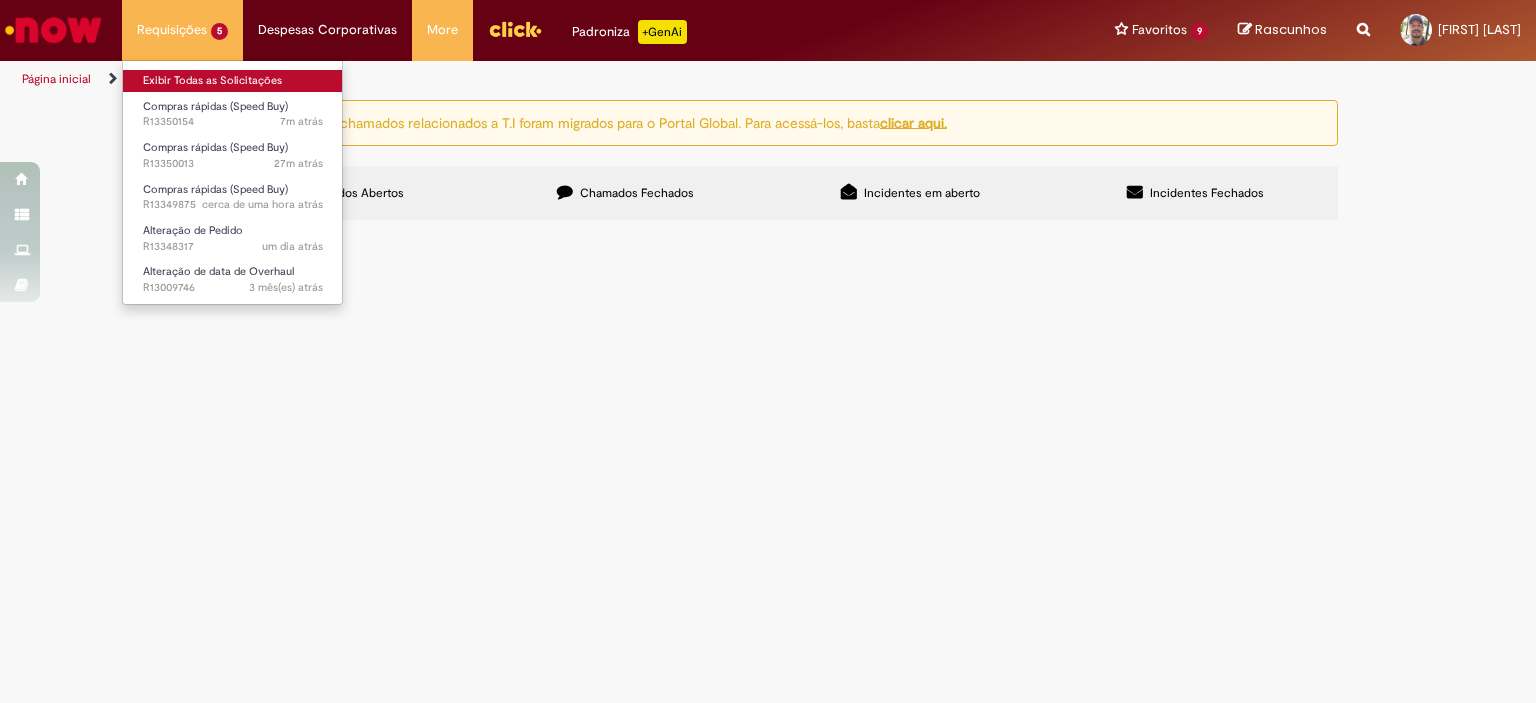 scroll, scrollTop: 0, scrollLeft: 0, axis: both 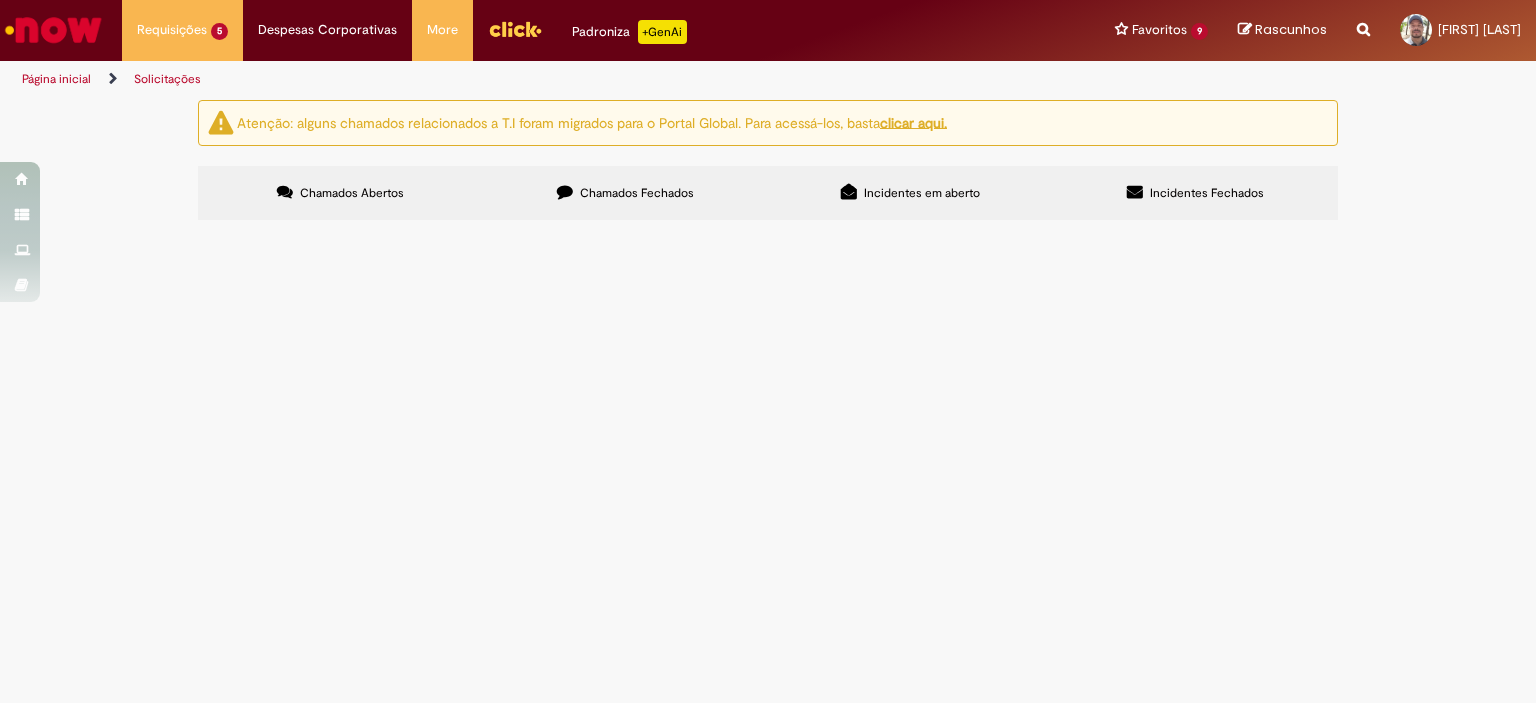 click on "Pagamento de serviço complementar em compressor." at bounding box center (0, 0) 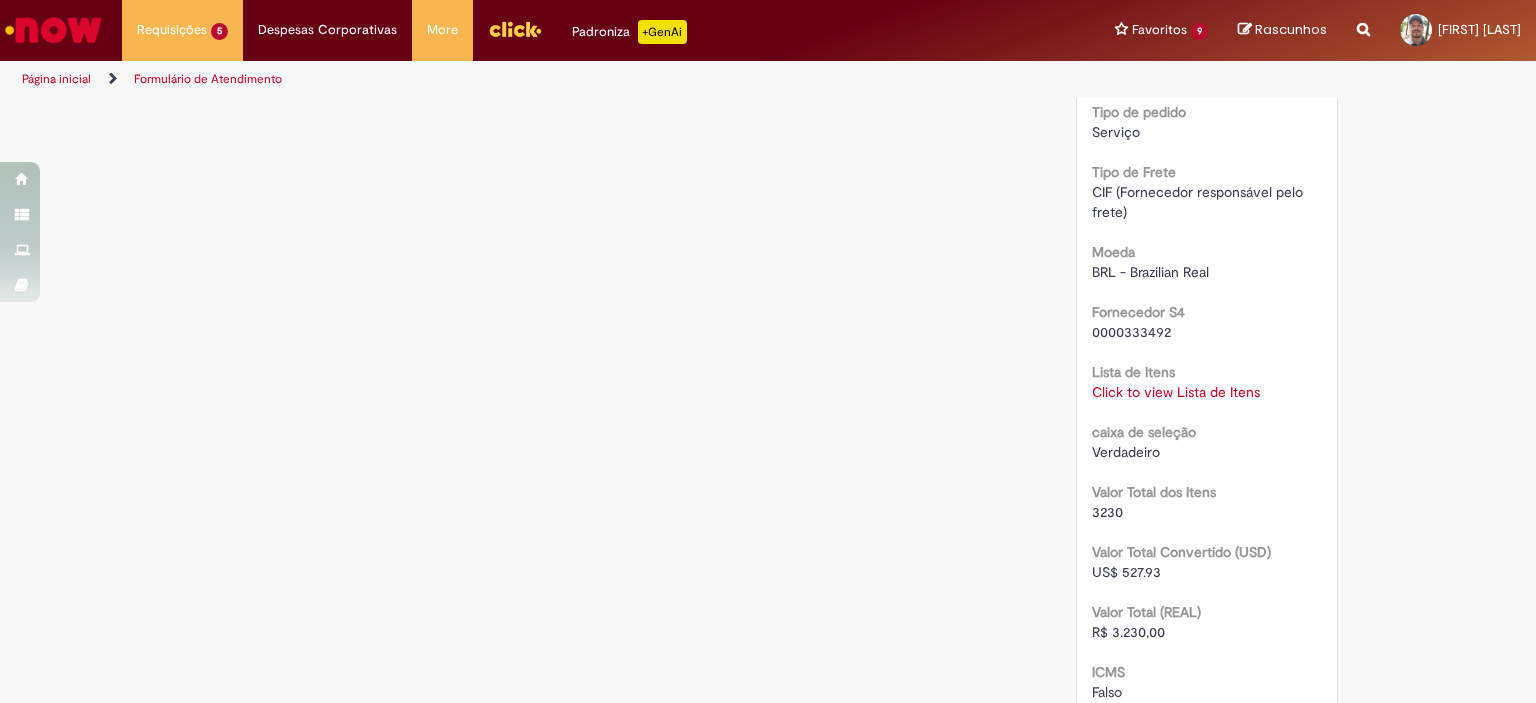 scroll, scrollTop: 2000, scrollLeft: 0, axis: vertical 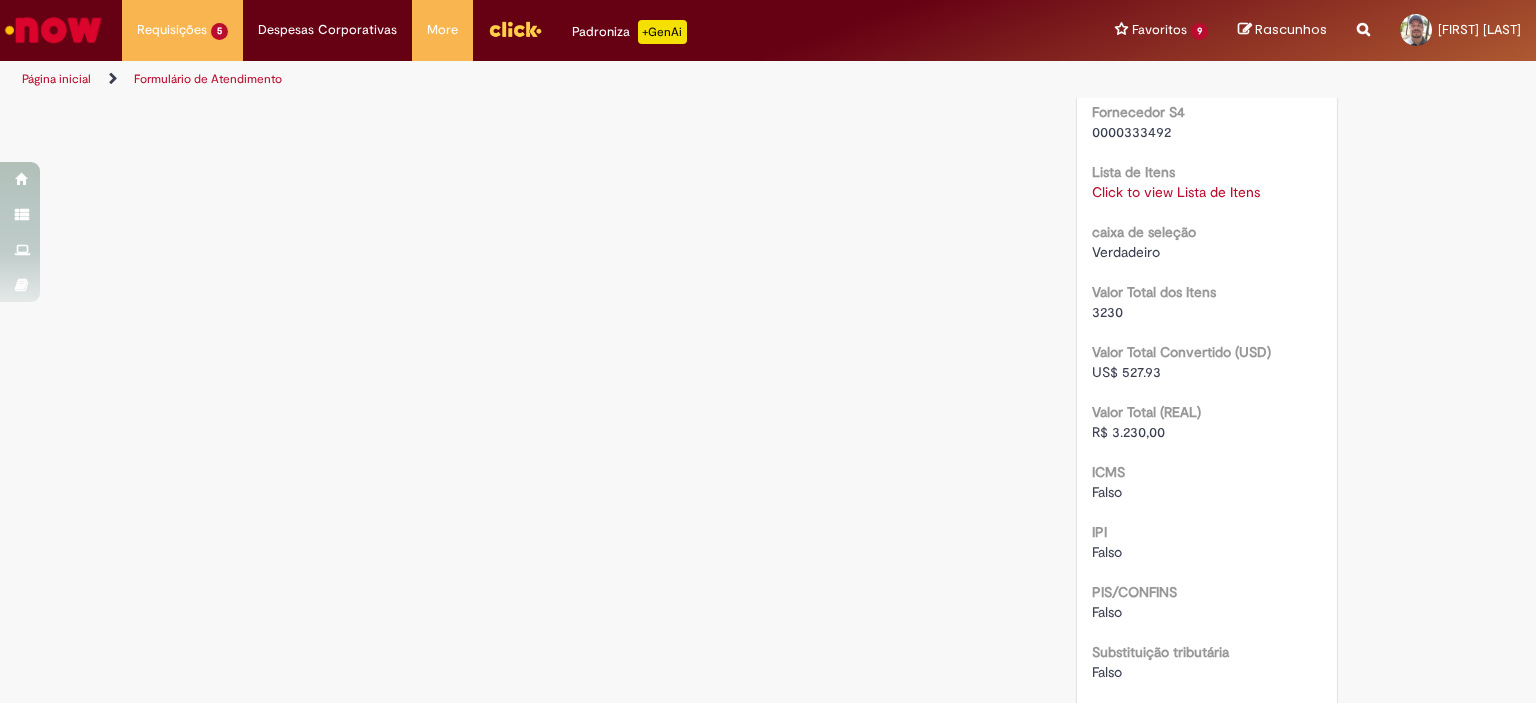 click on "Click to view Lista de Itens" at bounding box center [1176, 192] 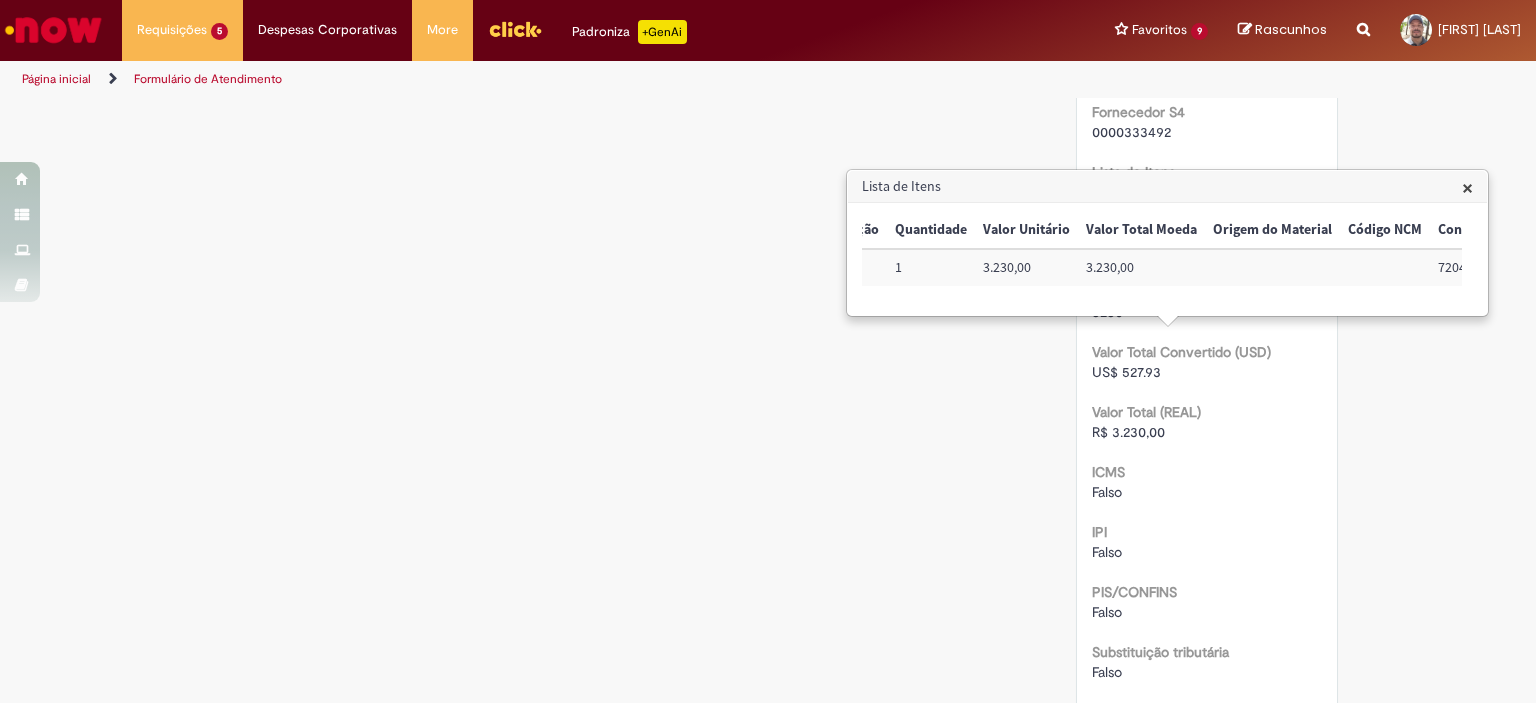 scroll, scrollTop: 0, scrollLeft: 812, axis: horizontal 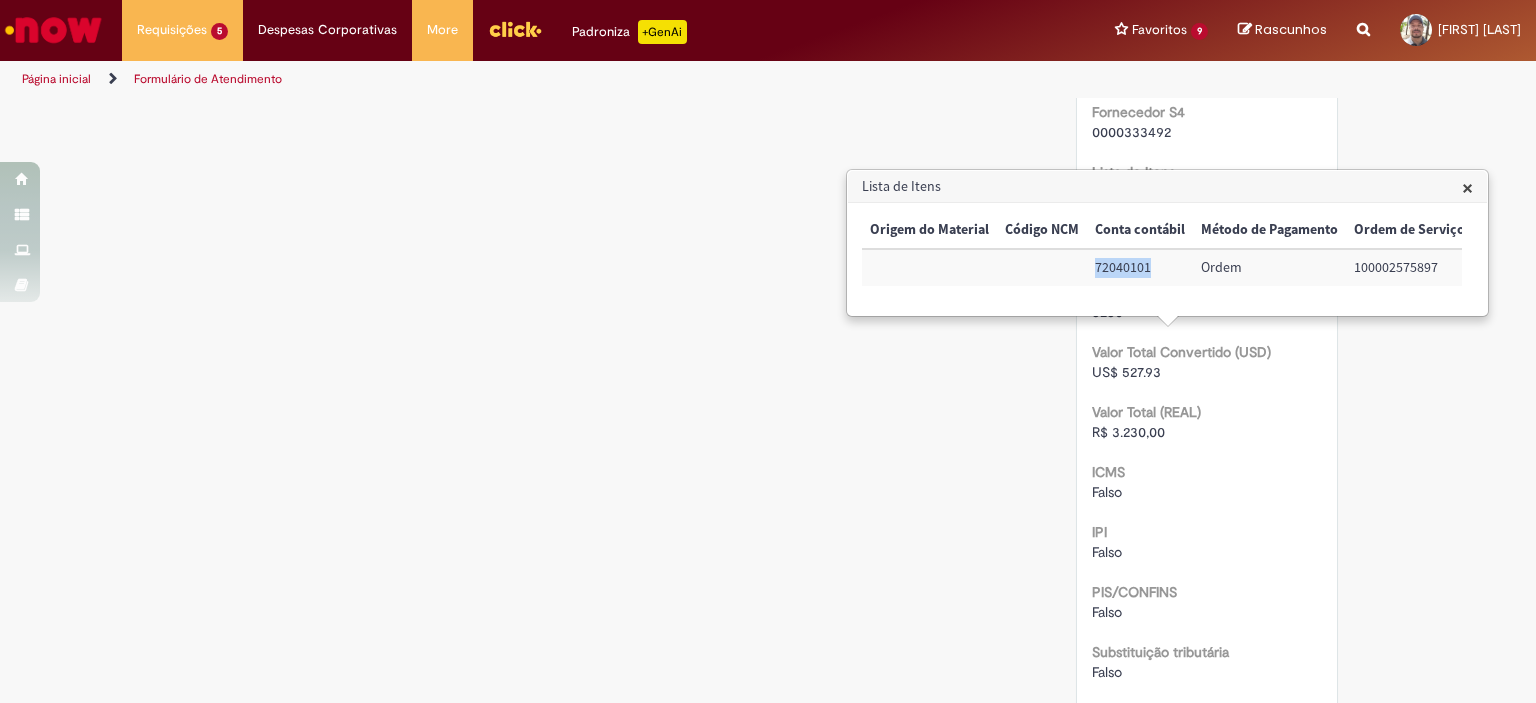 drag, startPoint x: 1140, startPoint y: 267, endPoint x: 1083, endPoint y: 267, distance: 57 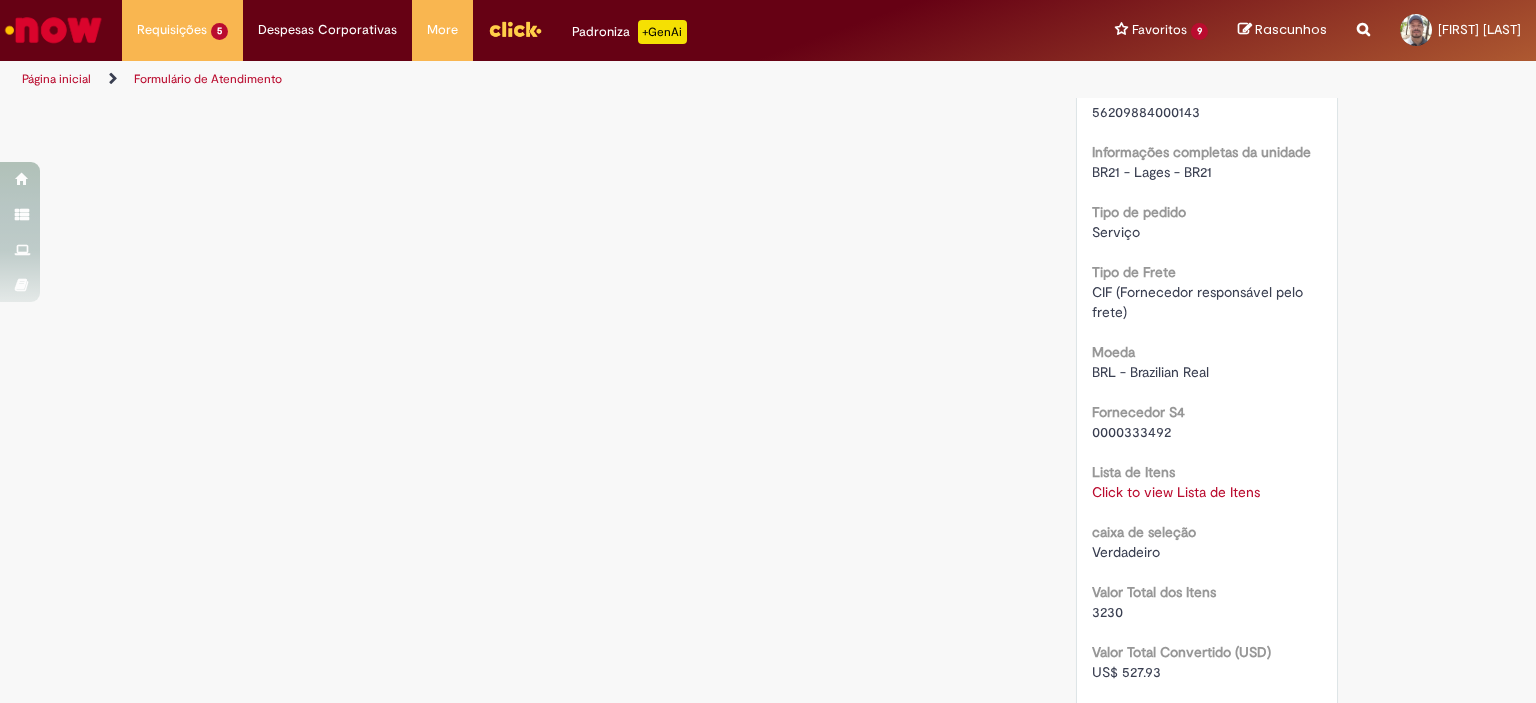 scroll, scrollTop: 1500, scrollLeft: 0, axis: vertical 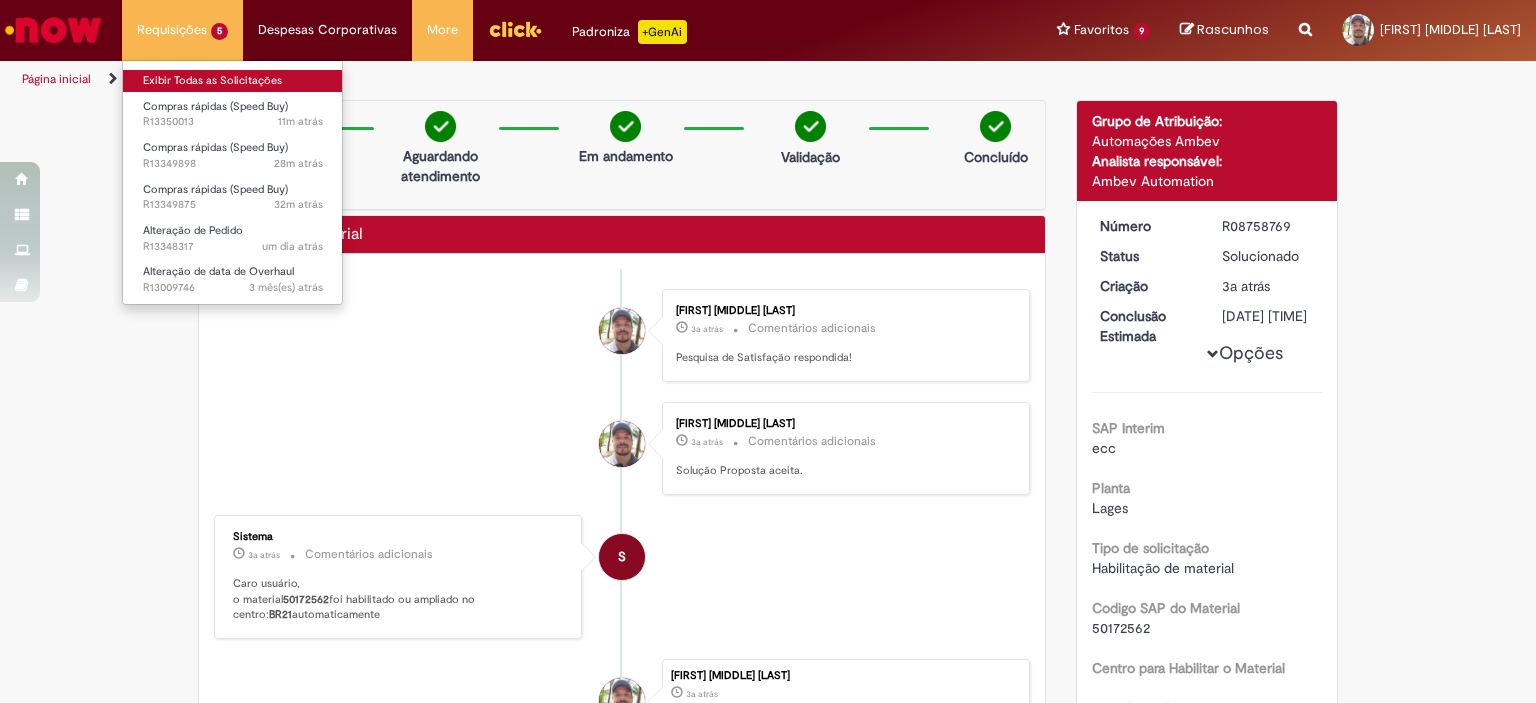 click on "Exibir Todas as Solicitações" at bounding box center (233, 81) 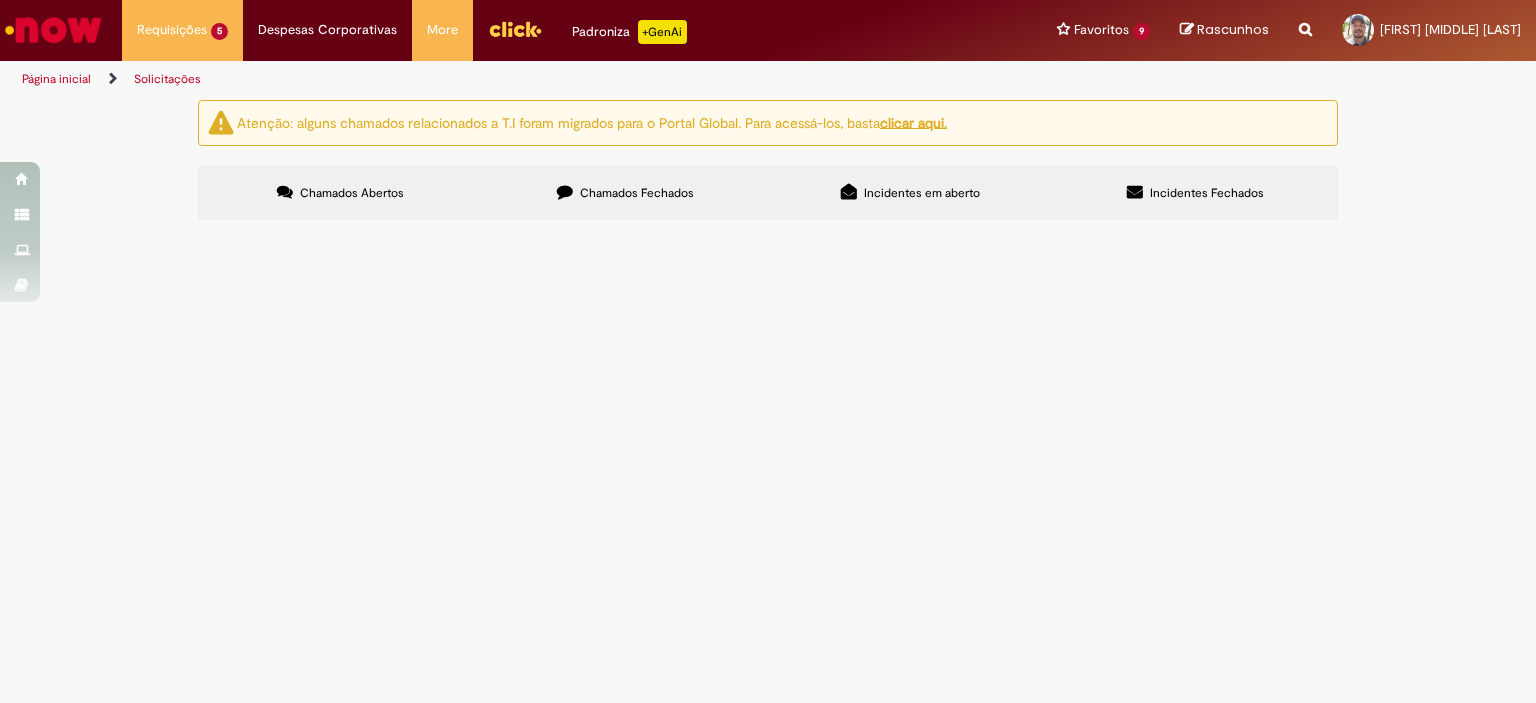 click on "Montagem de monovia para filtro do Aldox" at bounding box center (0, 0) 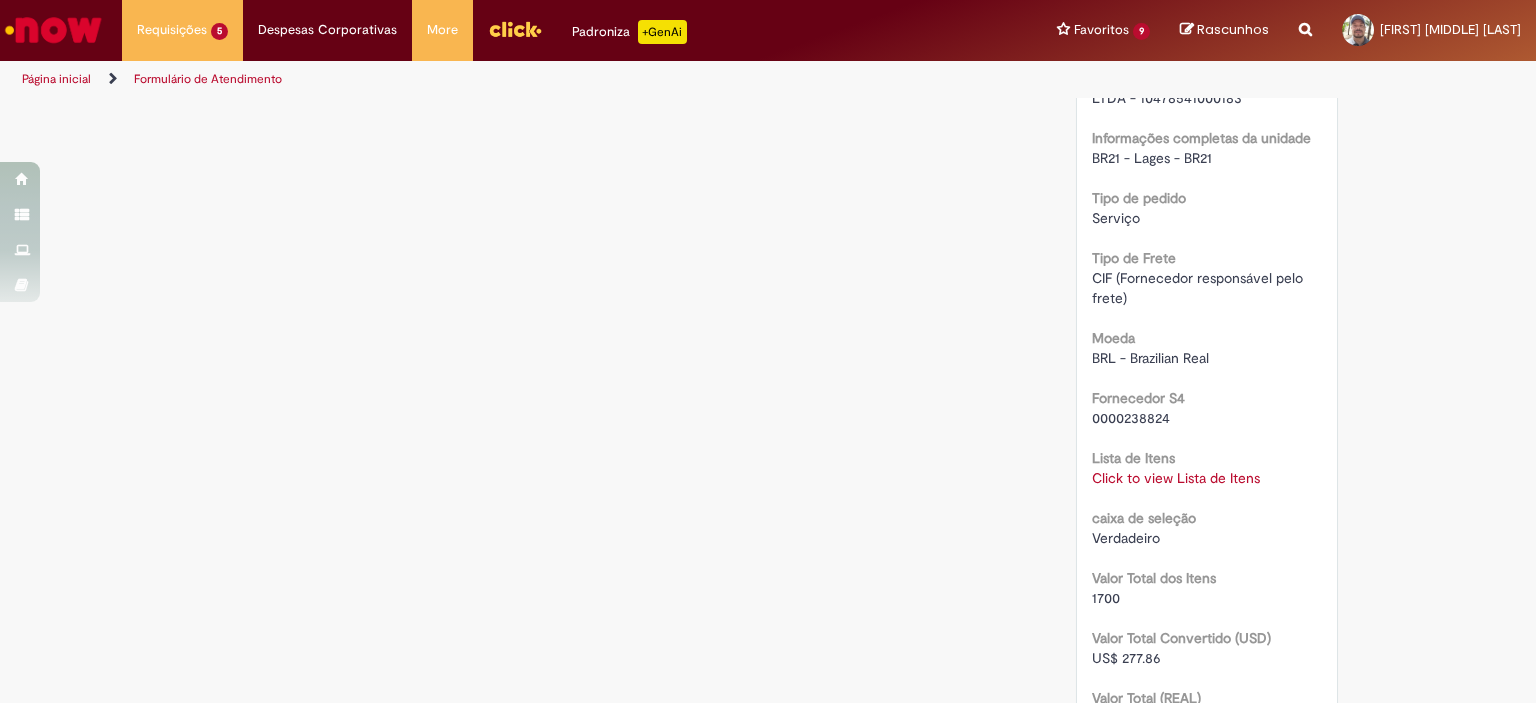 scroll, scrollTop: 1814, scrollLeft: 0, axis: vertical 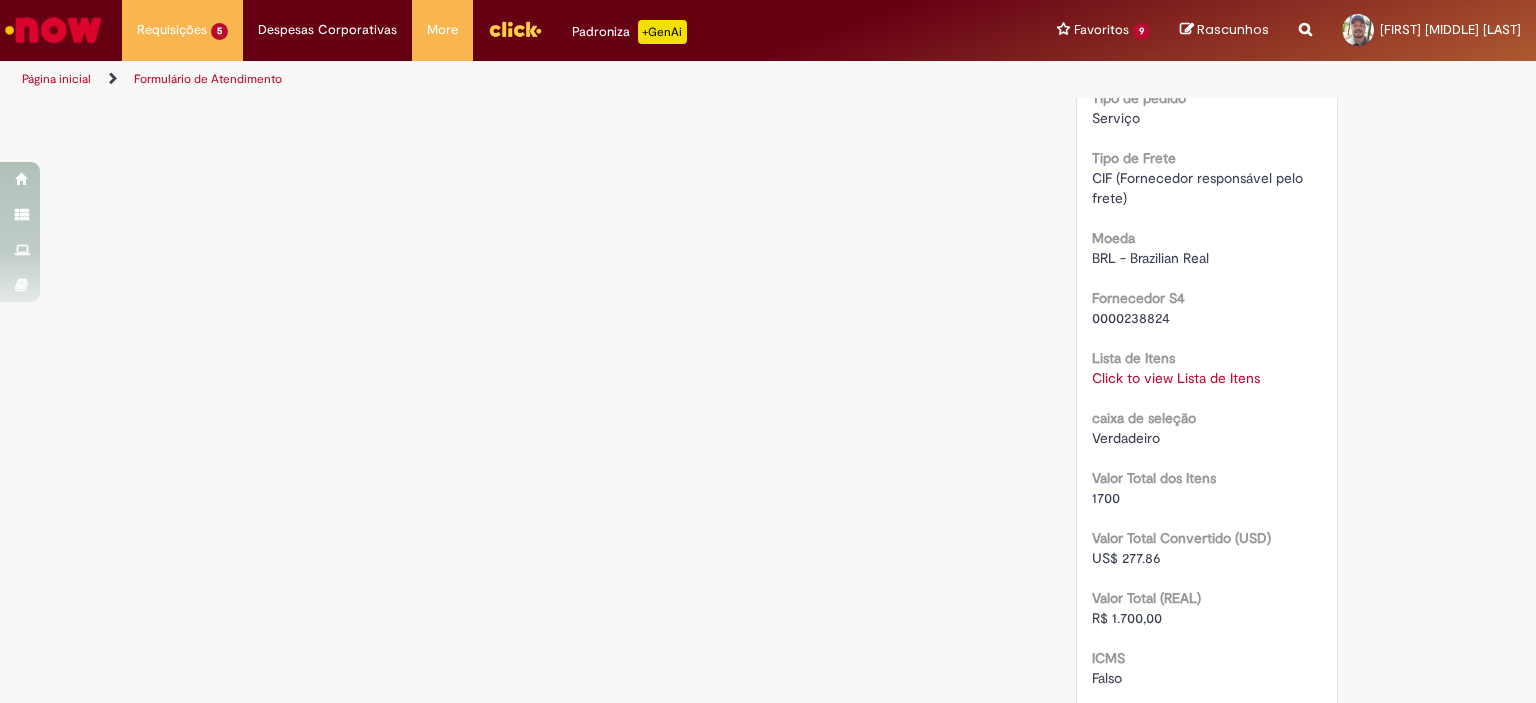 click on "Click to view Lista de Itens" at bounding box center (1176, 378) 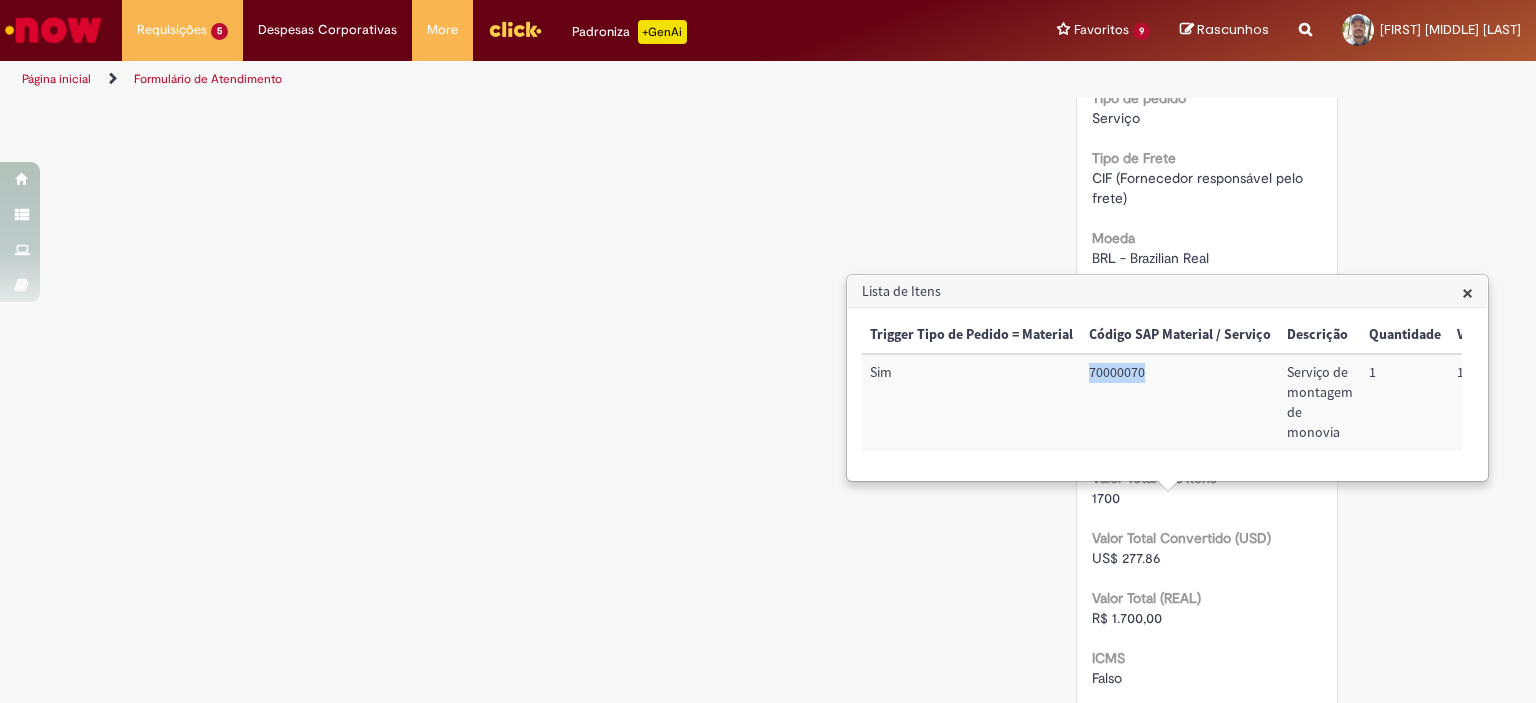 drag, startPoint x: 1143, startPoint y: 372, endPoint x: 1086, endPoint y: 368, distance: 57.14018 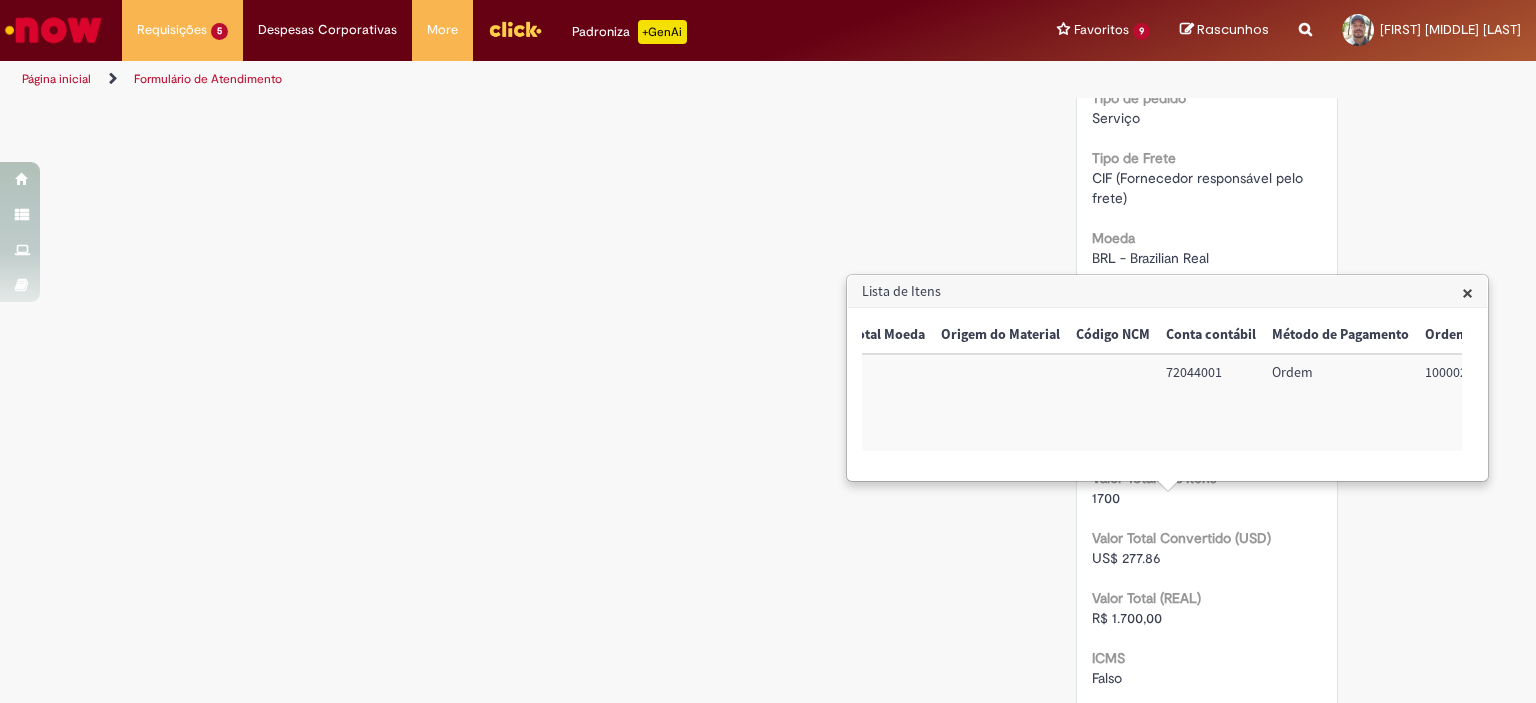 scroll, scrollTop: 0, scrollLeft: 748, axis: horizontal 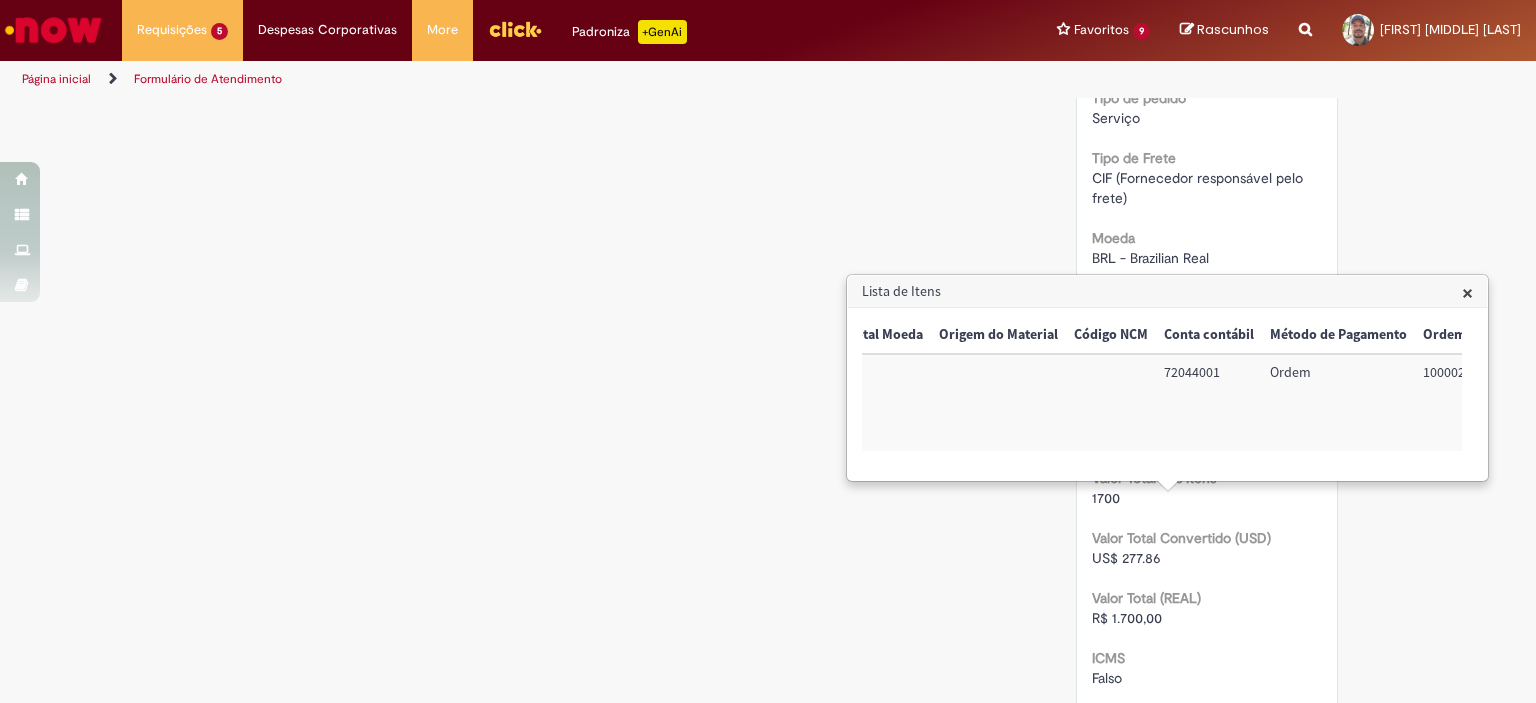click on "×" at bounding box center [1467, 292] 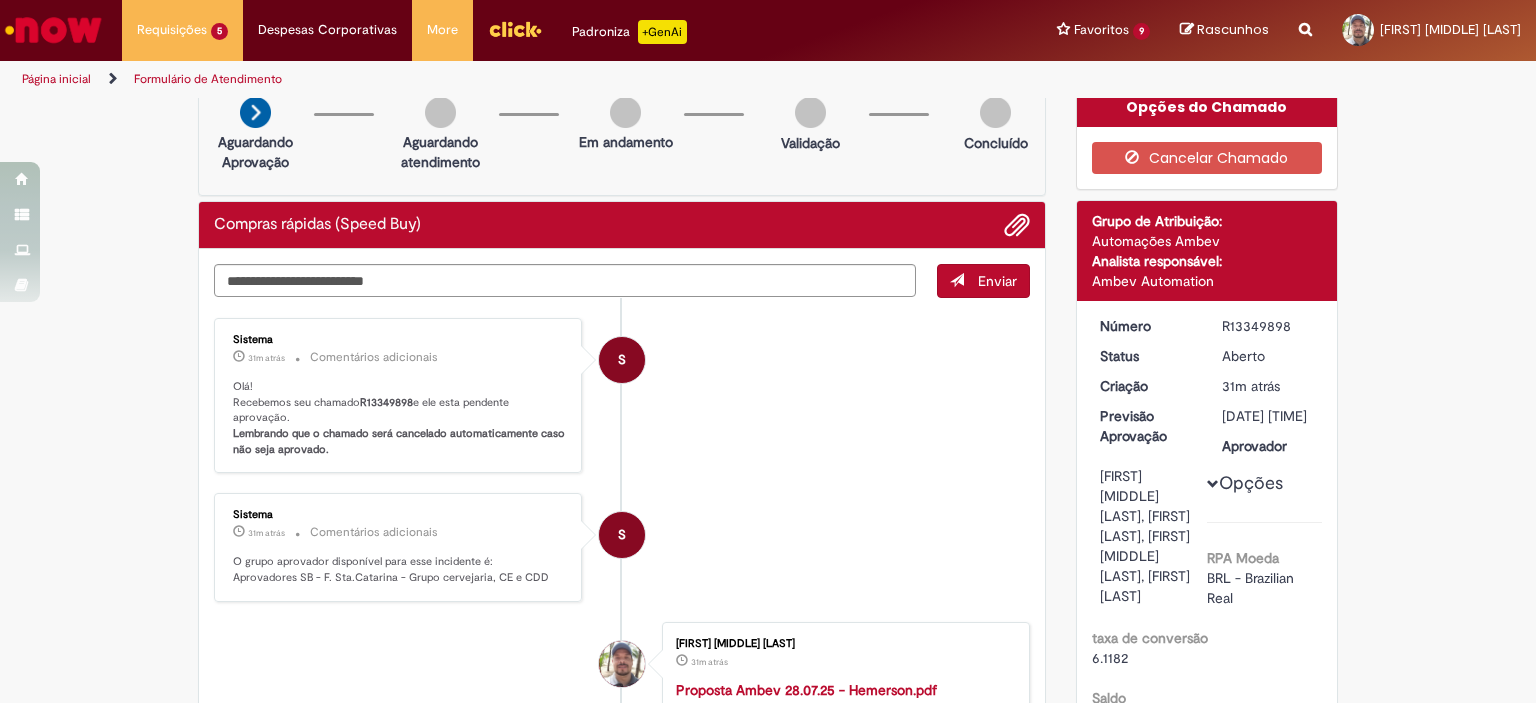 scroll, scrollTop: 0, scrollLeft: 0, axis: both 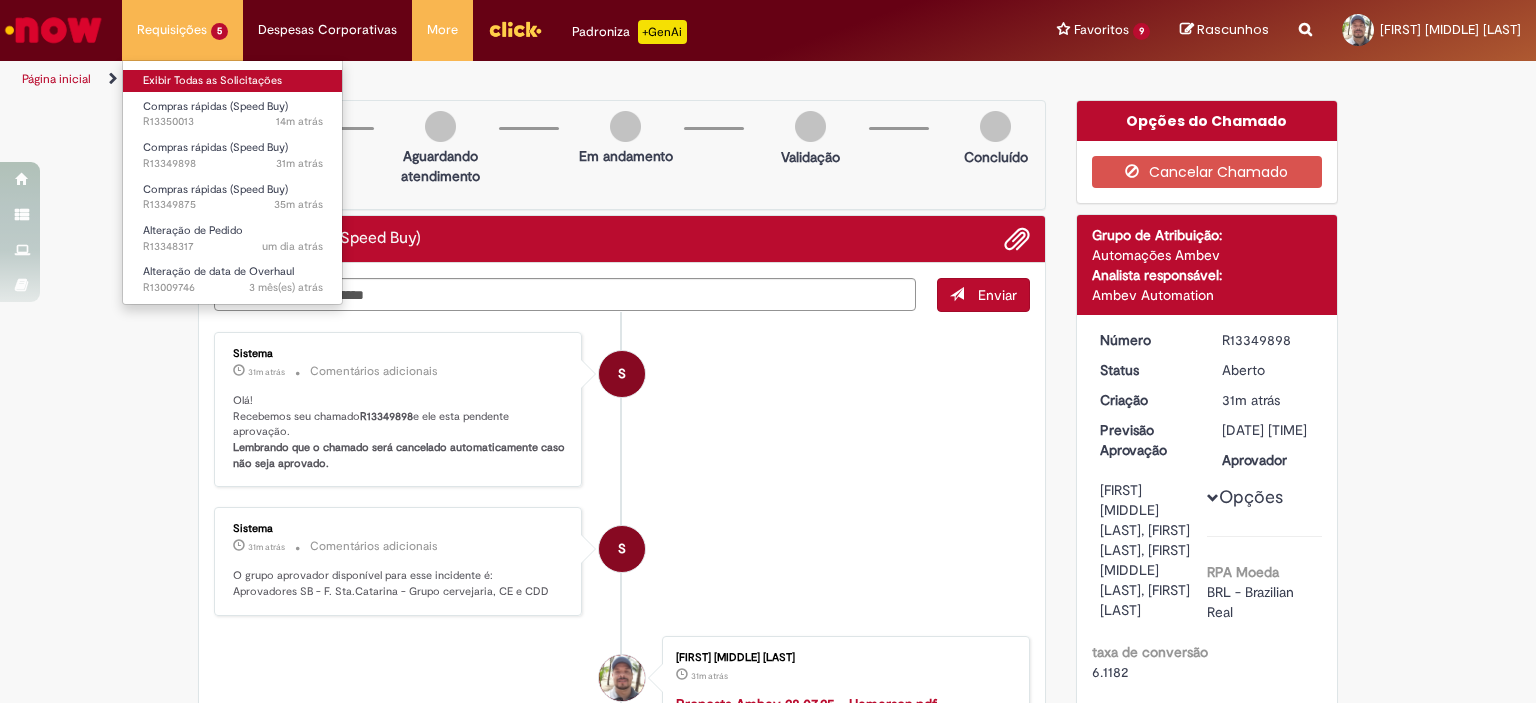 click on "Exibir Todas as Solicitações" at bounding box center (233, 81) 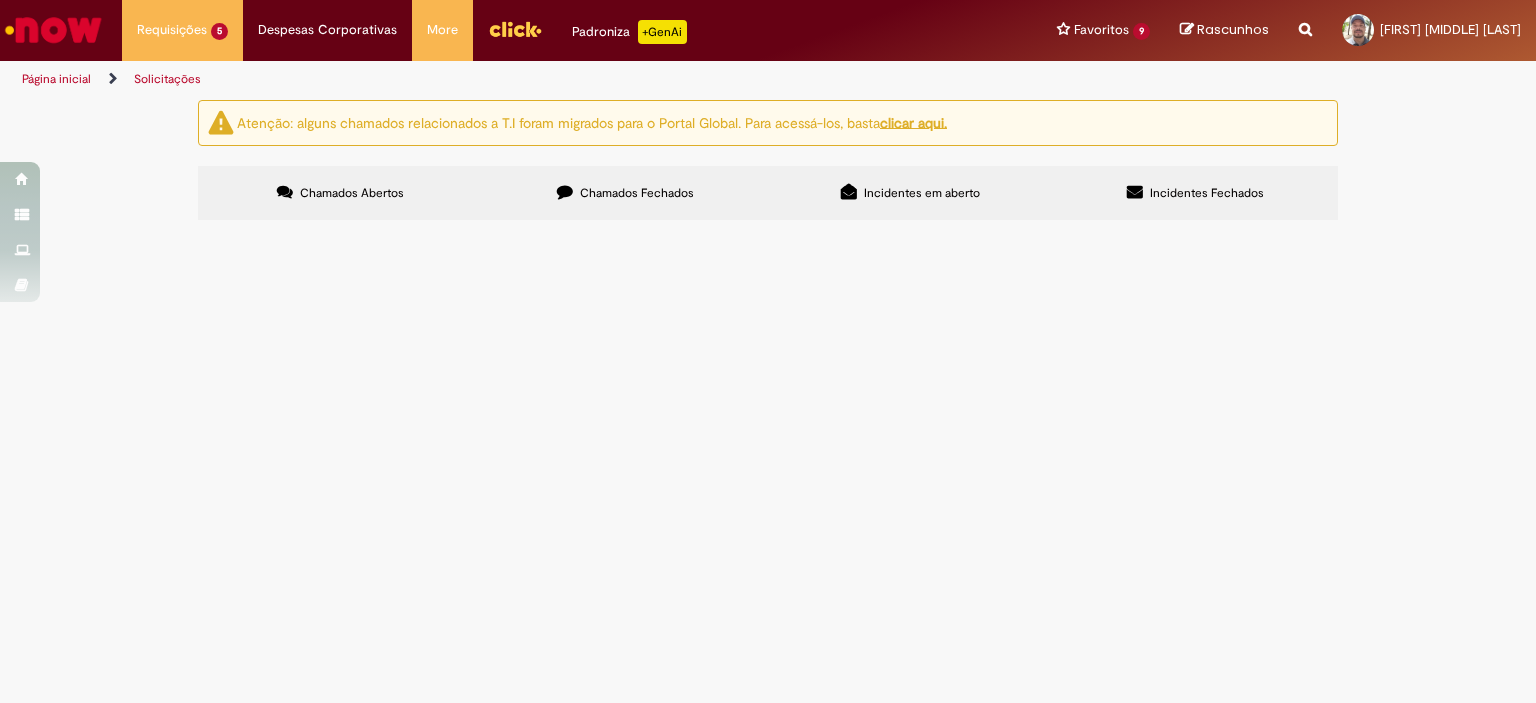 click on "Chamados Fechados" at bounding box center [637, 193] 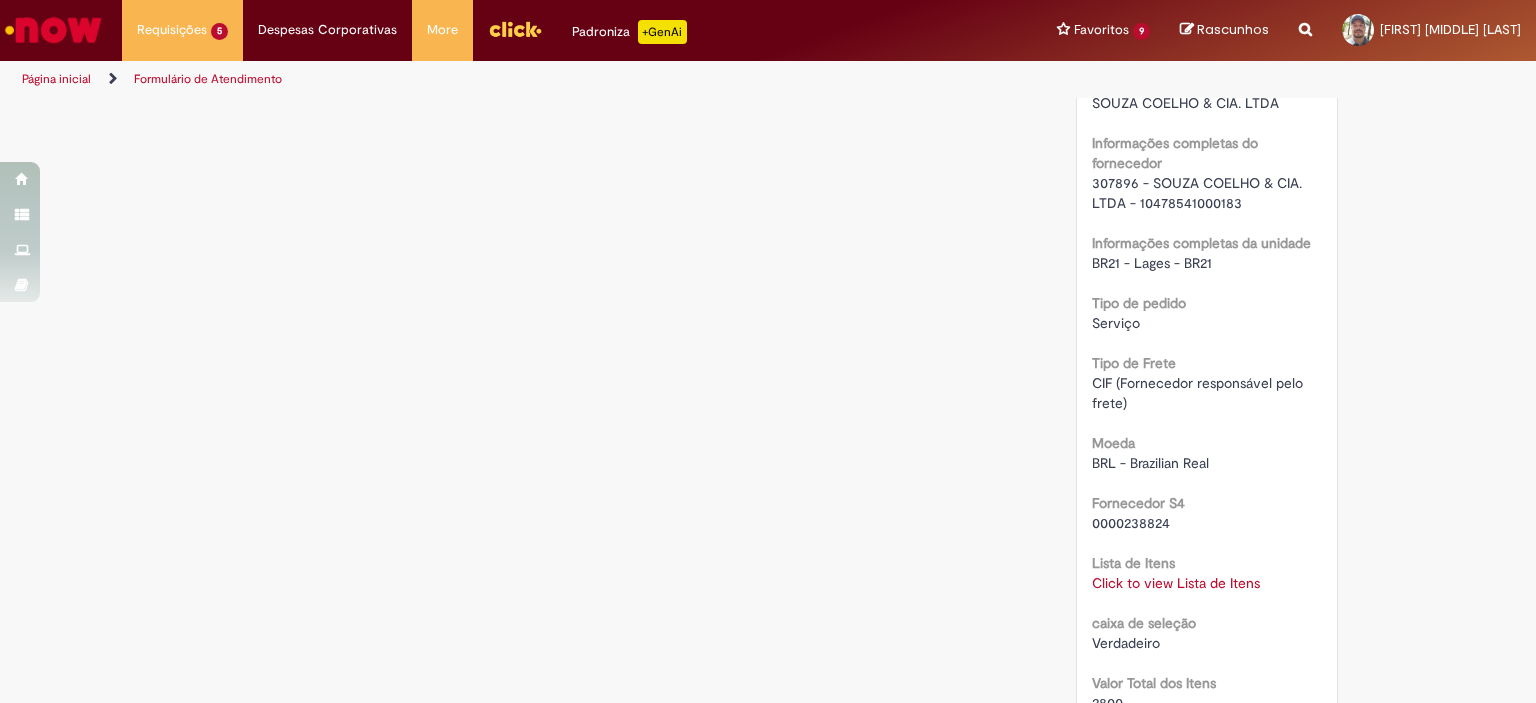 scroll, scrollTop: 1515, scrollLeft: 0, axis: vertical 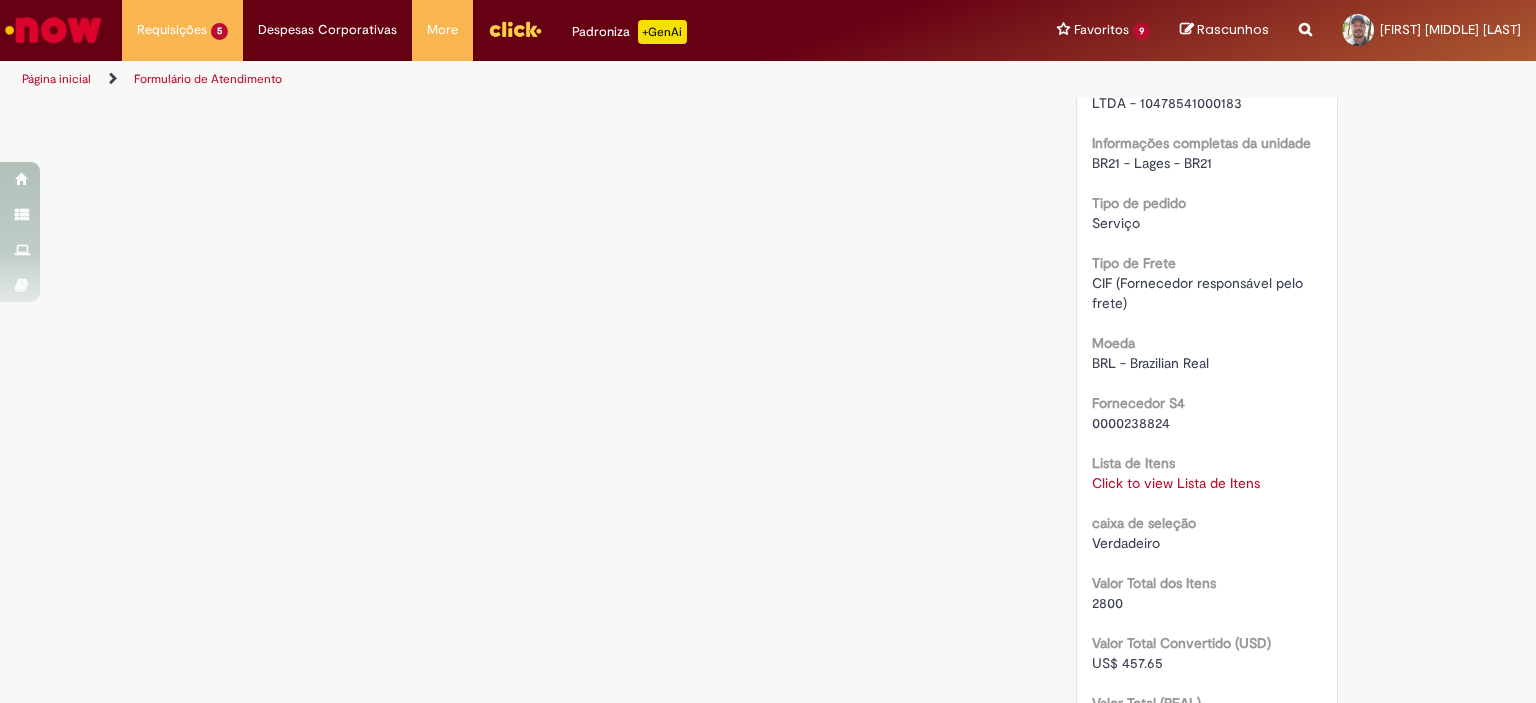 click on "Click to view Lista de Itens" at bounding box center (1176, 483) 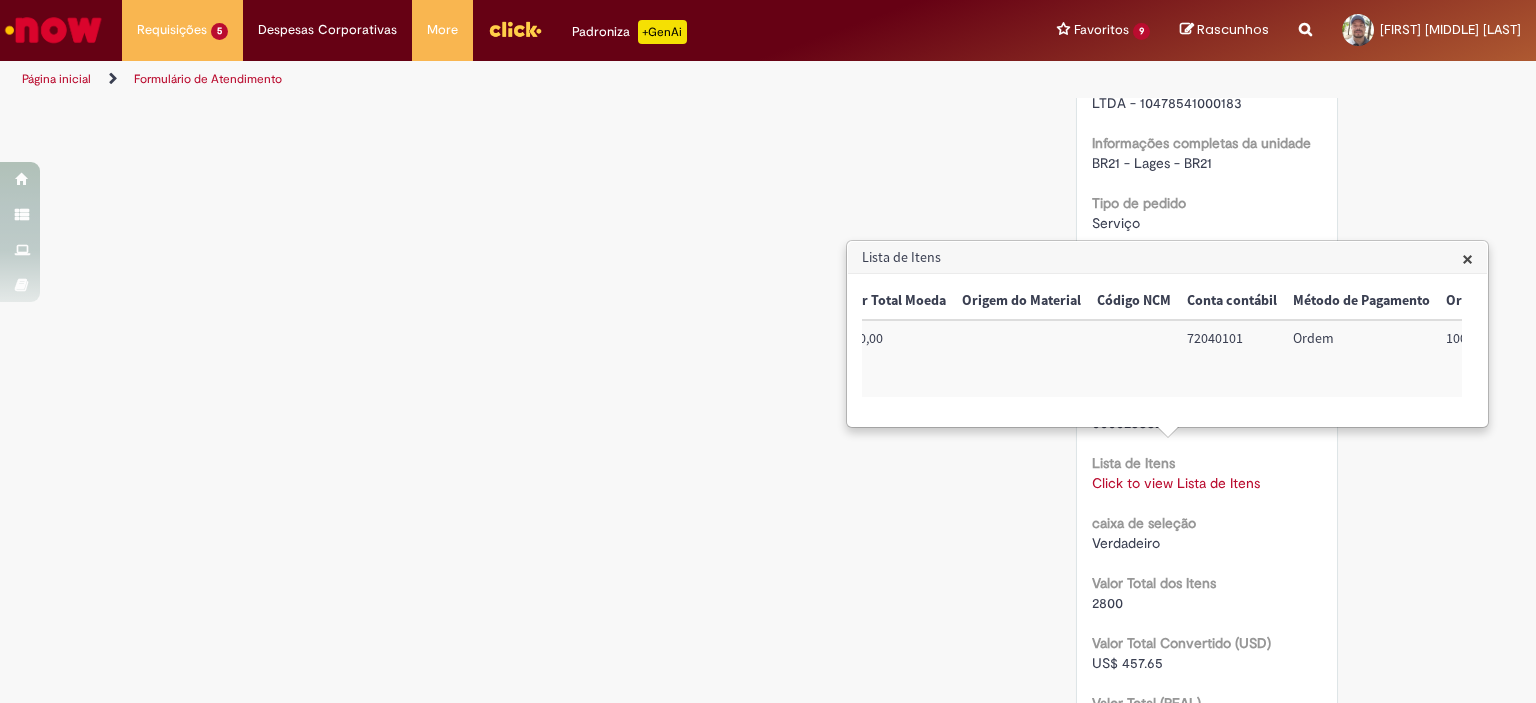 scroll, scrollTop: 0, scrollLeft: 770, axis: horizontal 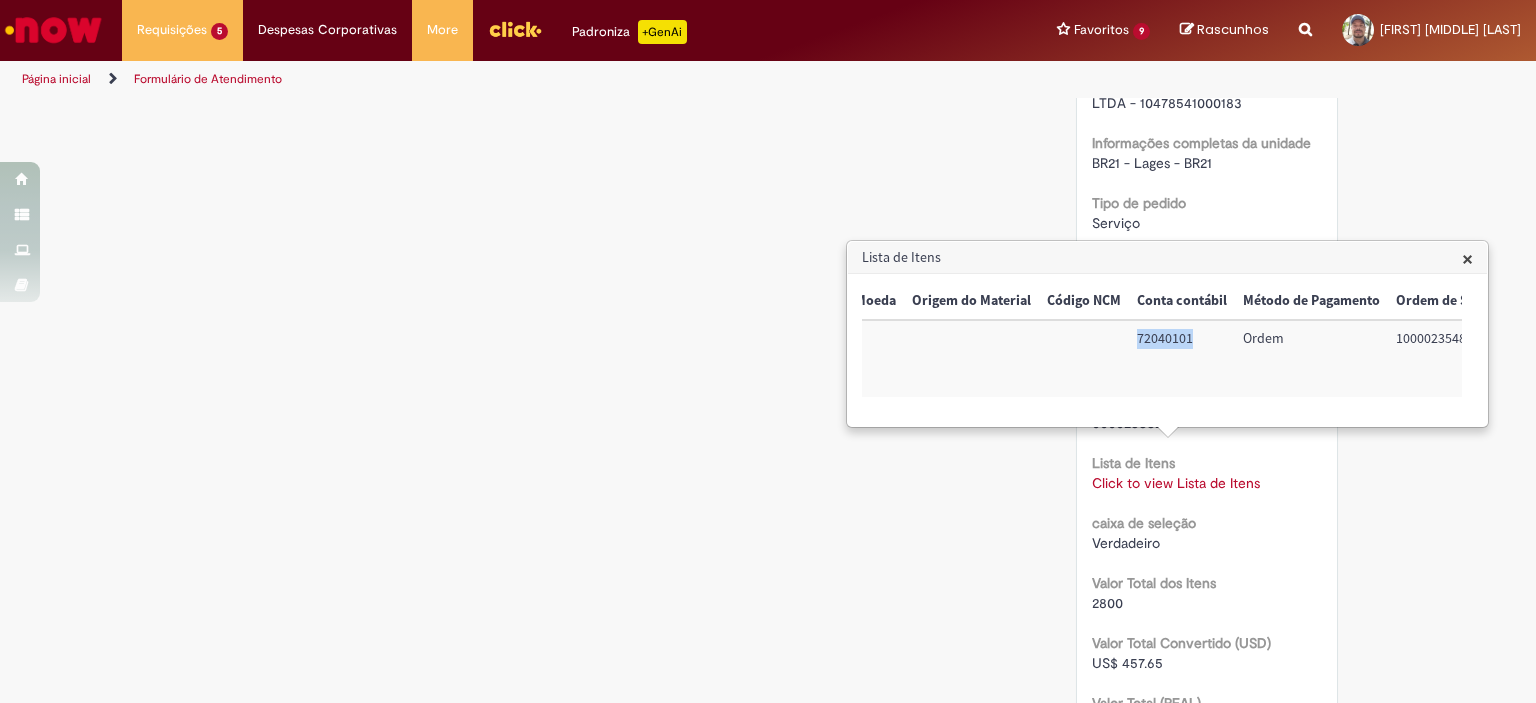 drag, startPoint x: 1184, startPoint y: 339, endPoint x: 1129, endPoint y: 339, distance: 55 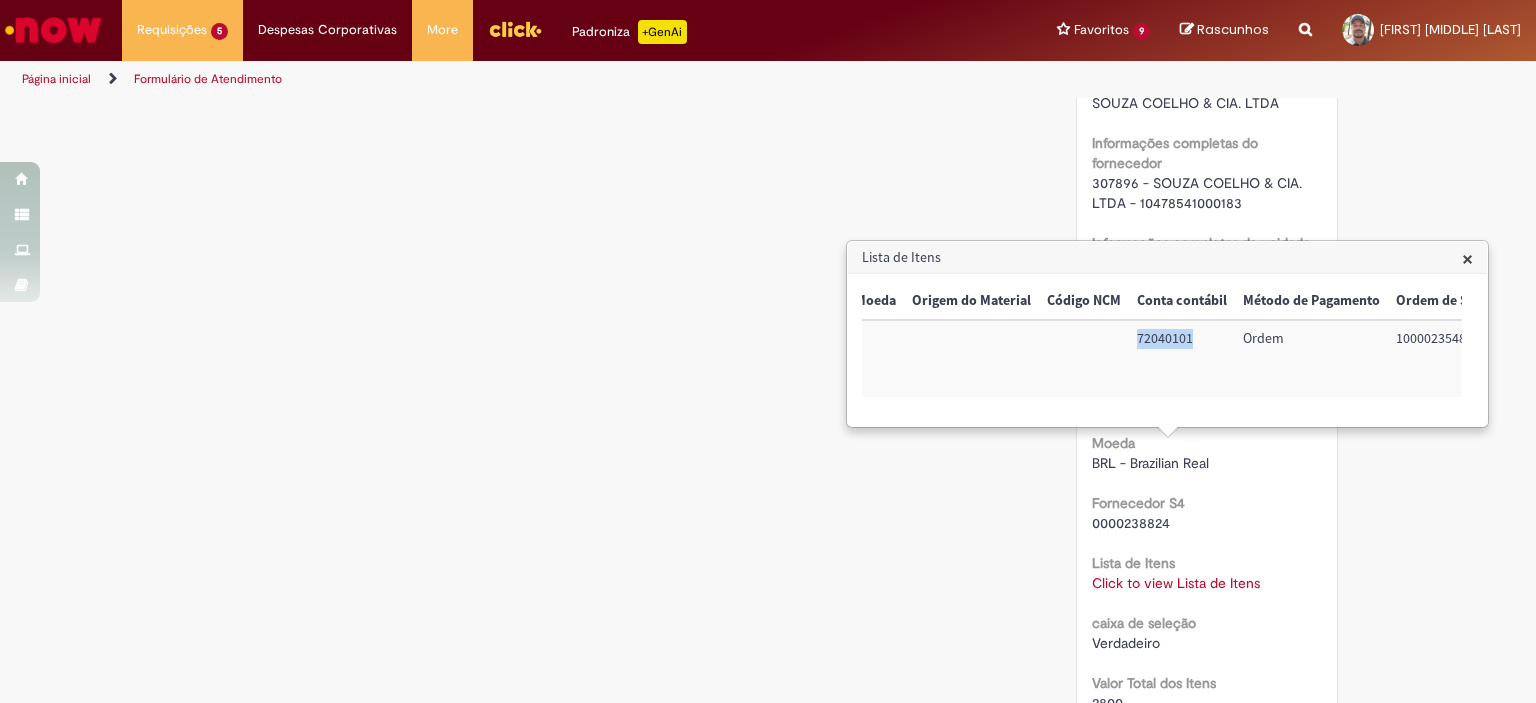 scroll, scrollTop: 1315, scrollLeft: 0, axis: vertical 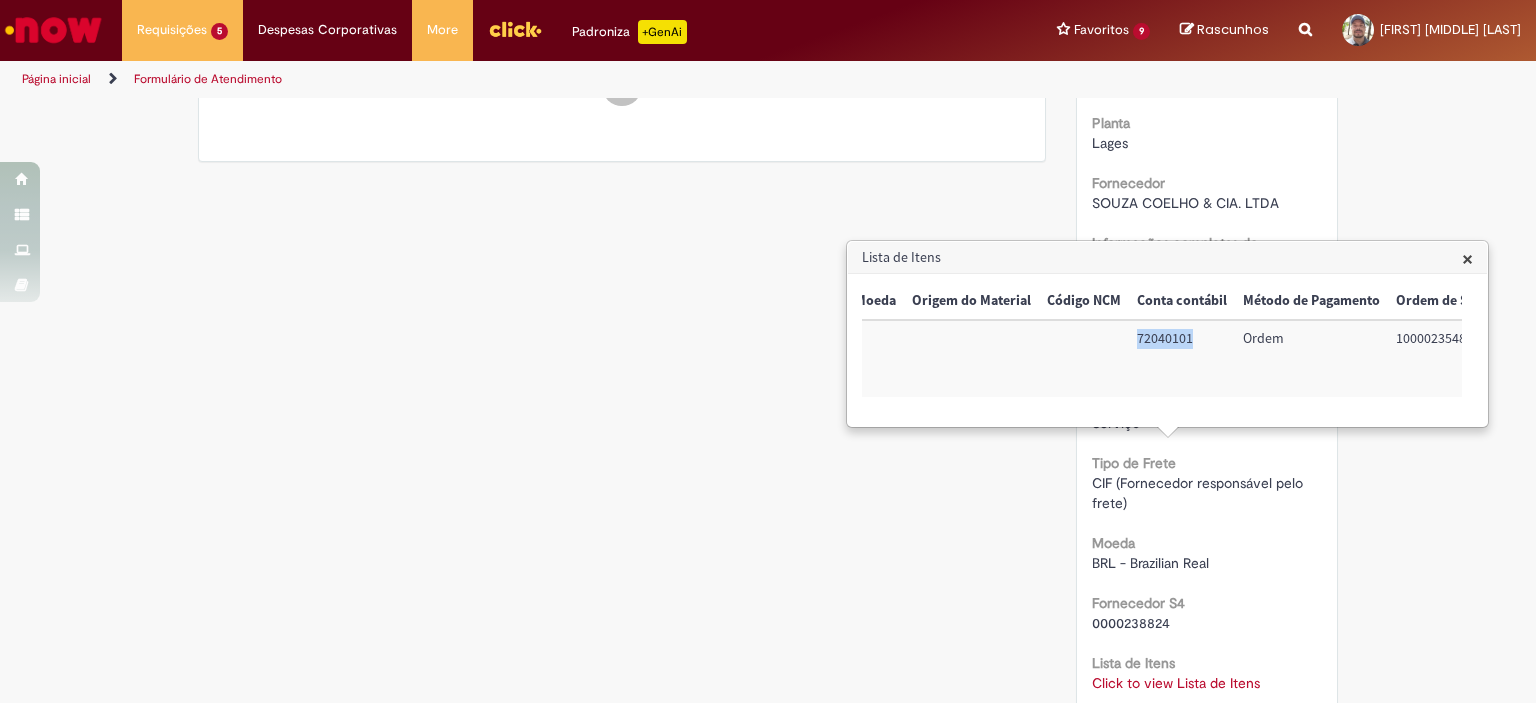 click on "×" at bounding box center [1467, 258] 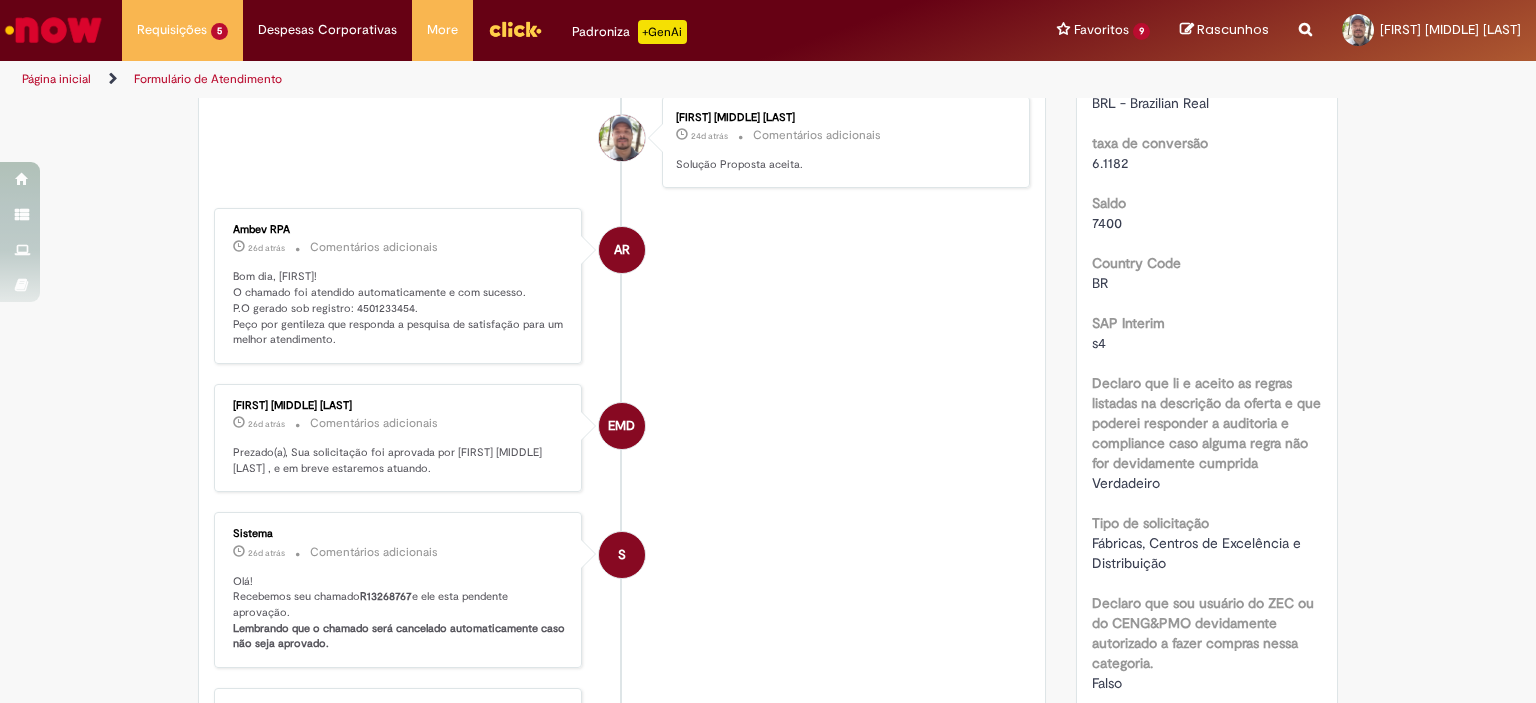 scroll, scrollTop: 0, scrollLeft: 0, axis: both 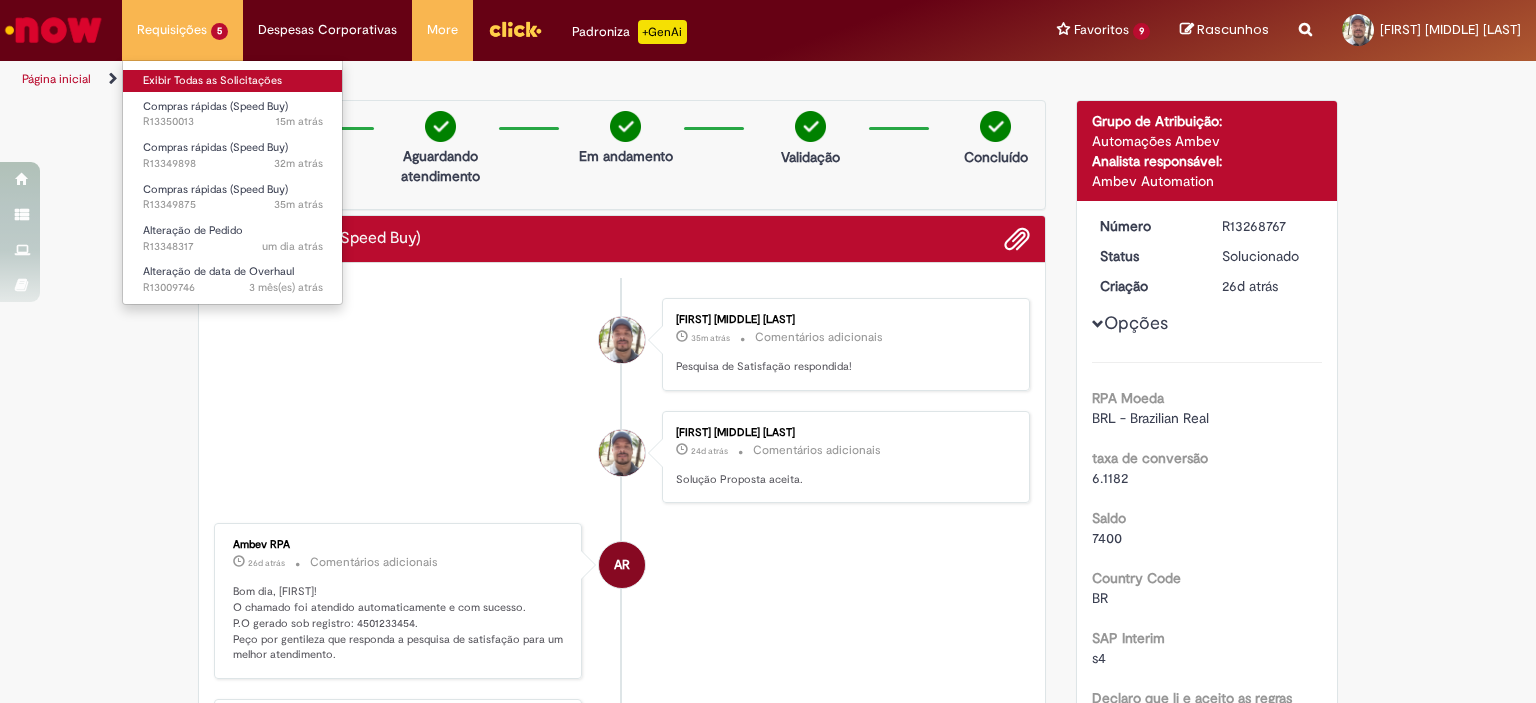 click on "Exibir Todas as Solicitações" at bounding box center [233, 81] 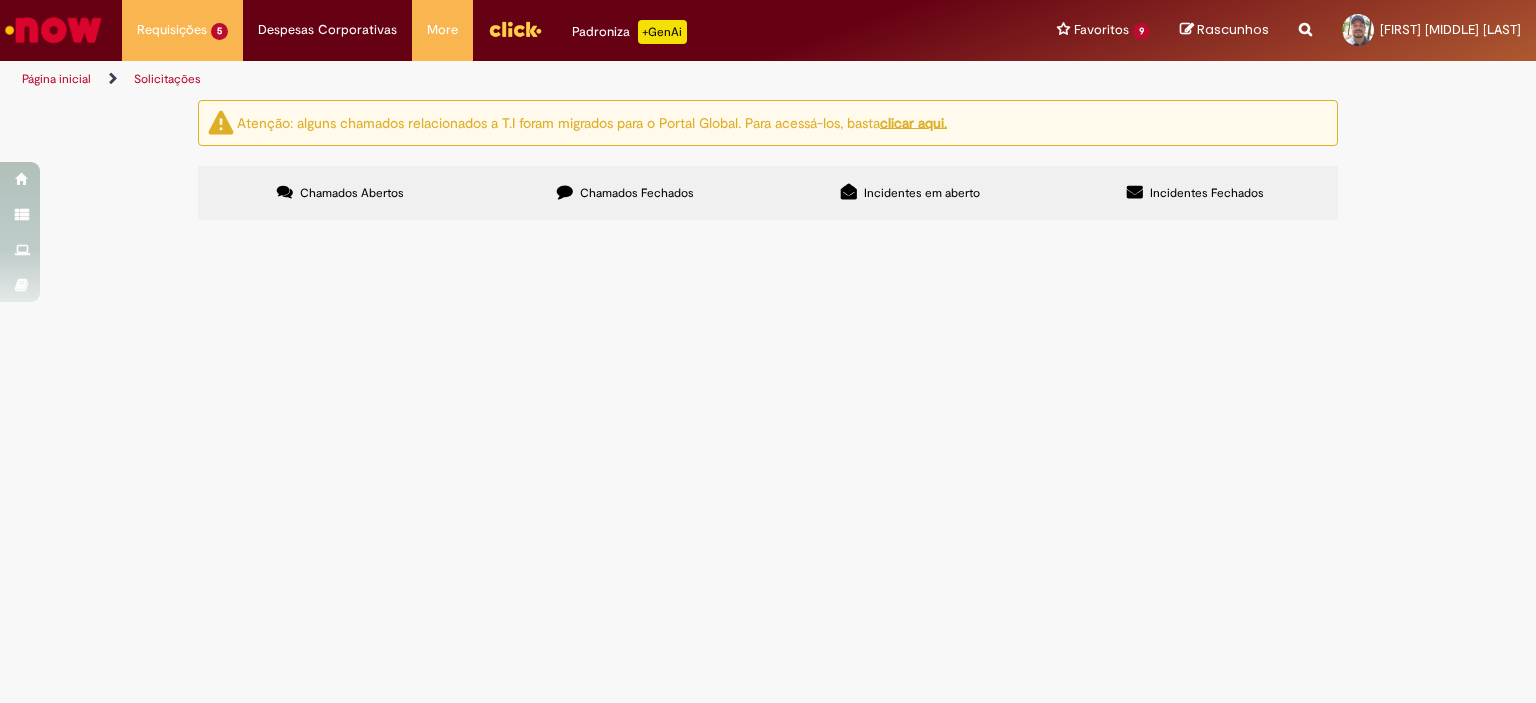 click on "Montagem de monovia para filtro do Aldox" at bounding box center [0, 0] 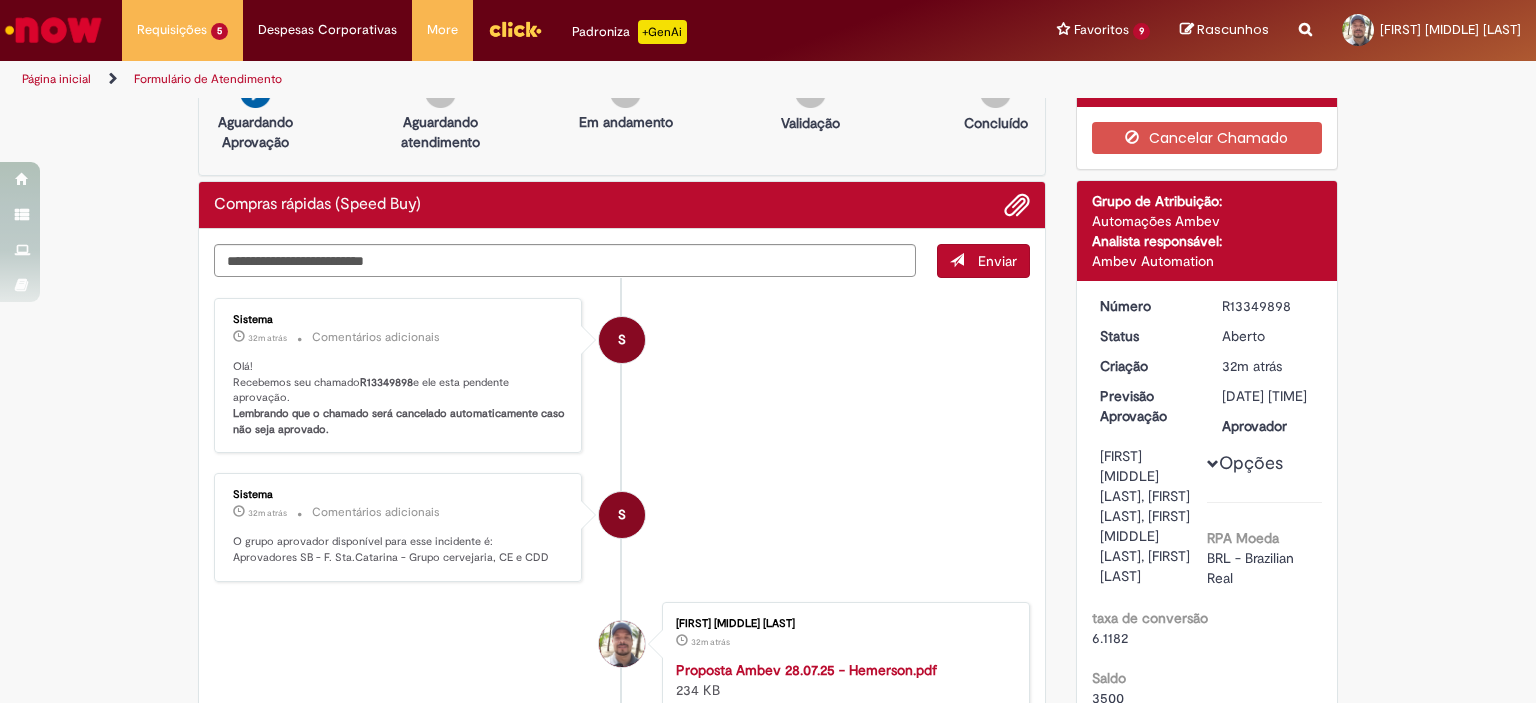 scroll, scrollTop: 0, scrollLeft: 0, axis: both 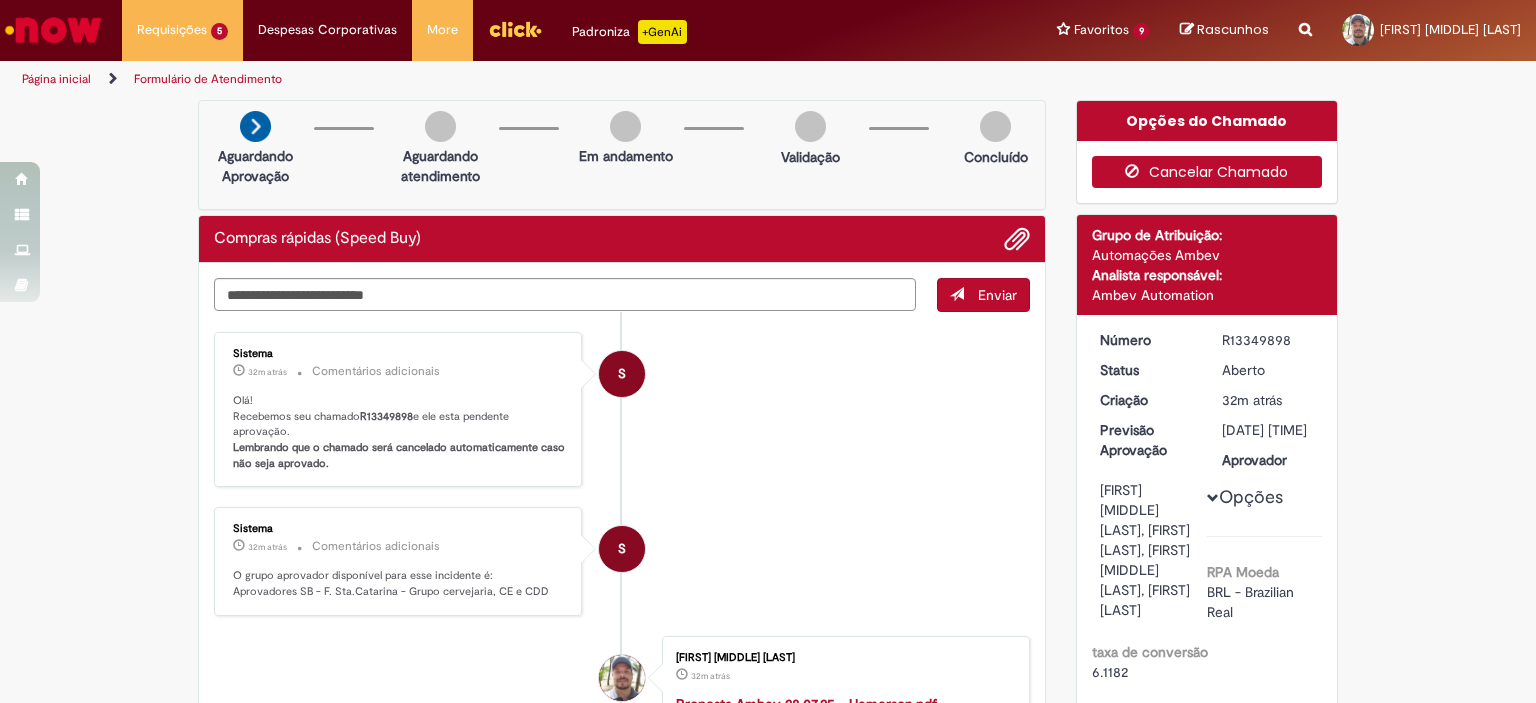 click on "Cancelar Chamado" at bounding box center (1207, 172) 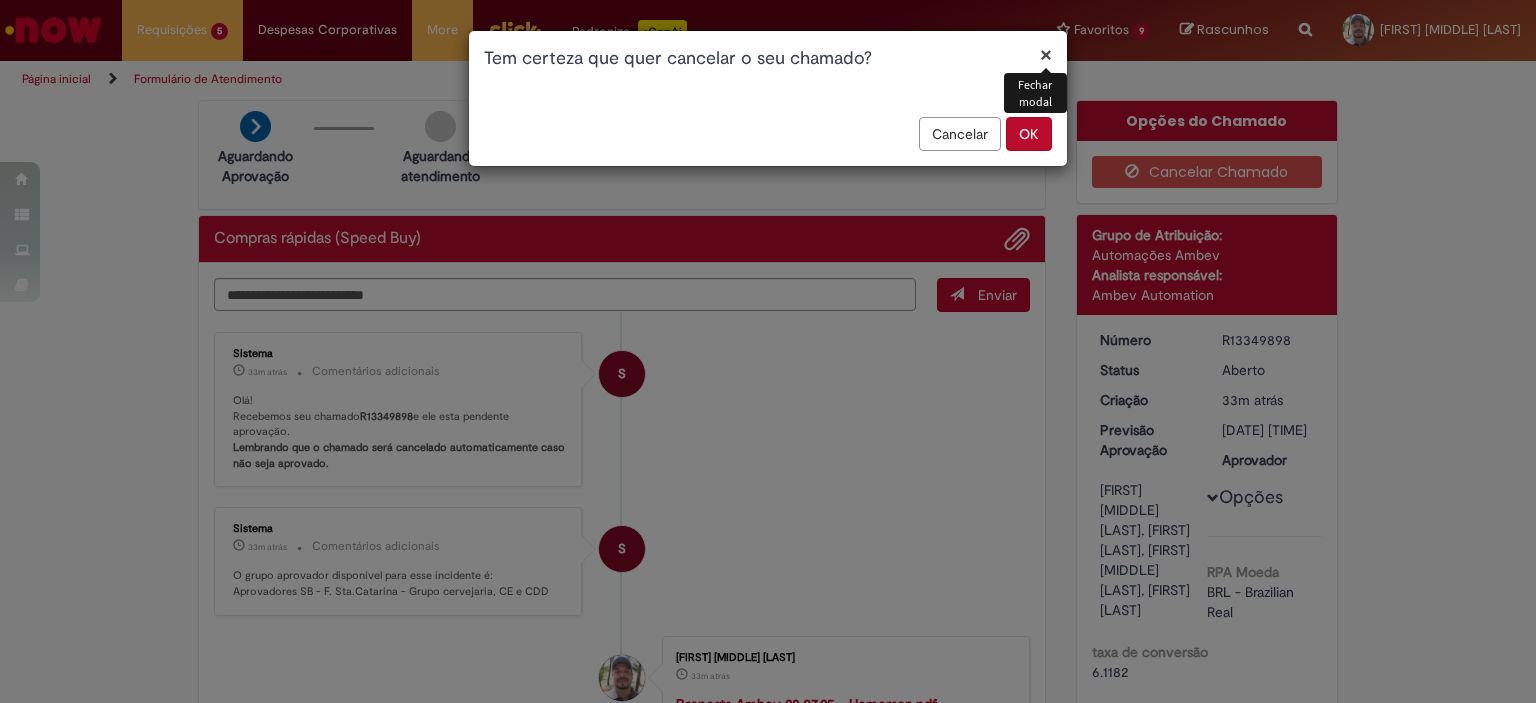 click on "OK" at bounding box center (1029, 134) 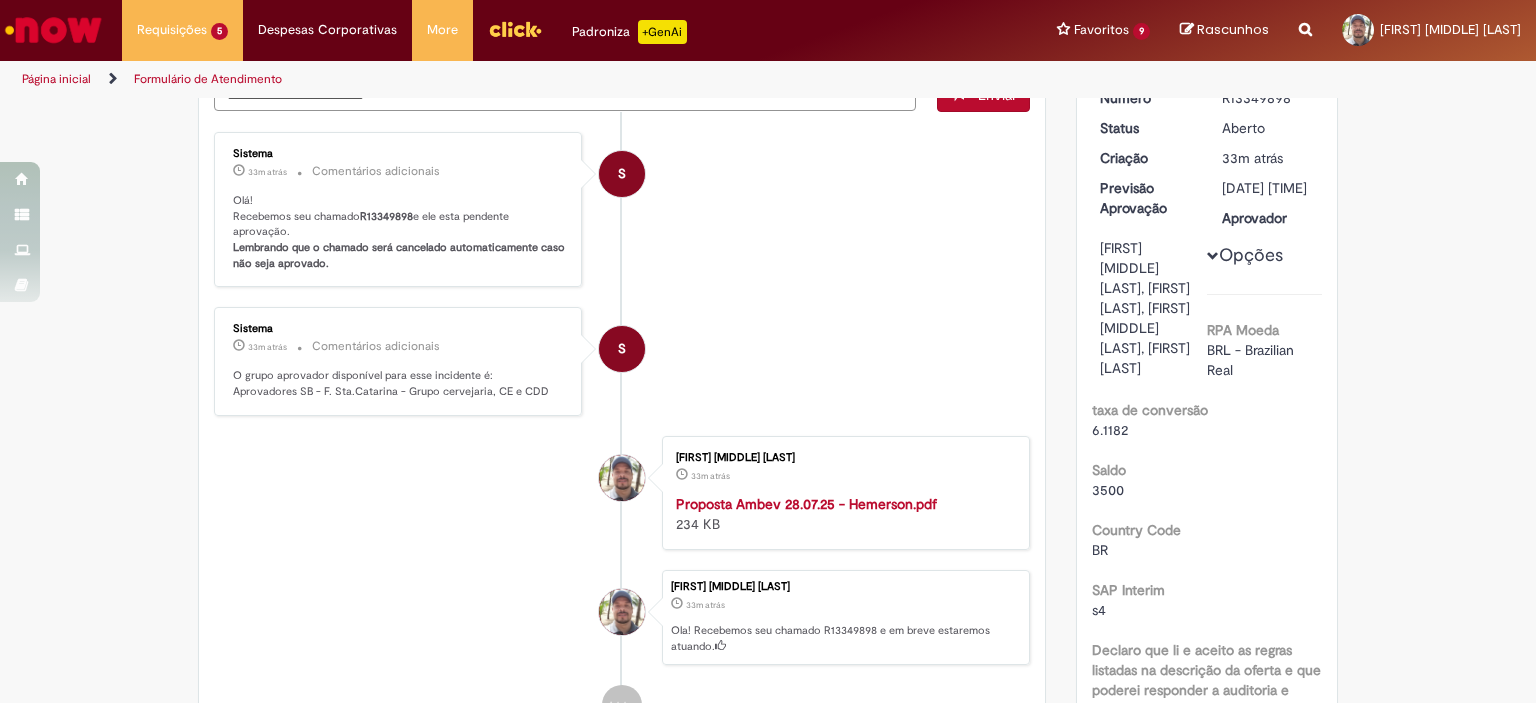 scroll, scrollTop: 0, scrollLeft: 0, axis: both 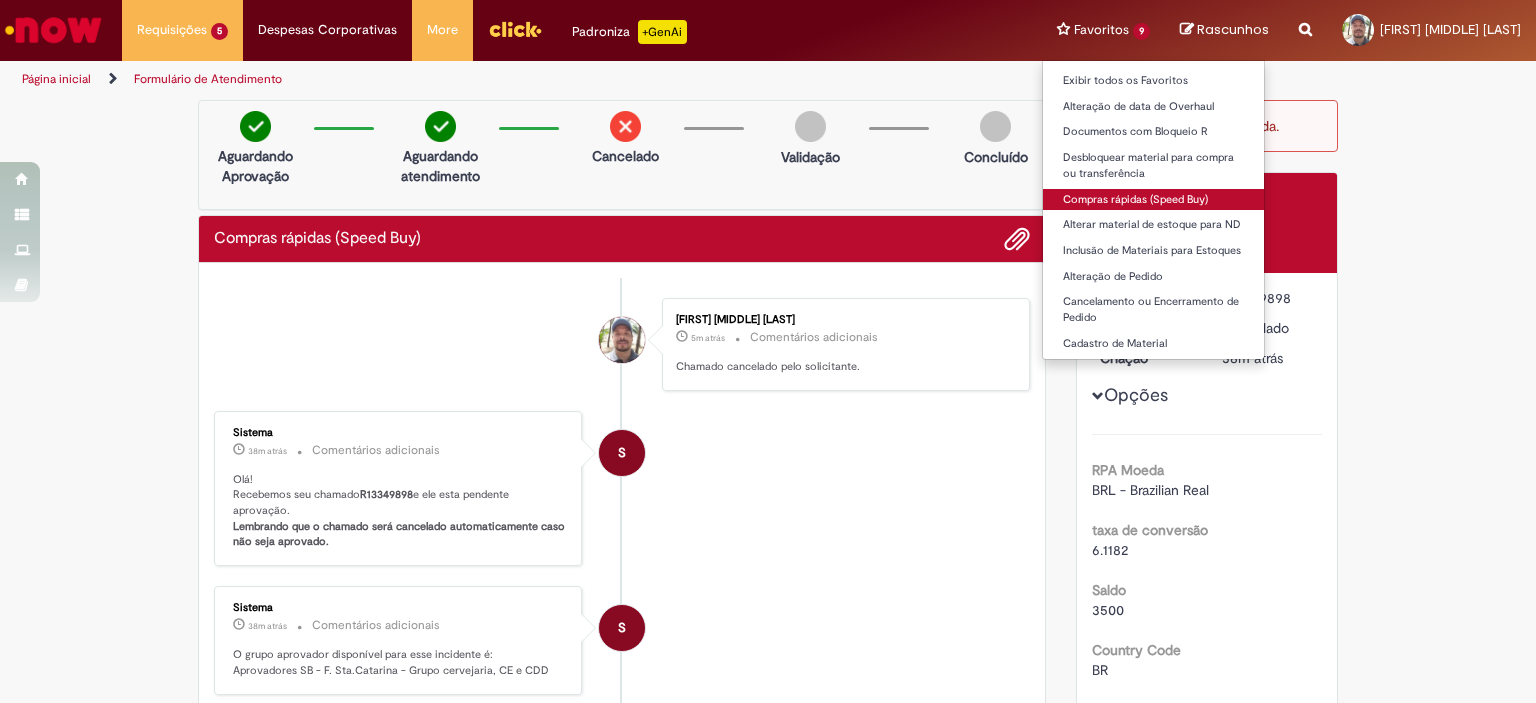 click on "Compras rápidas (Speed Buy)" at bounding box center (1153, 200) 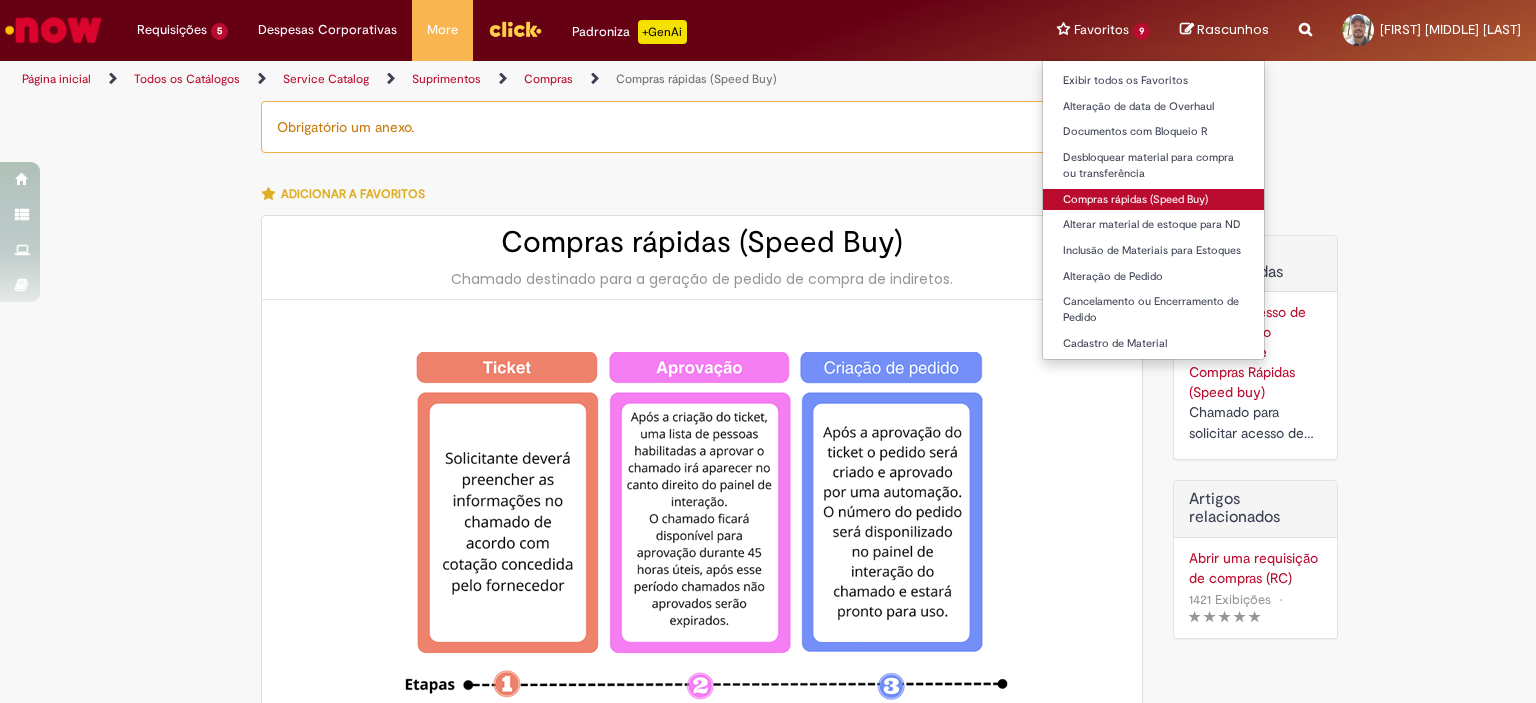 type on "********" 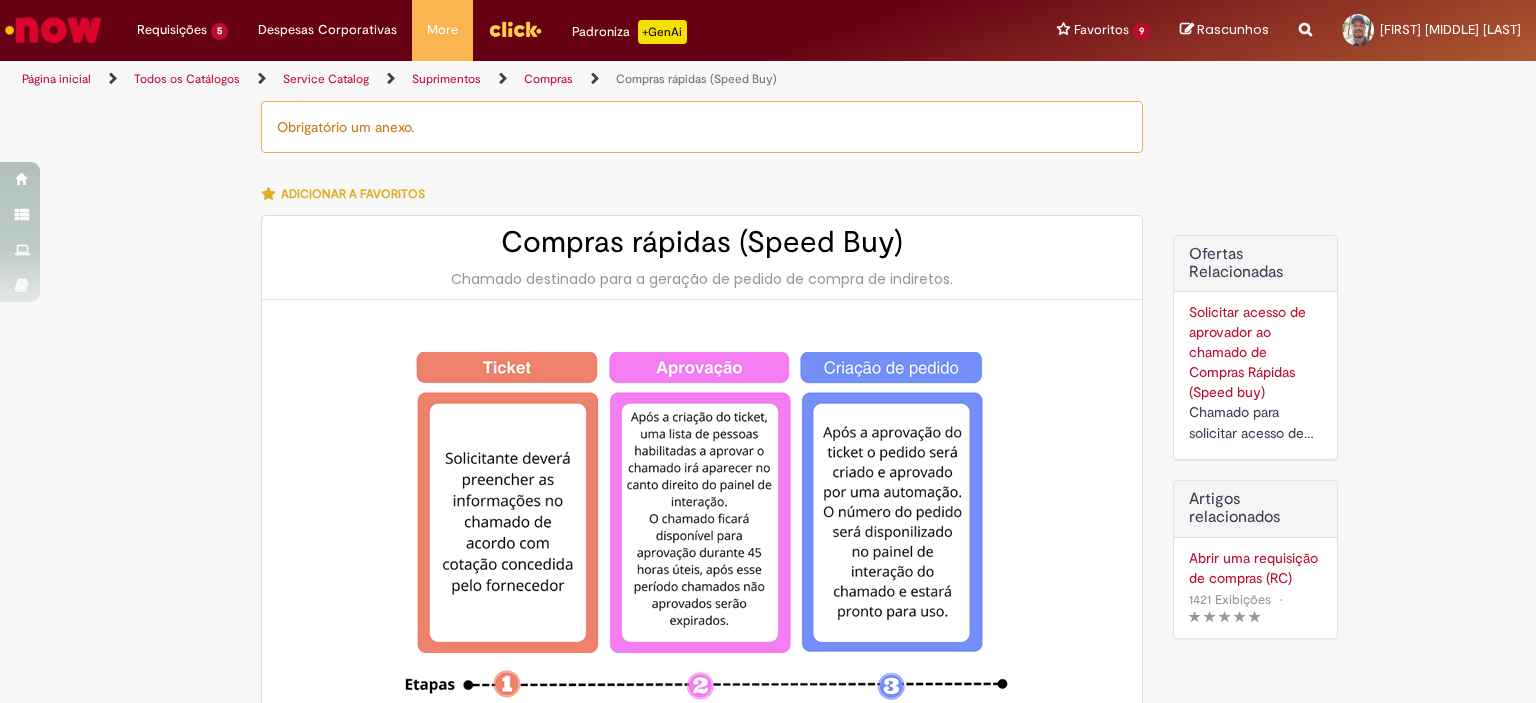 type on "**********" 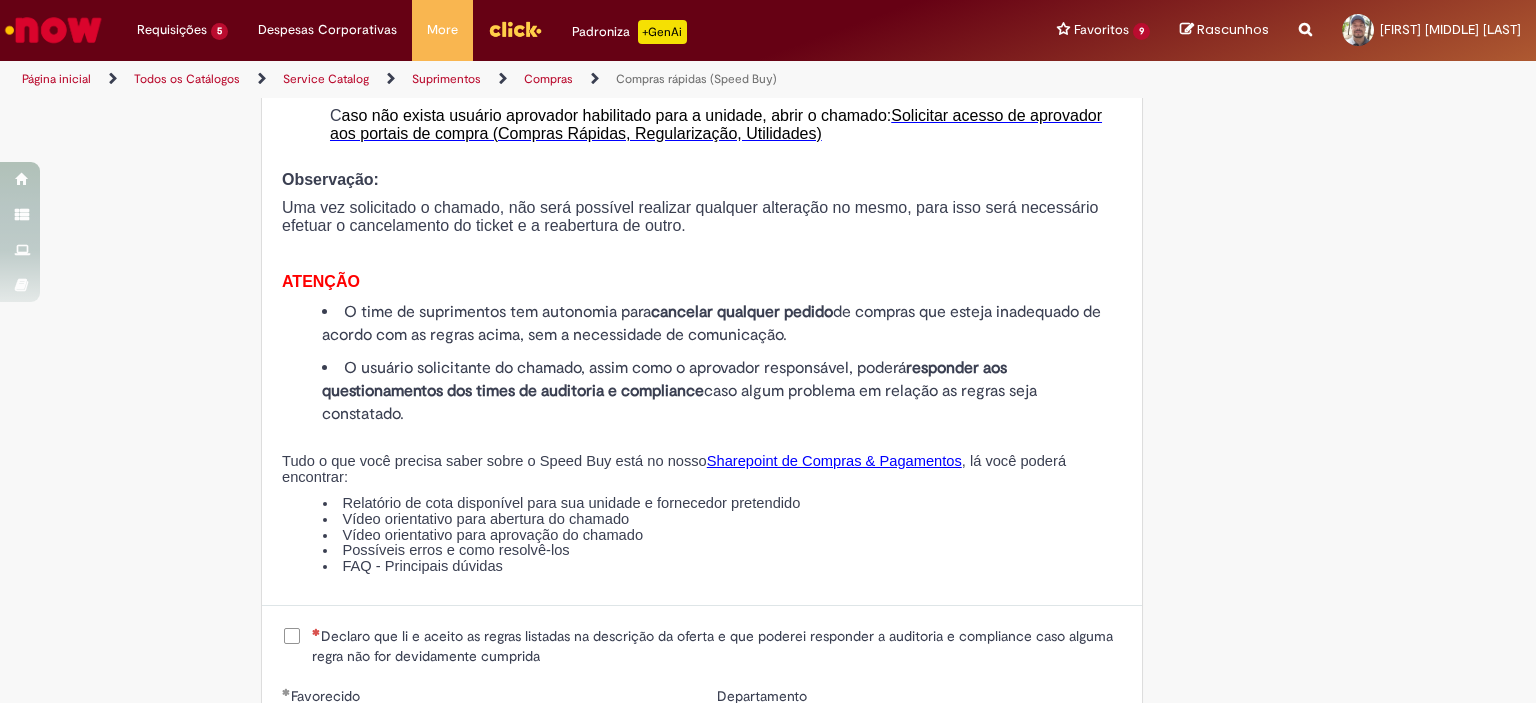 scroll, scrollTop: 2300, scrollLeft: 0, axis: vertical 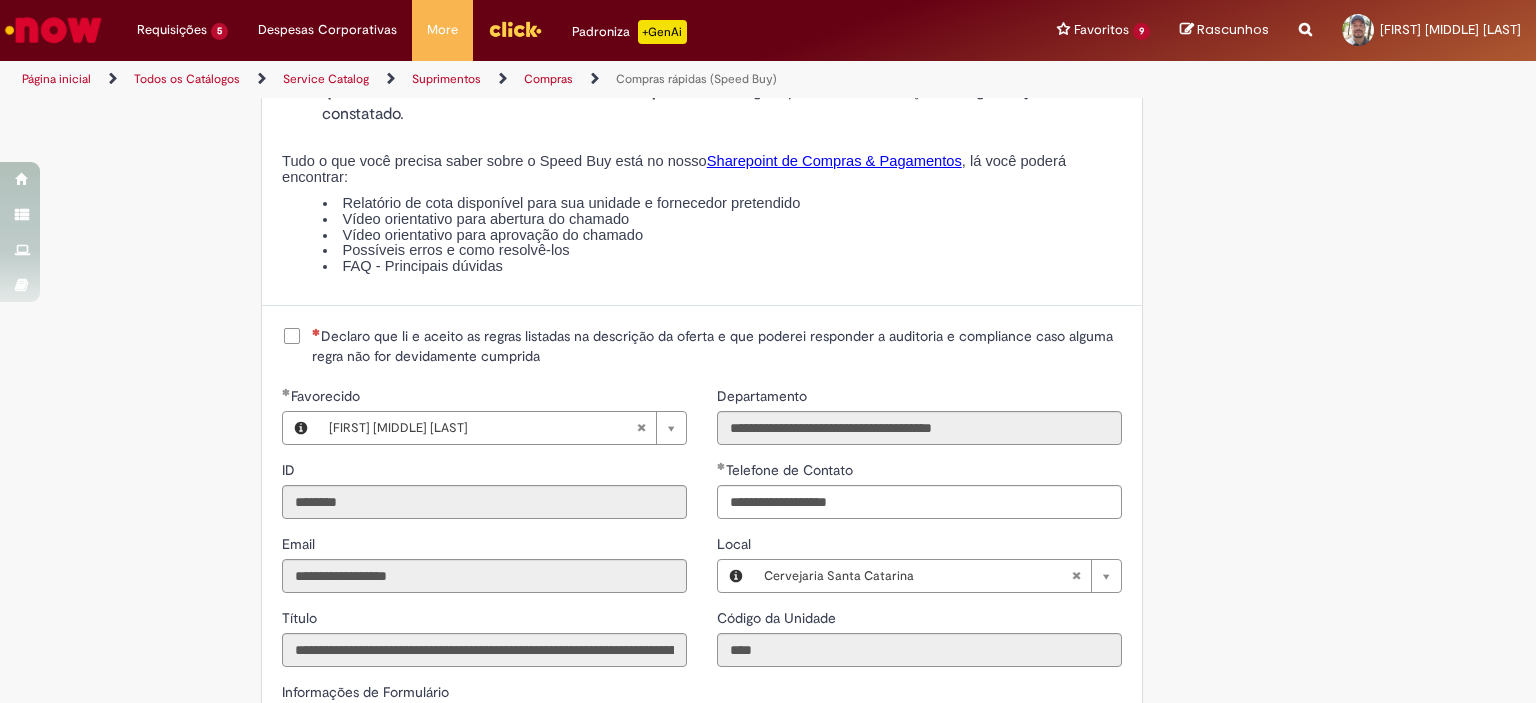 click on "Declaro que li e aceito as regras listadas na descrição da oferta e que poderei responder a auditoria e compliance caso alguma regra não for devidamente cumprida" at bounding box center (717, 346) 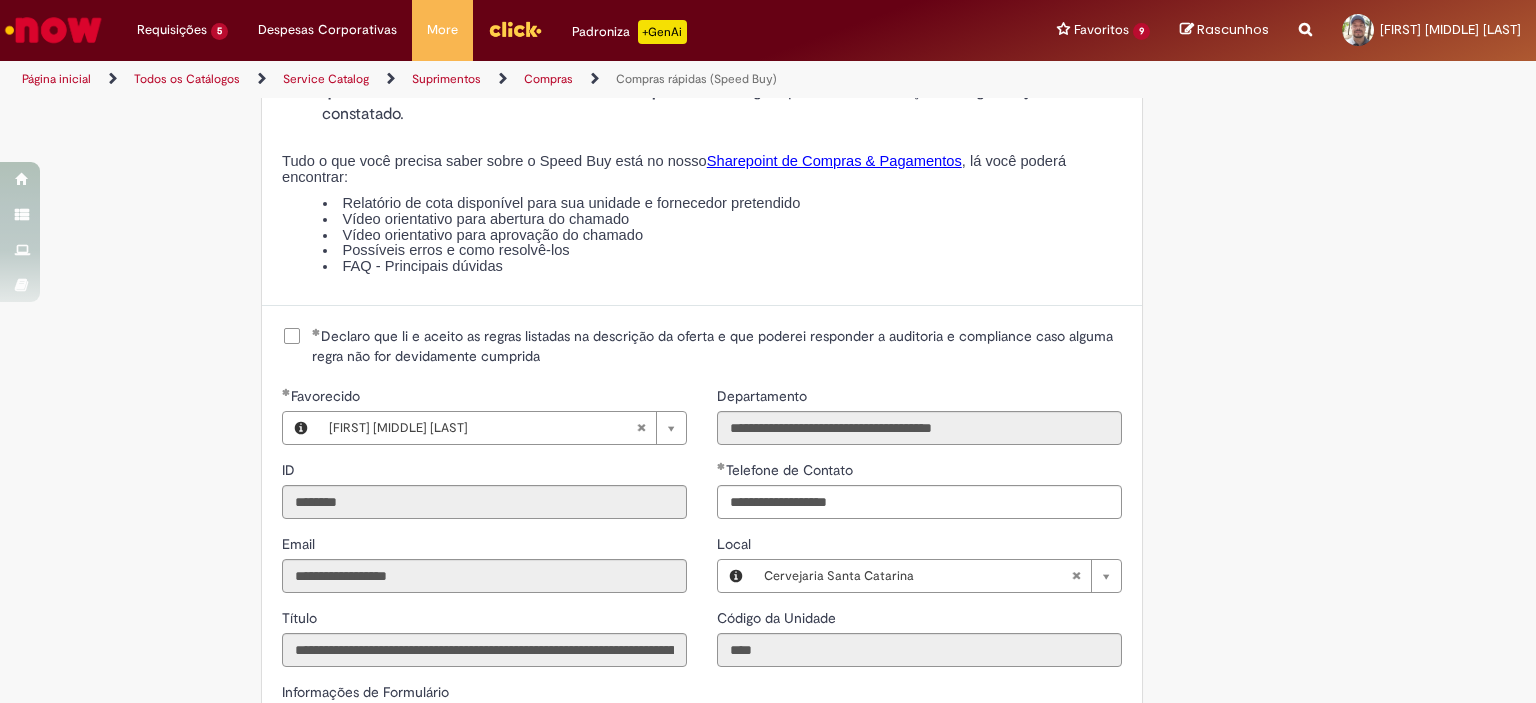 scroll, scrollTop: 2600, scrollLeft: 0, axis: vertical 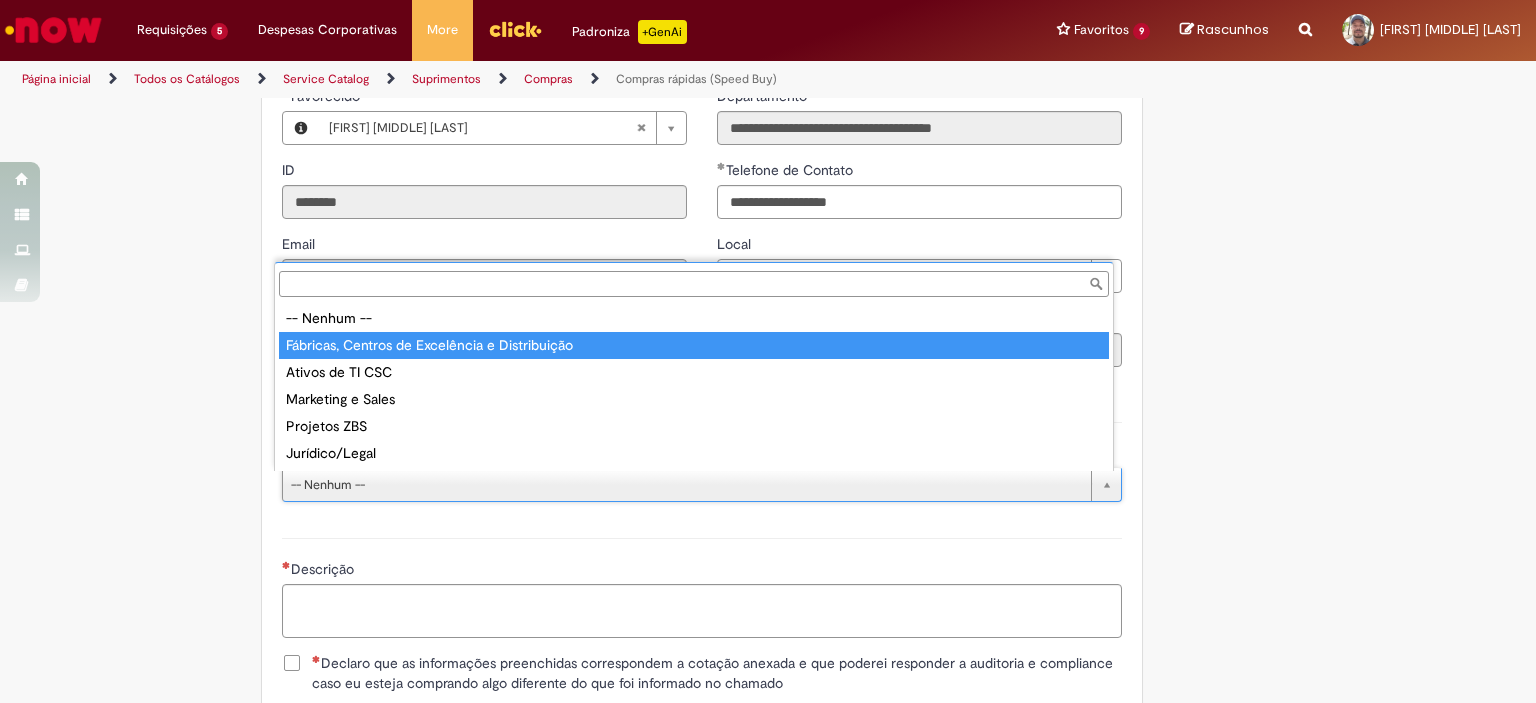 type on "**********" 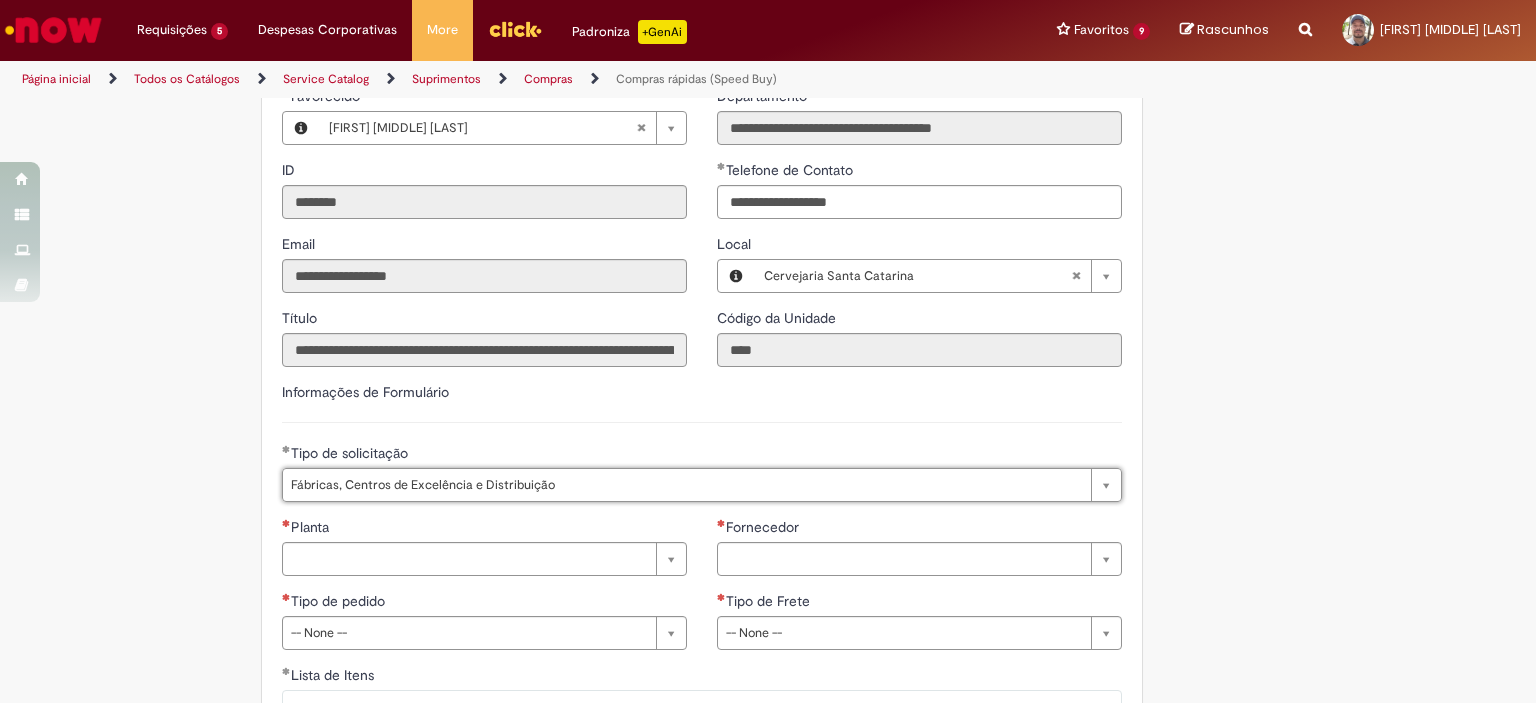 scroll, scrollTop: 2800, scrollLeft: 0, axis: vertical 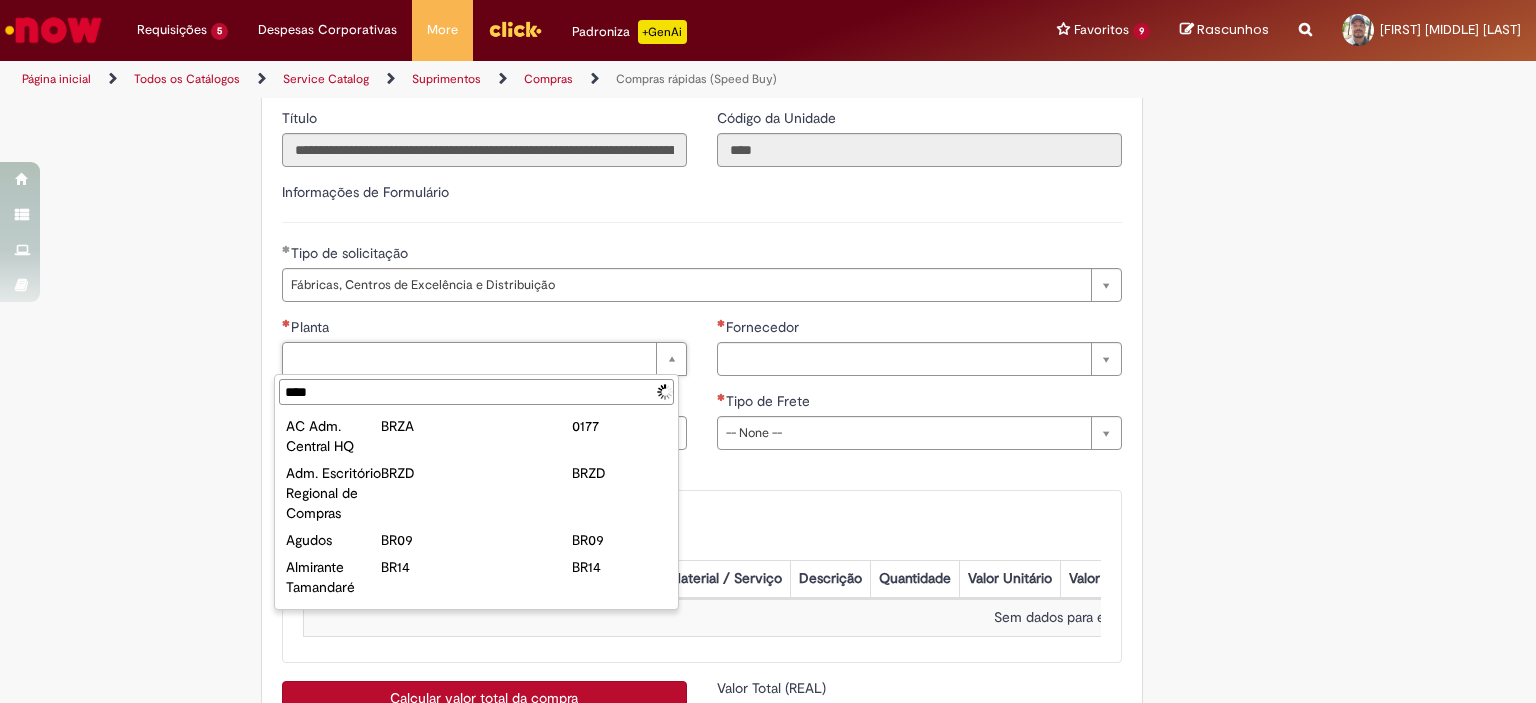 type on "*****" 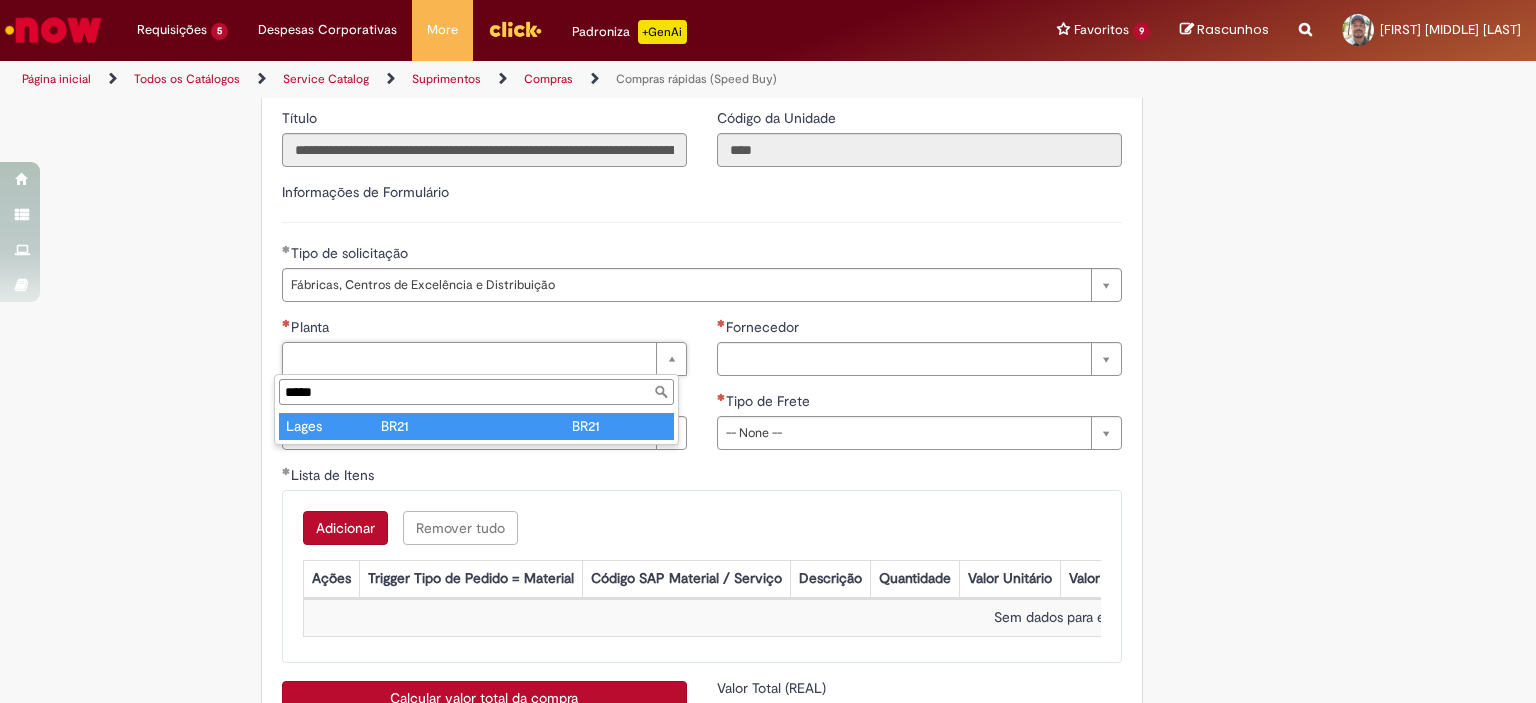 type on "*****" 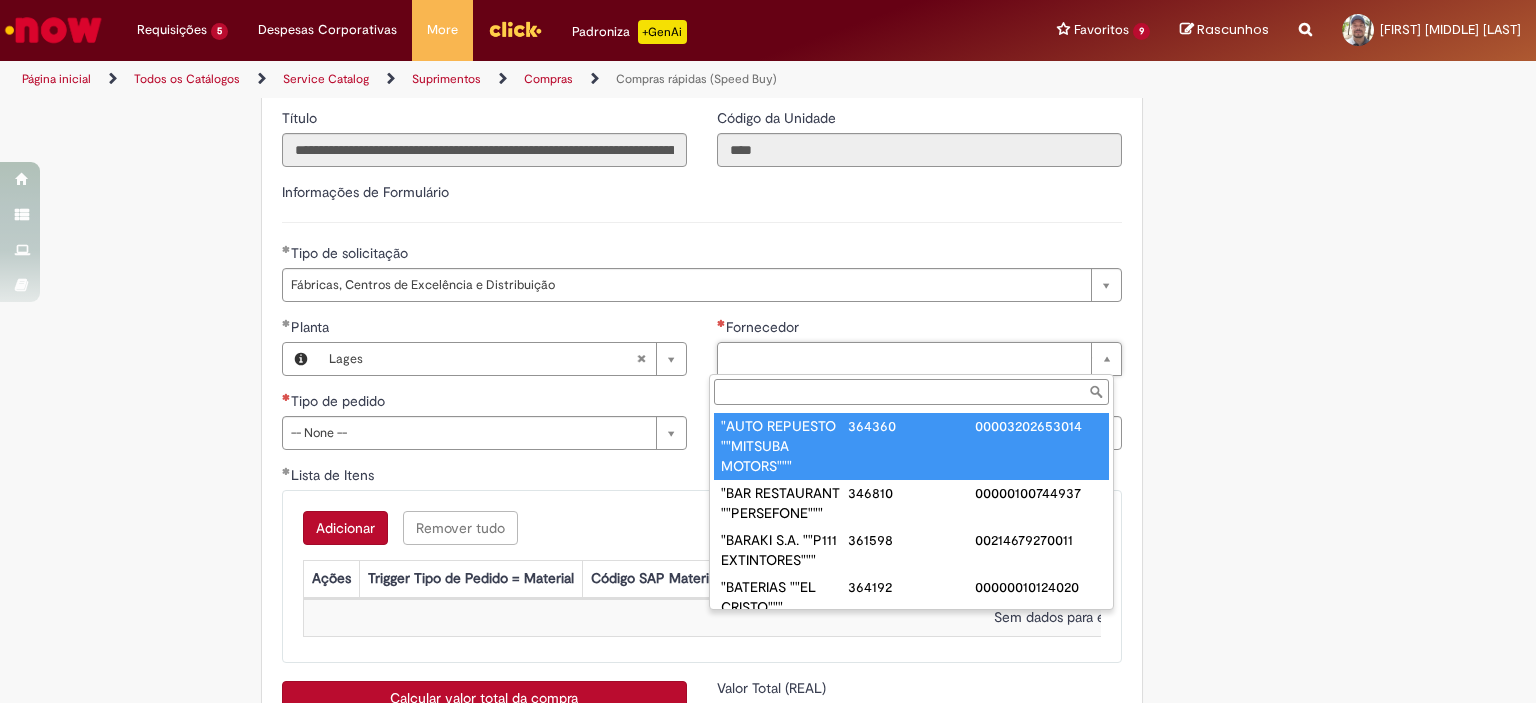 paste on "******" 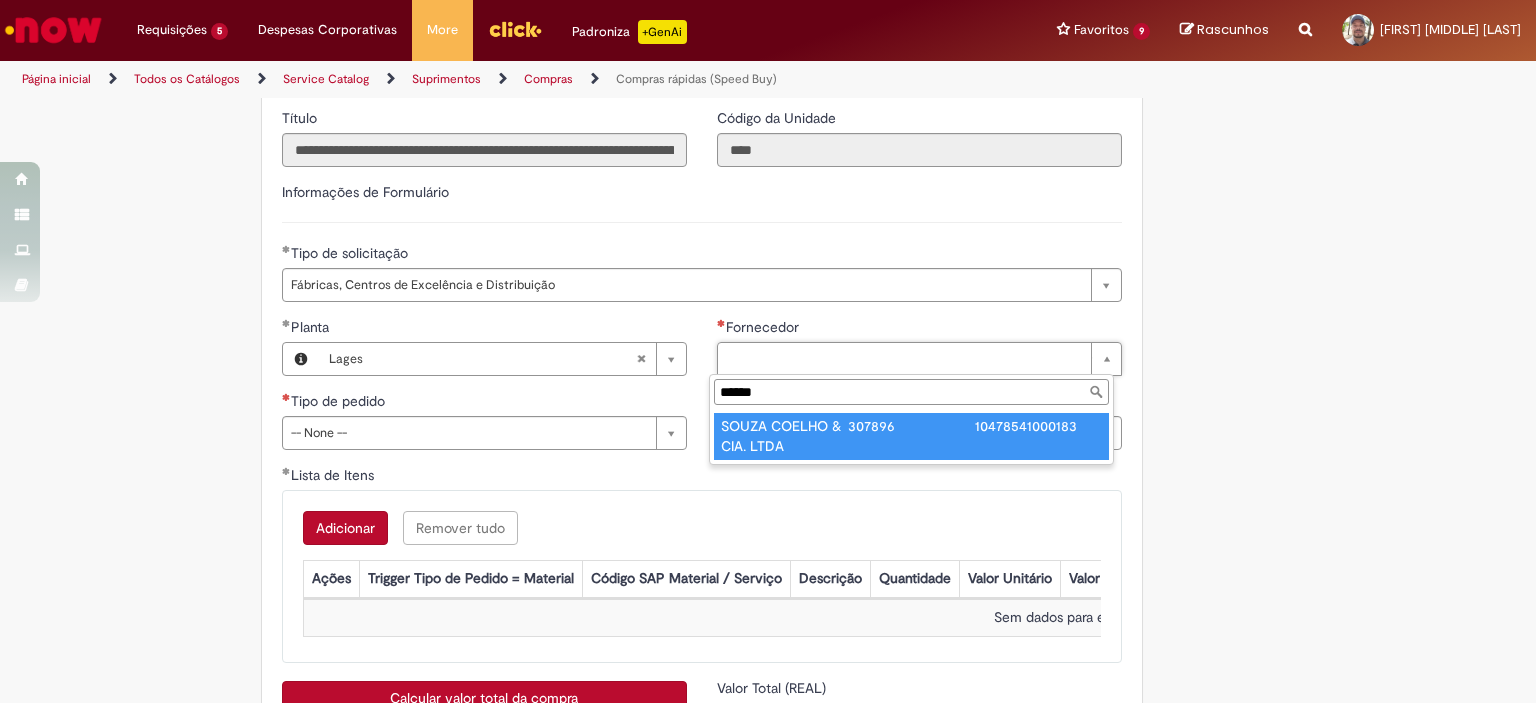 type on "******" 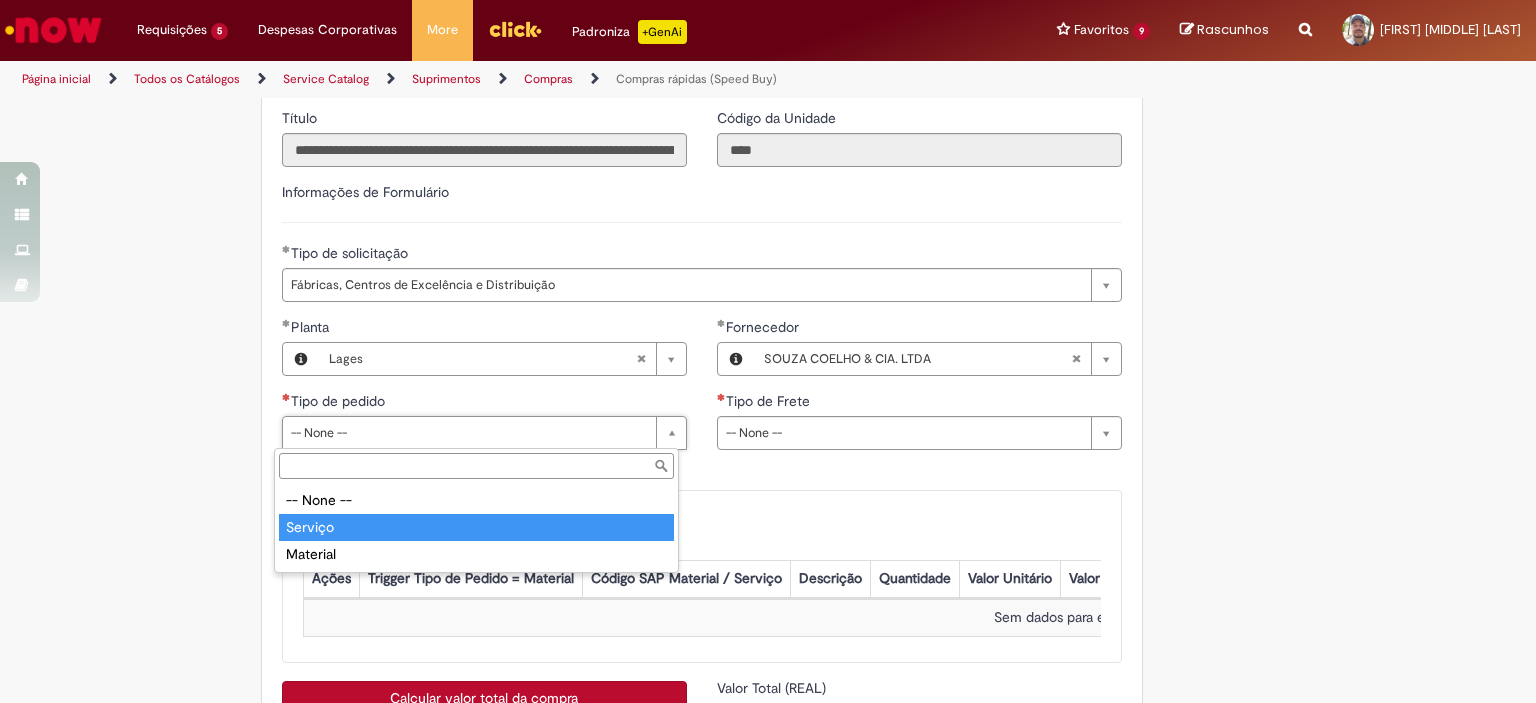 type on "*******" 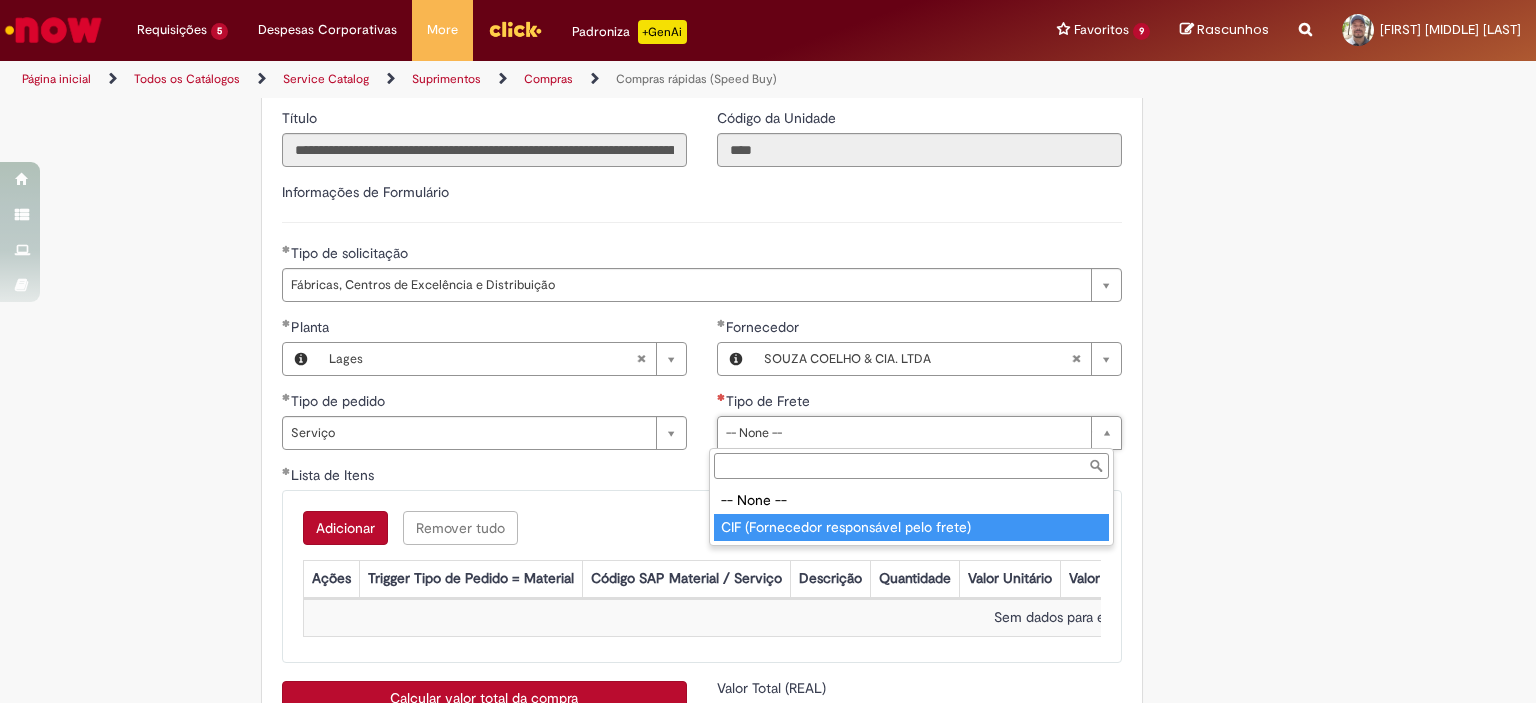 type on "**********" 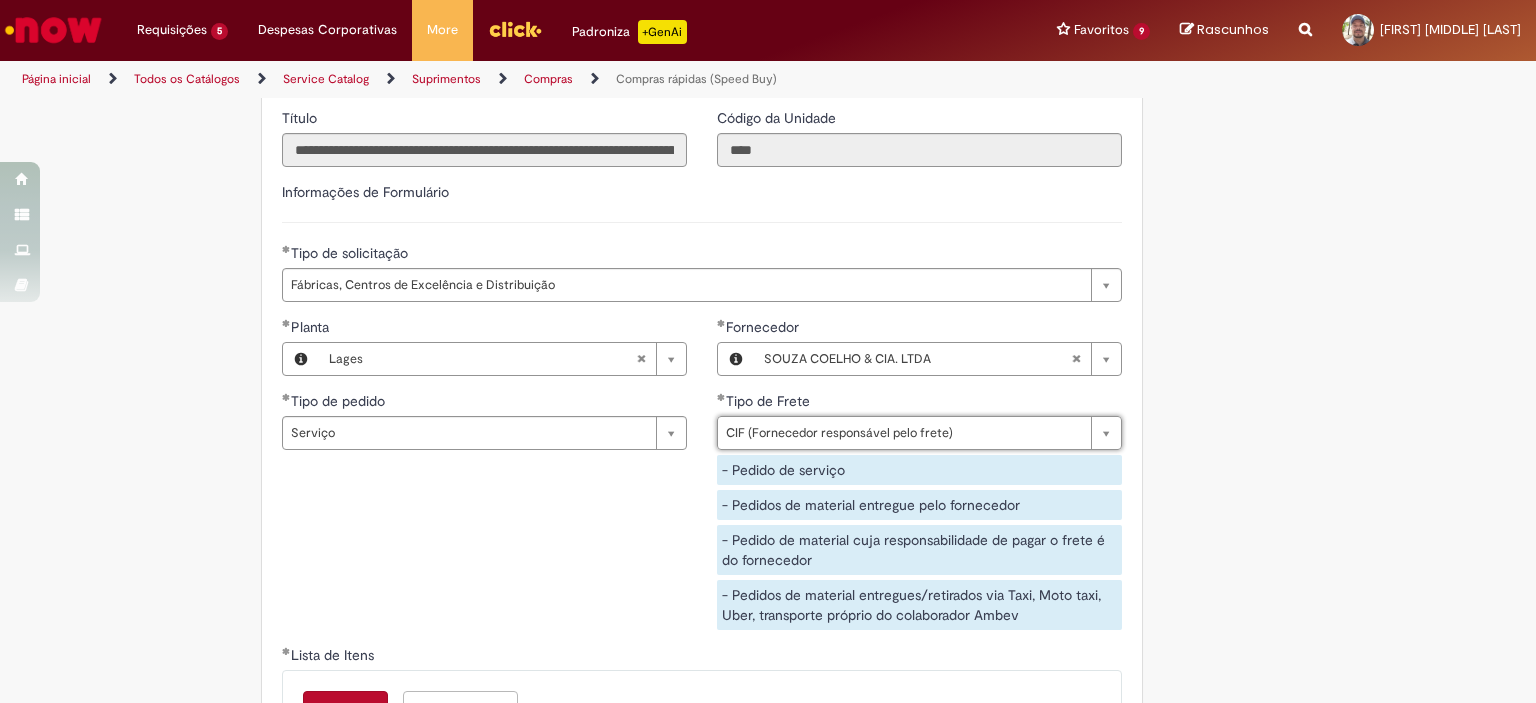 scroll, scrollTop: 3100, scrollLeft: 0, axis: vertical 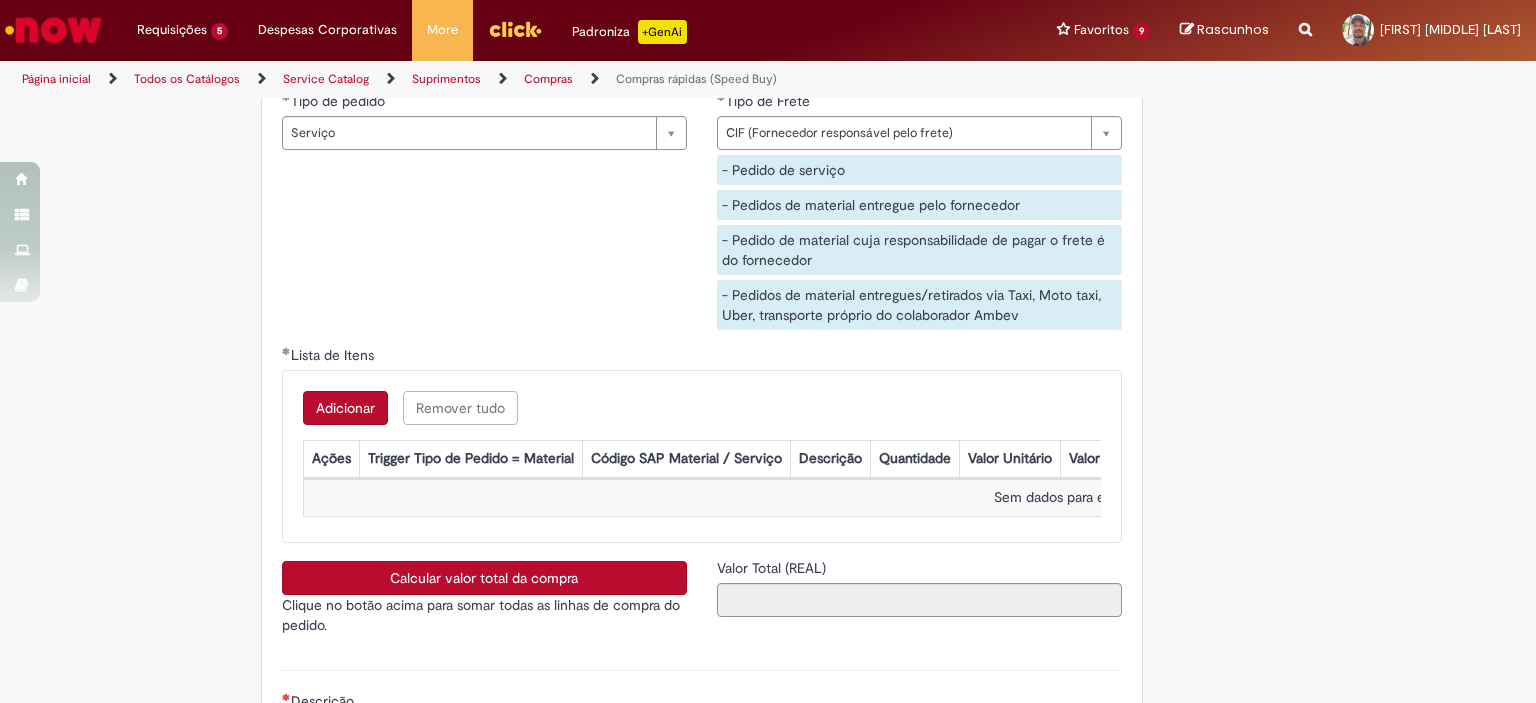 click on "Adicionar" at bounding box center (345, 408) 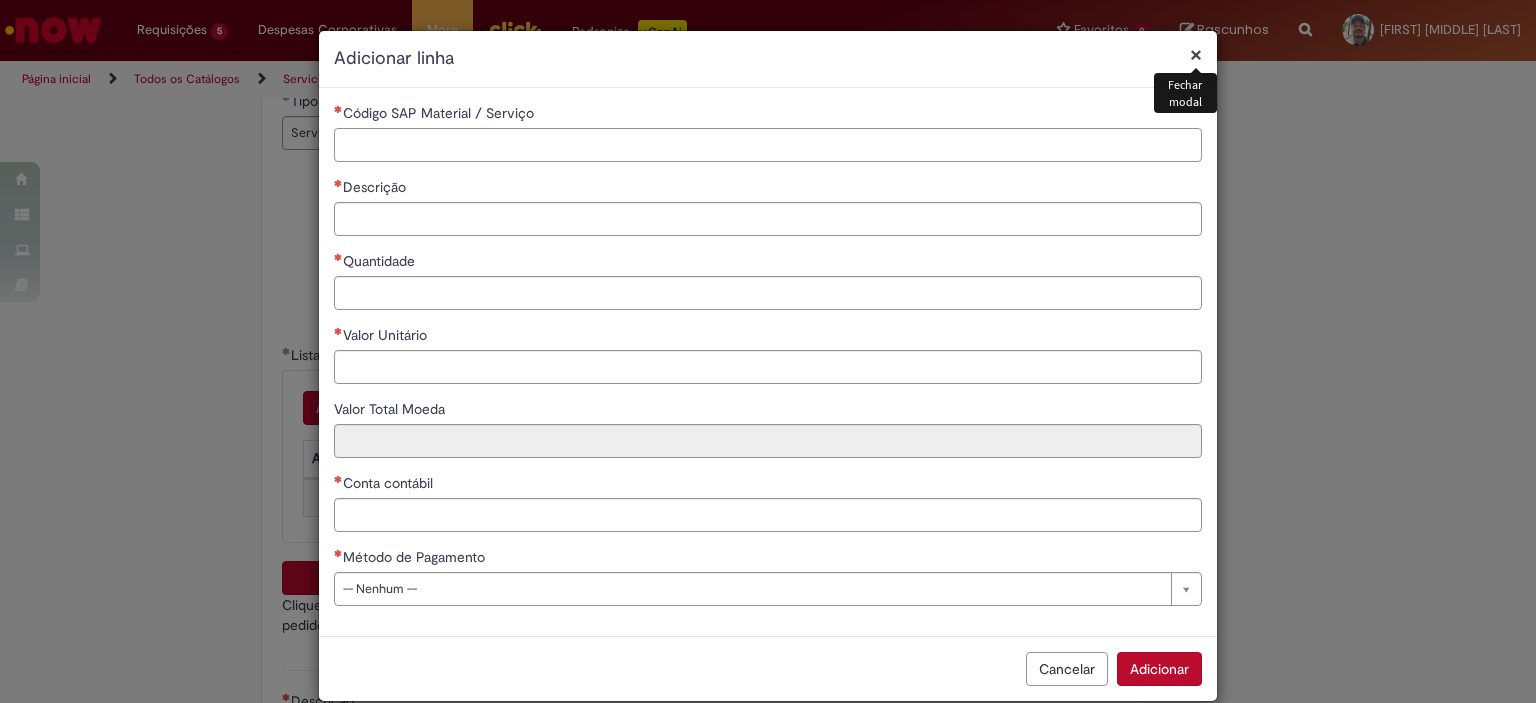 click on "Código SAP Material / Serviço" at bounding box center (768, 145) 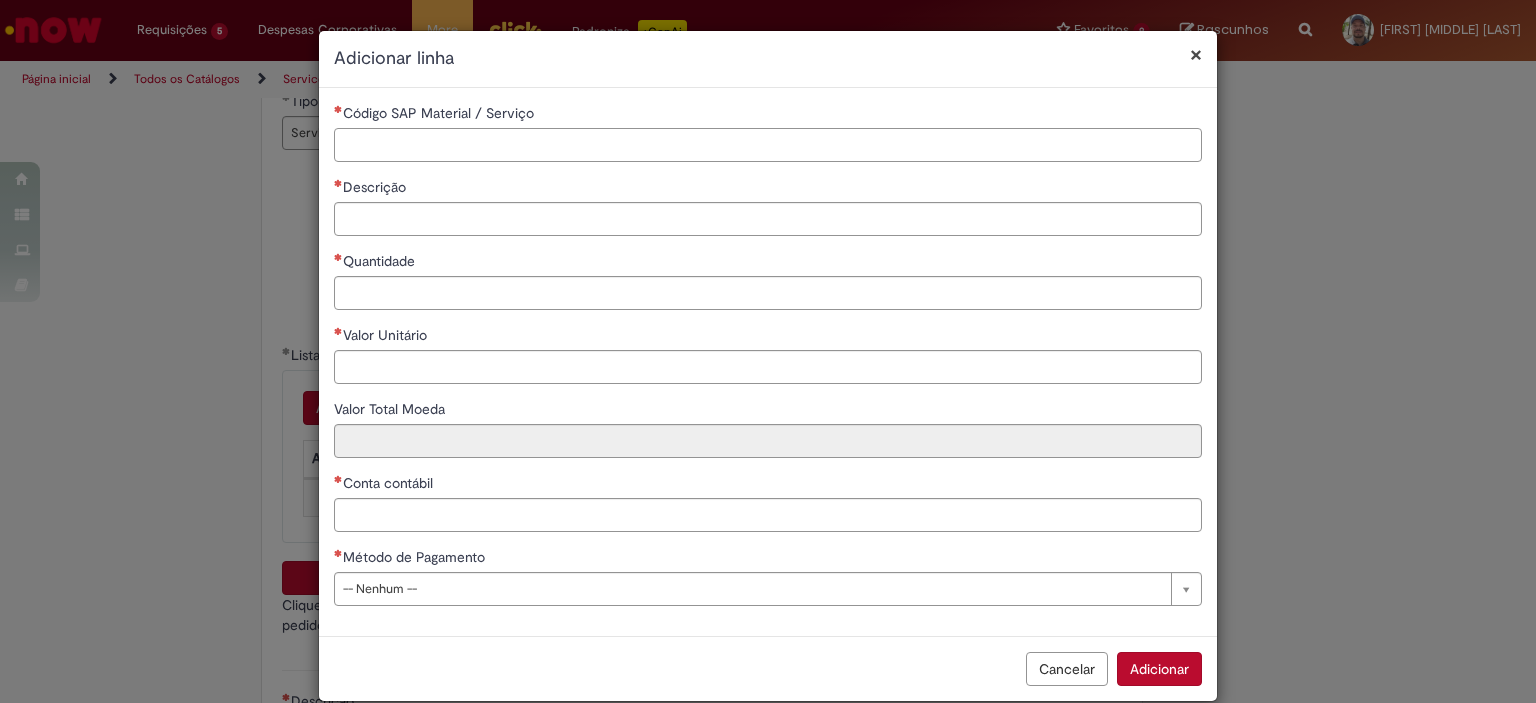 paste on "********" 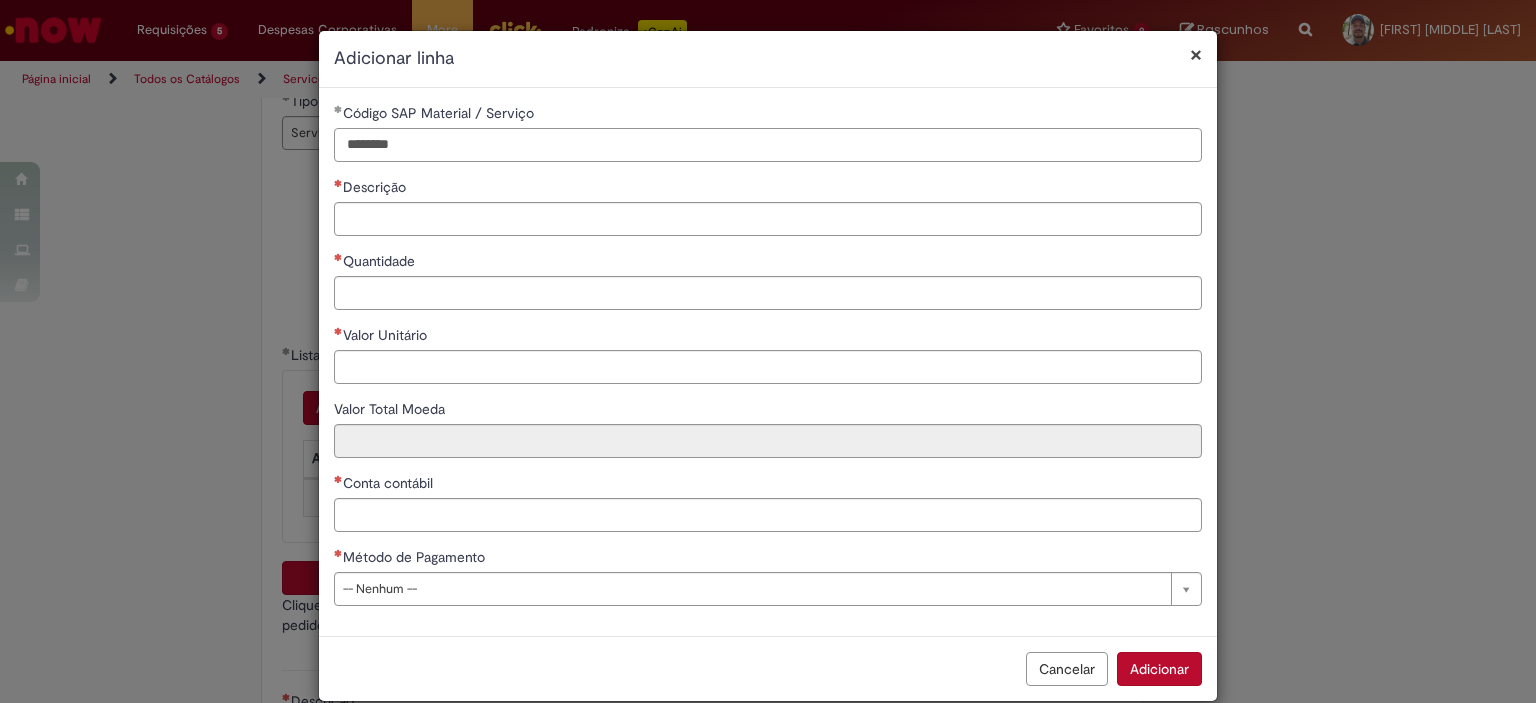 type on "********" 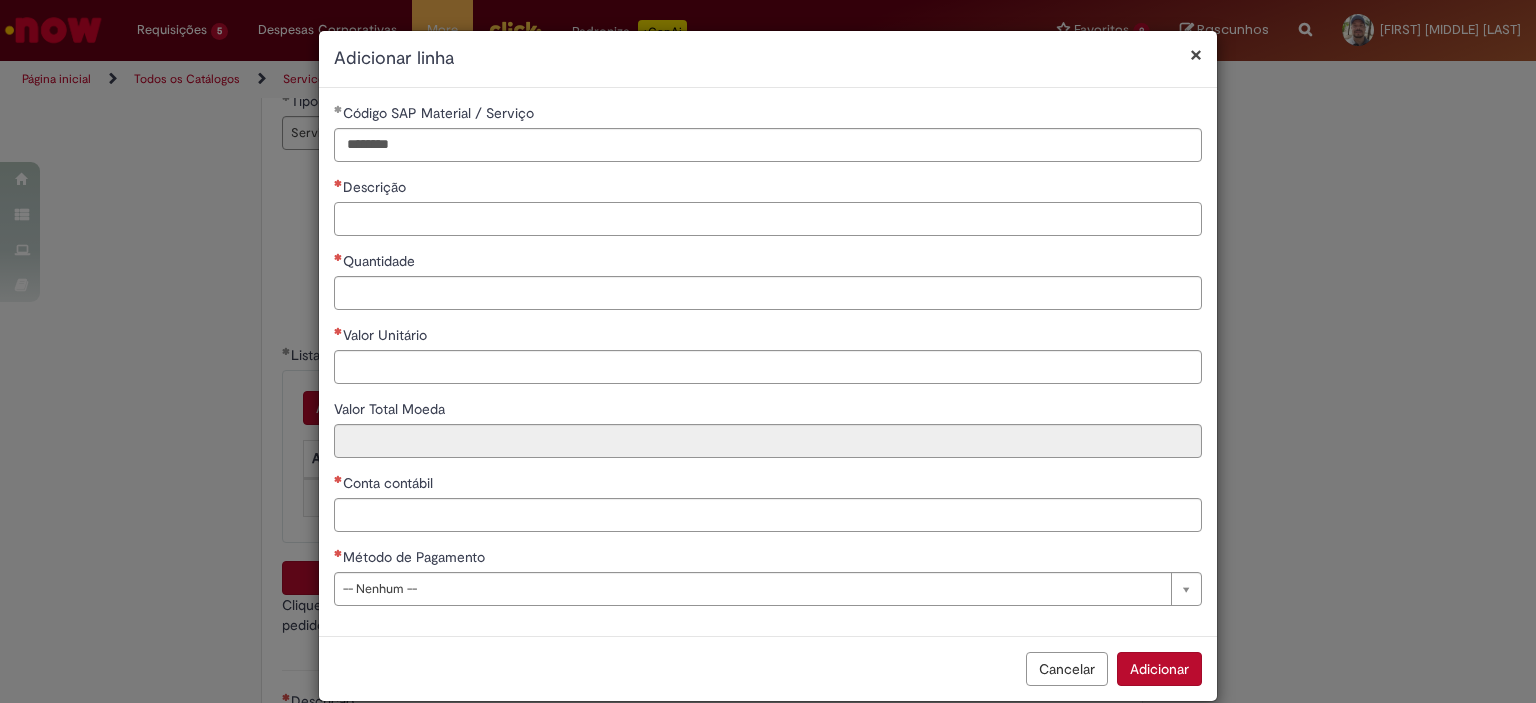 click on "Descrição" at bounding box center (768, 219) 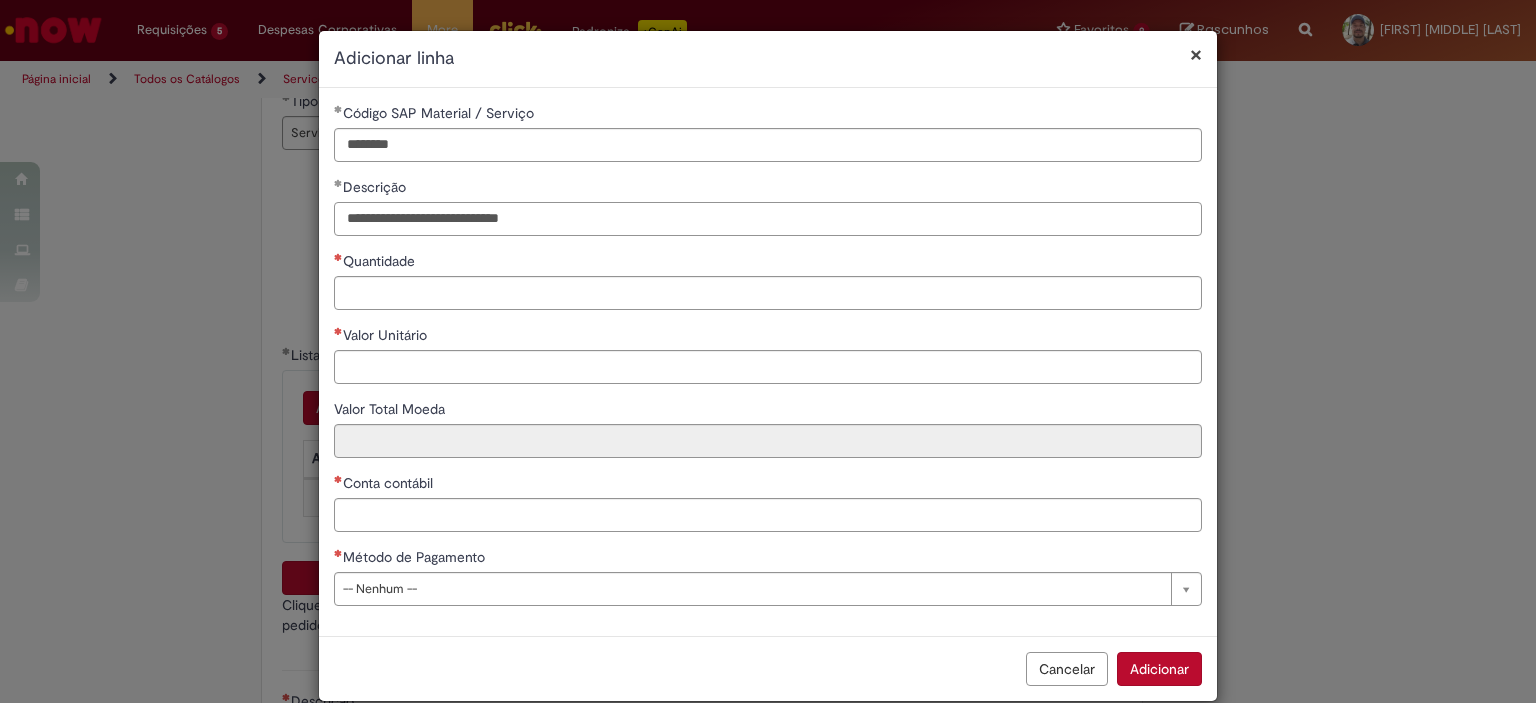type on "**********" 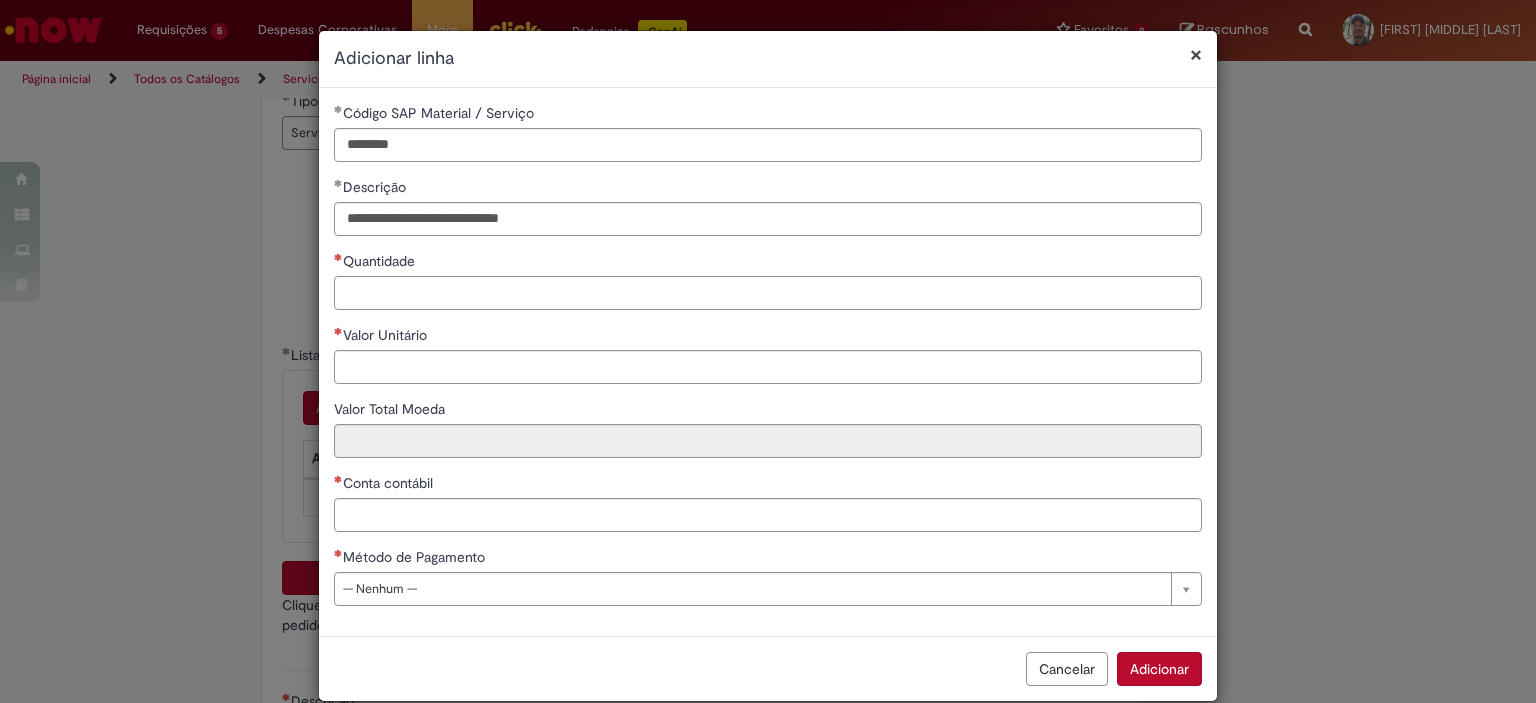 click on "Quantidade" at bounding box center [768, 293] 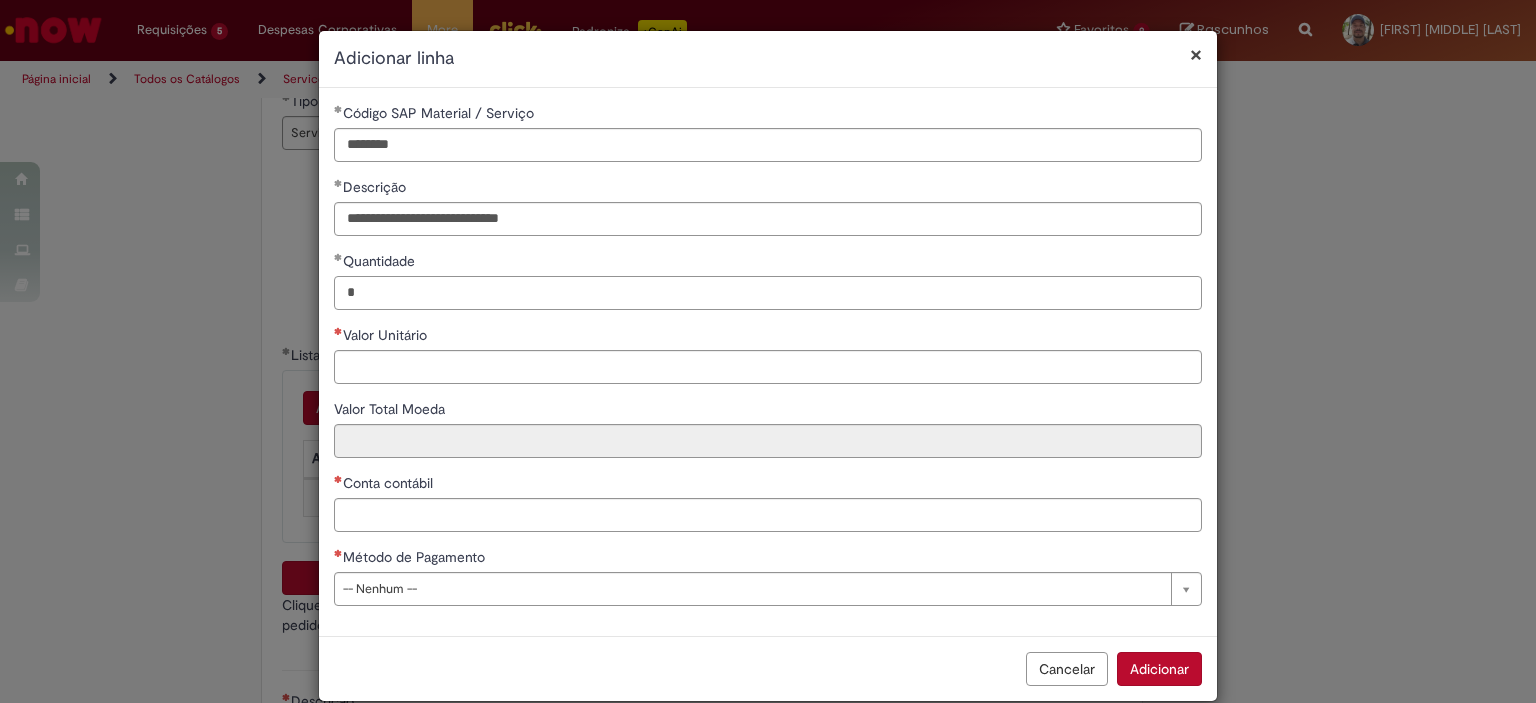 type on "*" 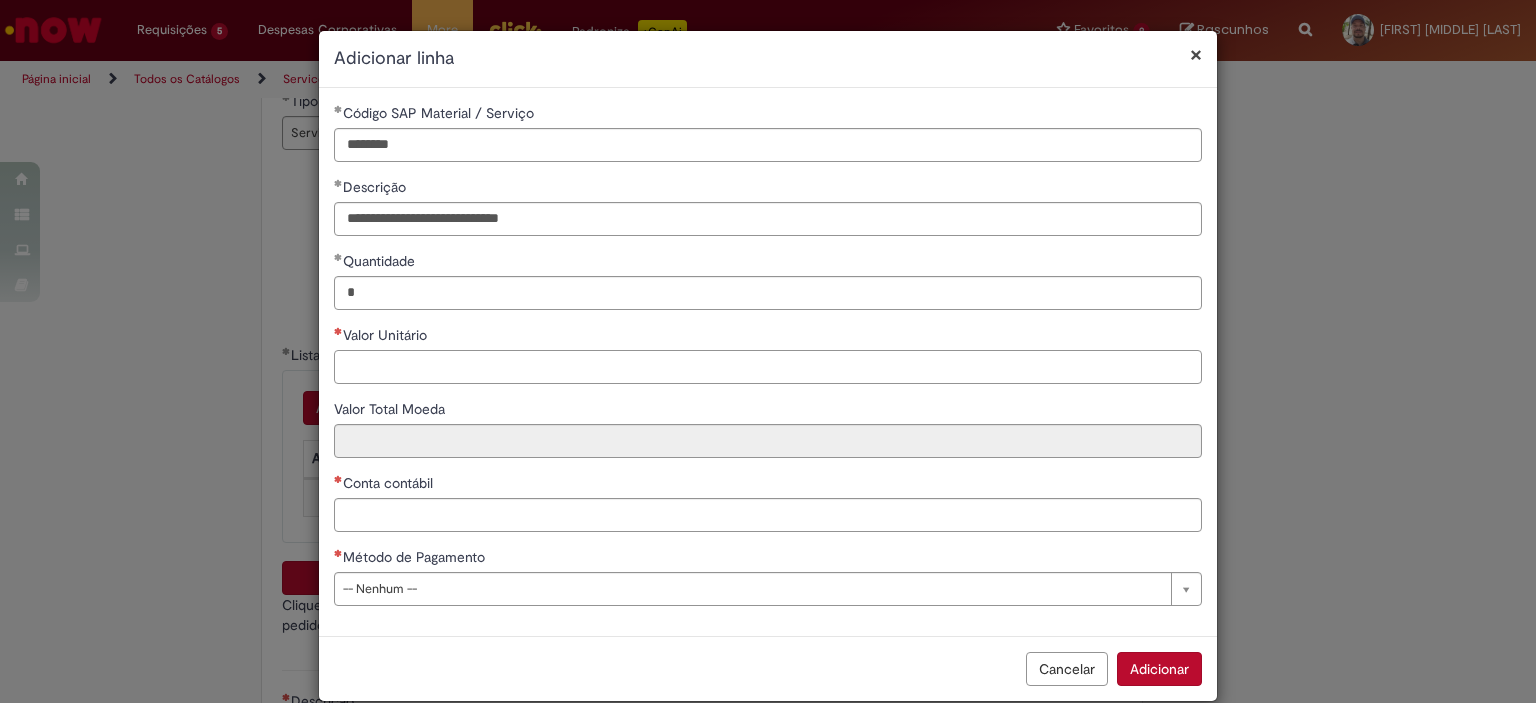 click on "Valor Unitário" at bounding box center [768, 367] 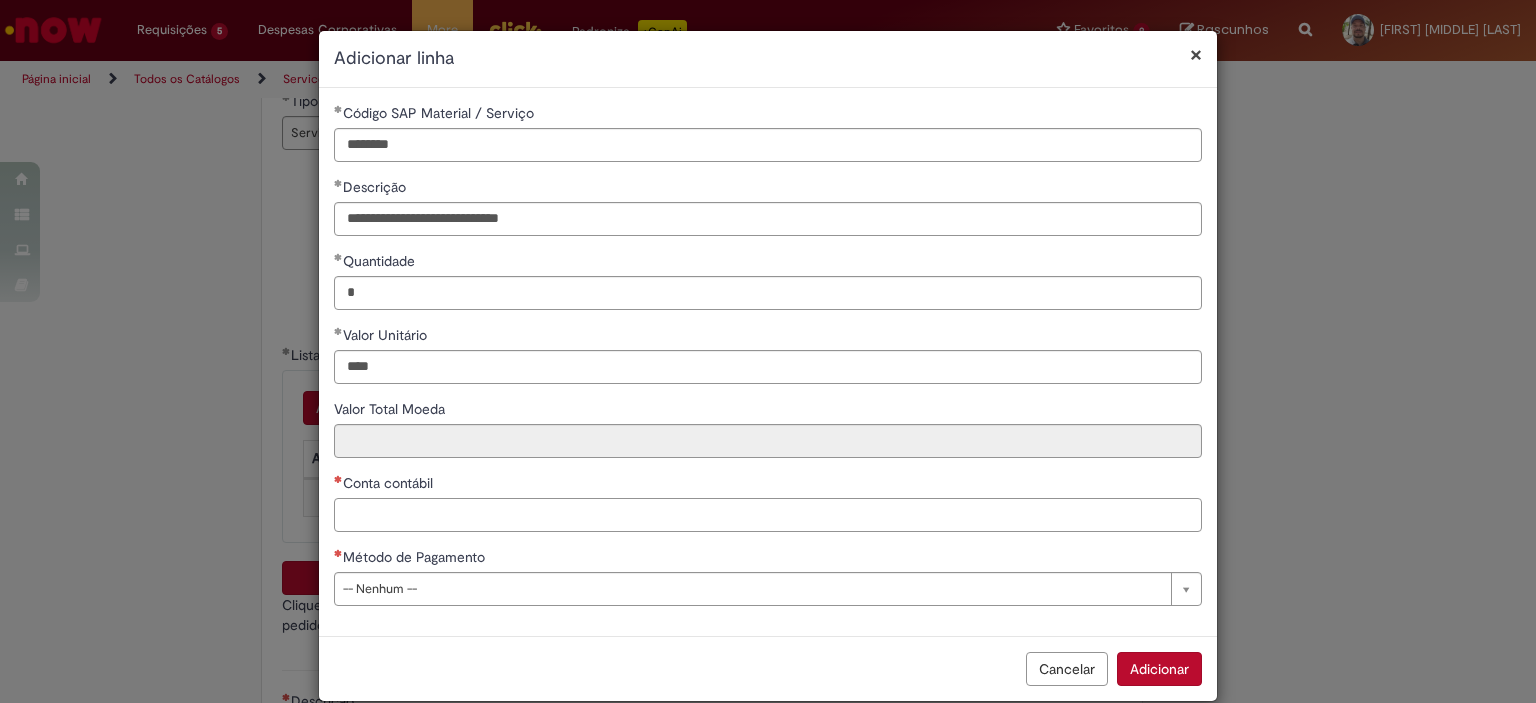 type on "********" 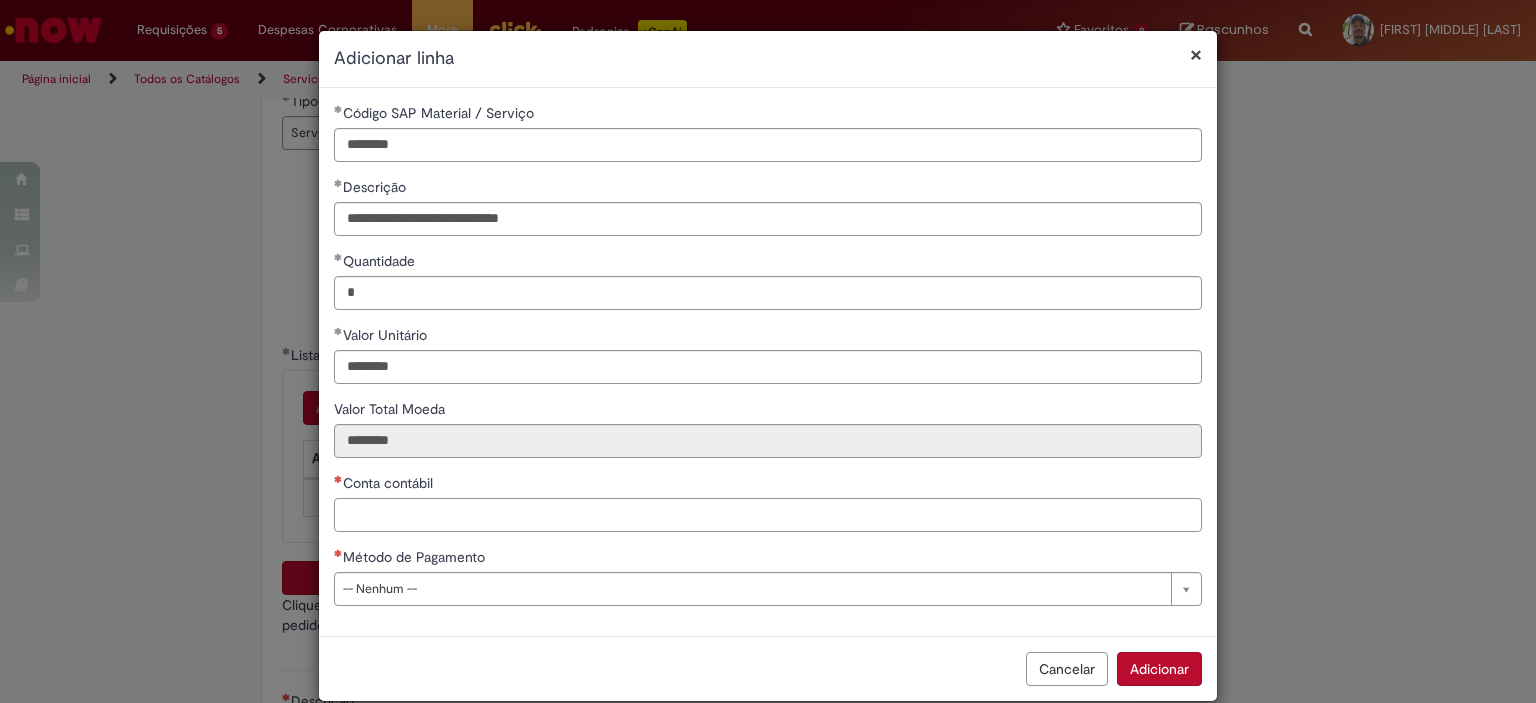 click on "Conta contábil" at bounding box center [768, 515] 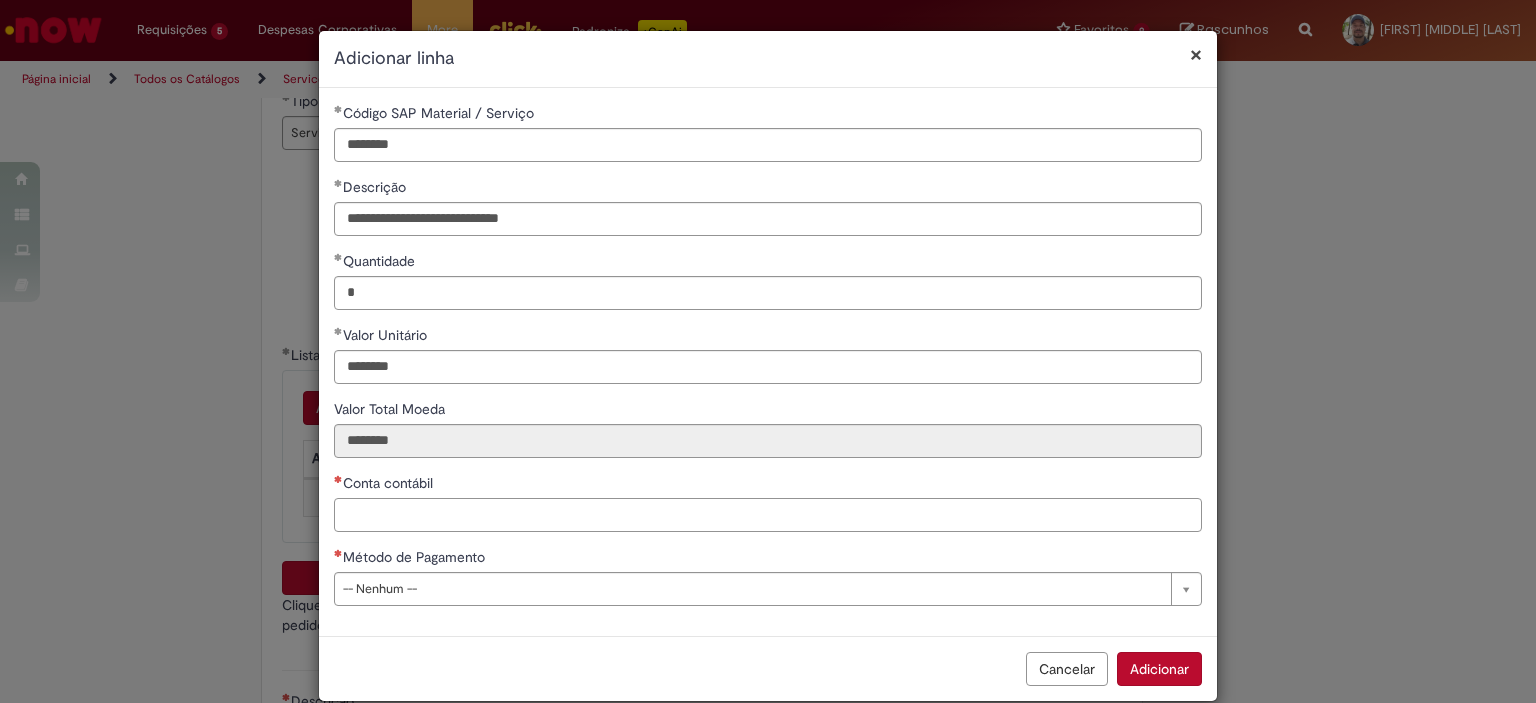 paste on "********" 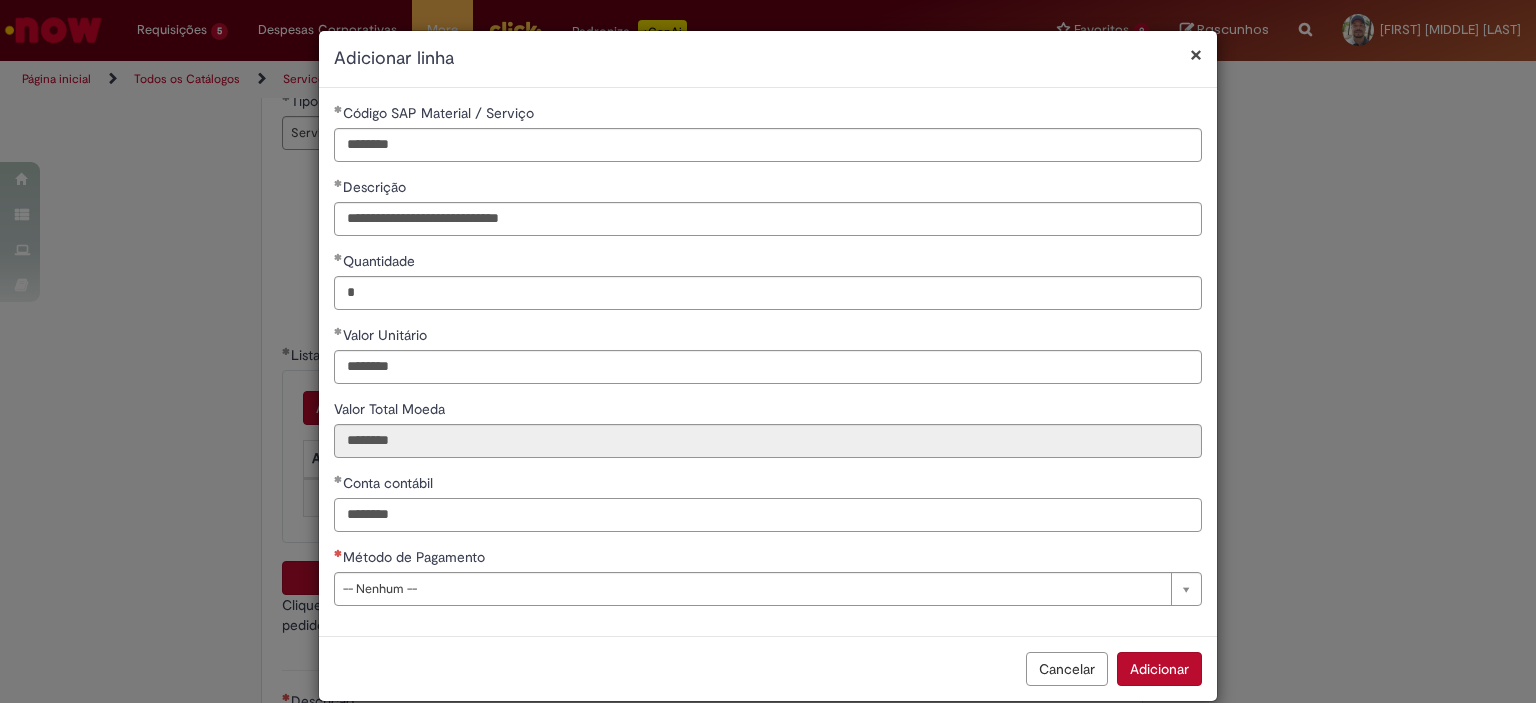 type on "********" 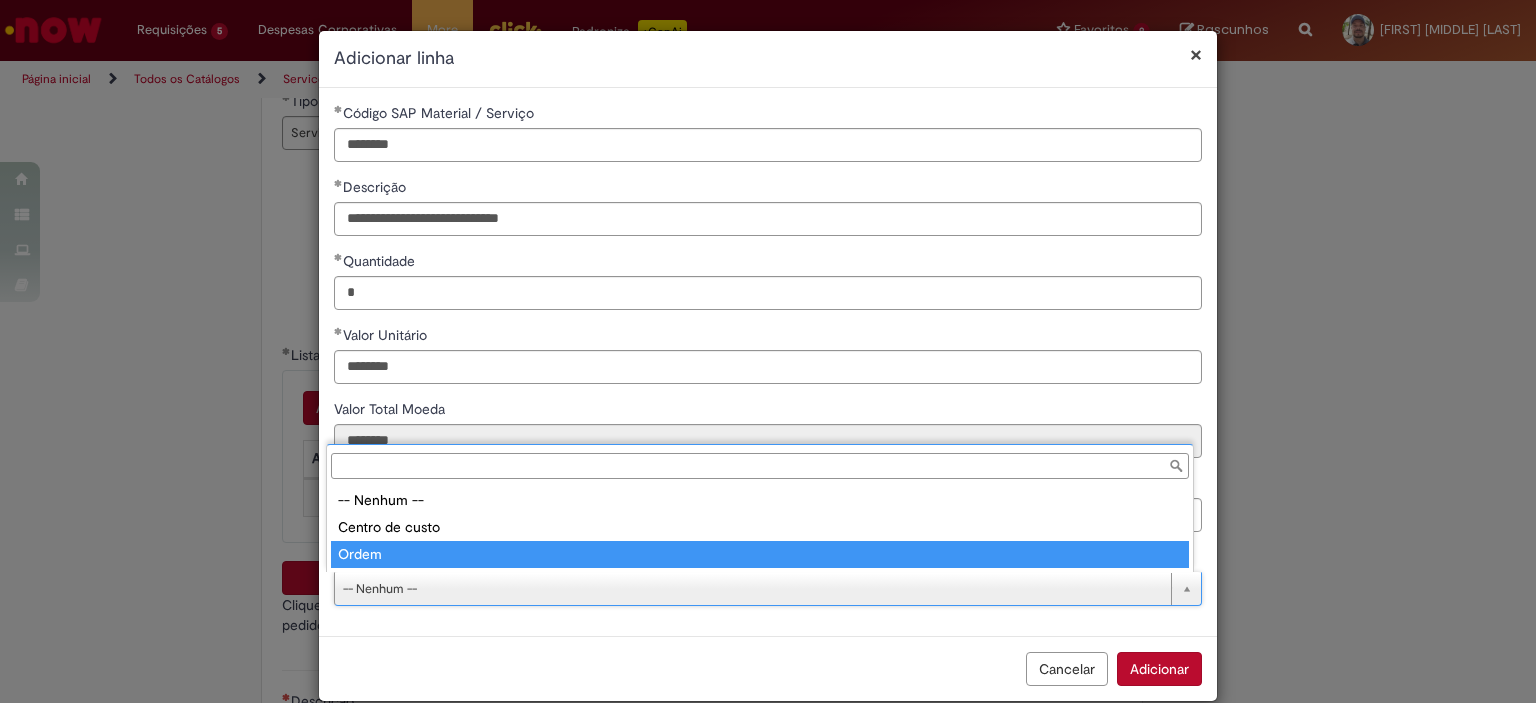 type on "*****" 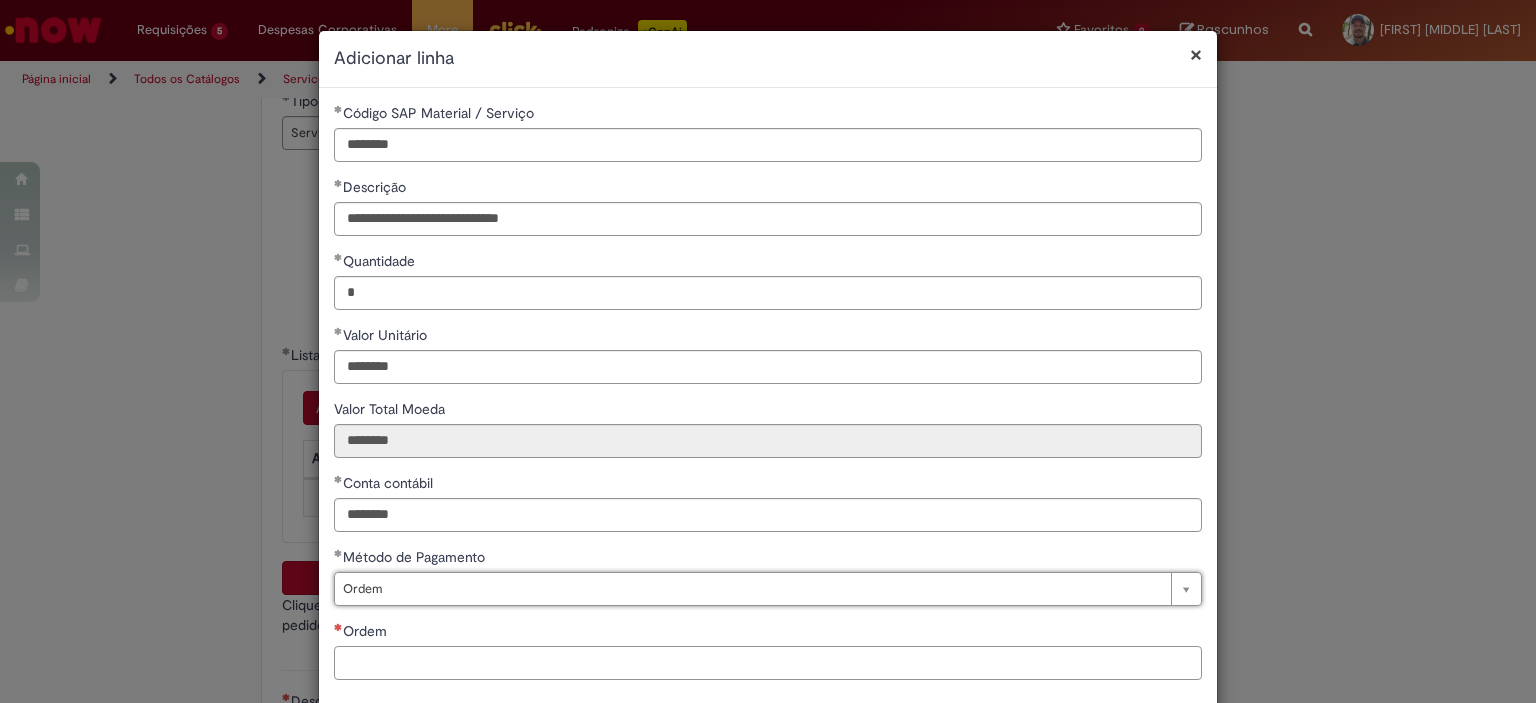 click on "Ordem" at bounding box center (768, 663) 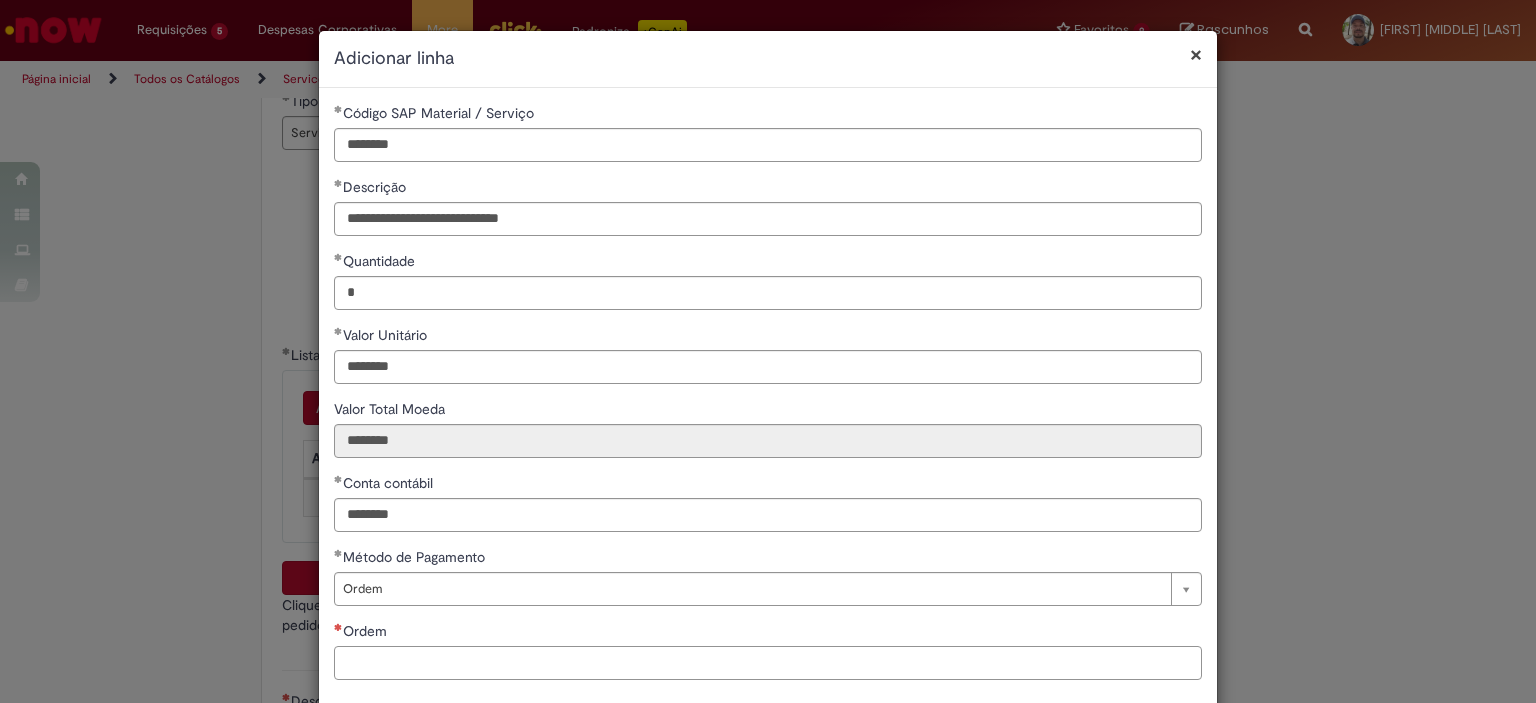 paste on "**********" 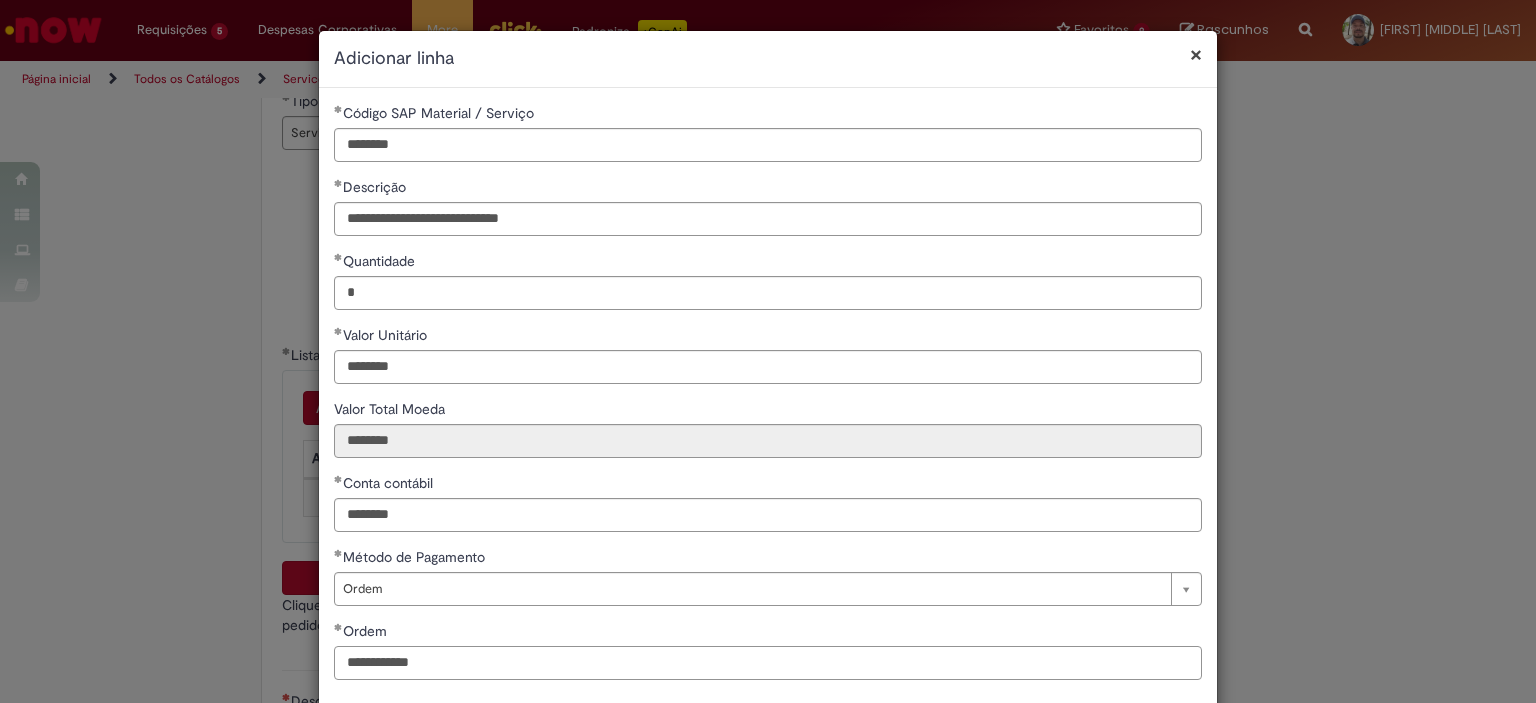 scroll, scrollTop: 101, scrollLeft: 0, axis: vertical 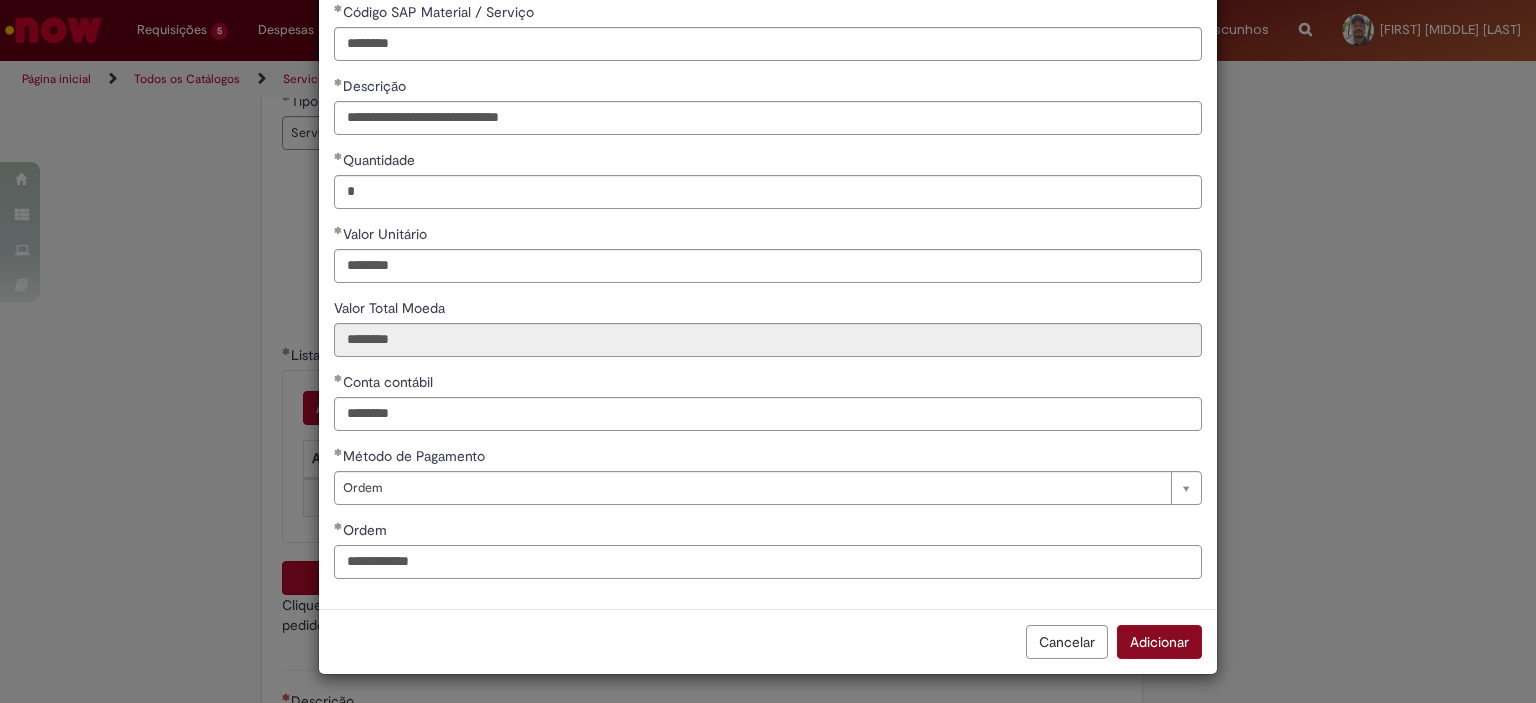 type on "**********" 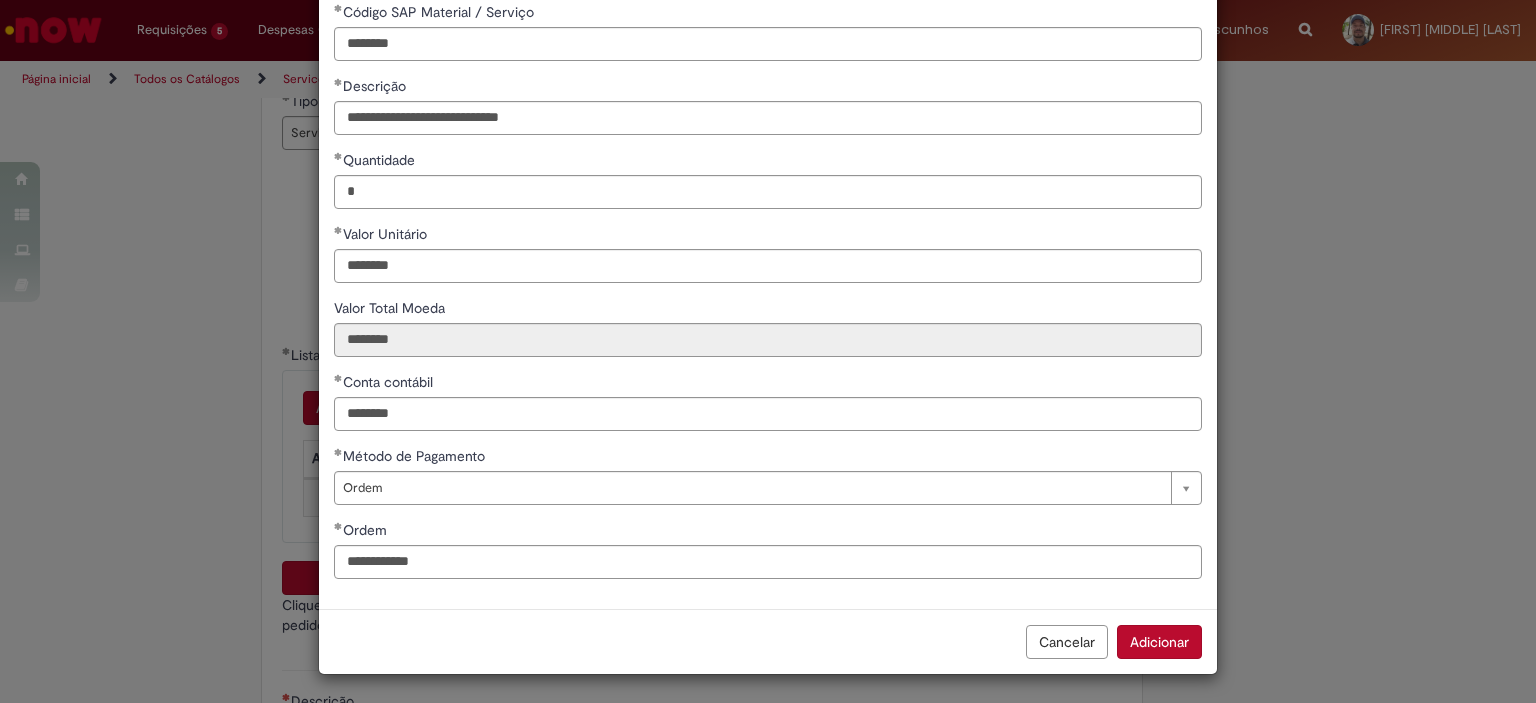 click on "Adicionar" at bounding box center [1159, 642] 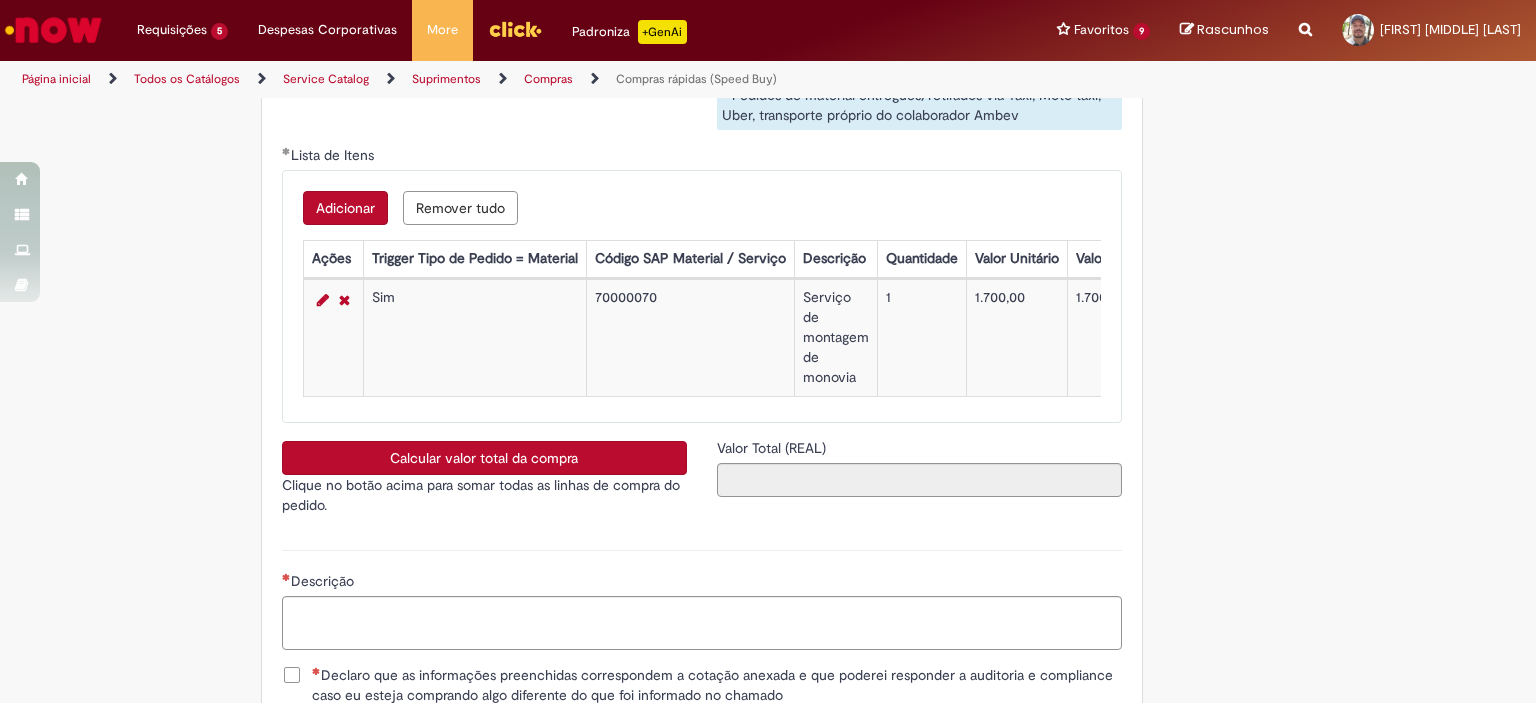 scroll, scrollTop: 3400, scrollLeft: 0, axis: vertical 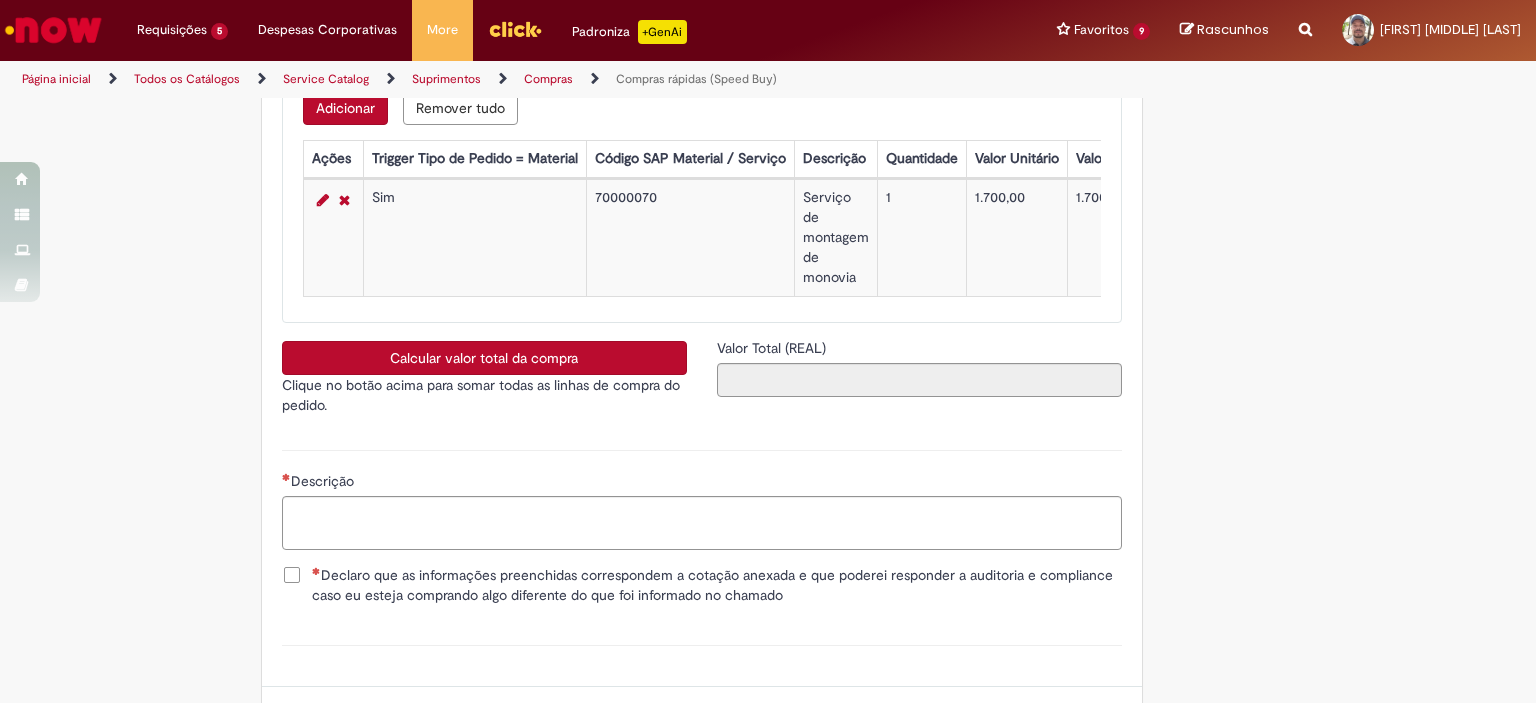 click on "Calcular valor total da compra" at bounding box center (484, 358) 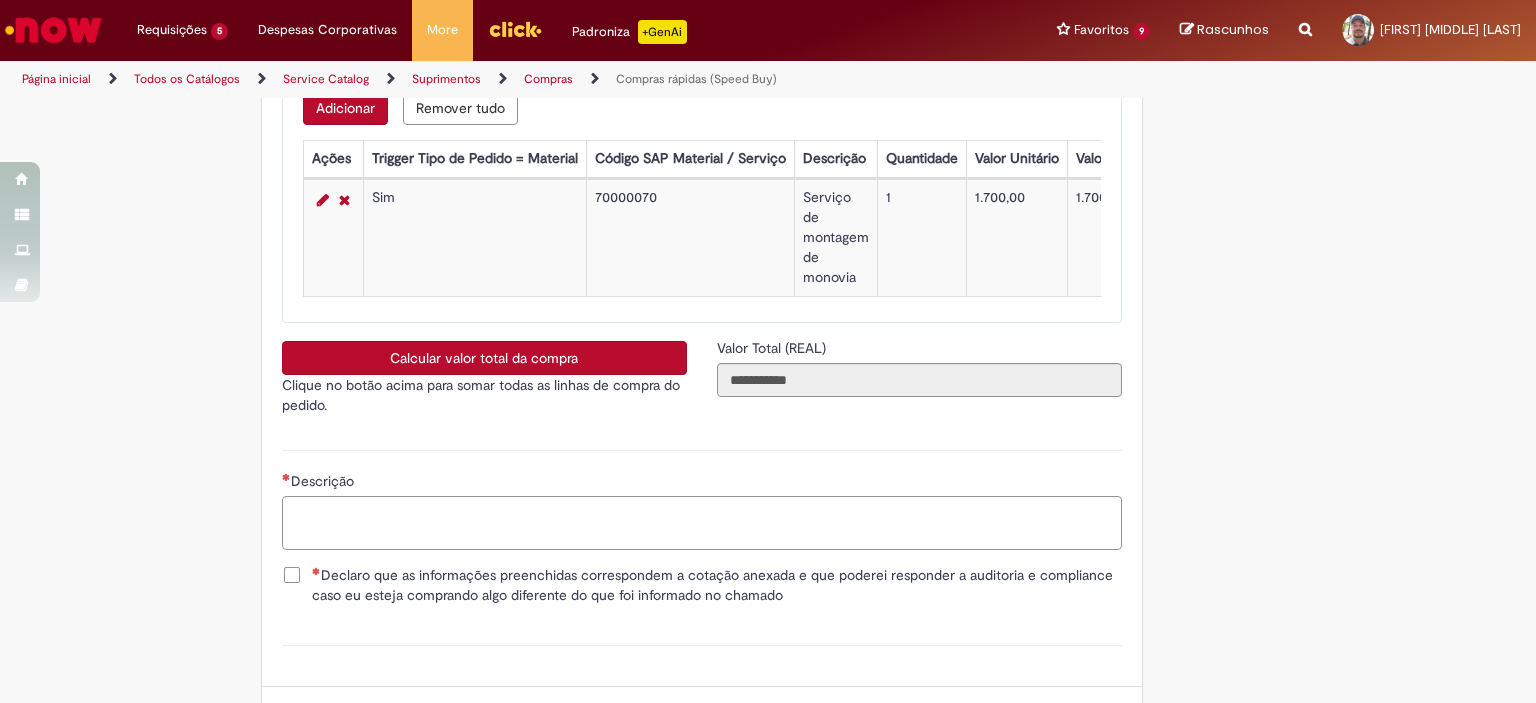 click on "Descrição" at bounding box center [702, 523] 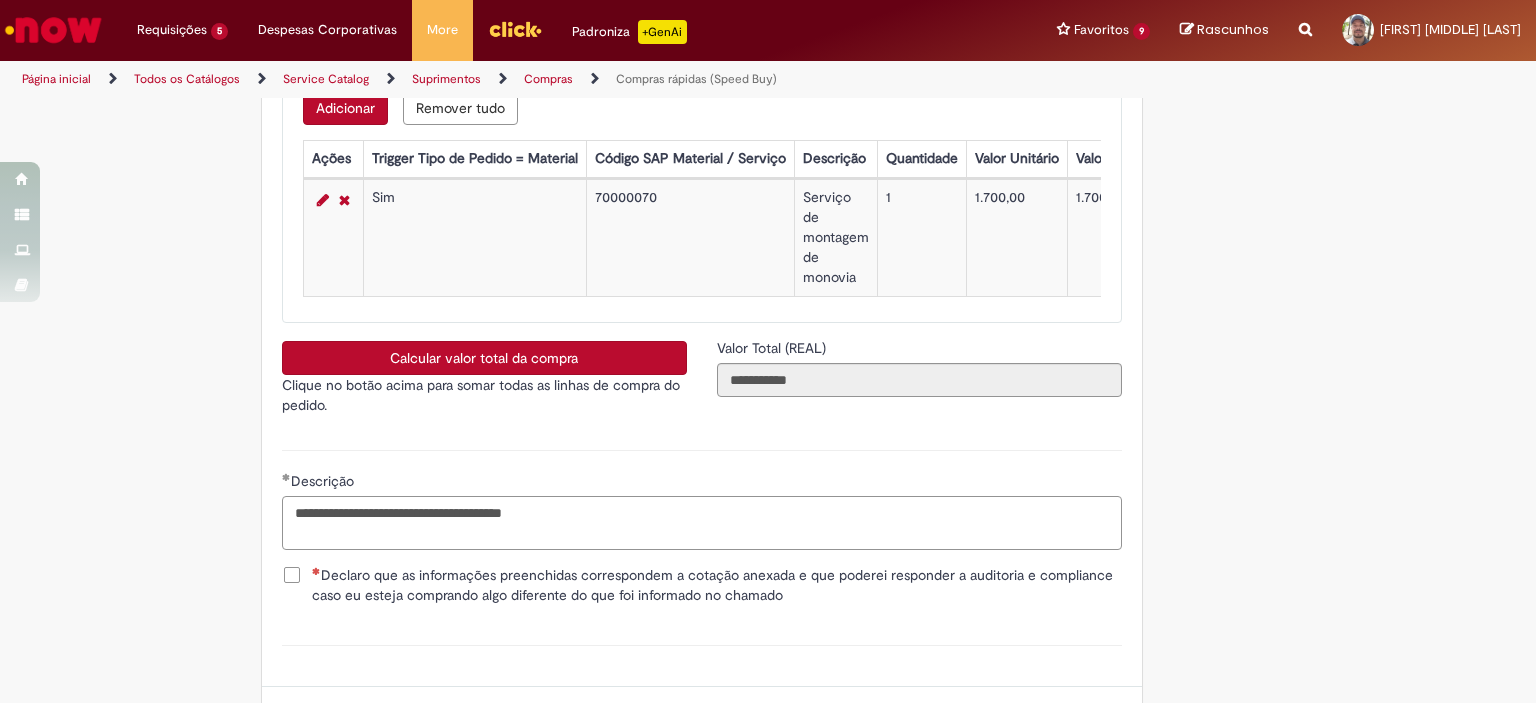 type on "**********" 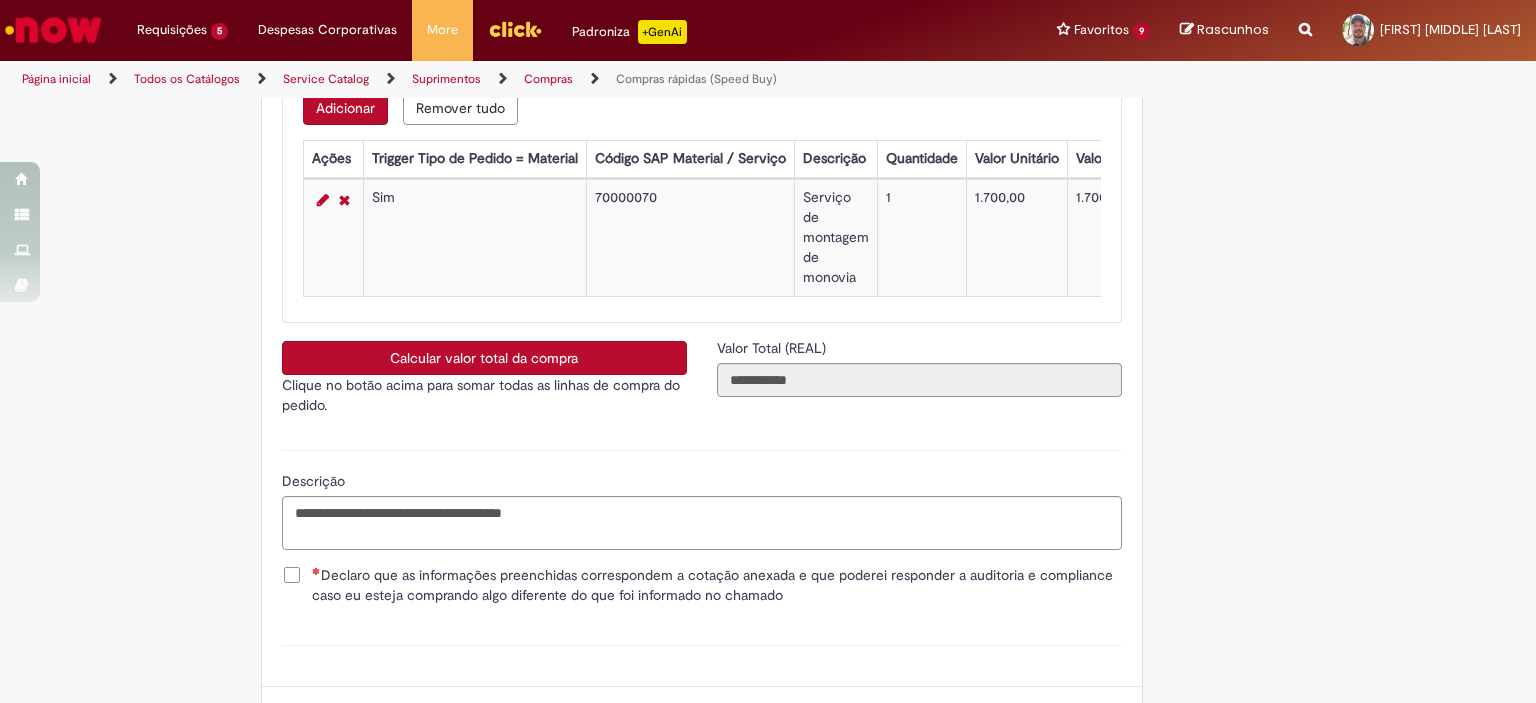 click on "Declaro que as informações preenchidas correspondem a cotação anexada e que poderei responder a auditoria e compliance caso eu esteja comprando algo diferente do que foi informado no chamado" at bounding box center [717, 585] 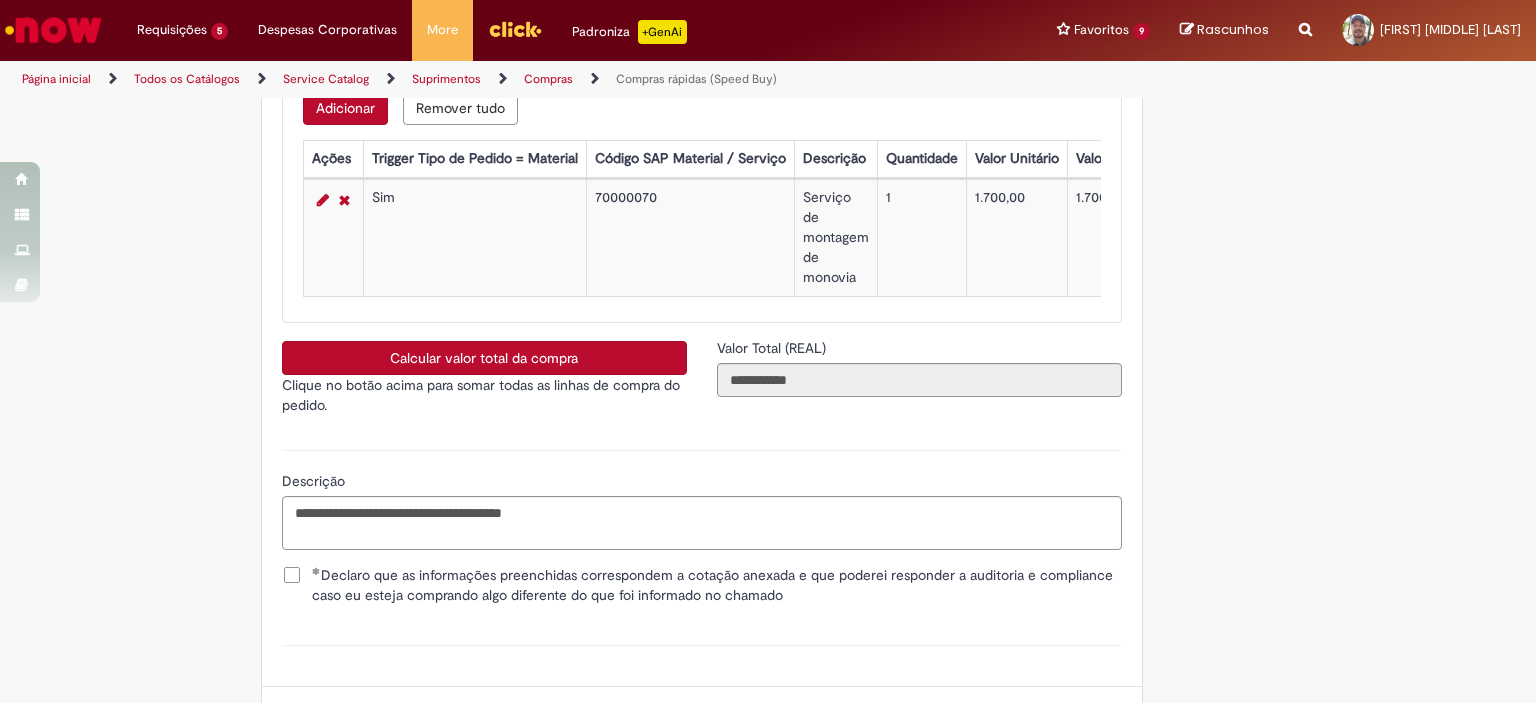scroll, scrollTop: 3581, scrollLeft: 0, axis: vertical 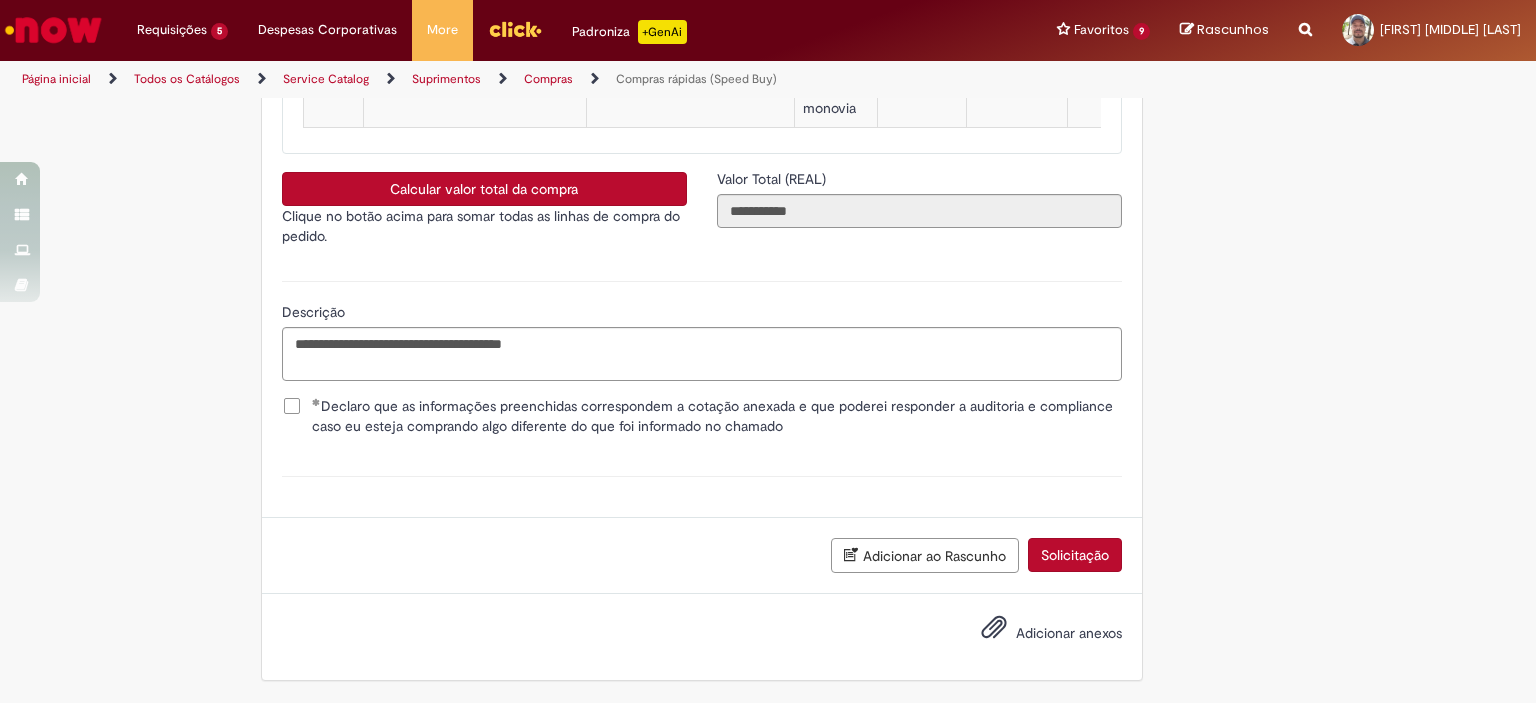 click on "Adicionar anexos" at bounding box center (1069, 633) 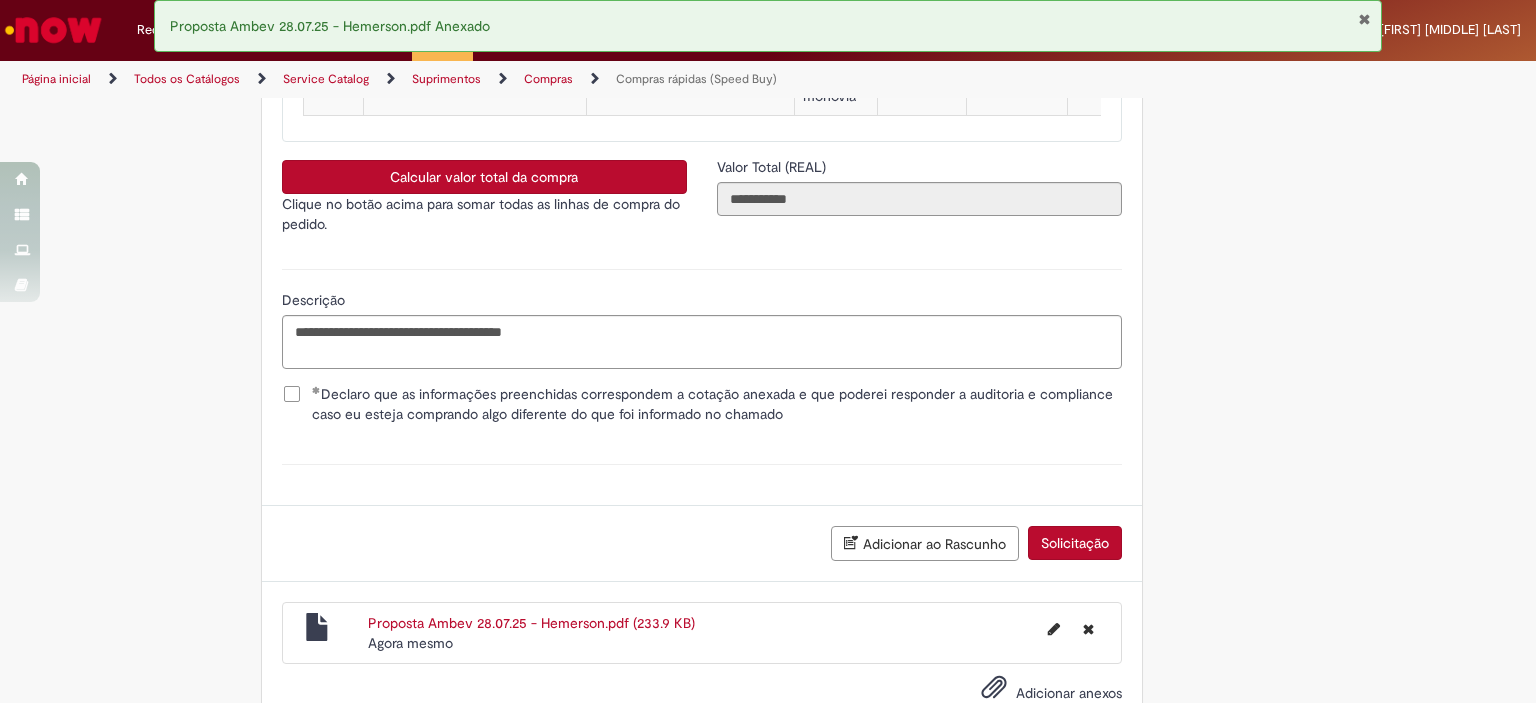 click on "Proposta Ambev 28.07.25 - Hemerson.pdf (233.9 KB)" at bounding box center (531, 623) 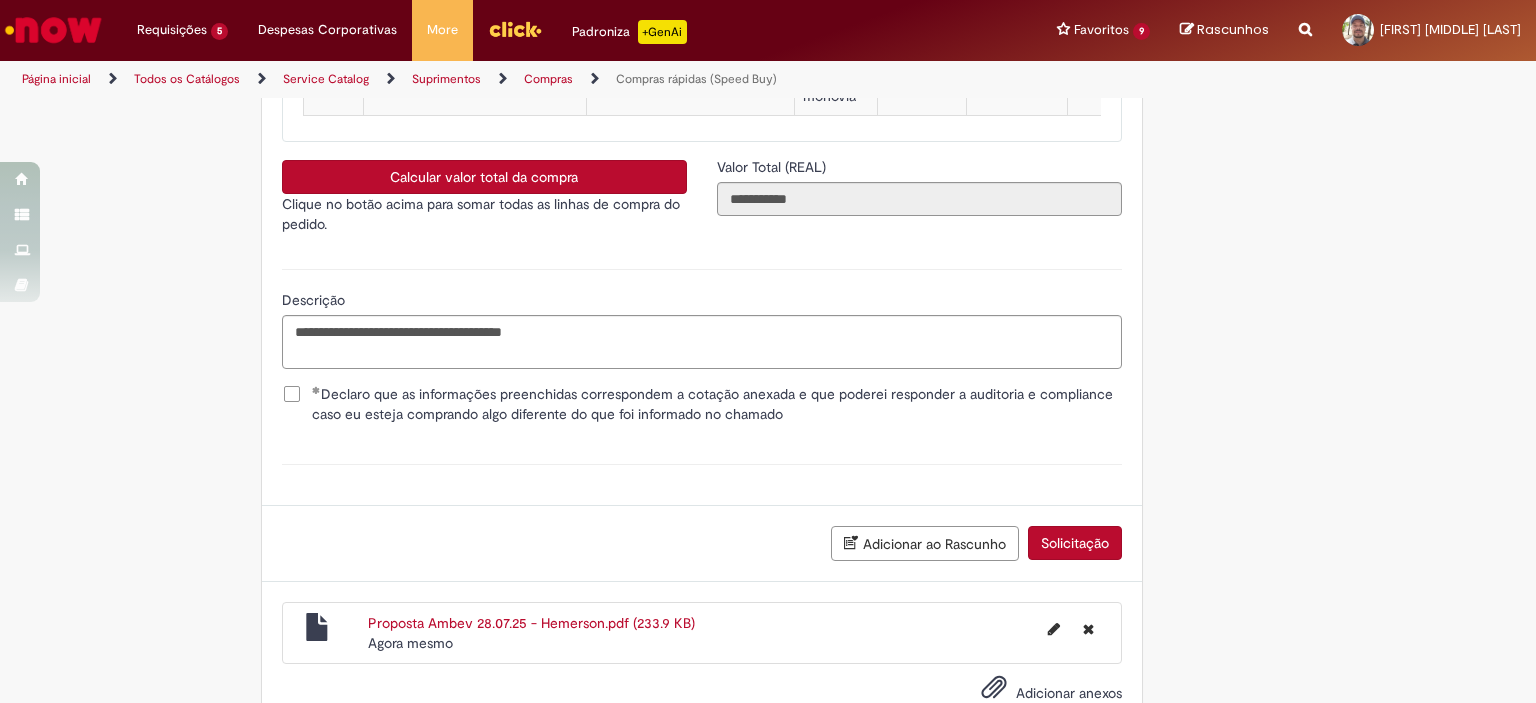 scroll, scrollTop: 3652, scrollLeft: 0, axis: vertical 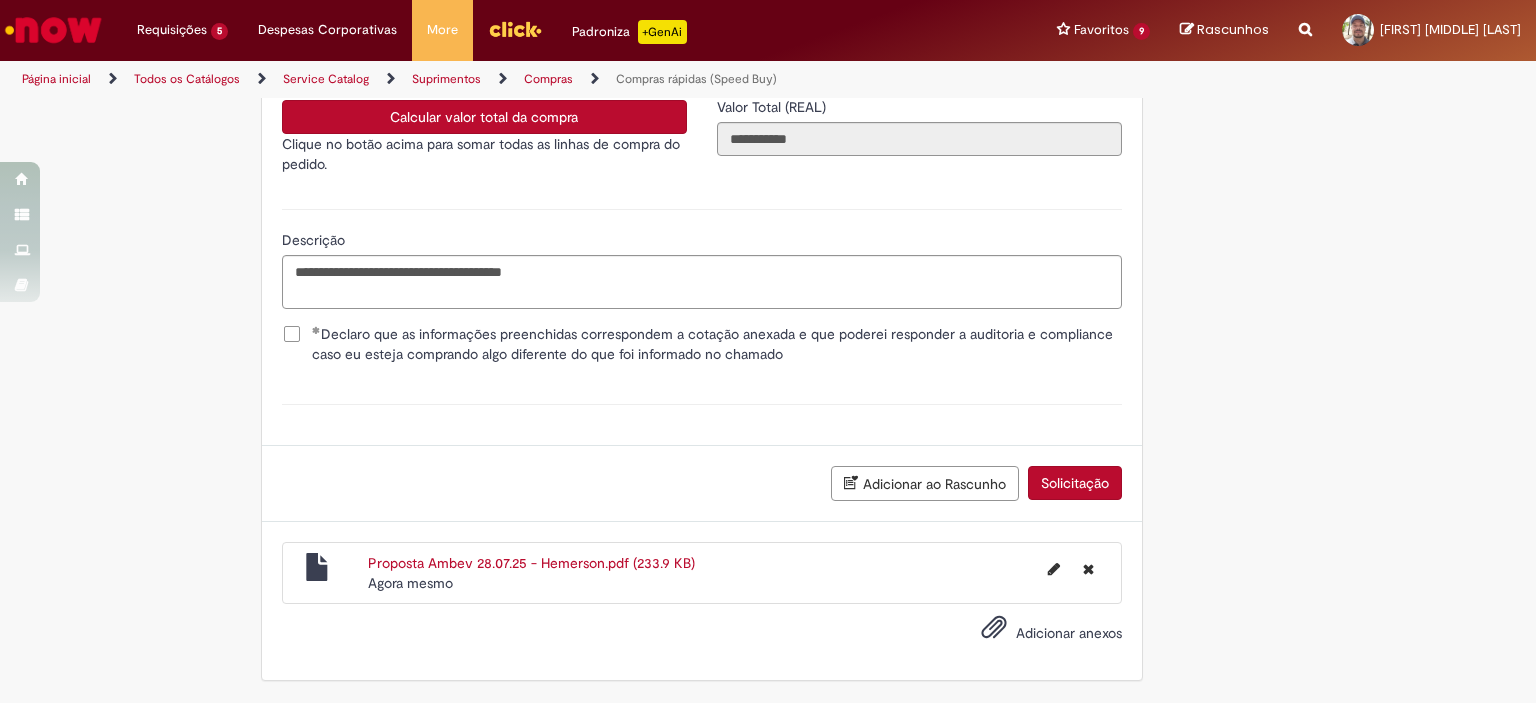 click on "Solicitação" at bounding box center [1075, 483] 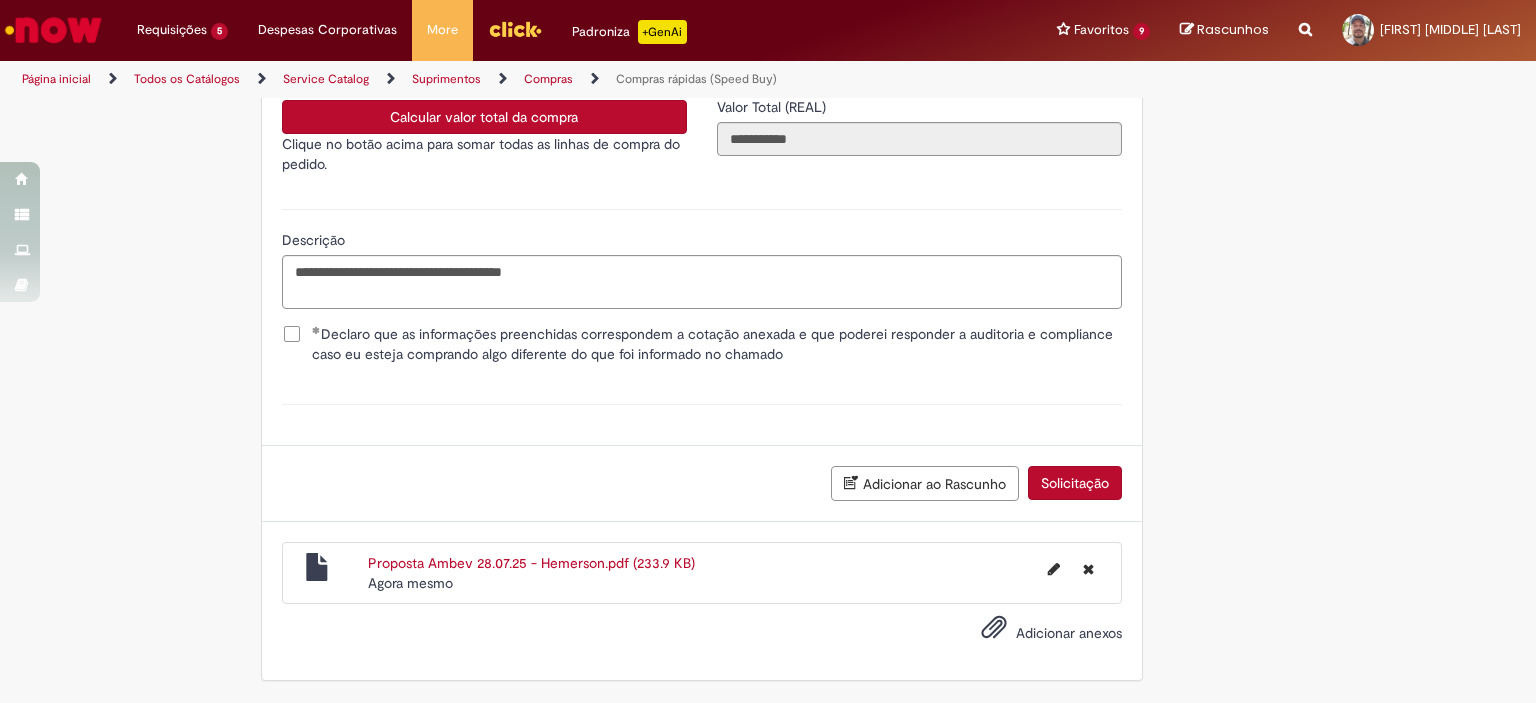 scroll, scrollTop: 3607, scrollLeft: 0, axis: vertical 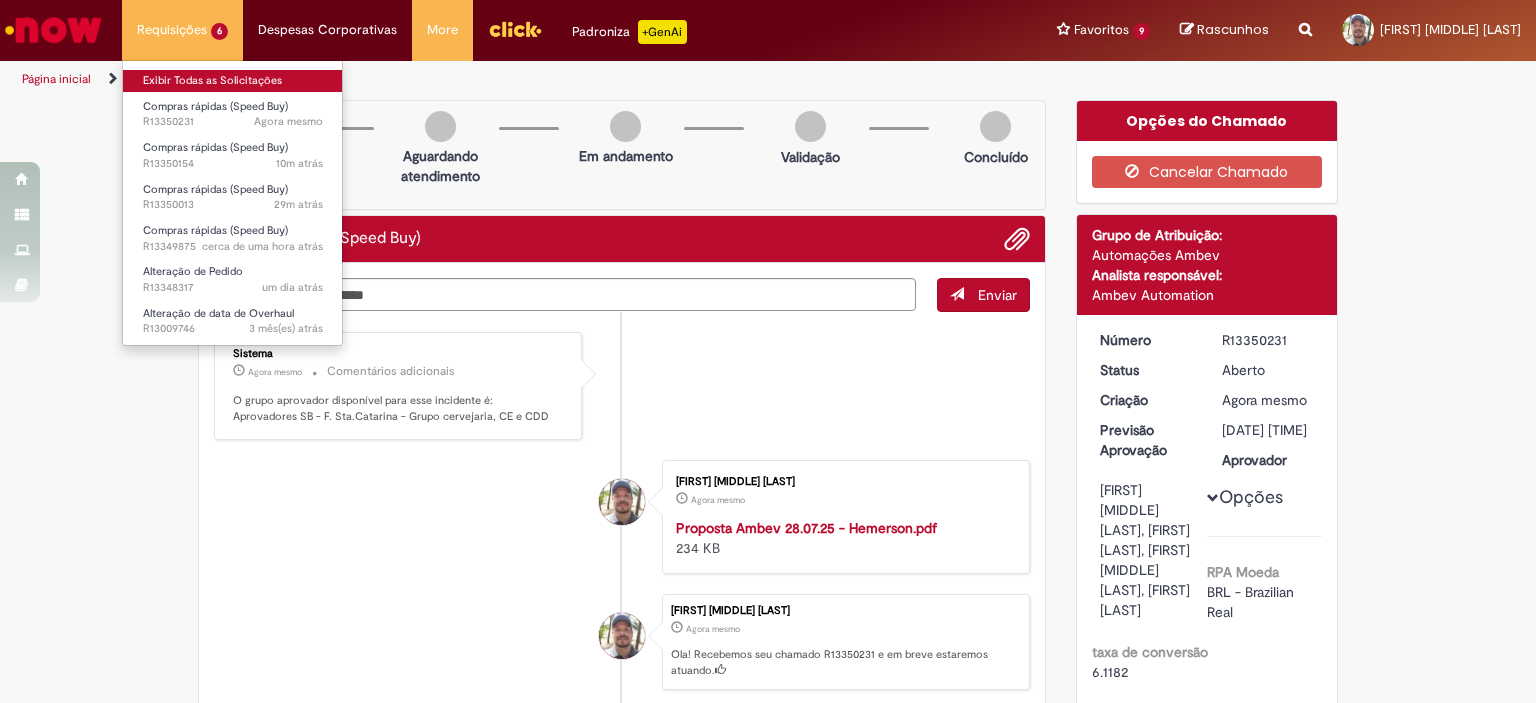 click on "Exibir Todas as Solicitações" at bounding box center [233, 81] 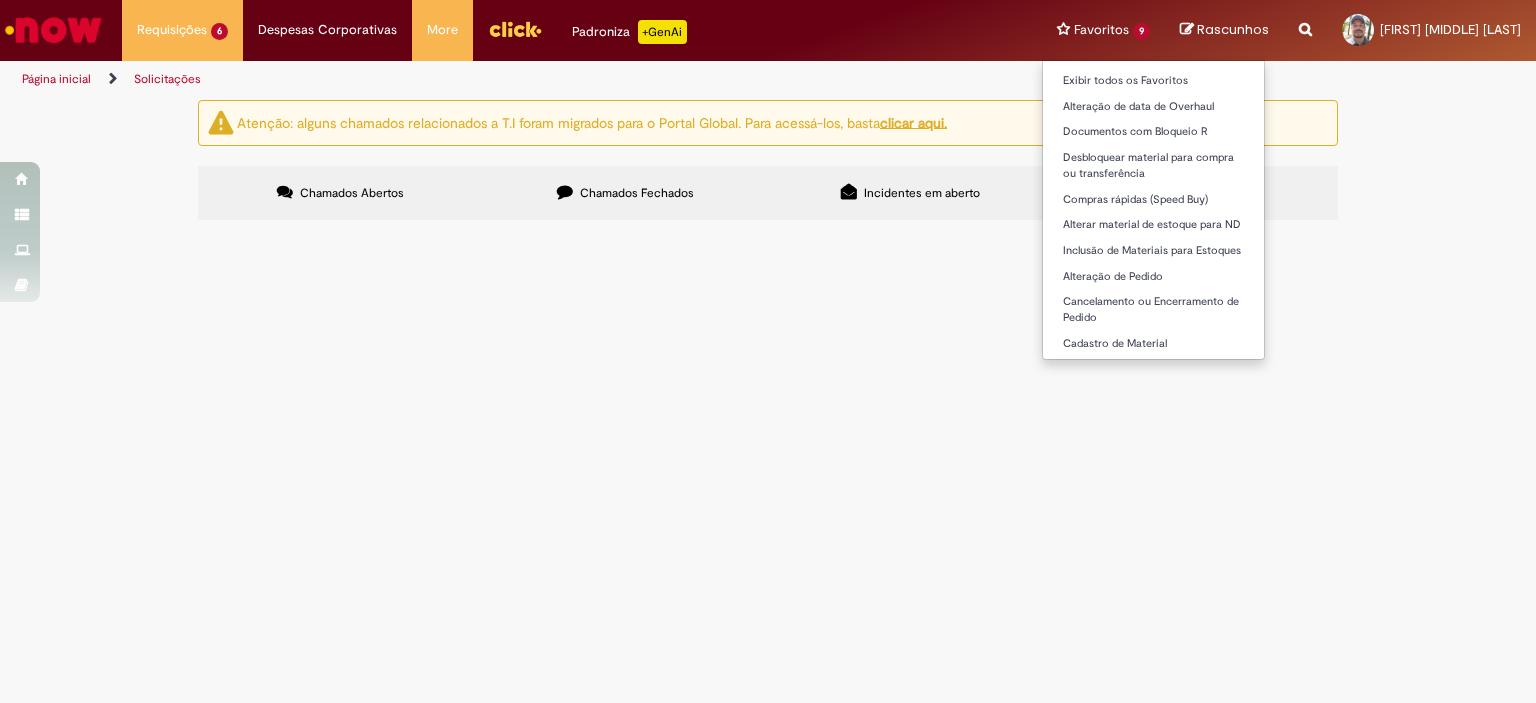 click on "Favoritos   9
Exibir todos os Favoritos
Alteração de data de Overhaul
Documentos com Bloqueio R
Desbloquear material para compra ou transferência
Compras rápidas (Speed Buy)
Alterar material de estoque para ND
Inclusão de Materiais para Estoques
Alteração de Pedido
Cancelamento ou Encerramento de Pedido
Cadastro de Material" at bounding box center [1103, 30] 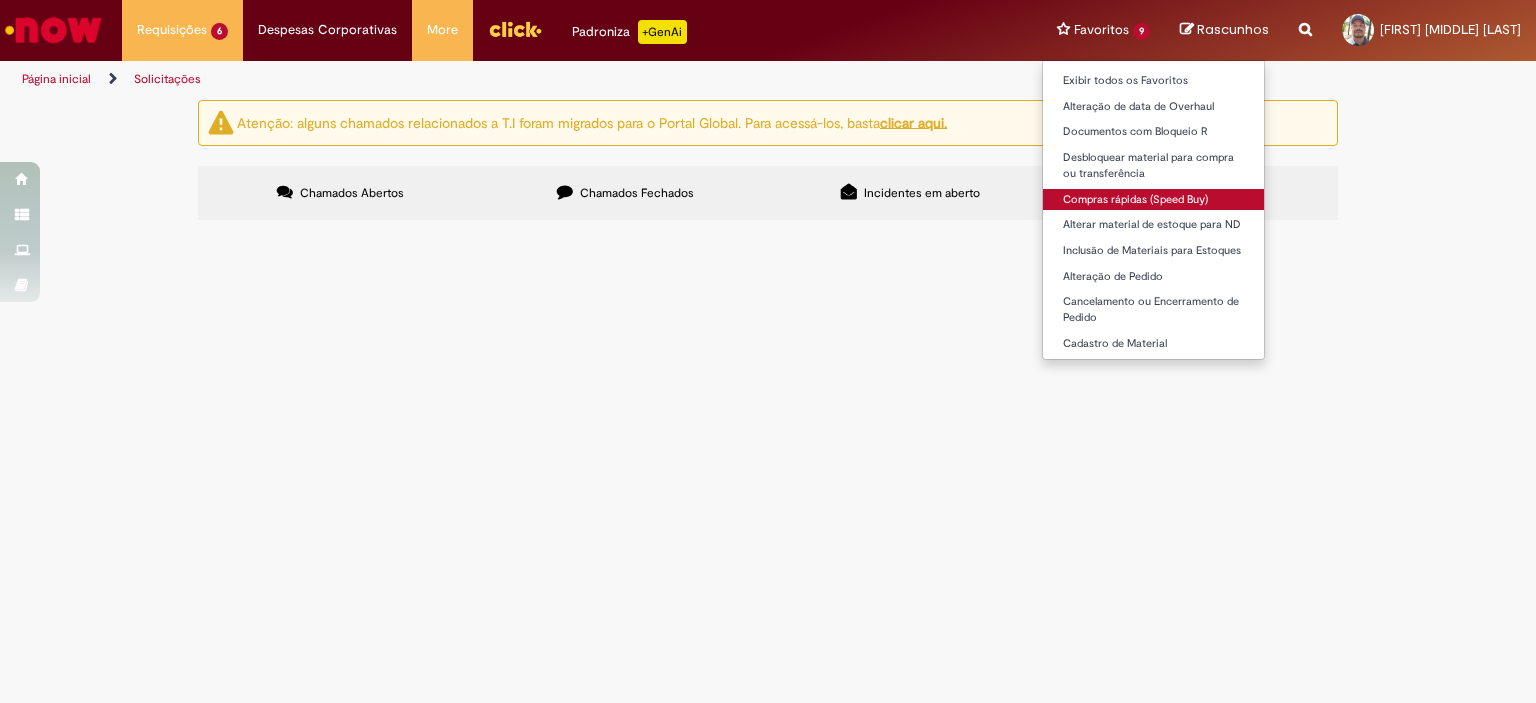 click on "Compras rápidas (Speed Buy)" at bounding box center (1153, 200) 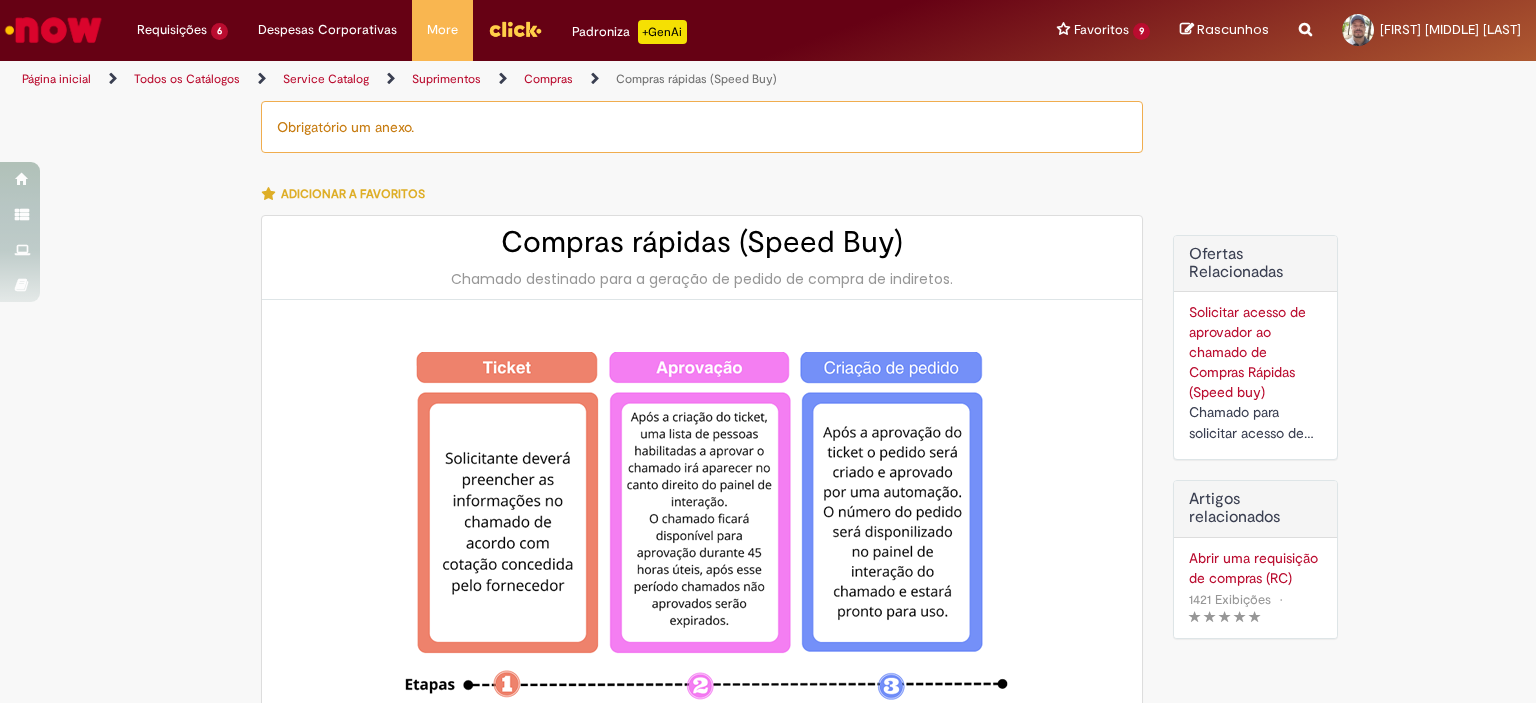 type on "********" 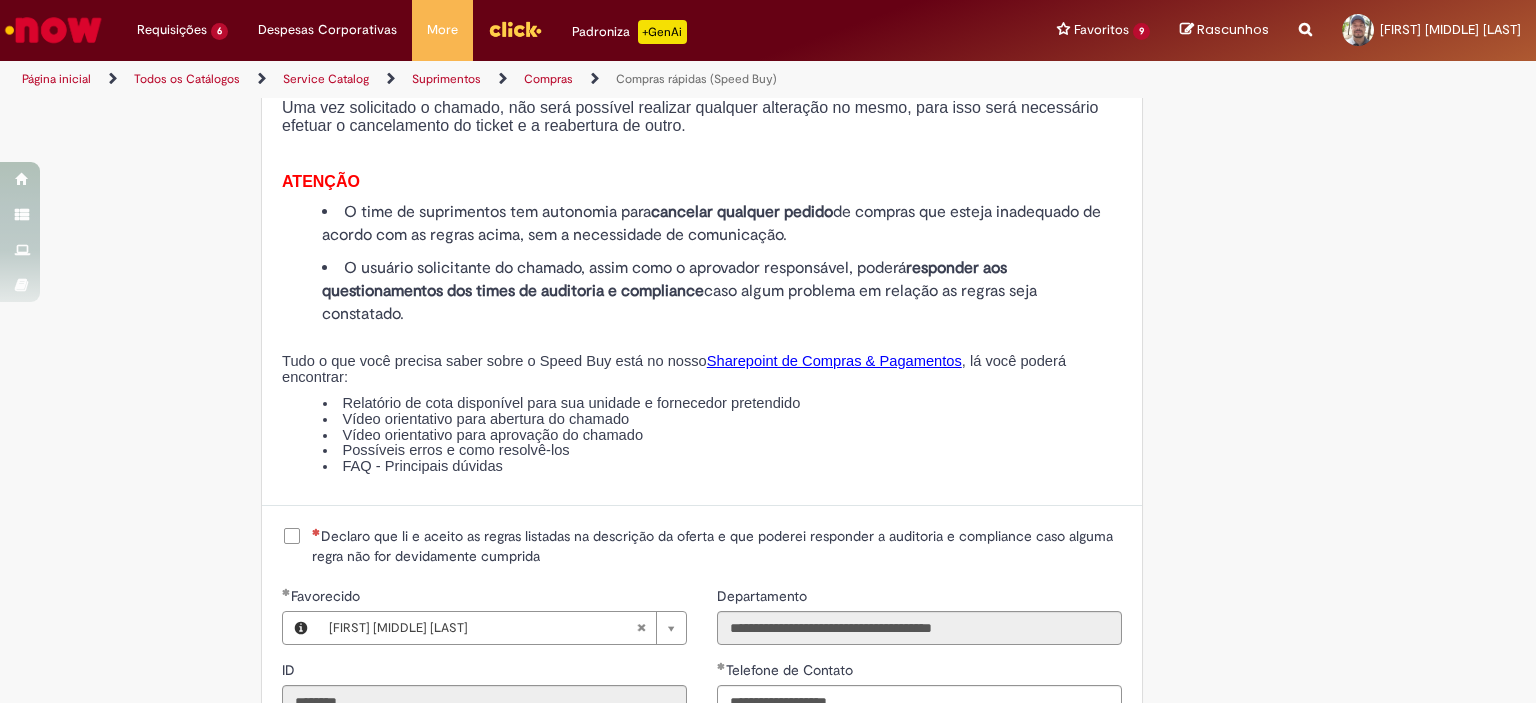 scroll, scrollTop: 2400, scrollLeft: 0, axis: vertical 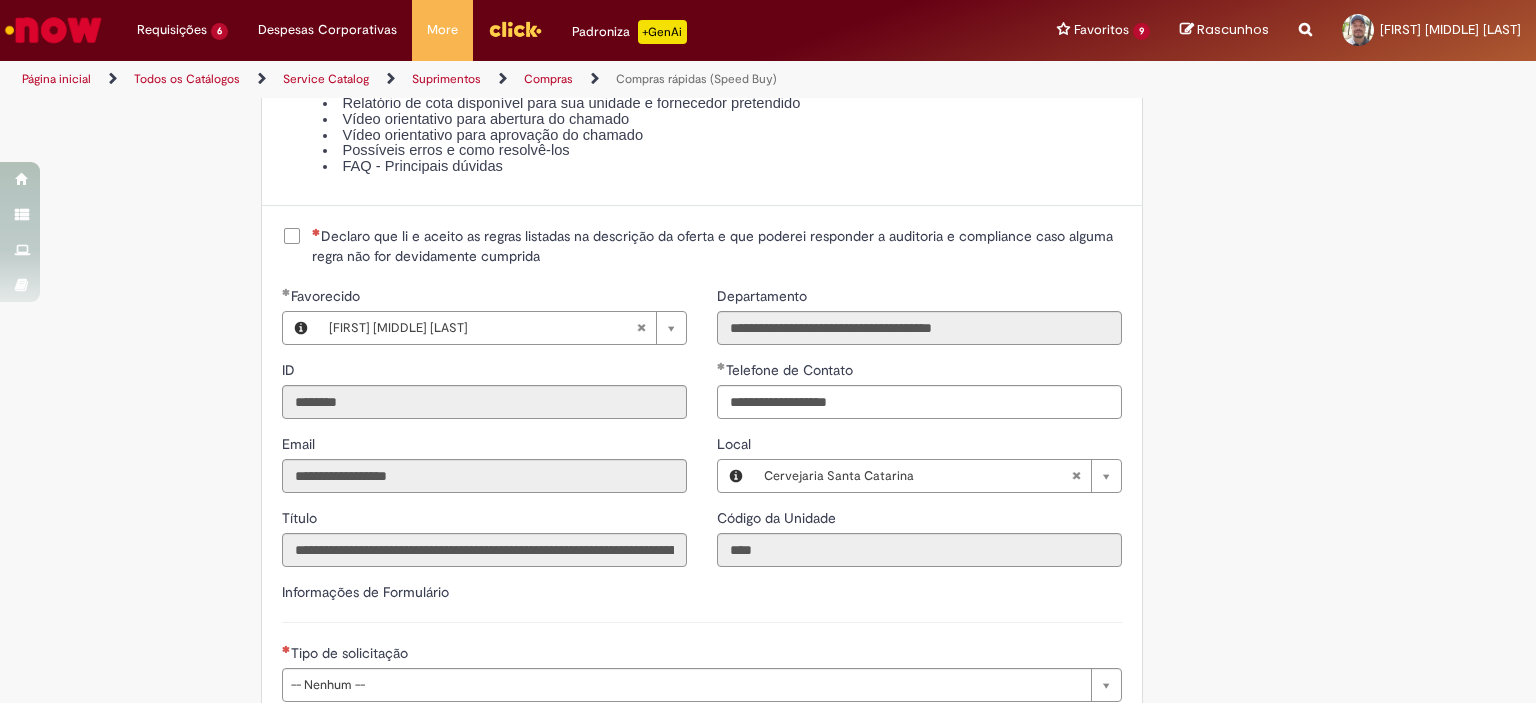 click on "Declaro que li e aceito as regras listadas na descrição da oferta e que poderei responder a auditoria e compliance caso alguma regra não for devidamente cumprida" at bounding box center [717, 246] 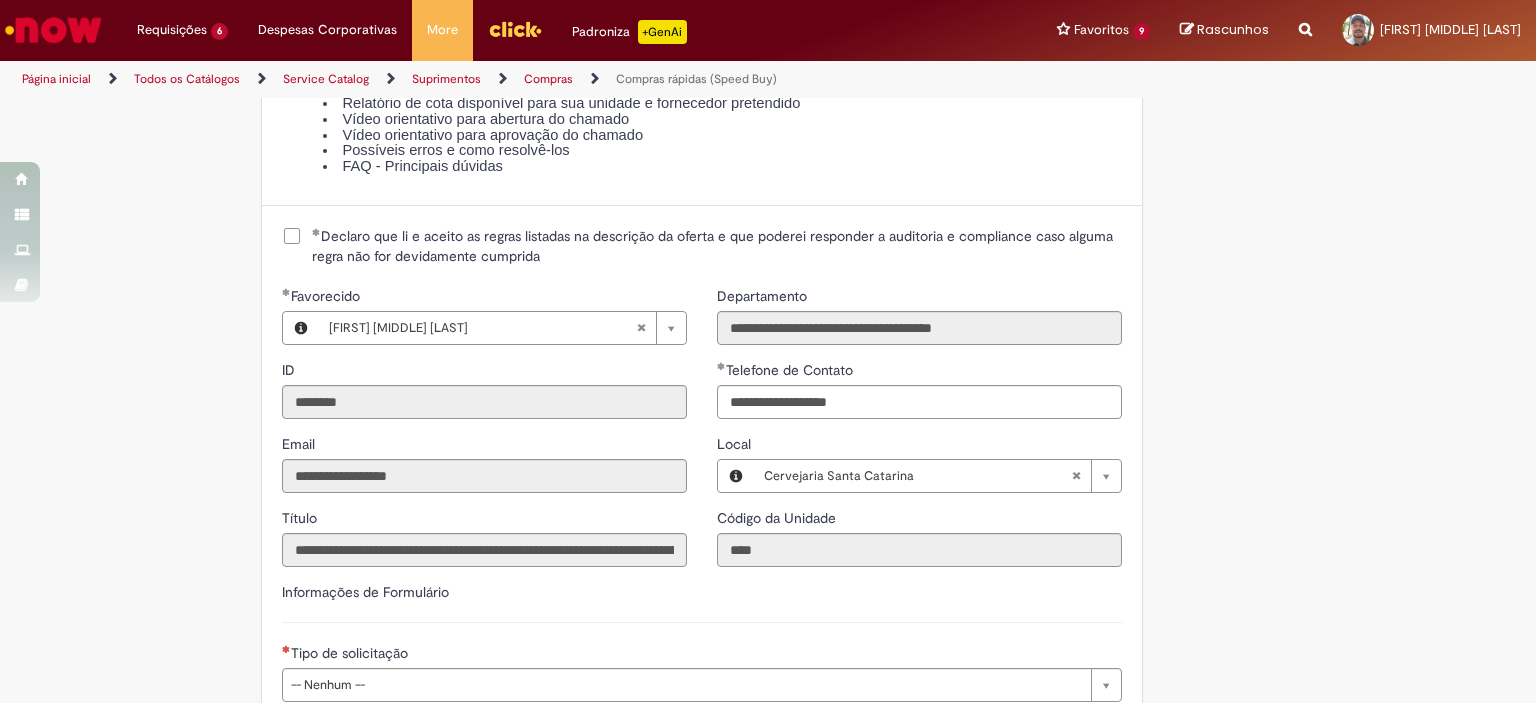 scroll, scrollTop: 2700, scrollLeft: 0, axis: vertical 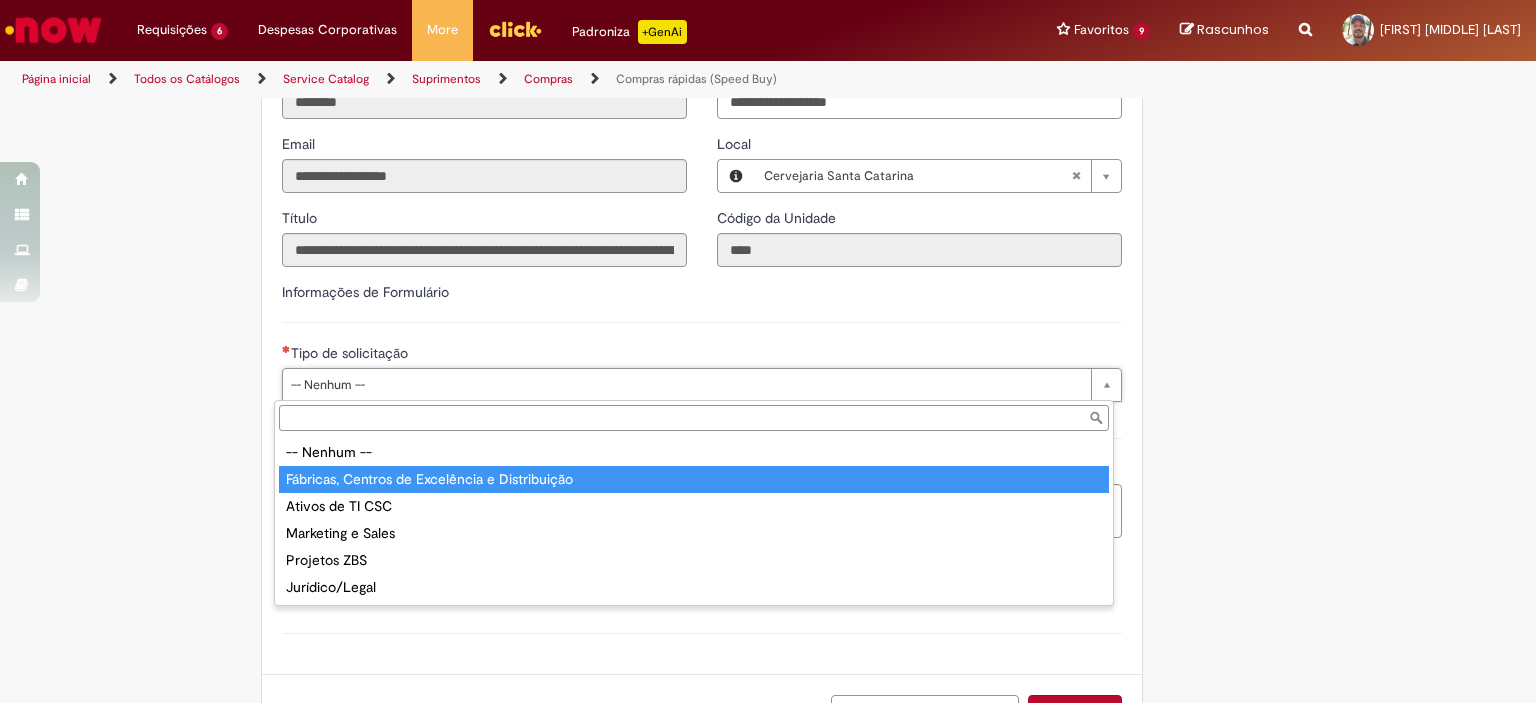 type on "**********" 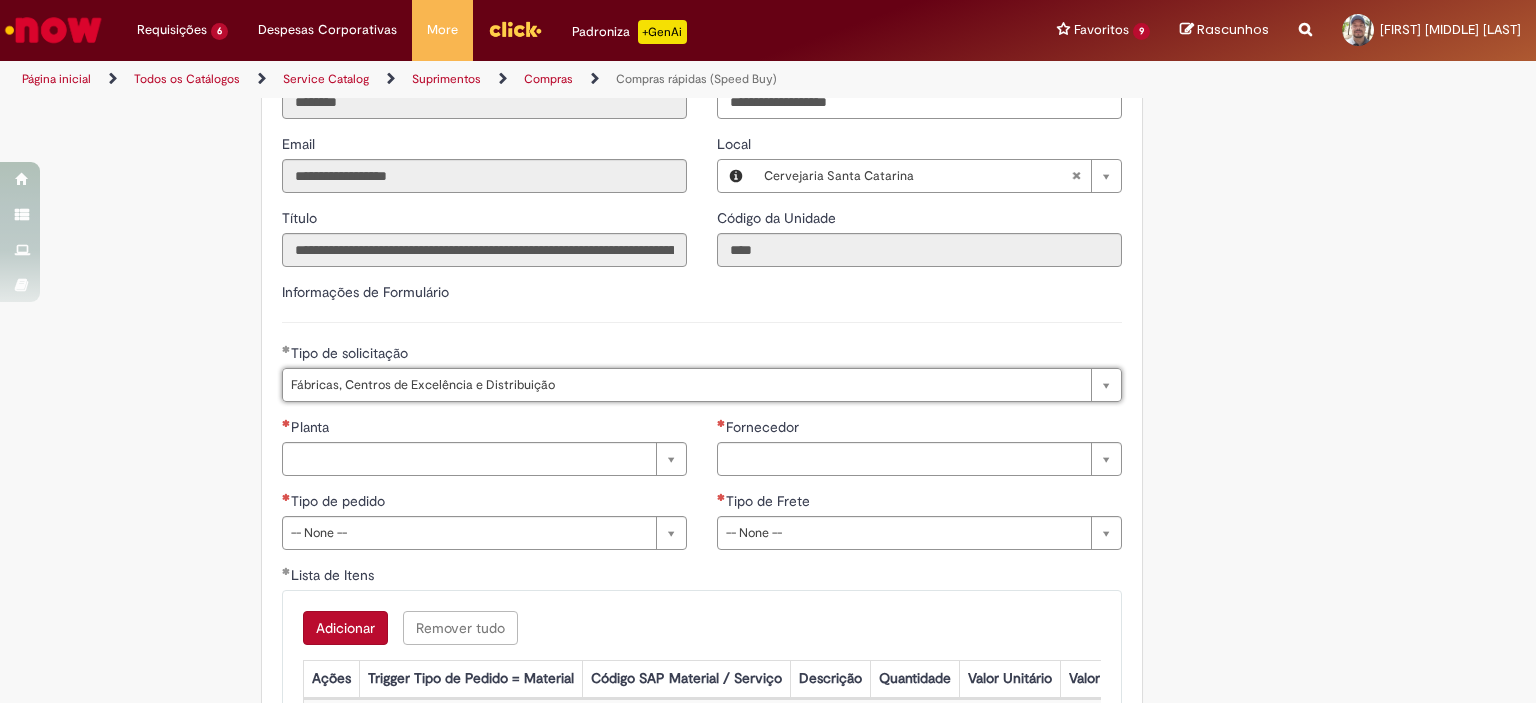 scroll, scrollTop: 2900, scrollLeft: 0, axis: vertical 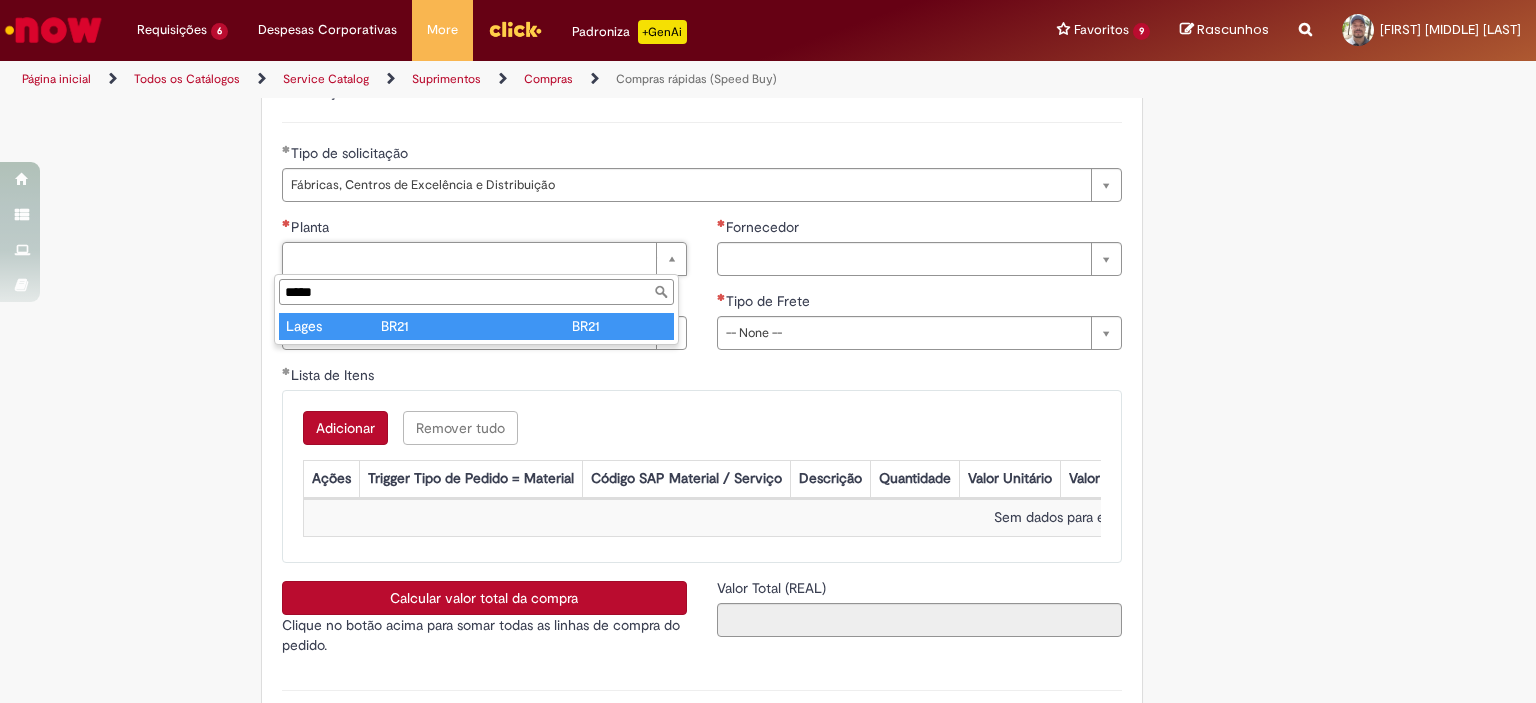 type on "*****" 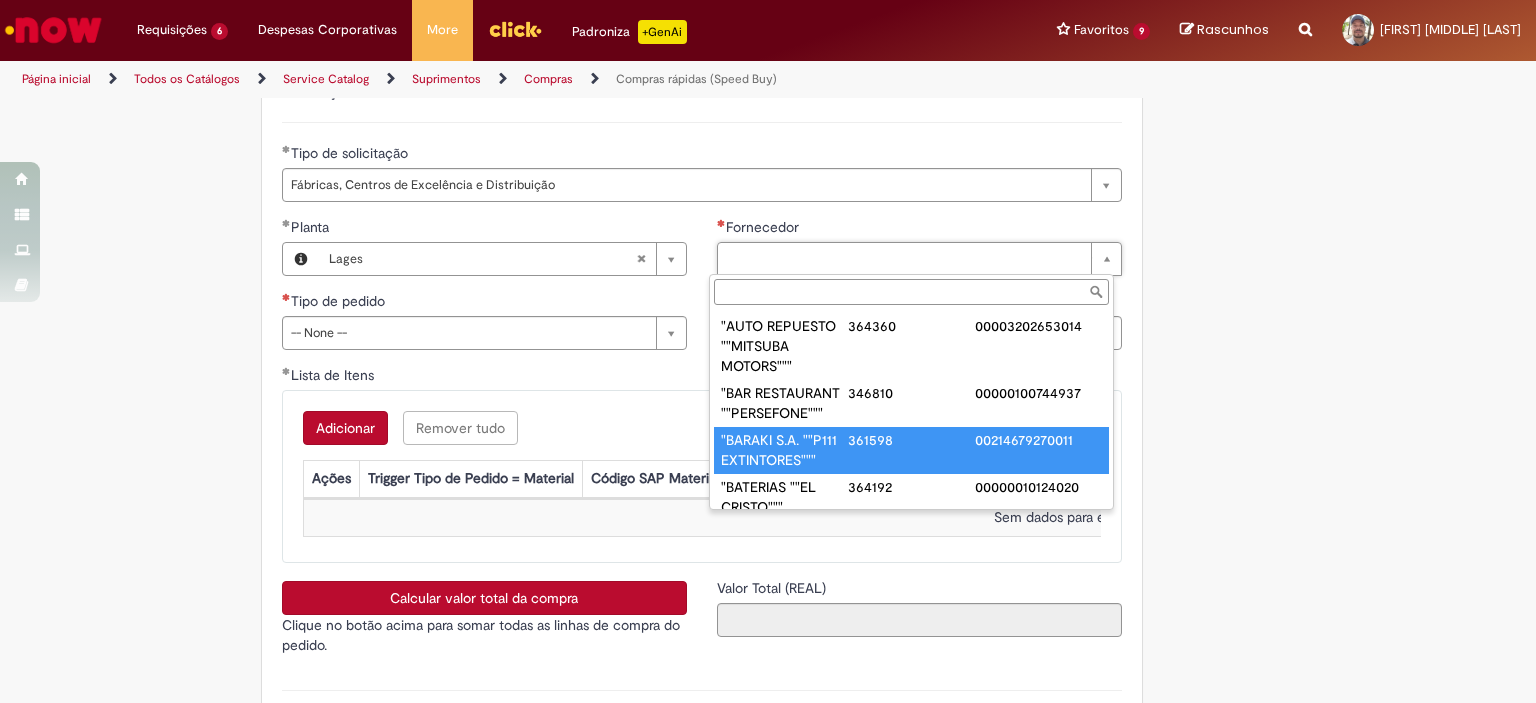 paste on "**********" 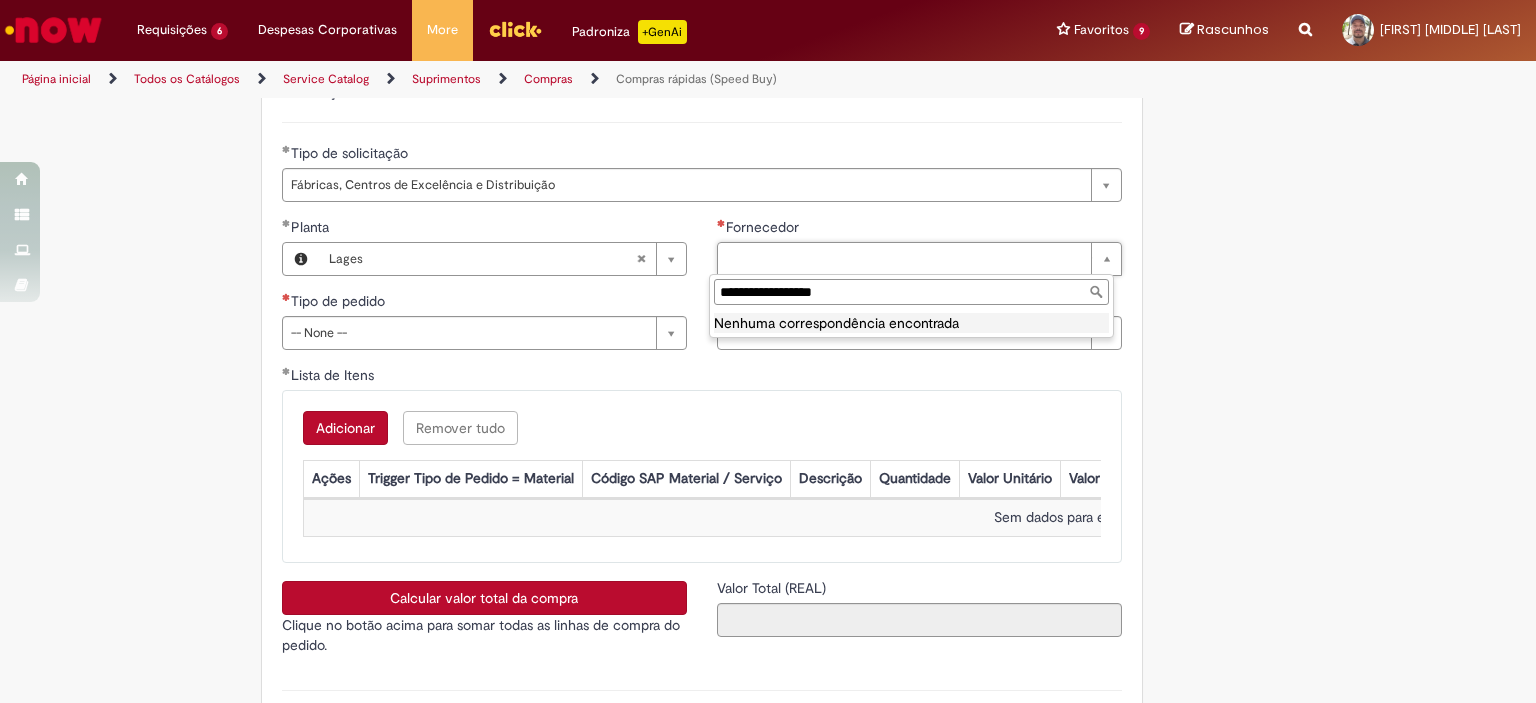 click on "**********" at bounding box center [911, 292] 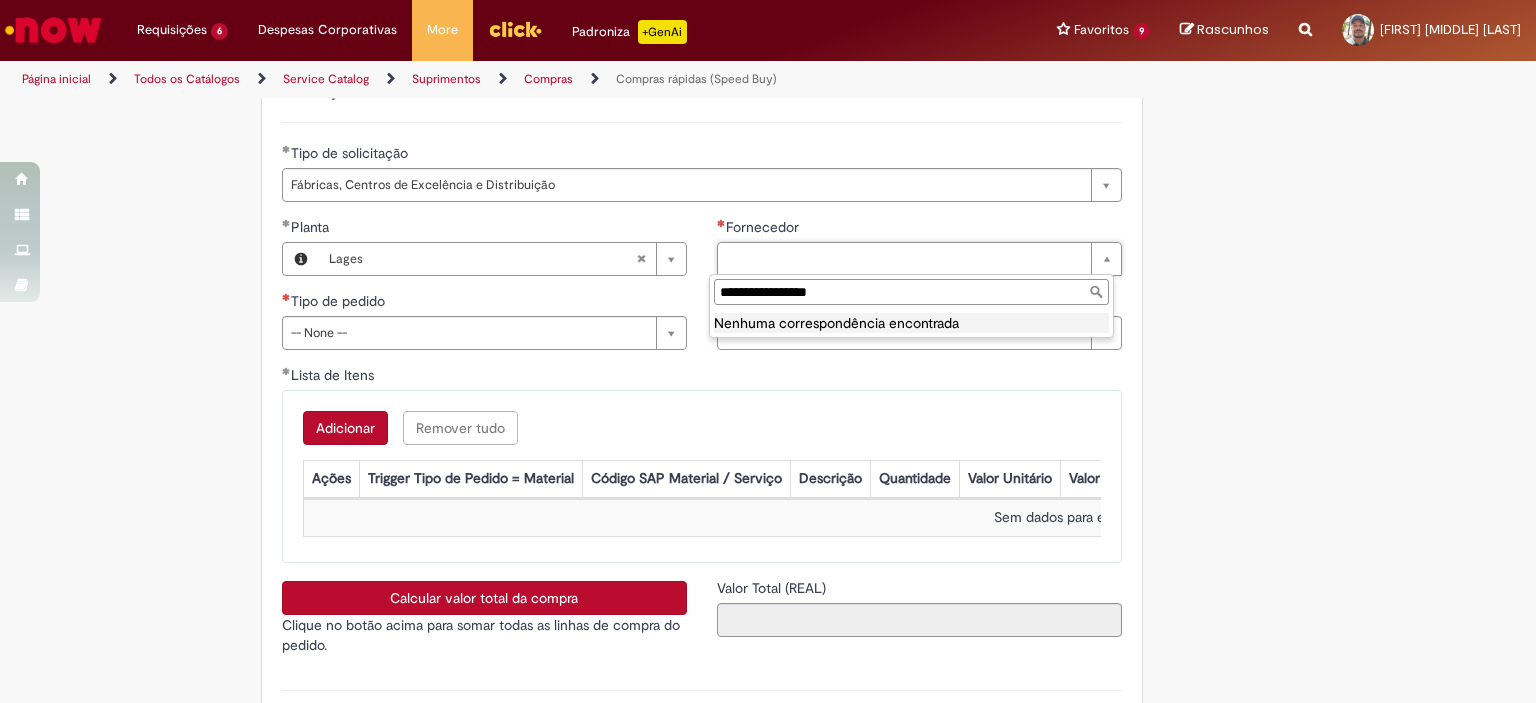 click on "**********" at bounding box center [911, 292] 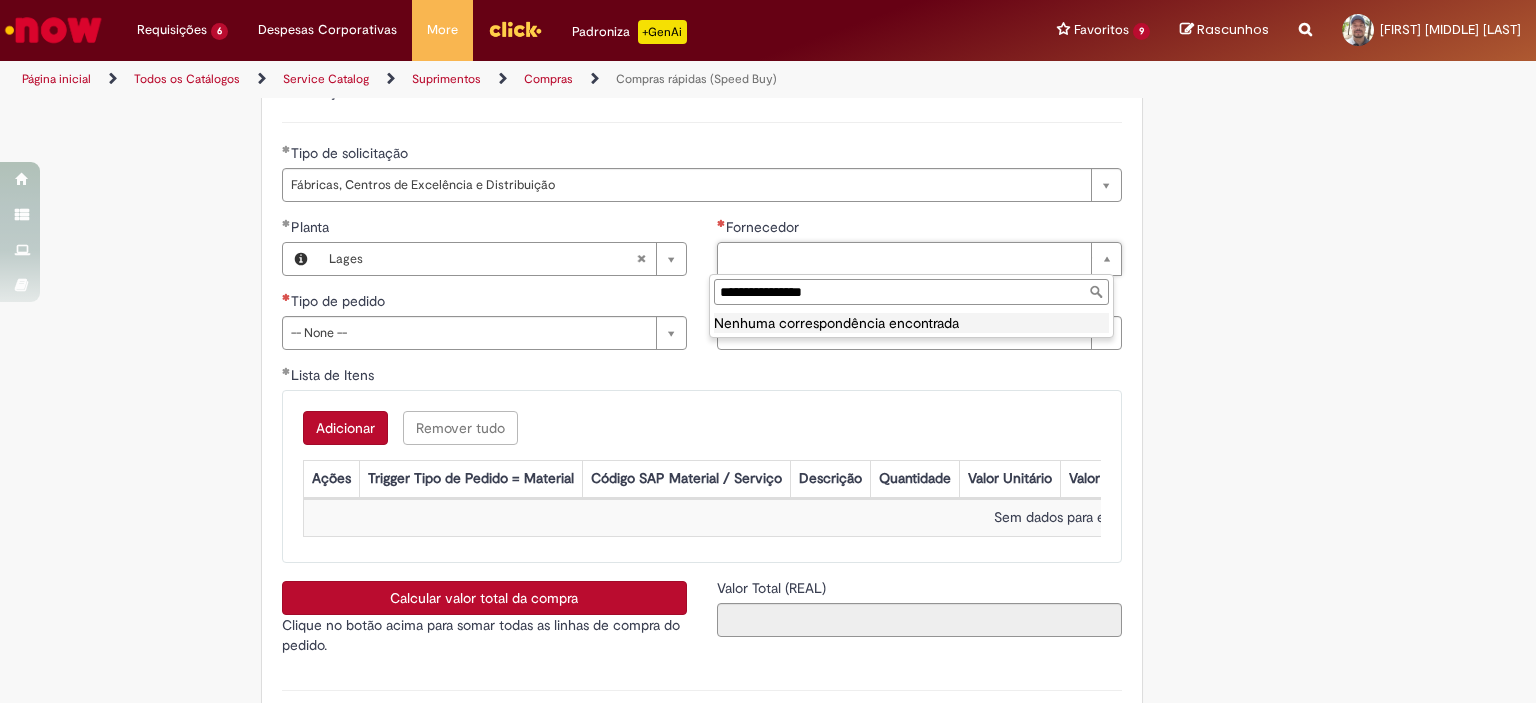 click on "**********" at bounding box center [911, 292] 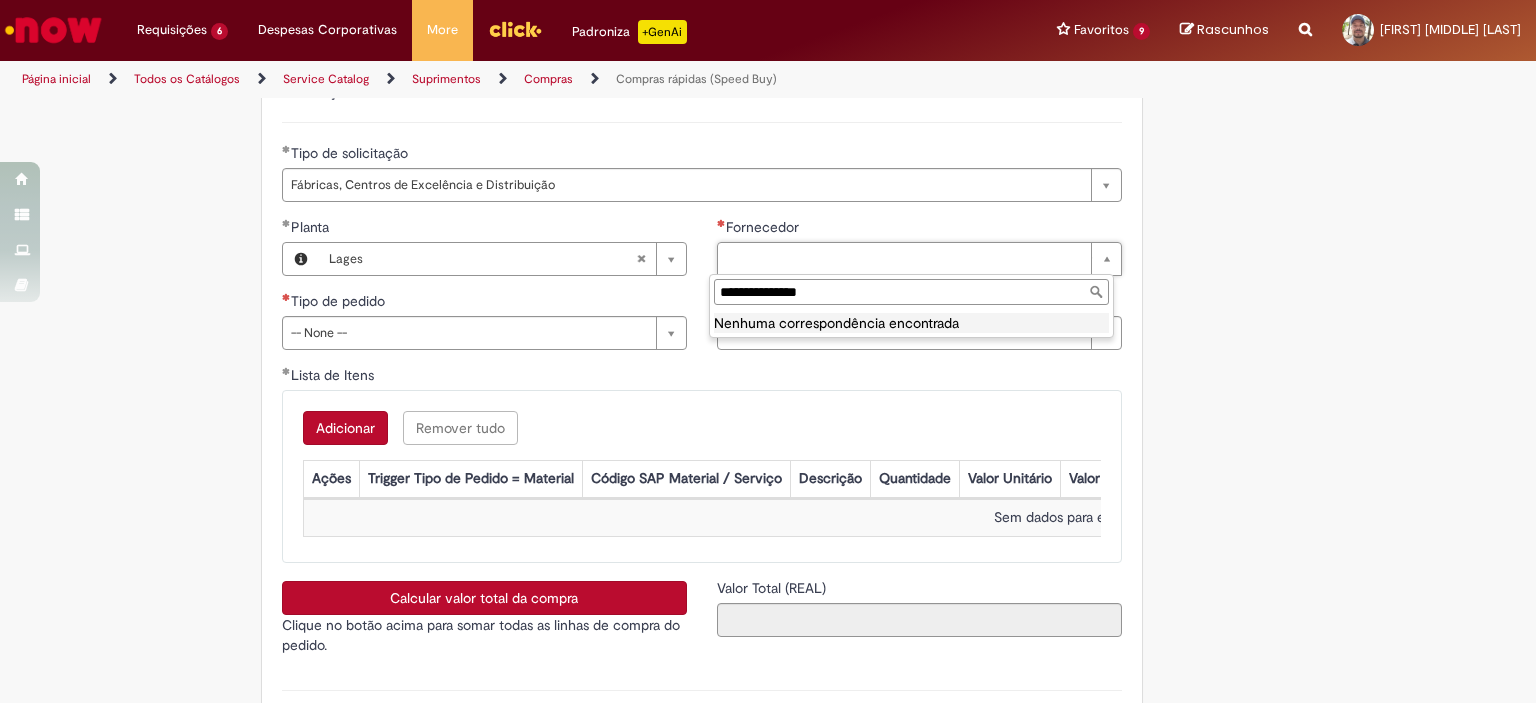 click on "**********" at bounding box center (911, 292) 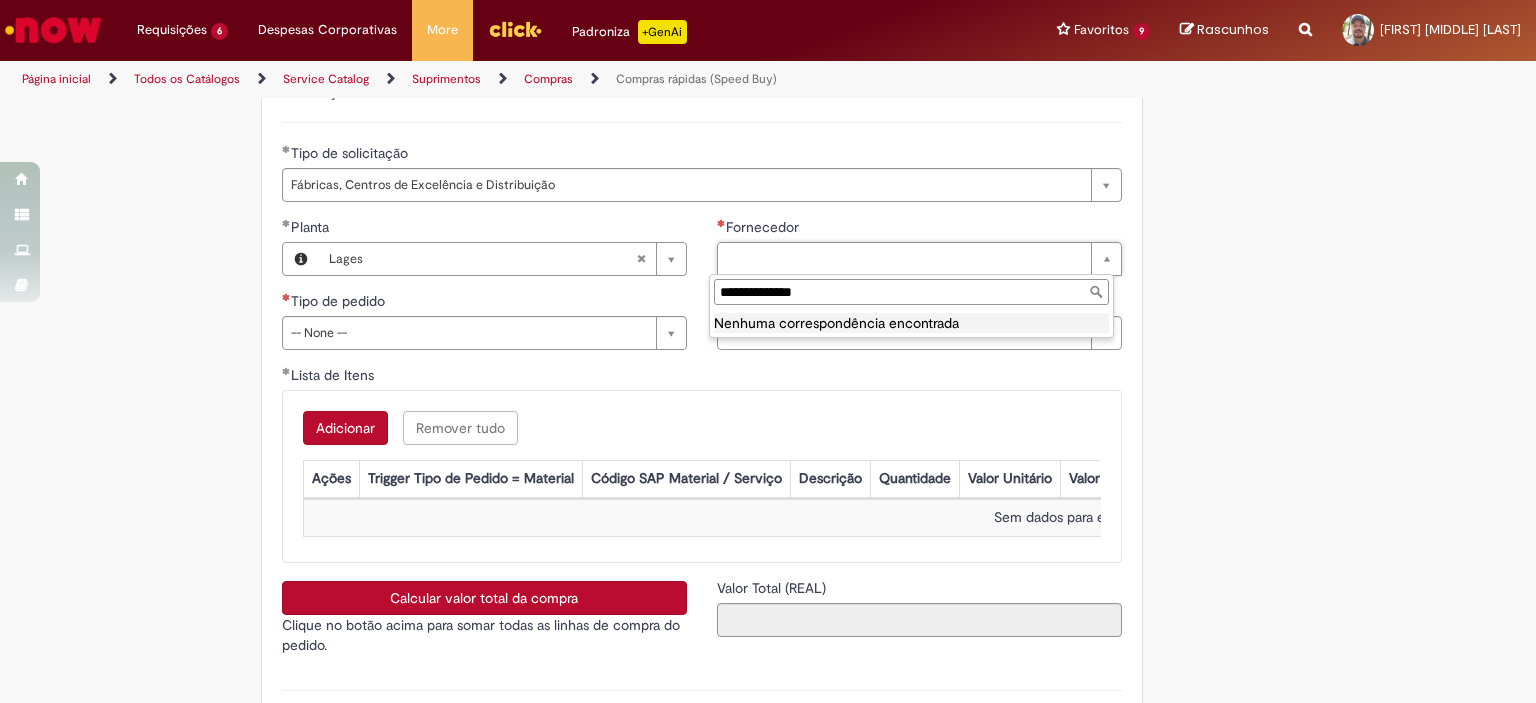 click on "**********" at bounding box center (911, 292) 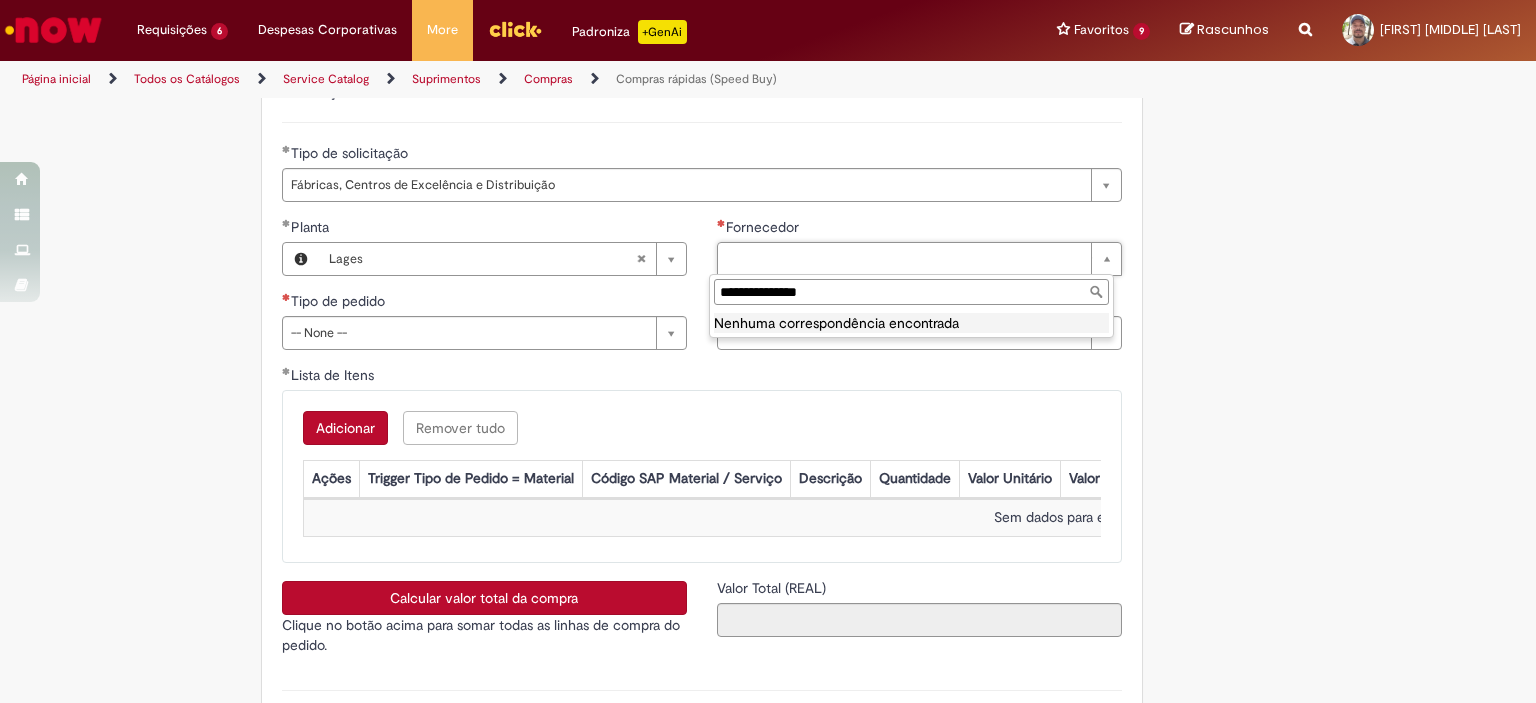 drag, startPoint x: 845, startPoint y: 296, endPoint x: 672, endPoint y: 289, distance: 173.14156 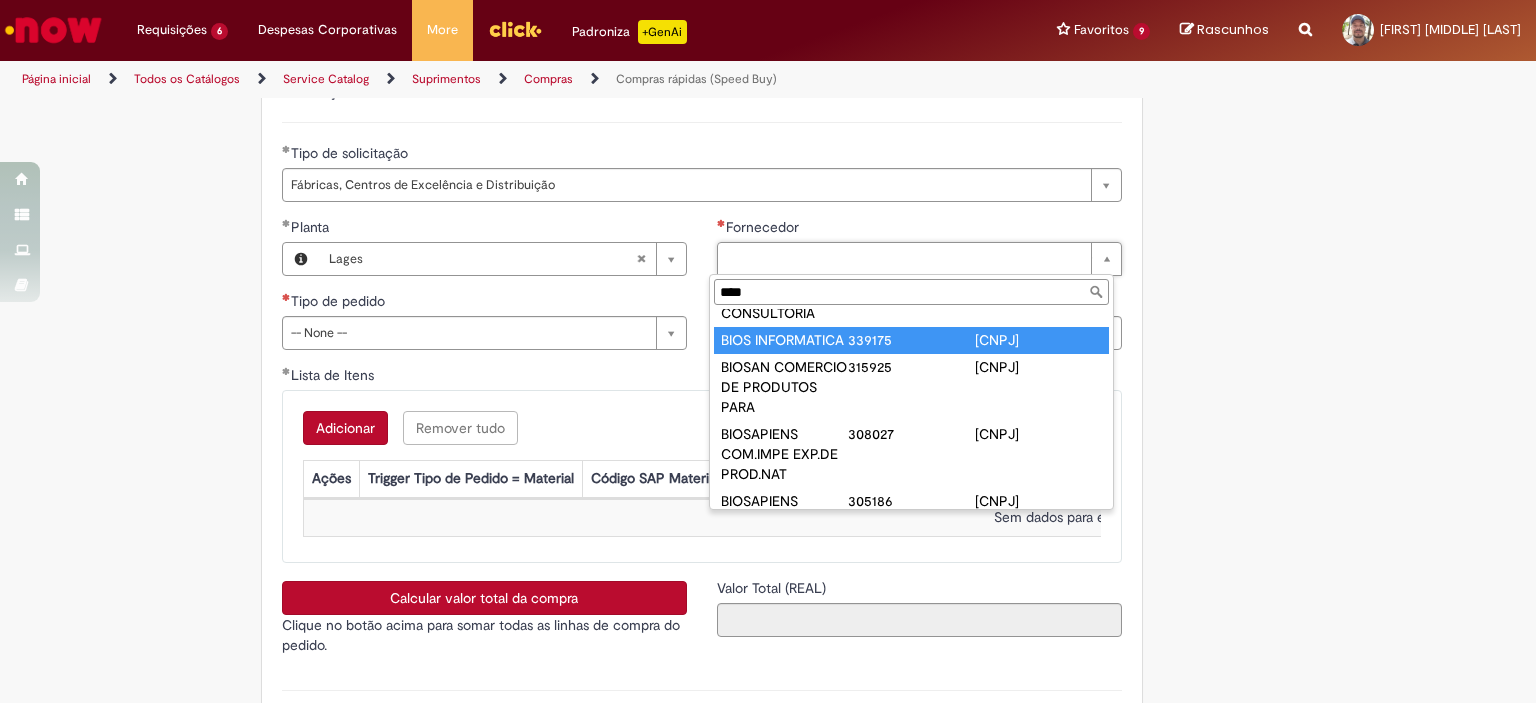 scroll, scrollTop: 71, scrollLeft: 0, axis: vertical 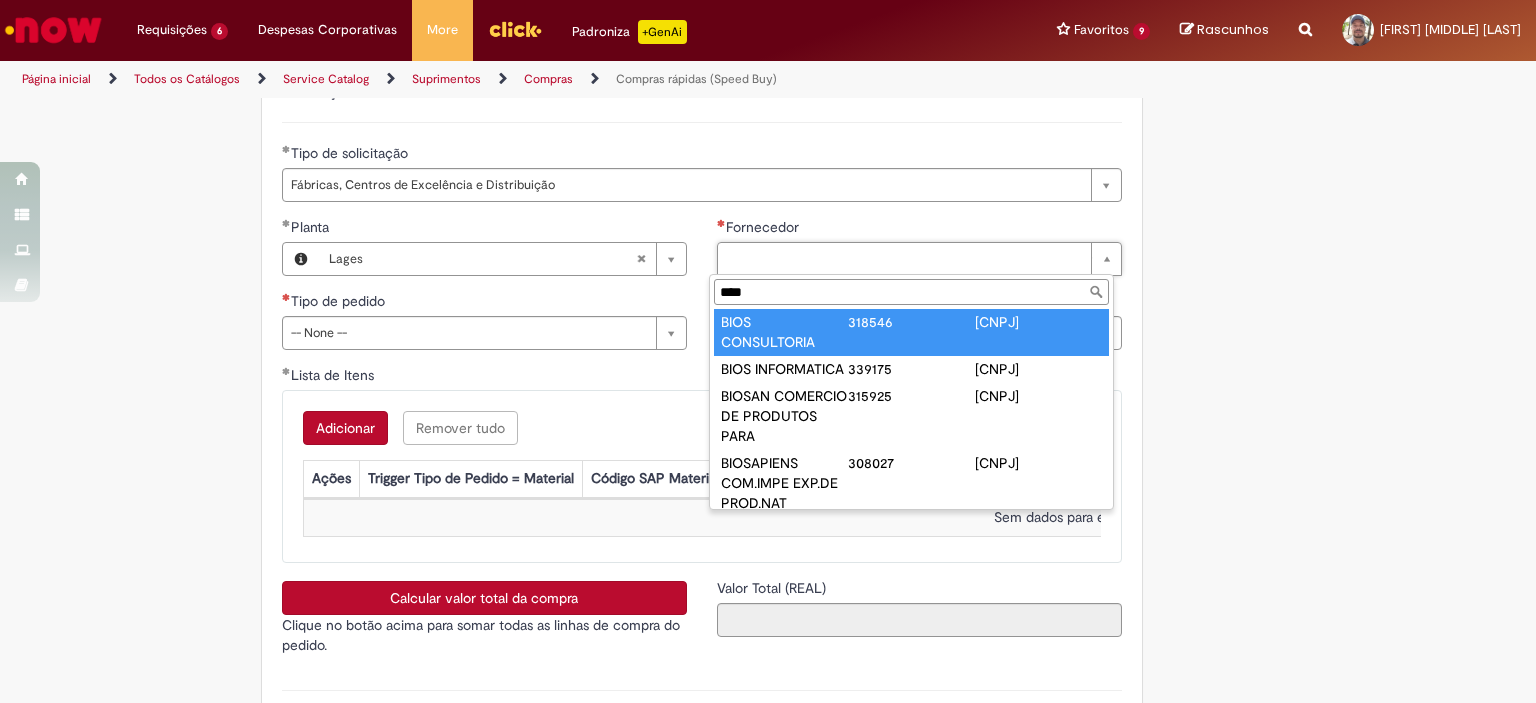 type on "****" 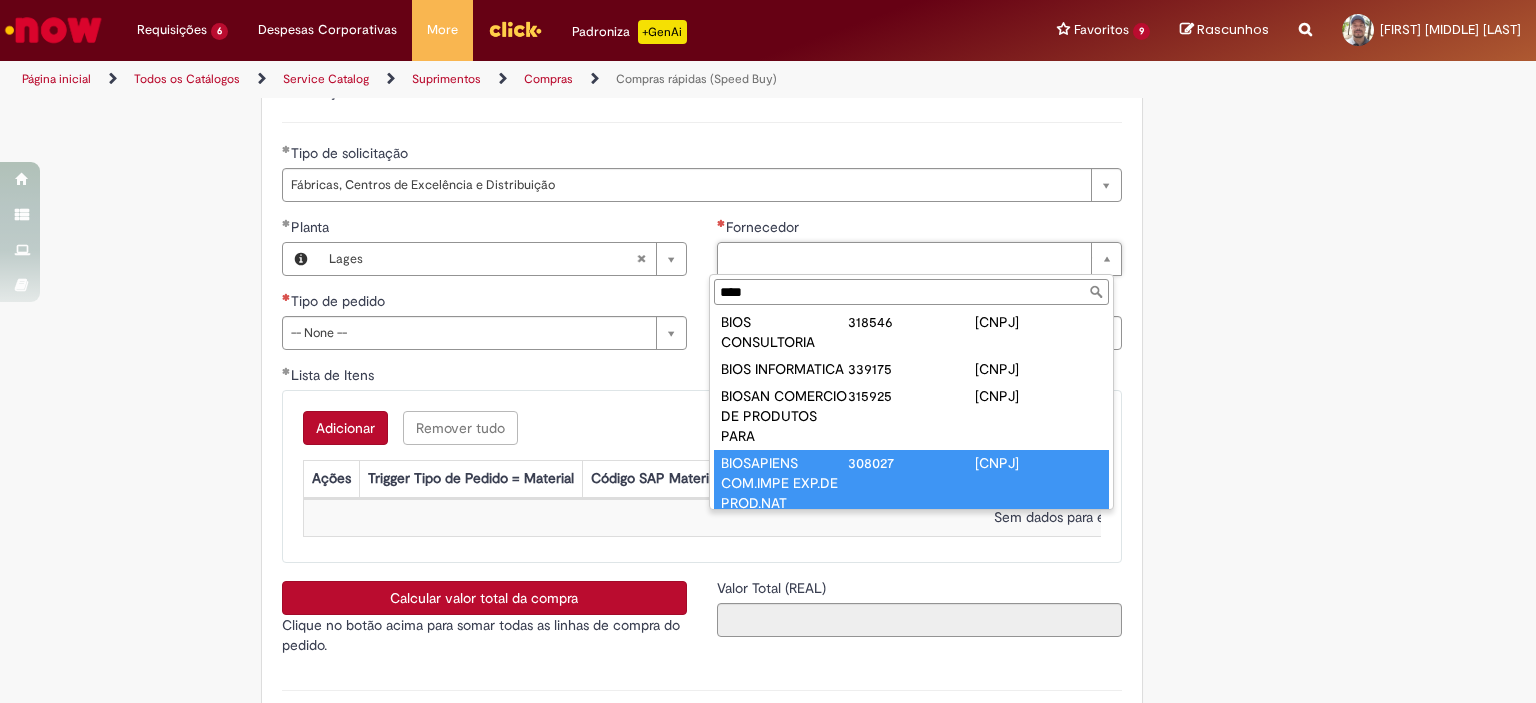 scroll, scrollTop: 95, scrollLeft: 0, axis: vertical 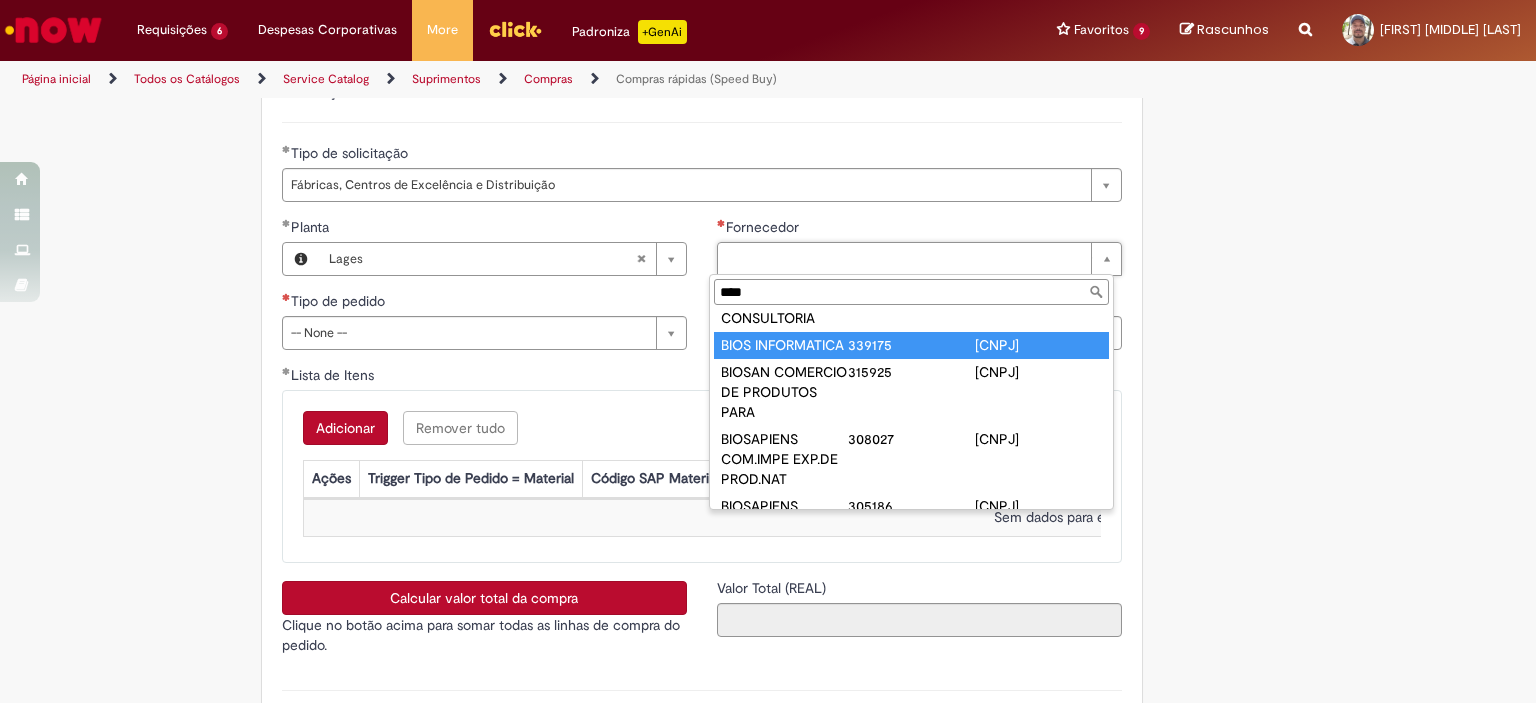 type on "**********" 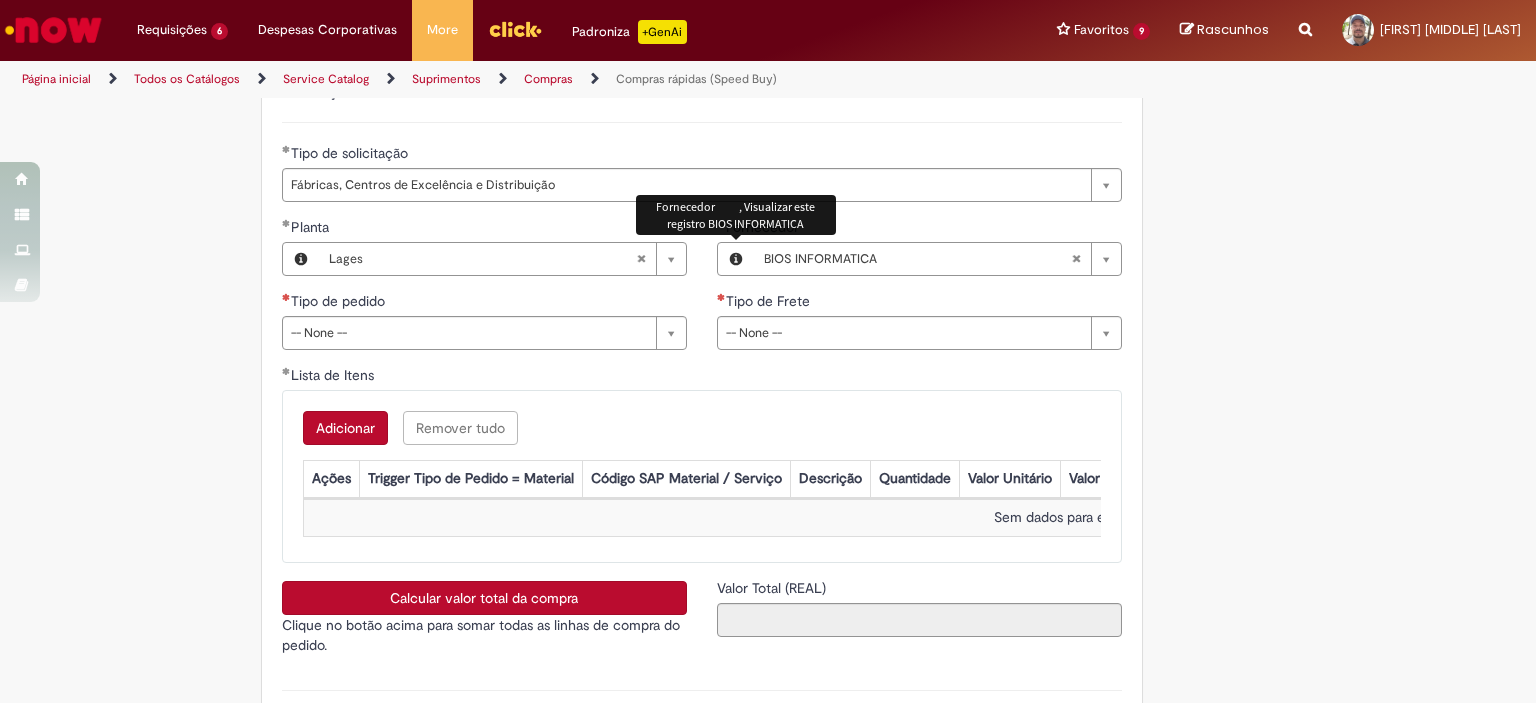 click at bounding box center [736, 259] 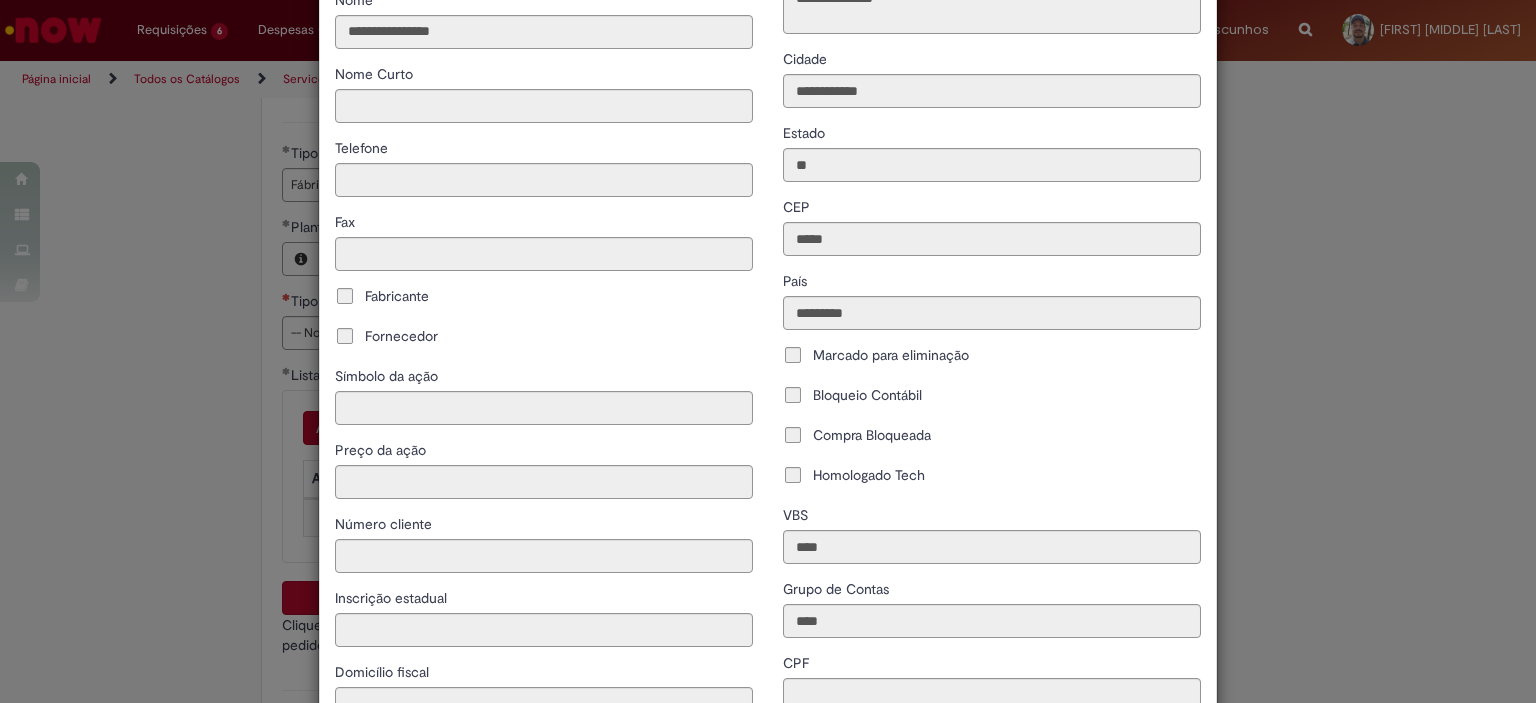 scroll, scrollTop: 0, scrollLeft: 0, axis: both 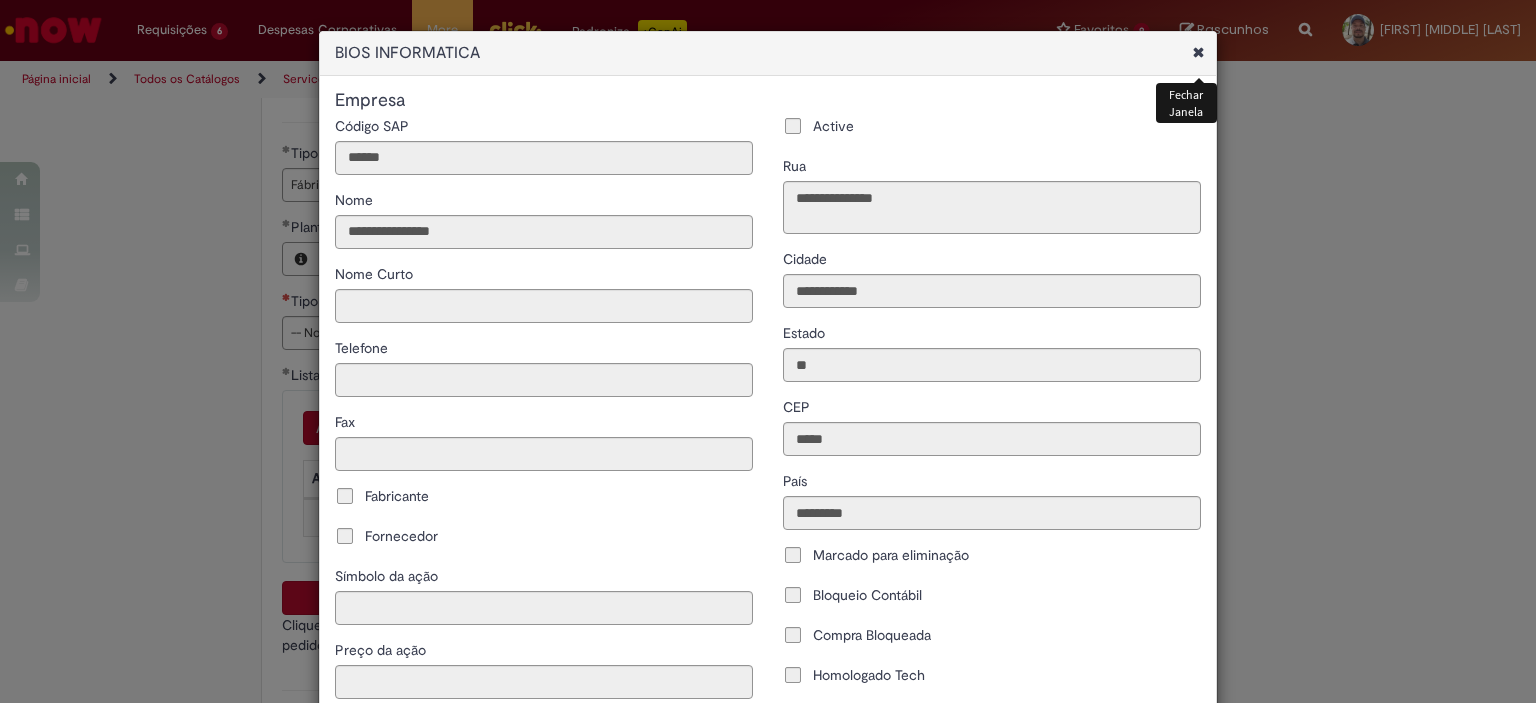 click at bounding box center [1198, 52] 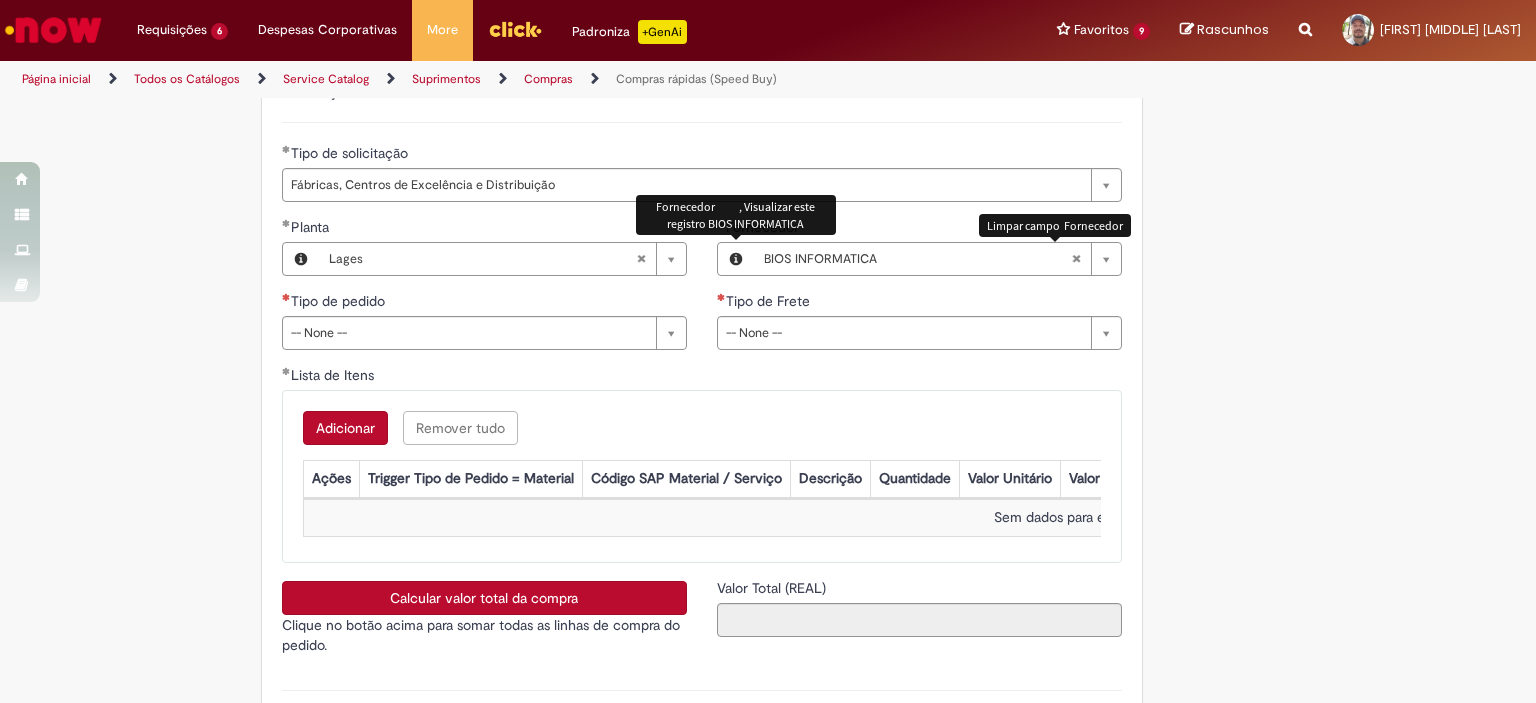 click at bounding box center [1076, 259] 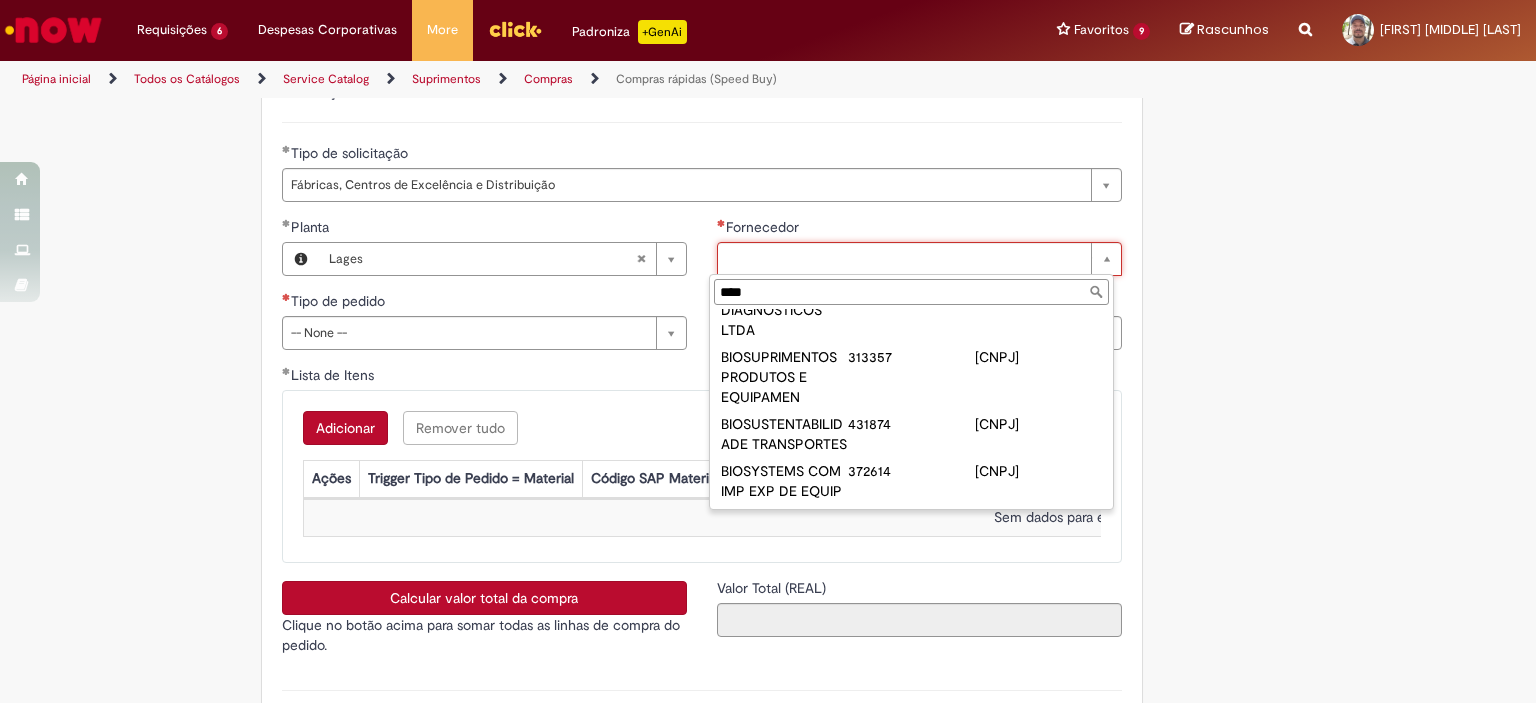scroll, scrollTop: 1584, scrollLeft: 0, axis: vertical 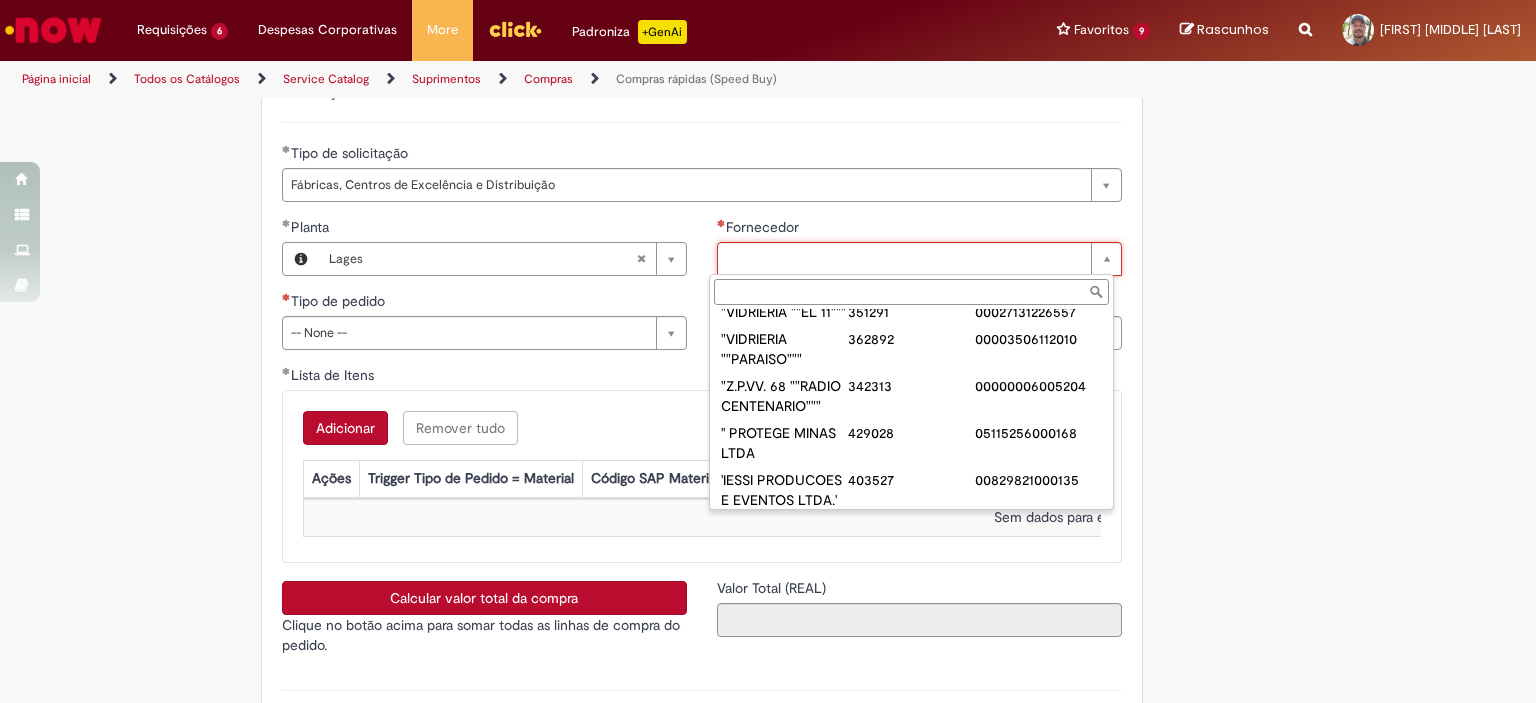 paste on "**********" 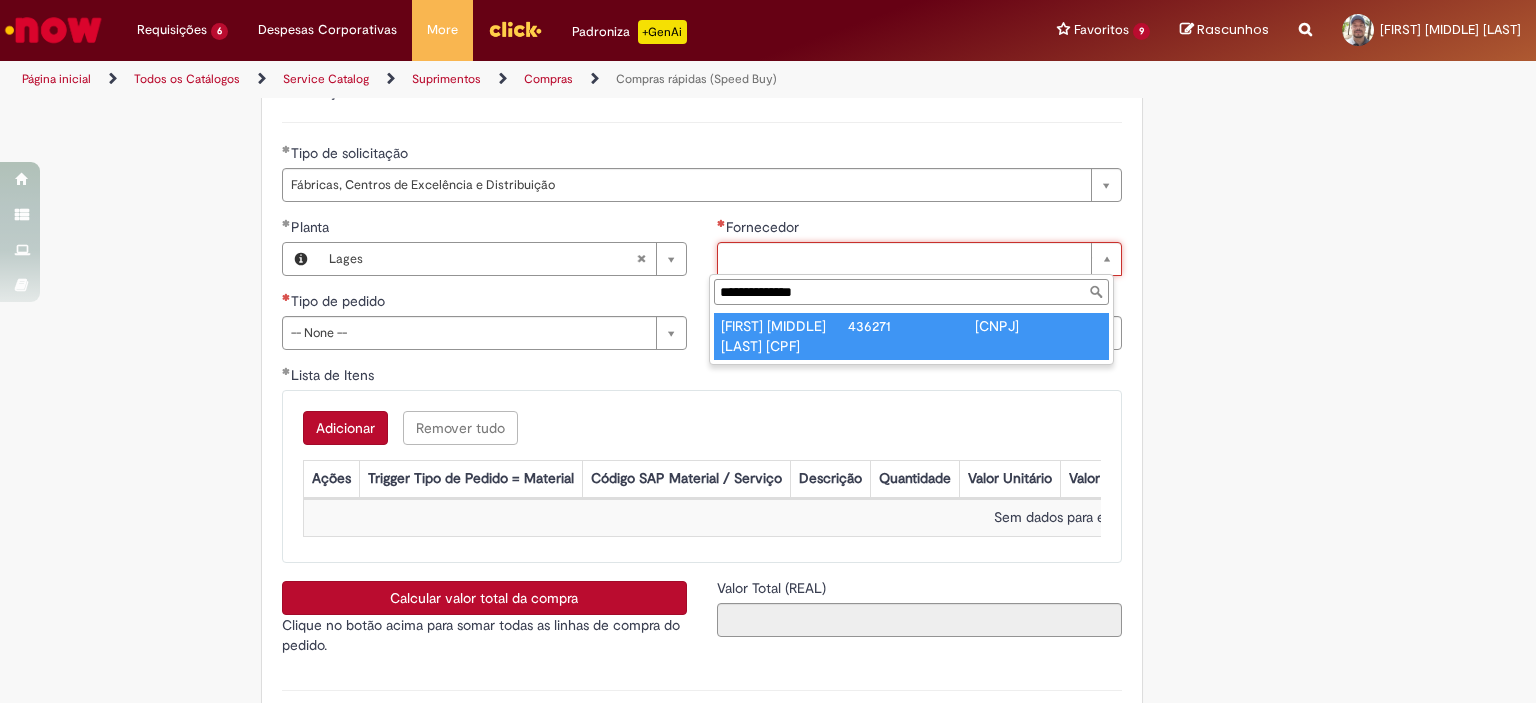 type on "**********" 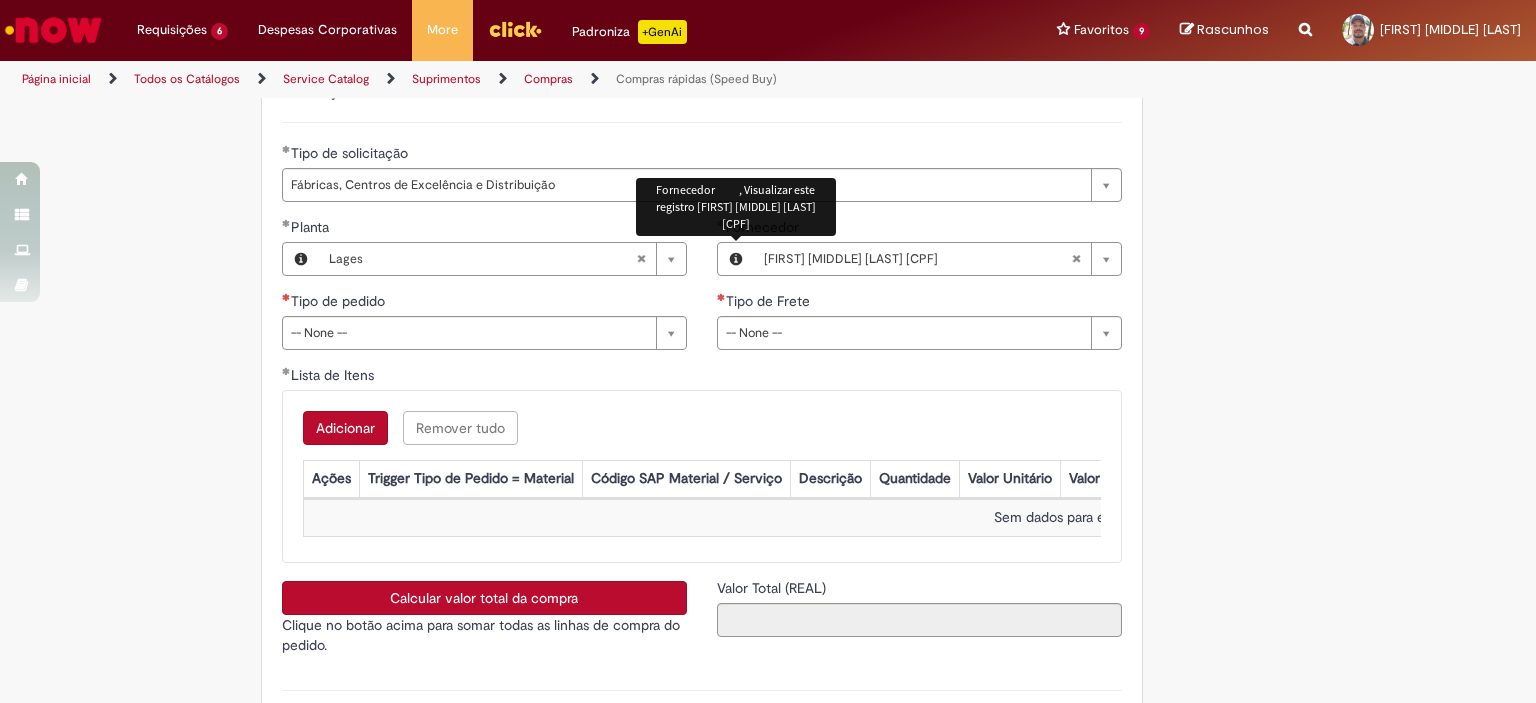 click at bounding box center (736, 259) 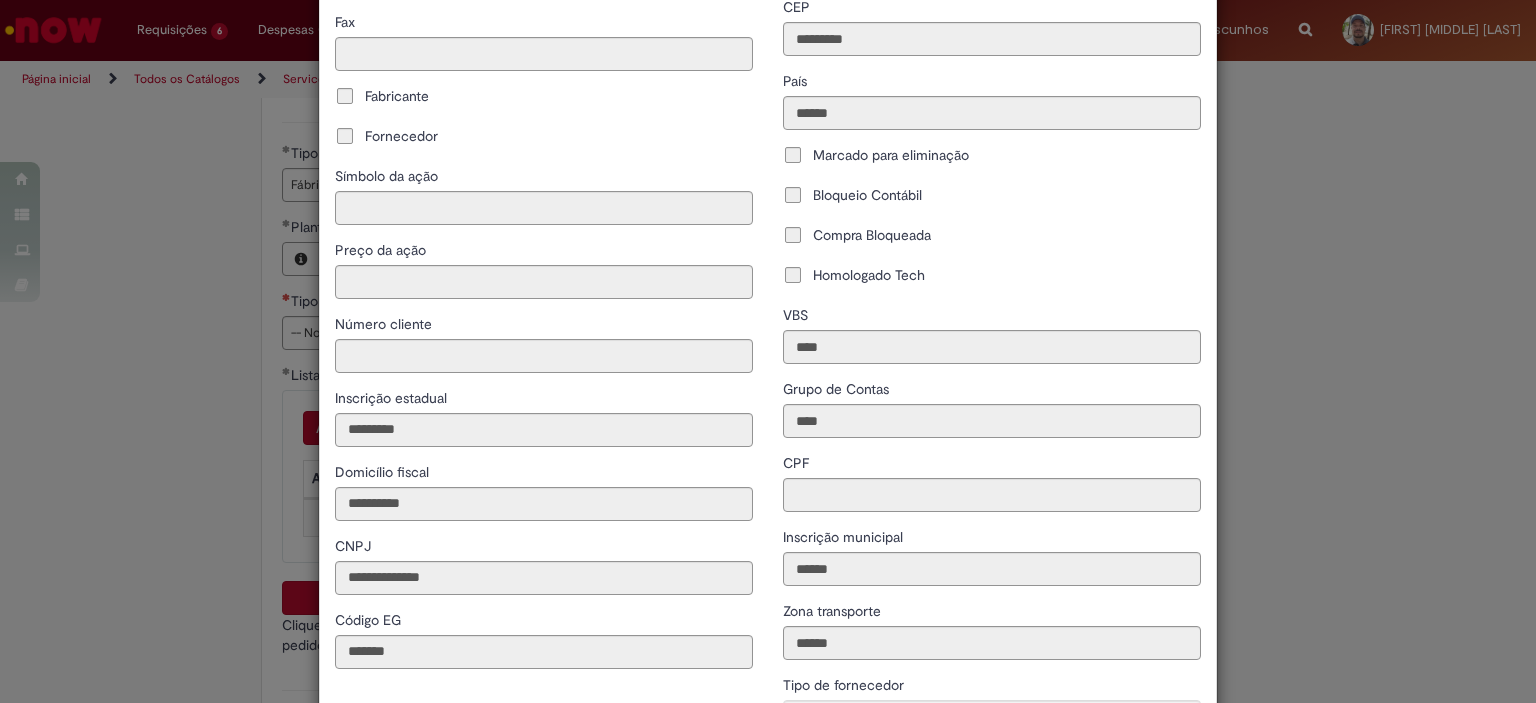 scroll, scrollTop: 500, scrollLeft: 0, axis: vertical 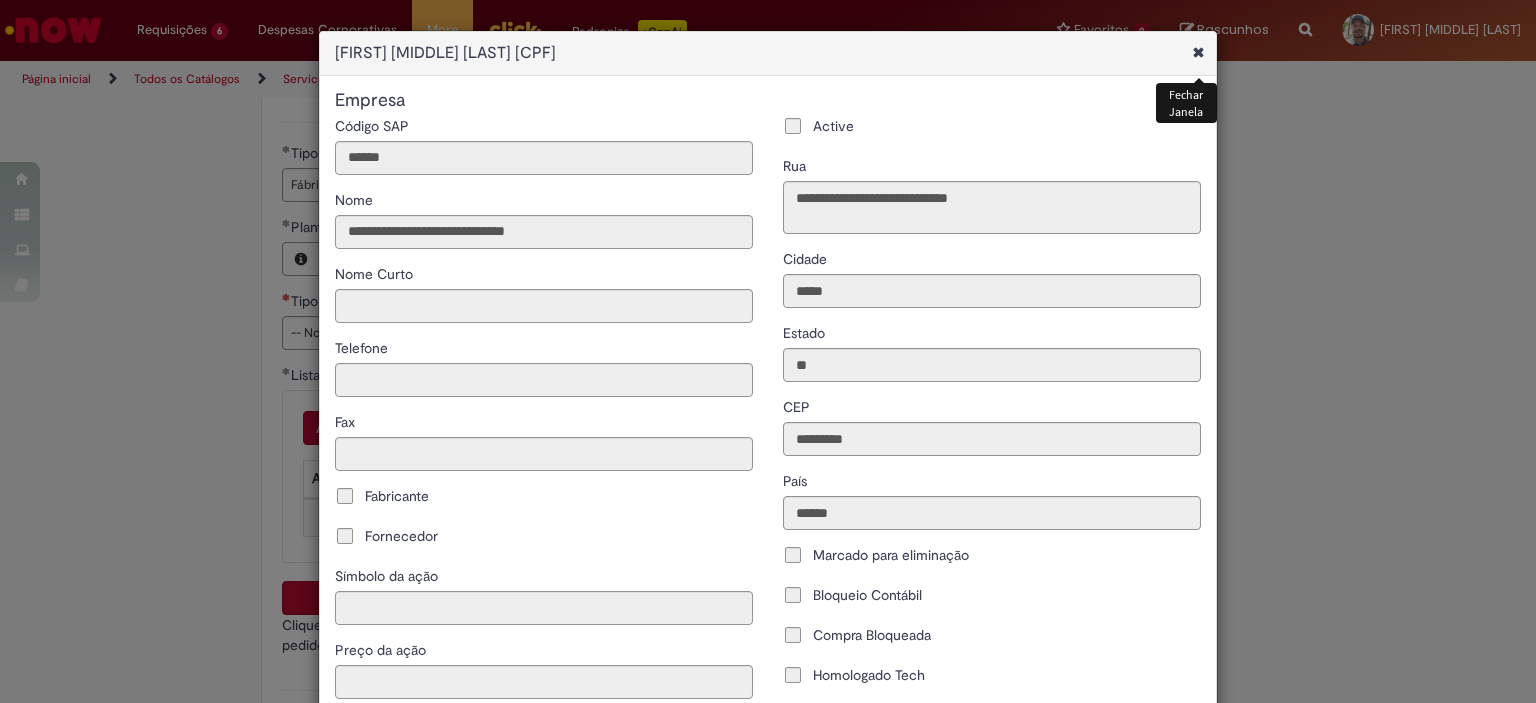 click at bounding box center [1198, 52] 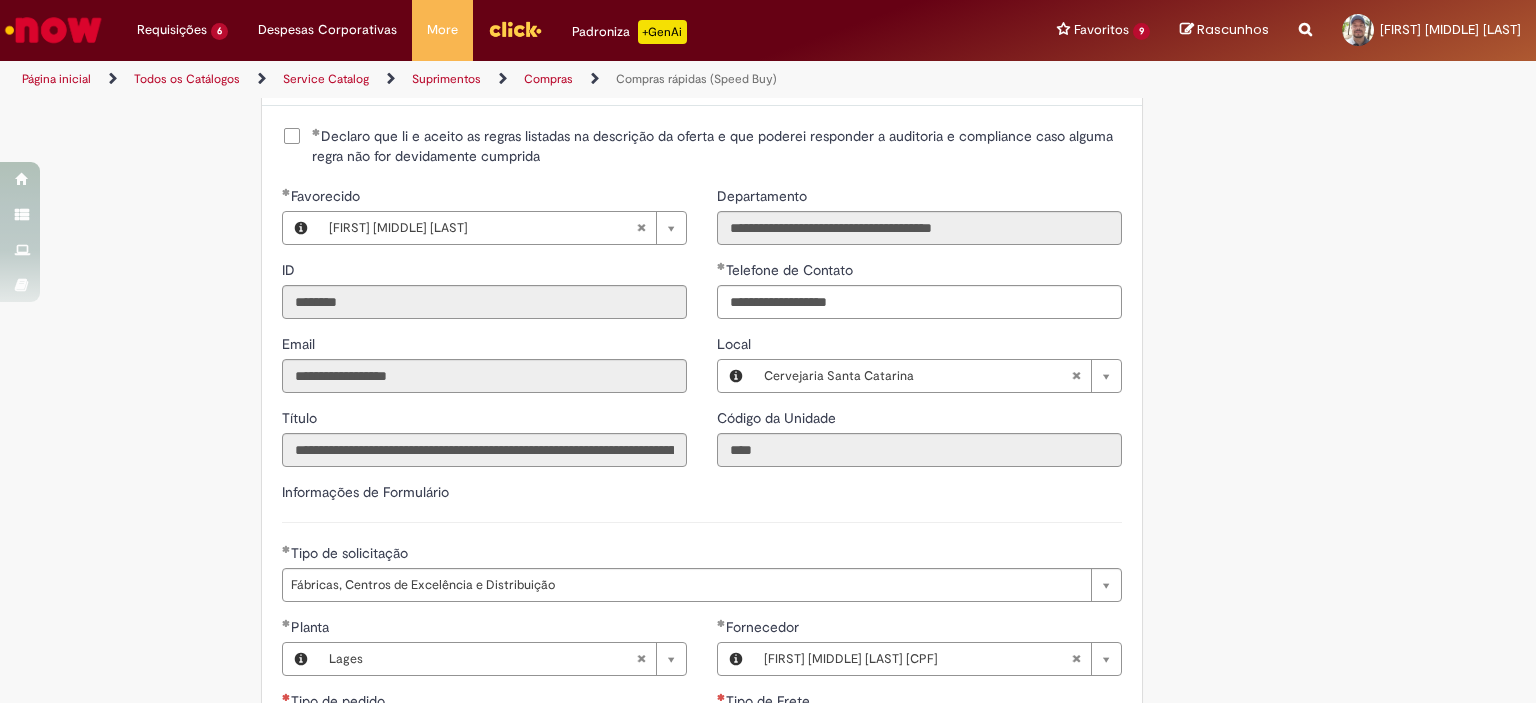 scroll, scrollTop: 2200, scrollLeft: 0, axis: vertical 